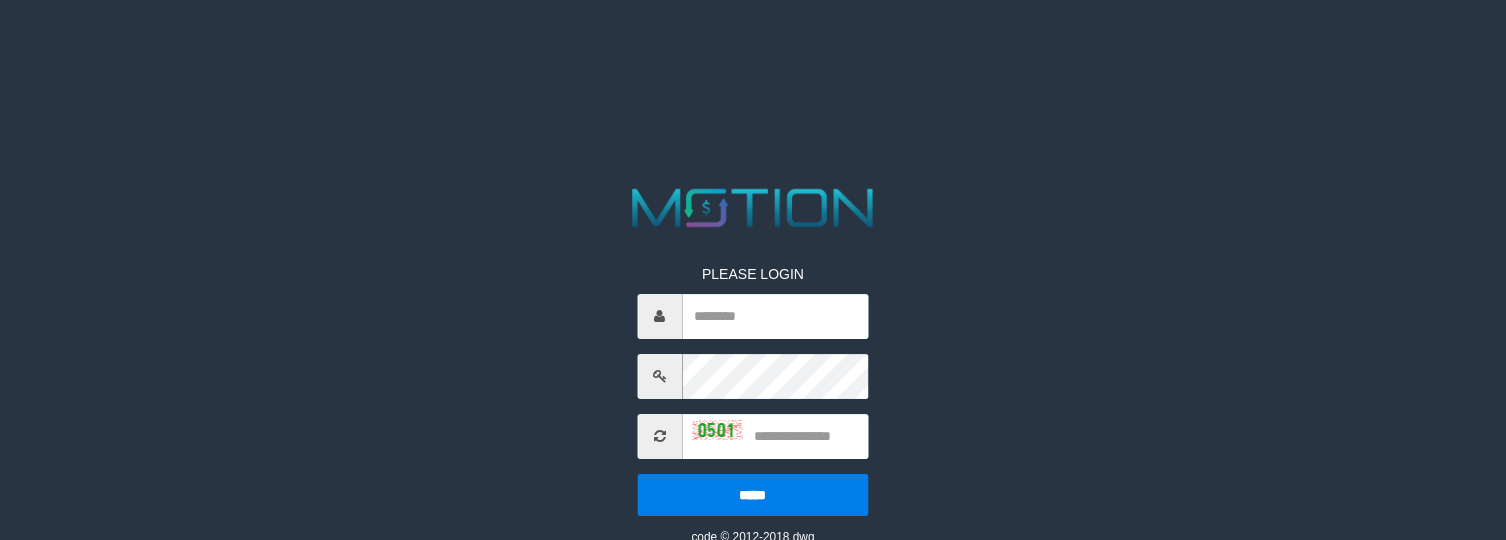 scroll, scrollTop: 0, scrollLeft: 0, axis: both 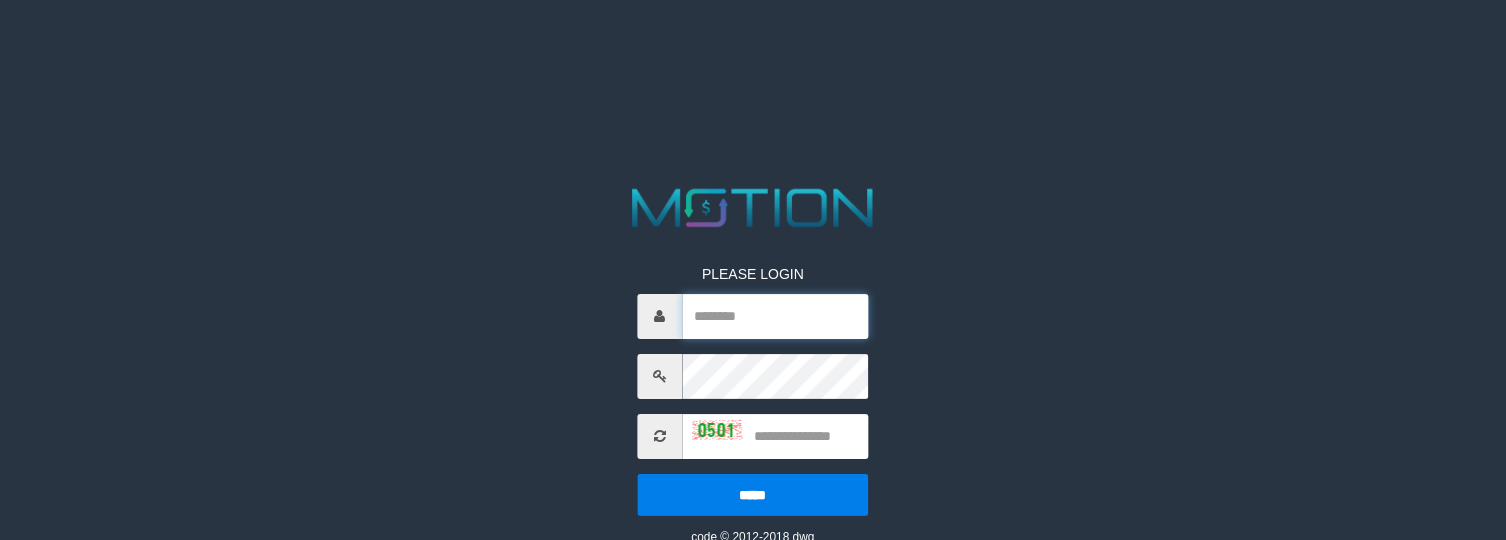 type on "*******" 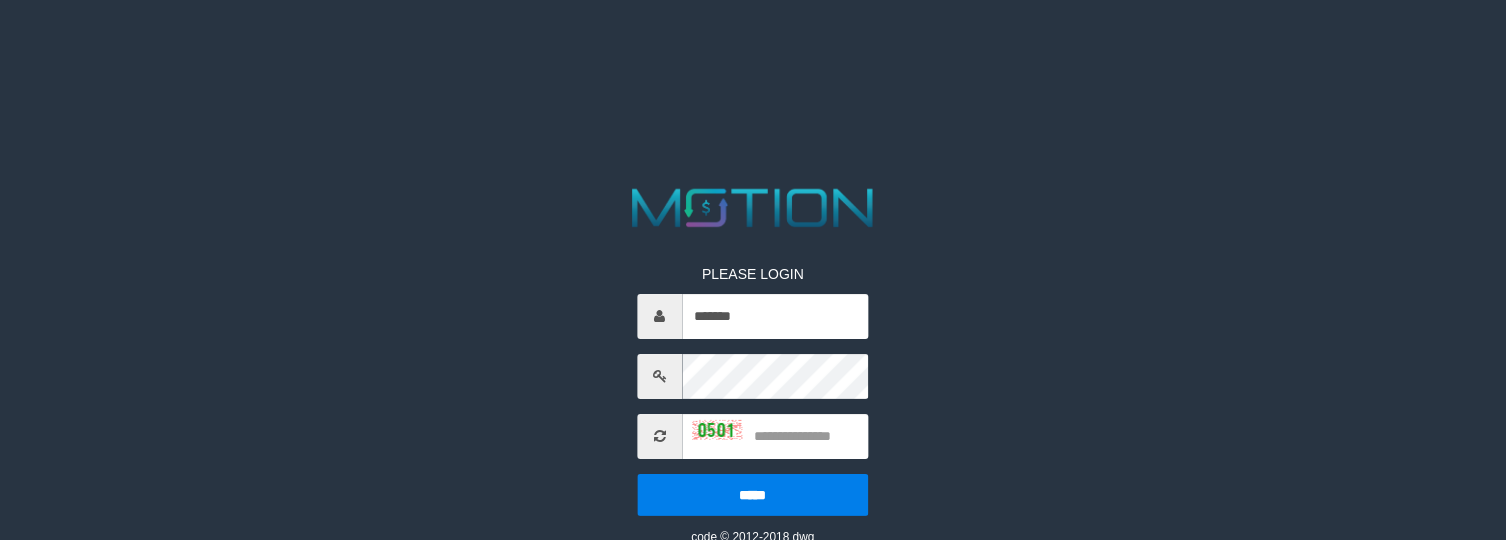 drag, startPoint x: 1243, startPoint y: 196, endPoint x: 1393, endPoint y: 185, distance: 150.40279 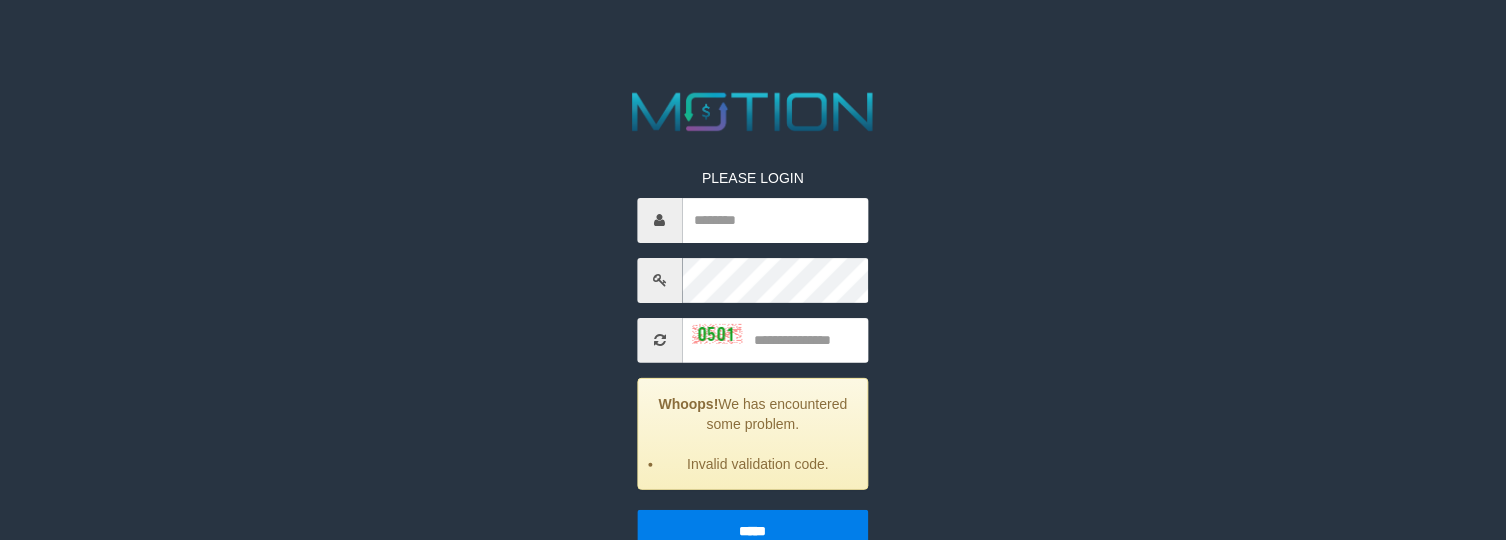 scroll, scrollTop: 166, scrollLeft: 0, axis: vertical 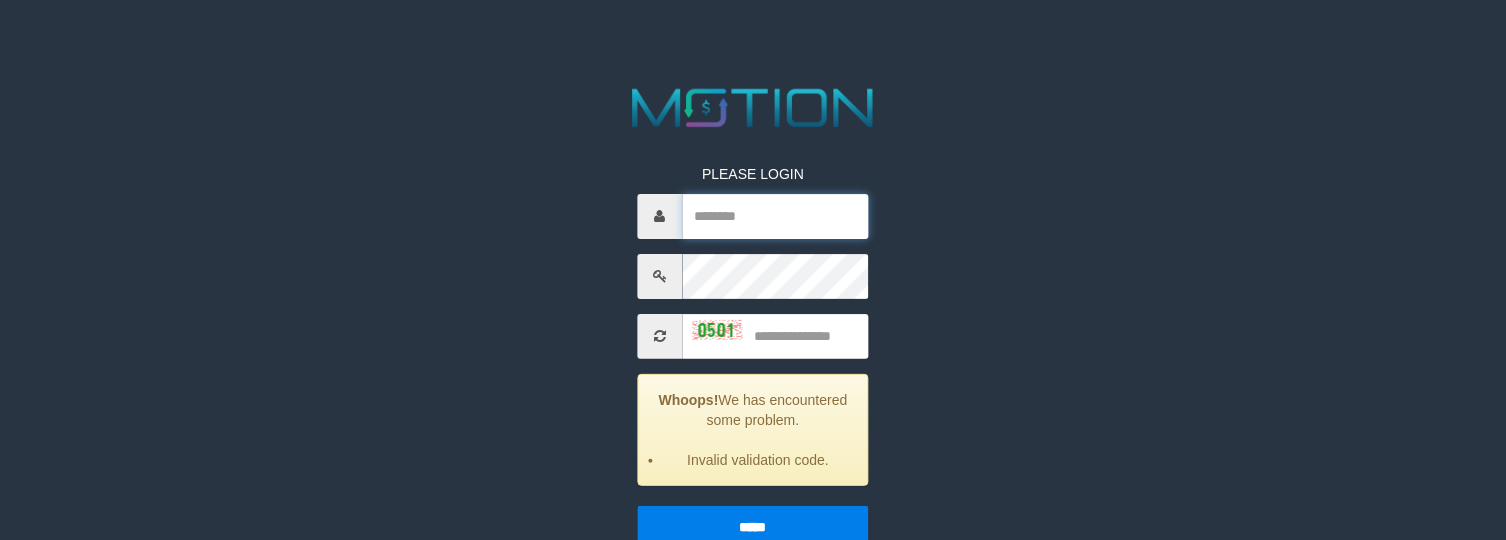 type on "*******" 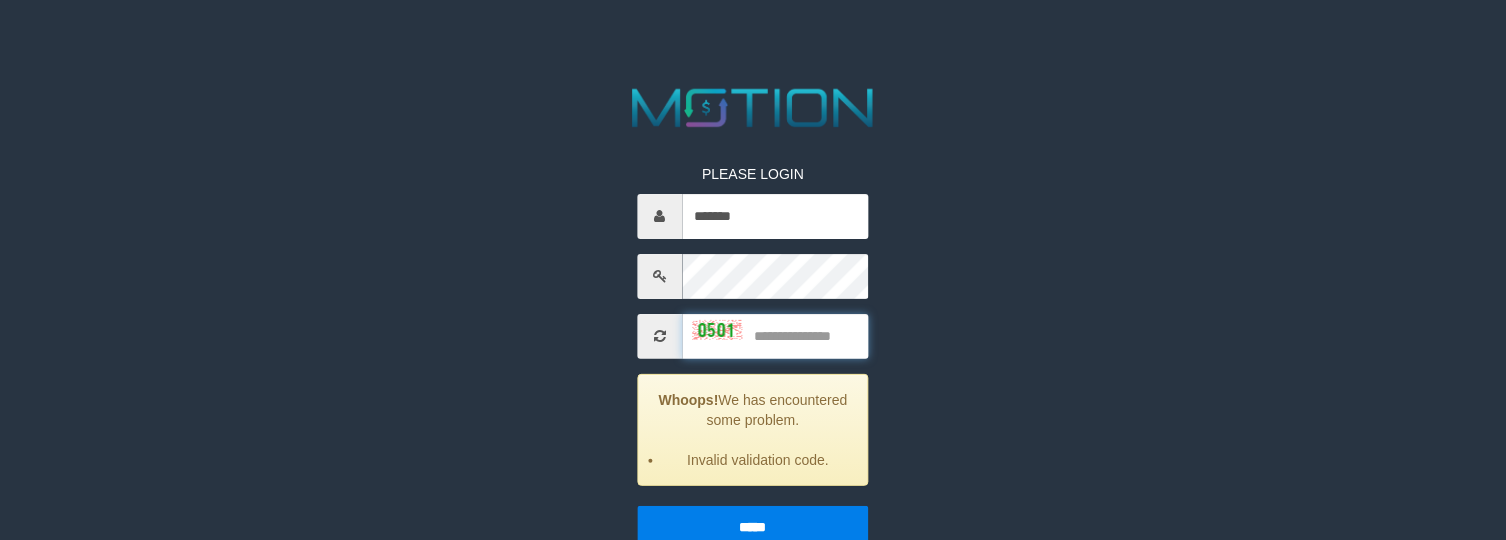 click at bounding box center [775, 336] 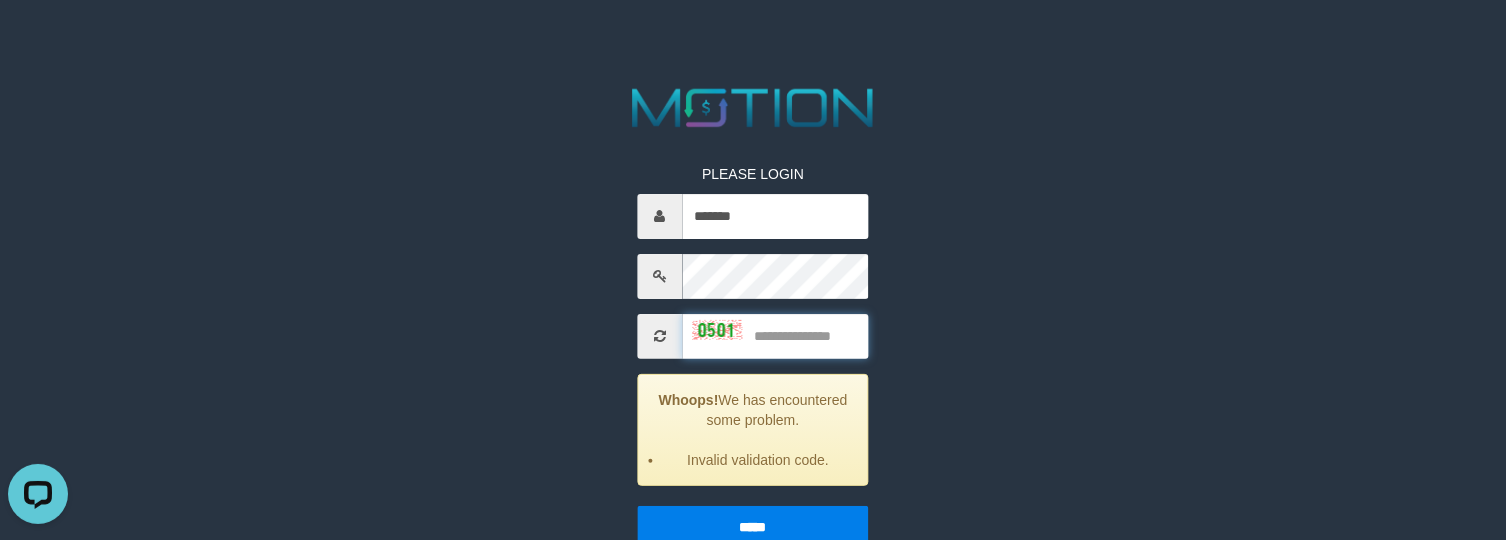 scroll, scrollTop: 0, scrollLeft: 0, axis: both 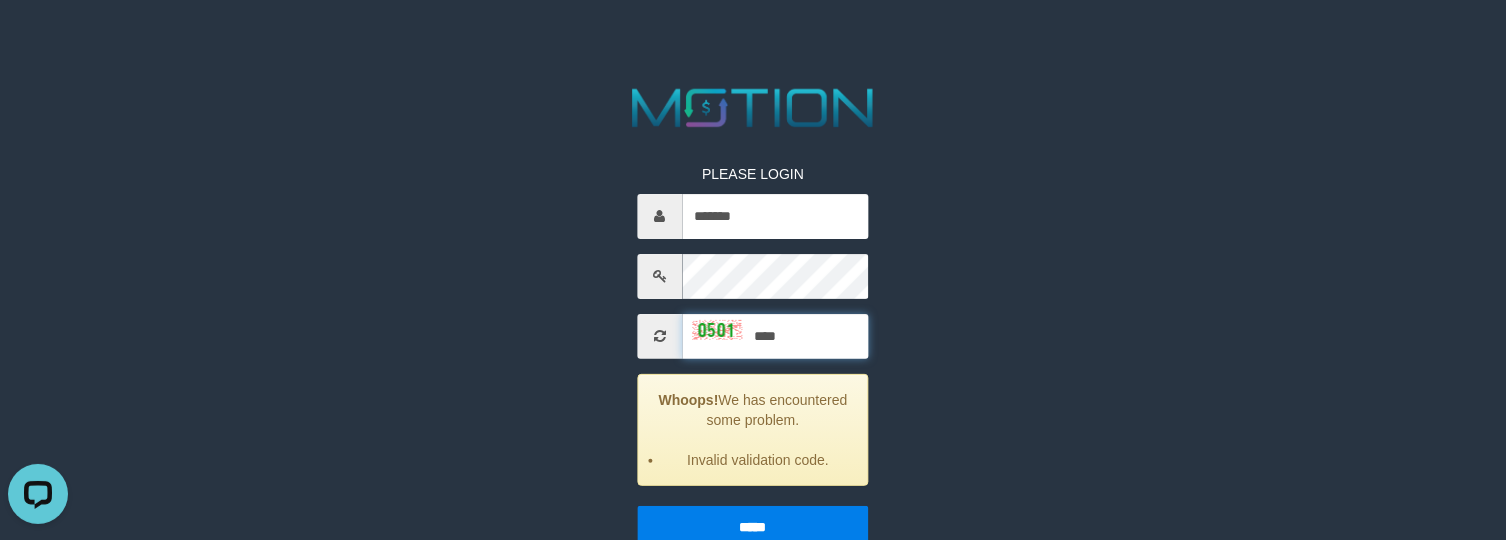 type on "****" 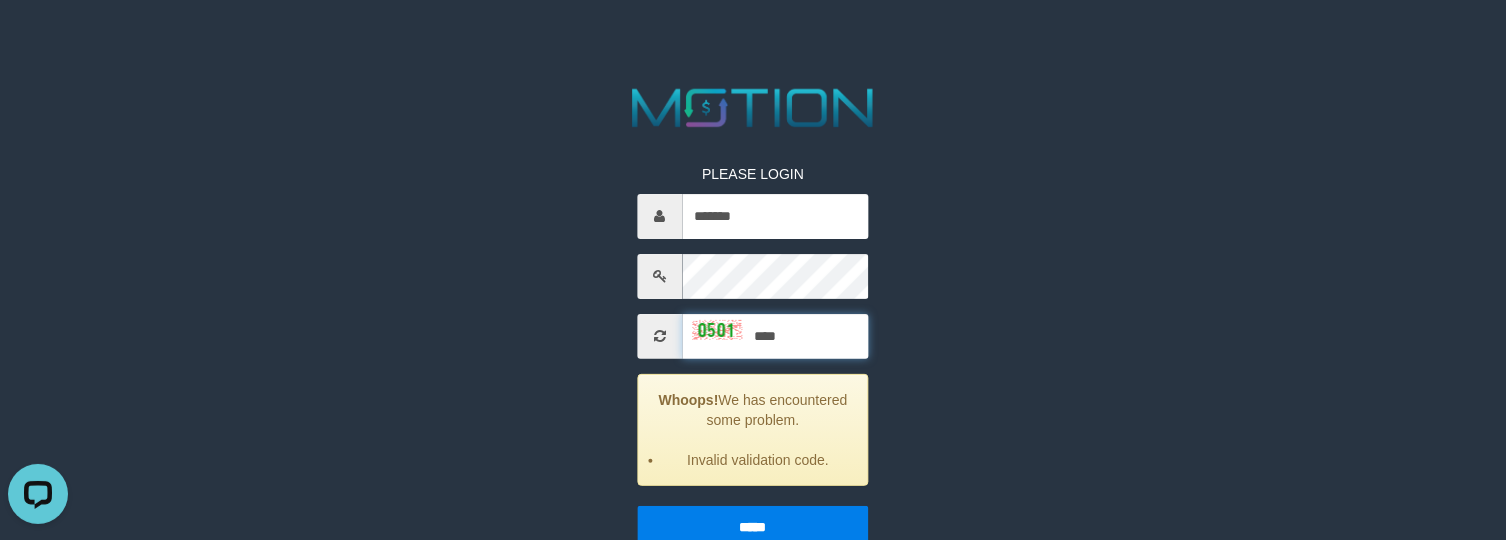 click on "*****" at bounding box center (752, 527) 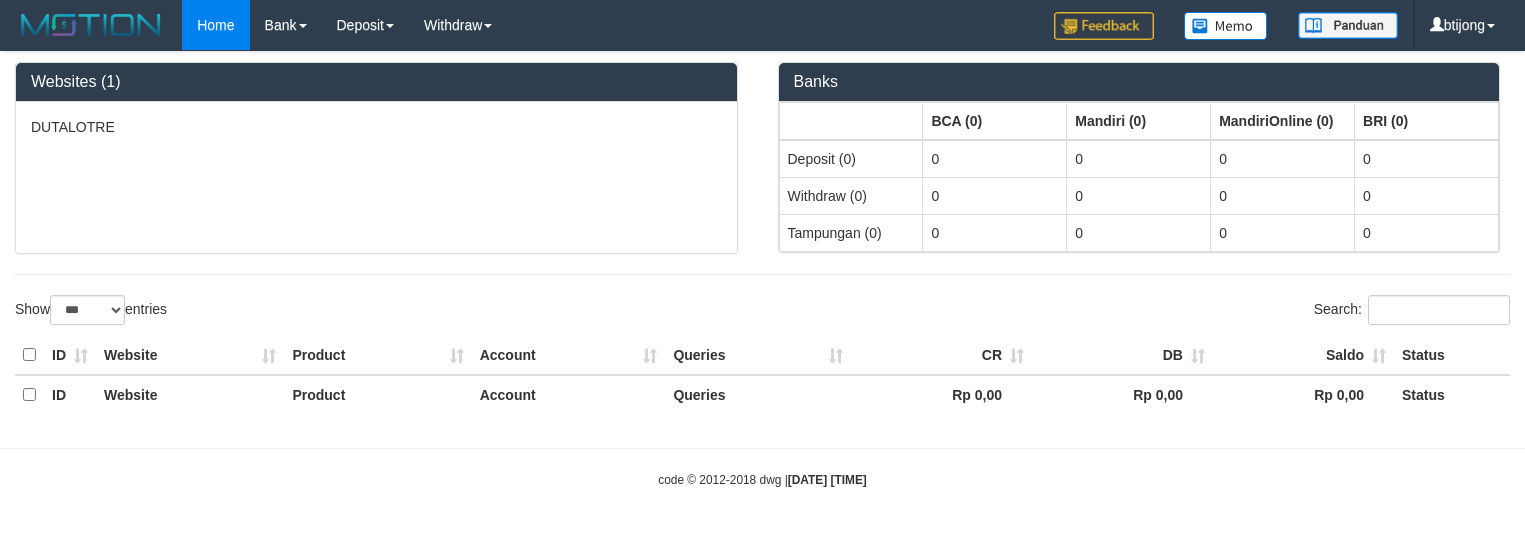 select on "***" 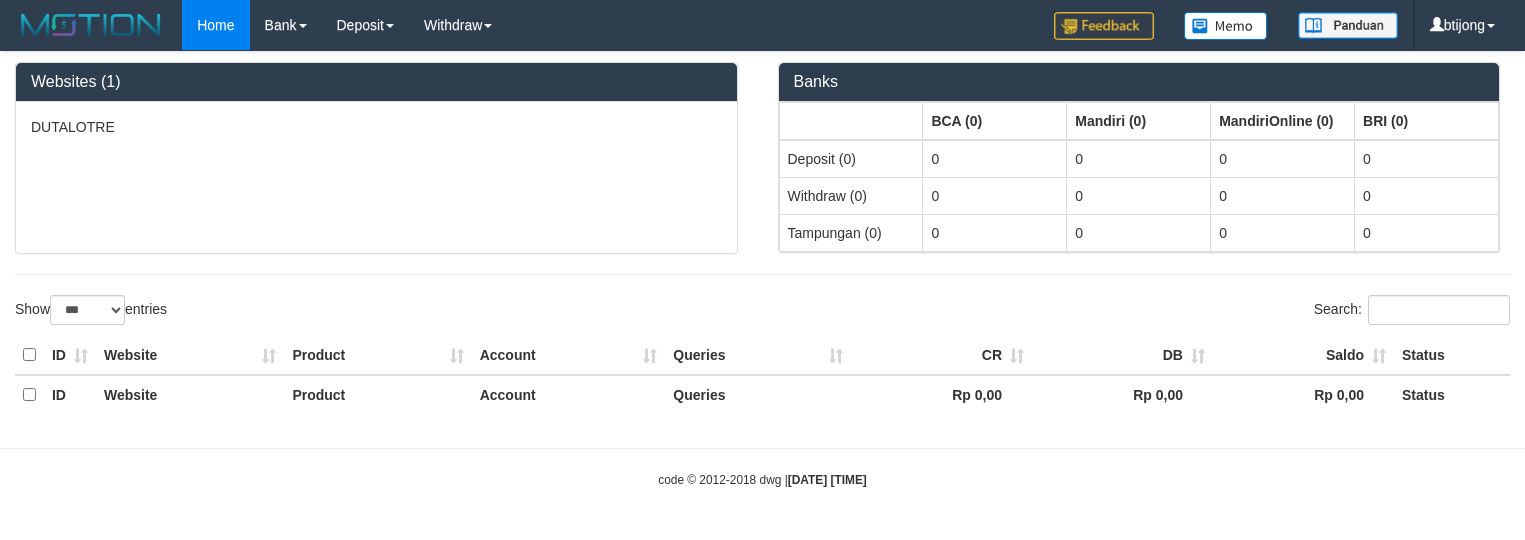 scroll, scrollTop: 0, scrollLeft: 0, axis: both 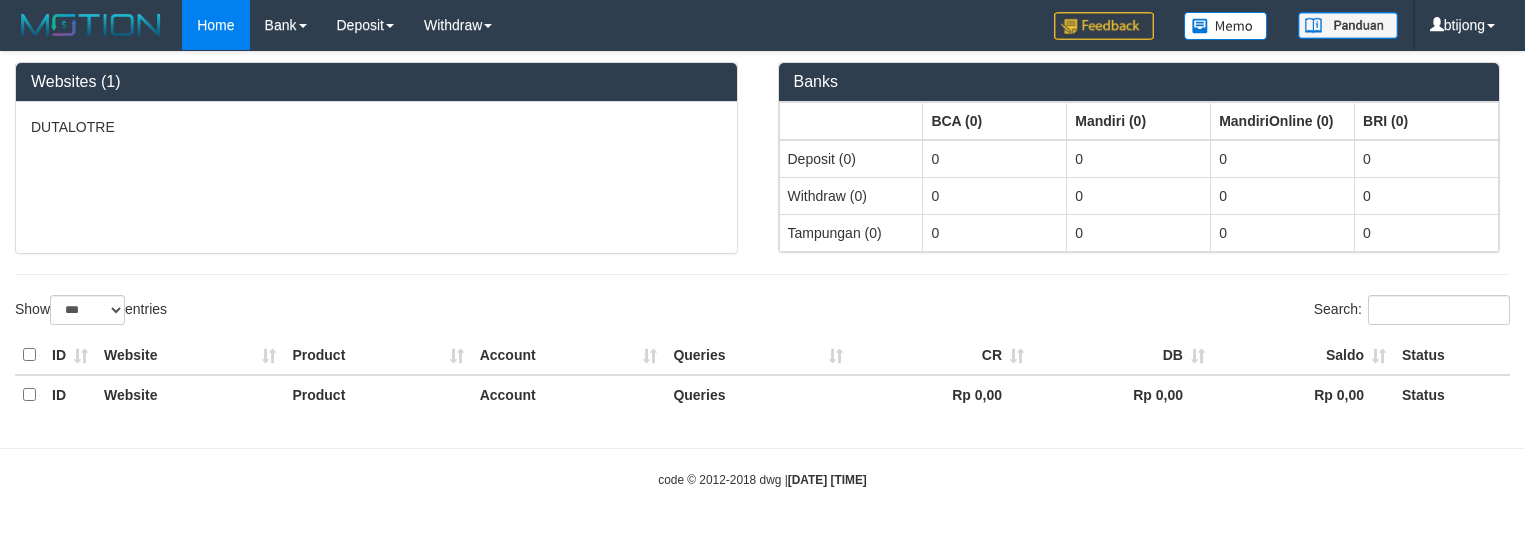 select on "***" 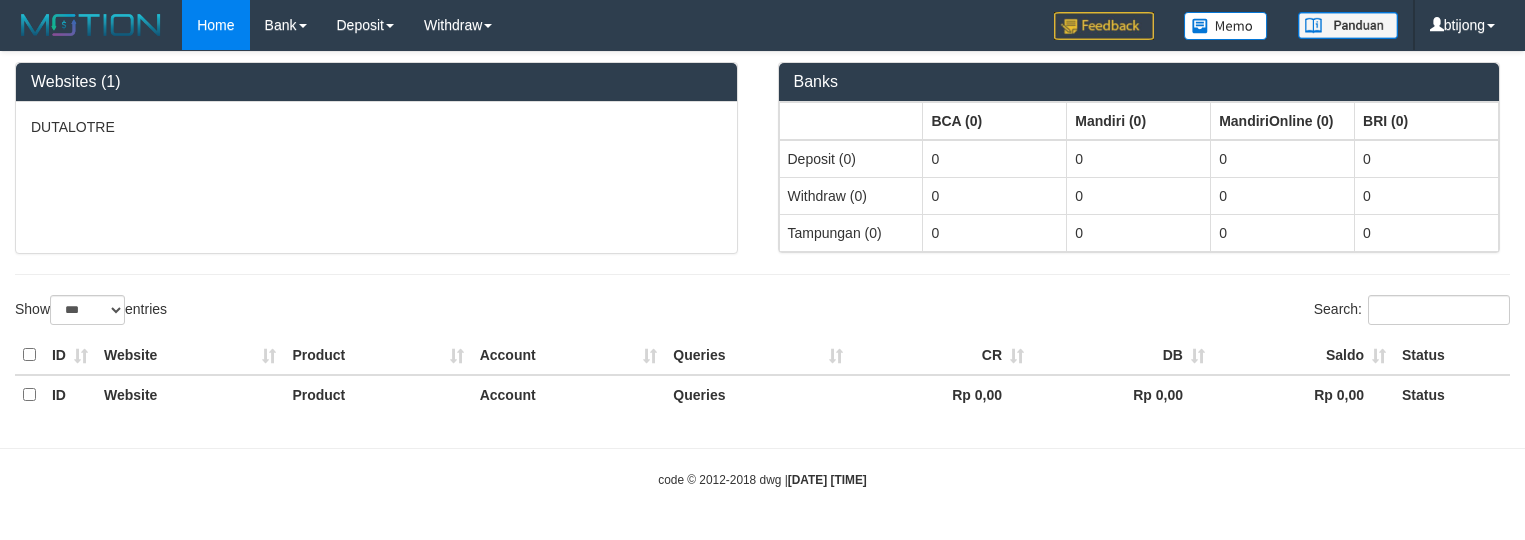 scroll, scrollTop: 0, scrollLeft: 0, axis: both 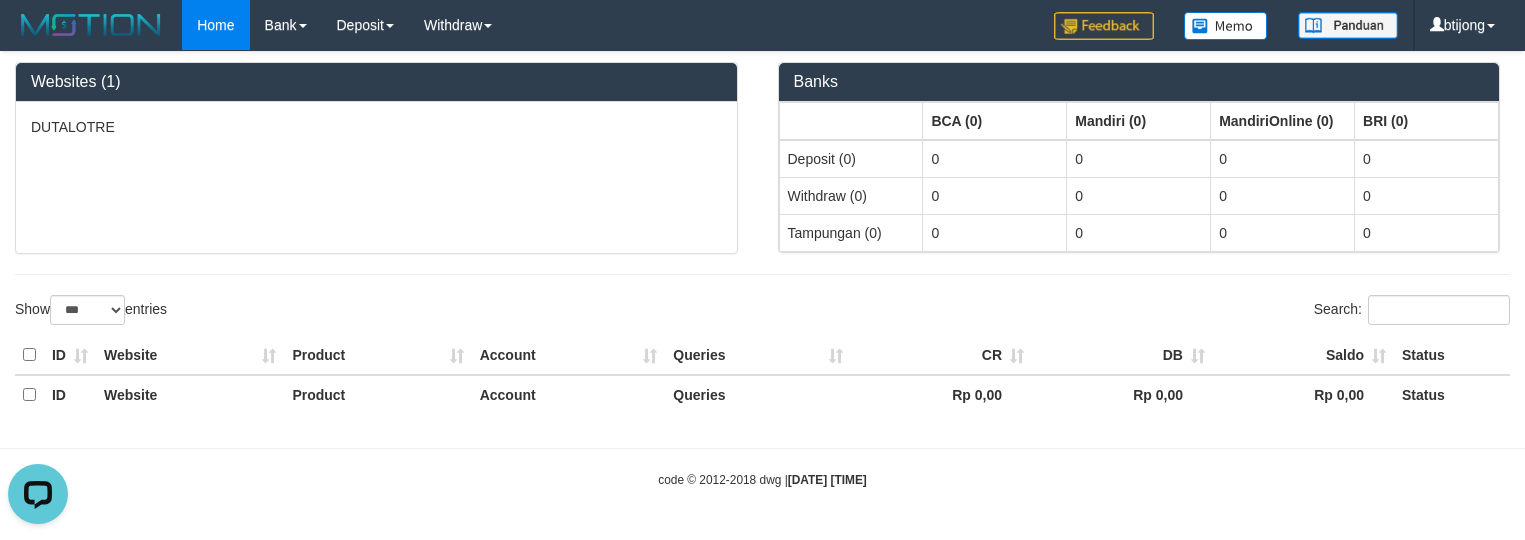 click at bounding box center (762, 424) 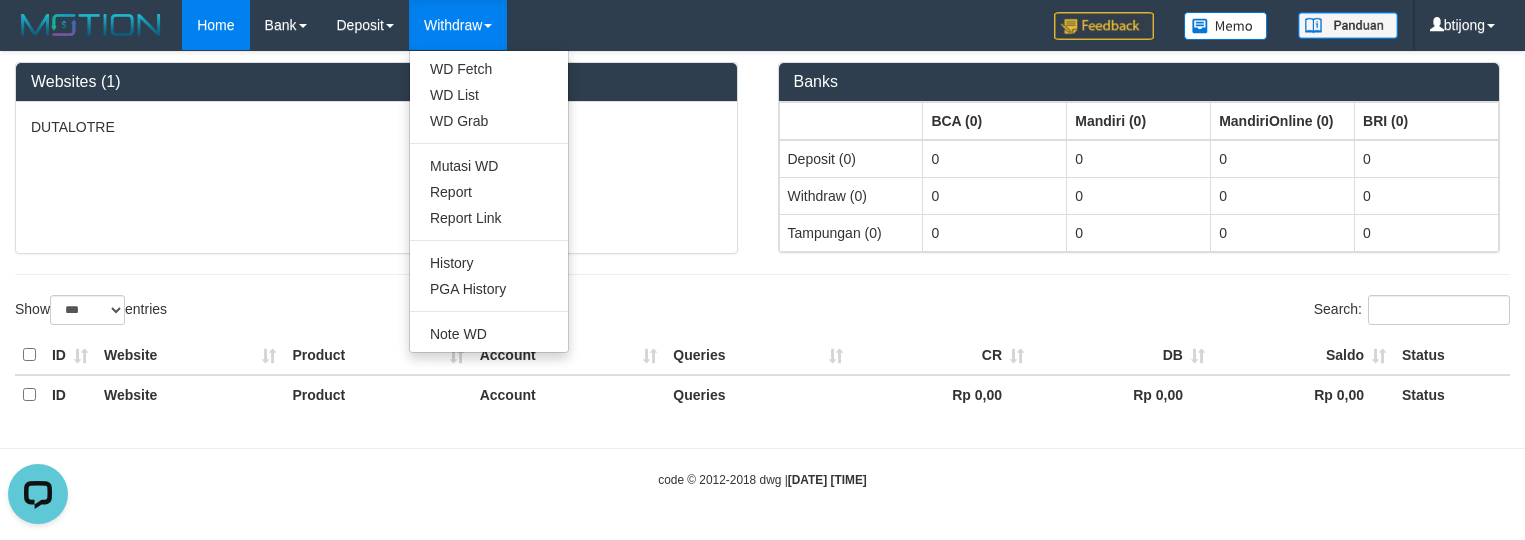 click on "WD Fetch
WD List
WD Grab
Mutasi WD
Report
Report Link
History
PGA History
Note WD" at bounding box center [489, 201] 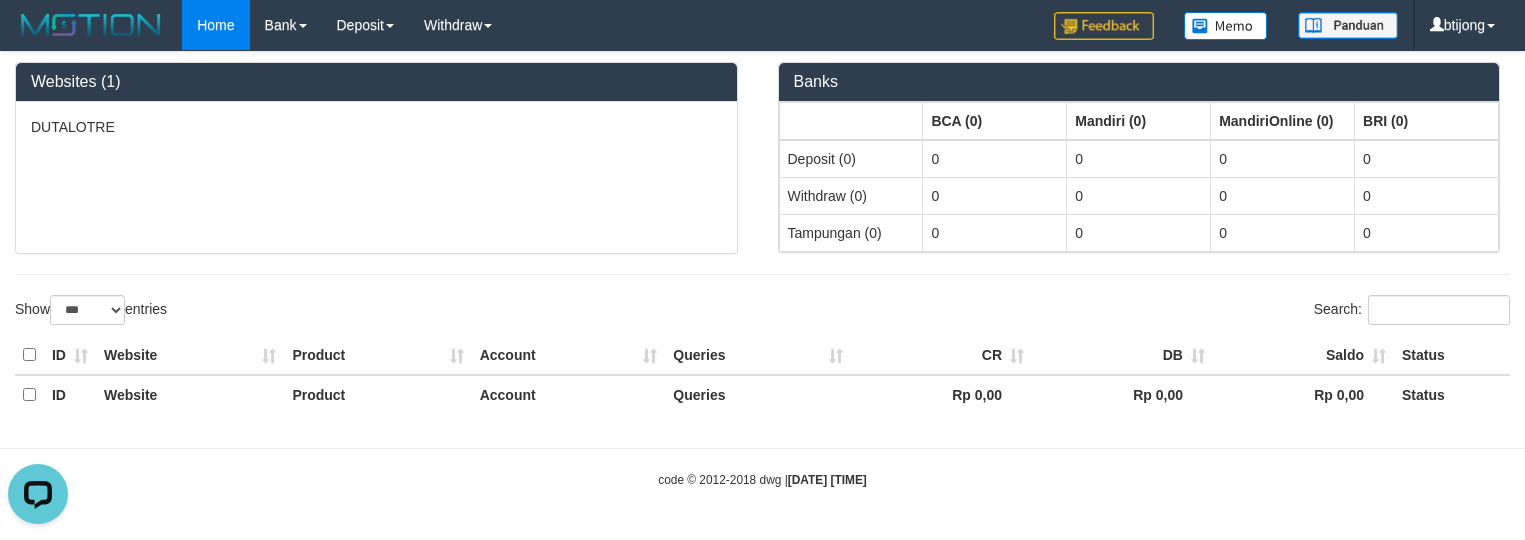 click on "Websites (1)" at bounding box center (376, 82) 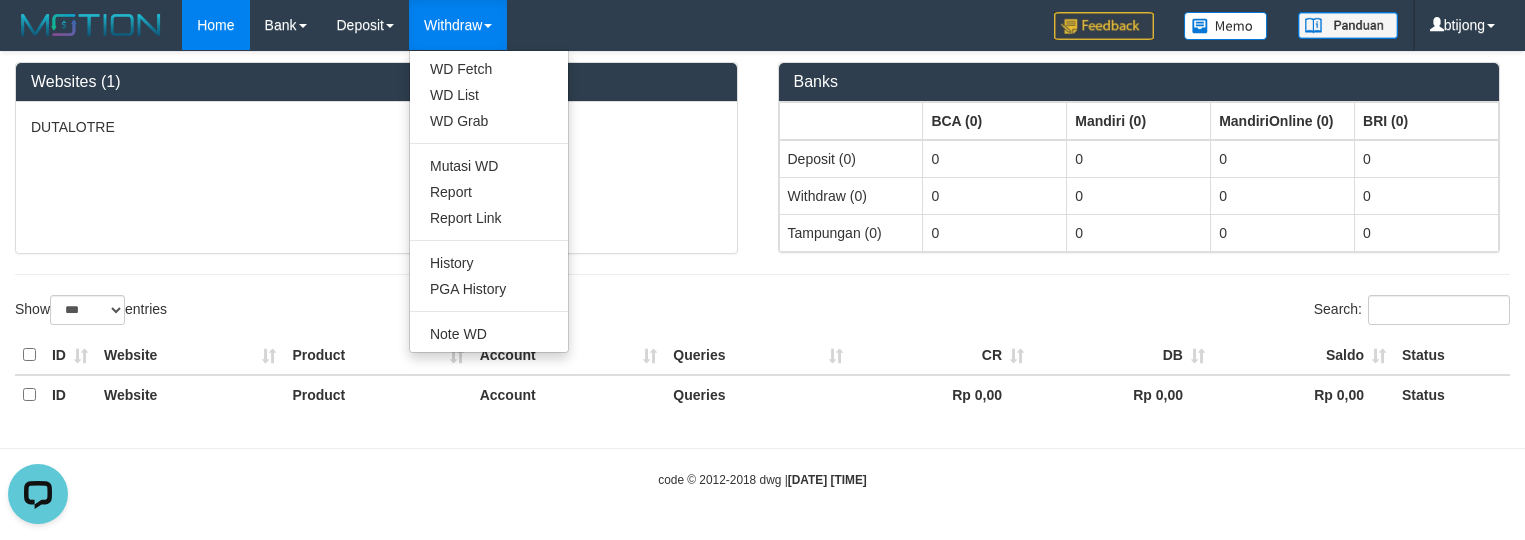 click on "Withdraw" at bounding box center (458, 25) 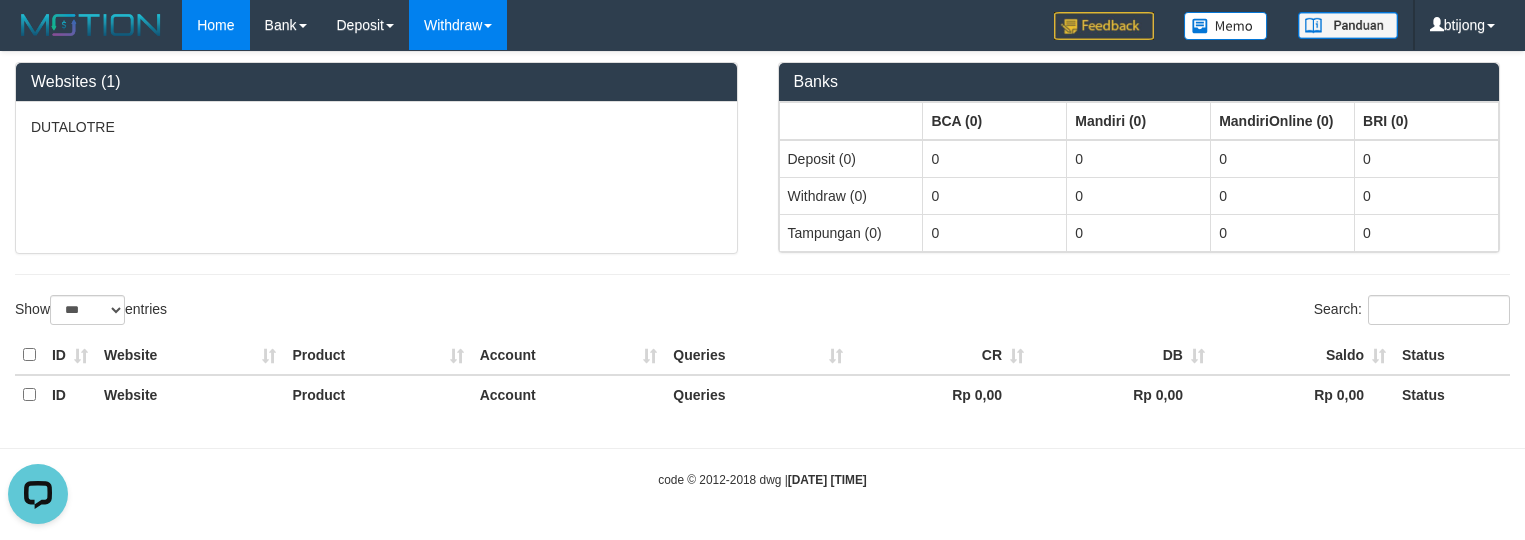 click on "Withdraw" at bounding box center (458, 25) 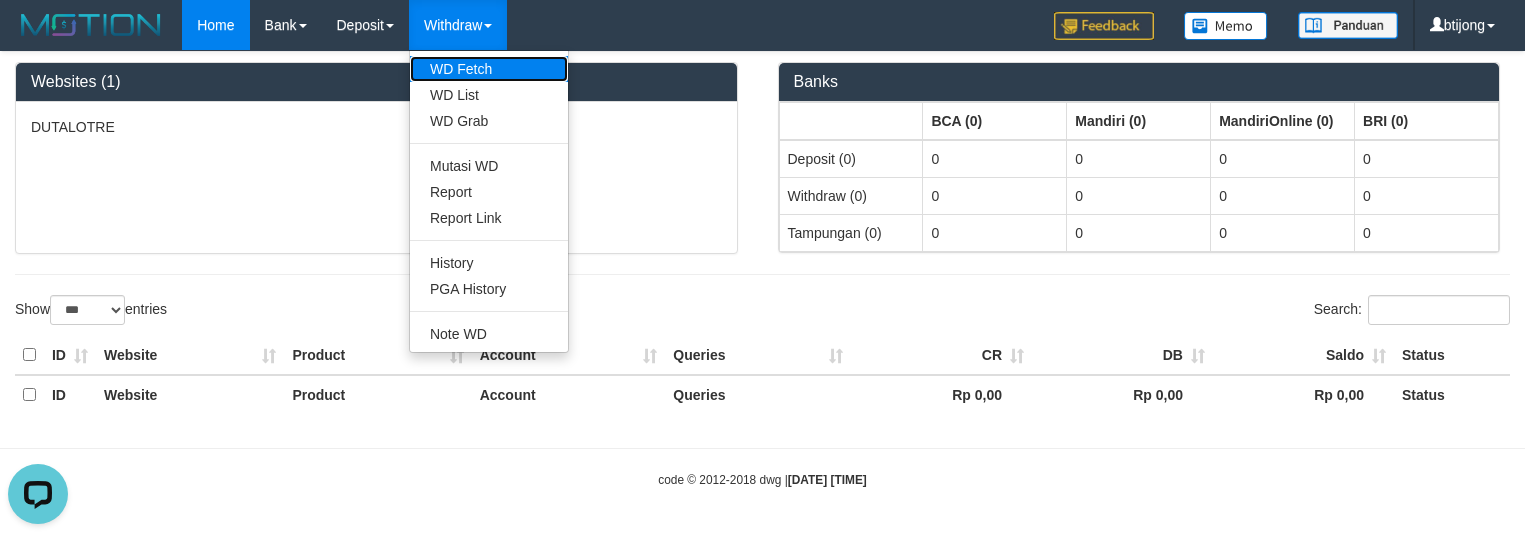 click on "WD Fetch" at bounding box center [489, 69] 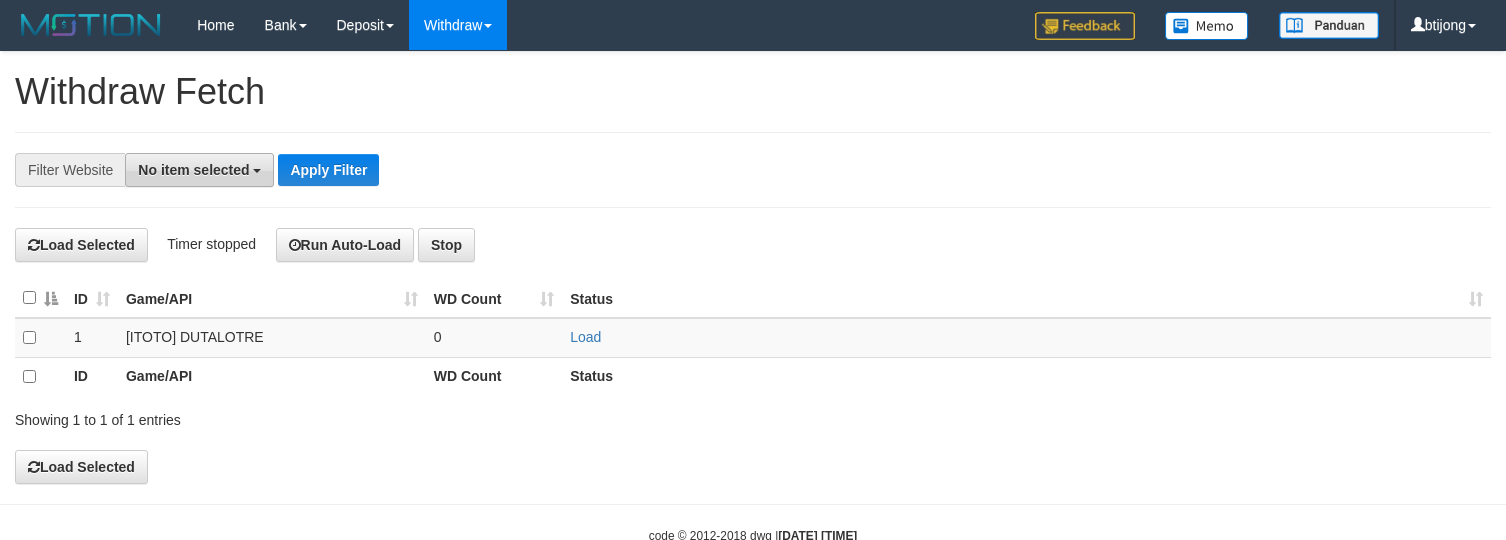 scroll, scrollTop: 0, scrollLeft: 0, axis: both 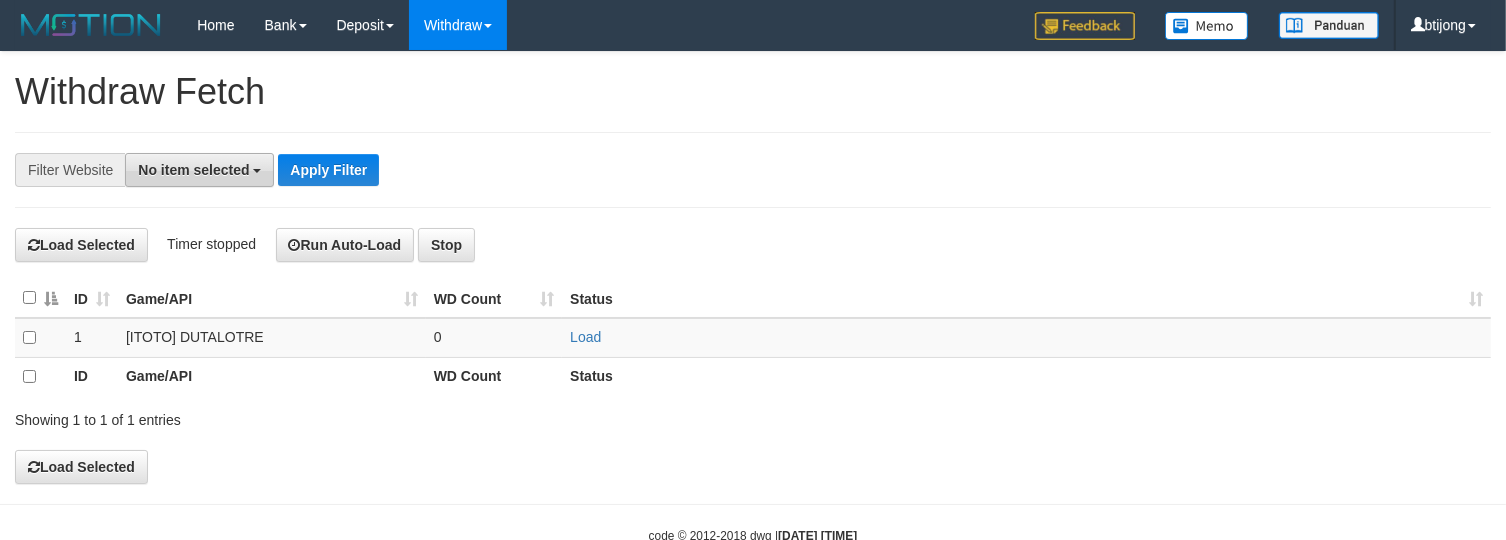 click on "No item selected" at bounding box center (193, 170) 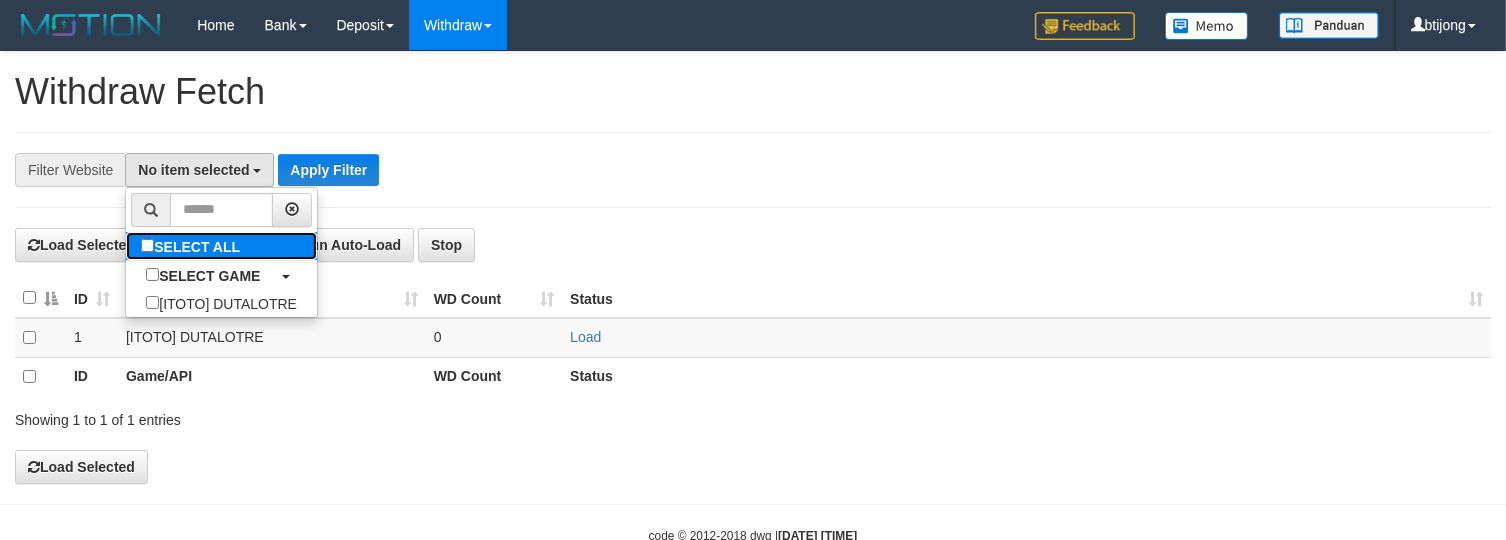 click on "SELECT ALL" at bounding box center [193, 246] 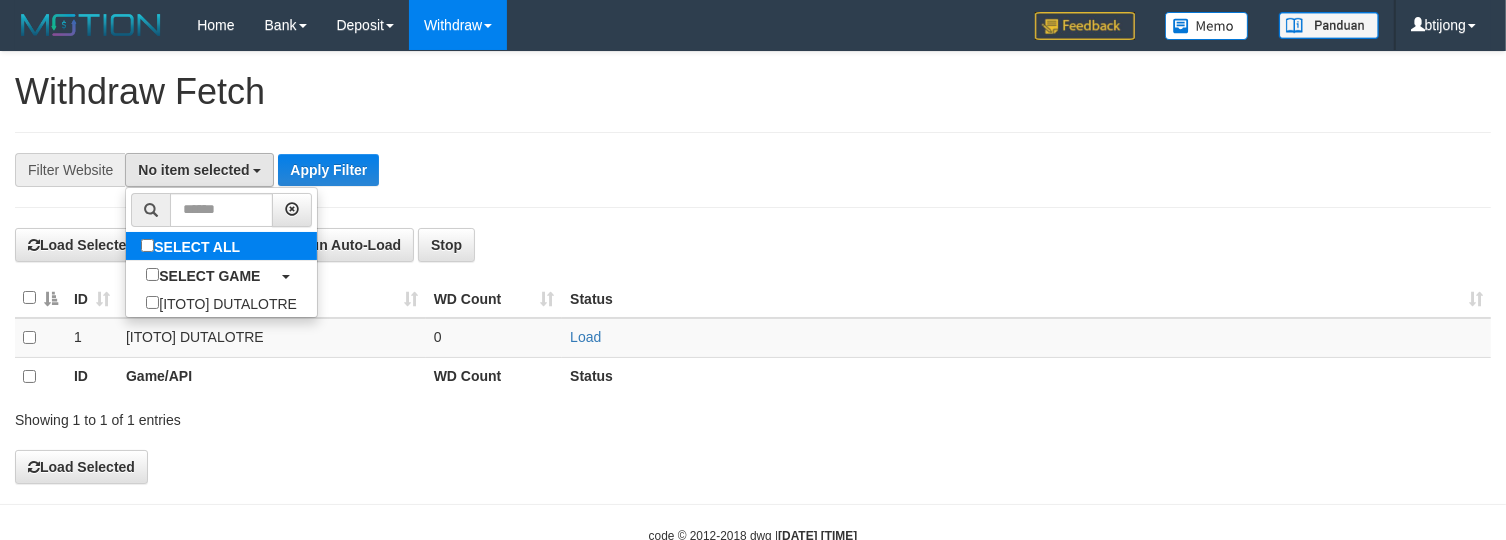 select on "****" 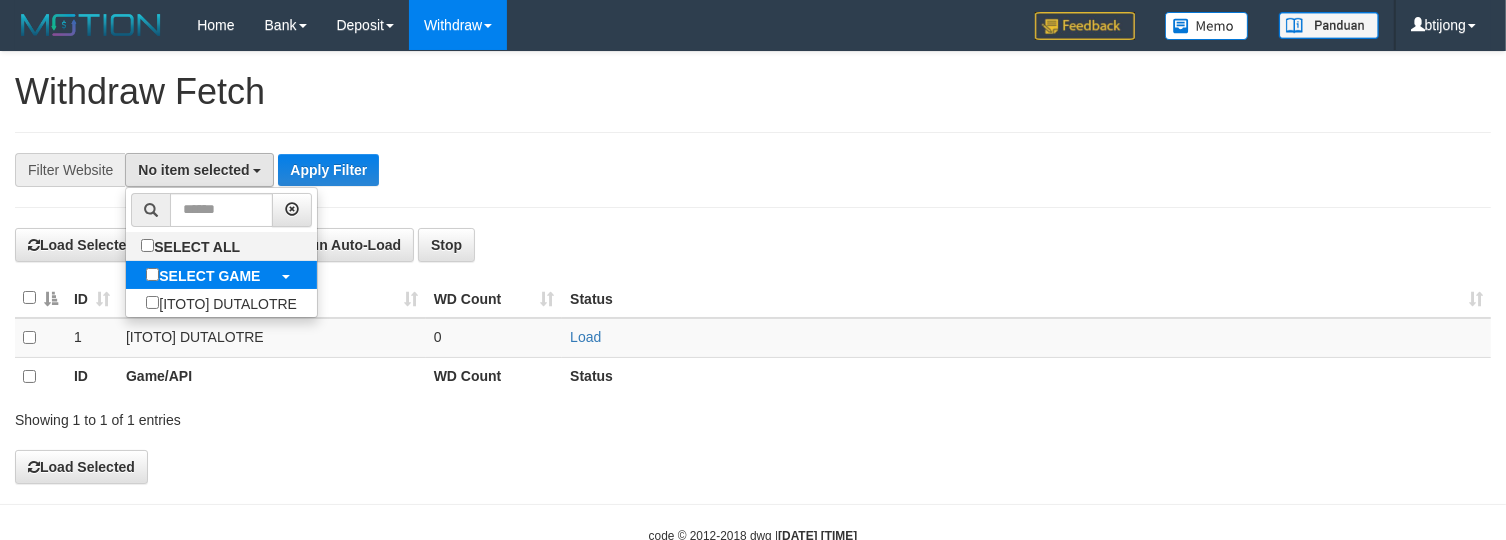 scroll, scrollTop: 17, scrollLeft: 0, axis: vertical 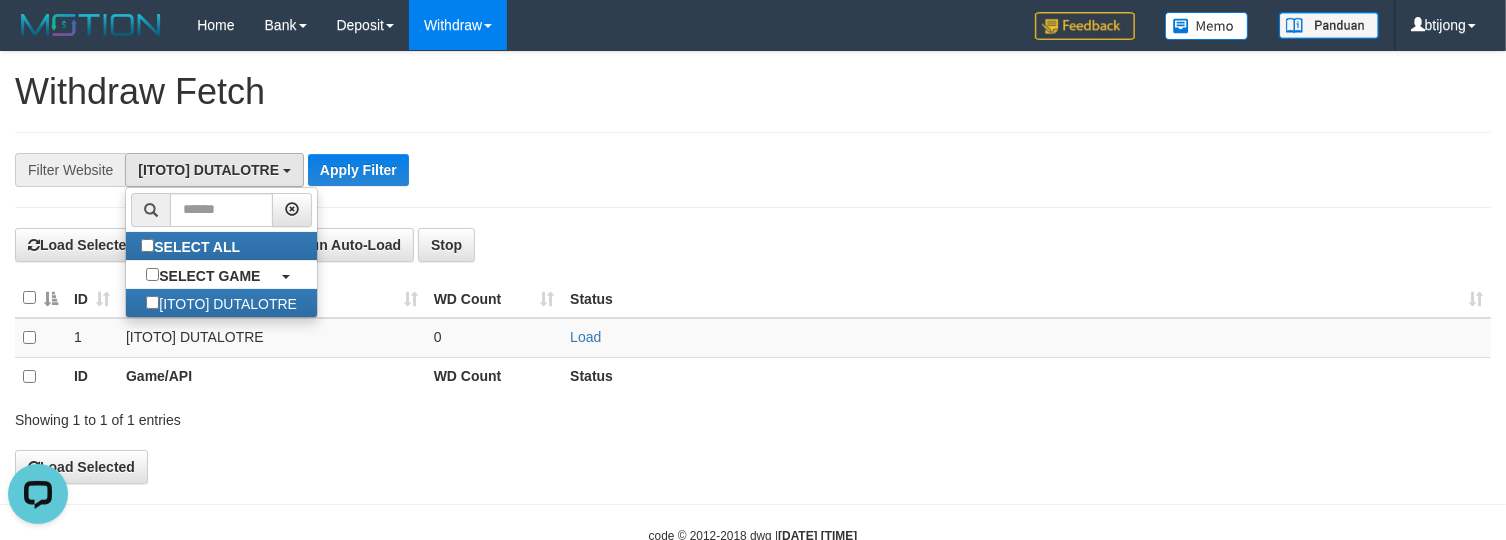 click on "ID Game/API WD Count Status
1
[ITOTO]
DUTALOTRE
0
Load
ID Game/API WD Count Status" at bounding box center (753, 337) 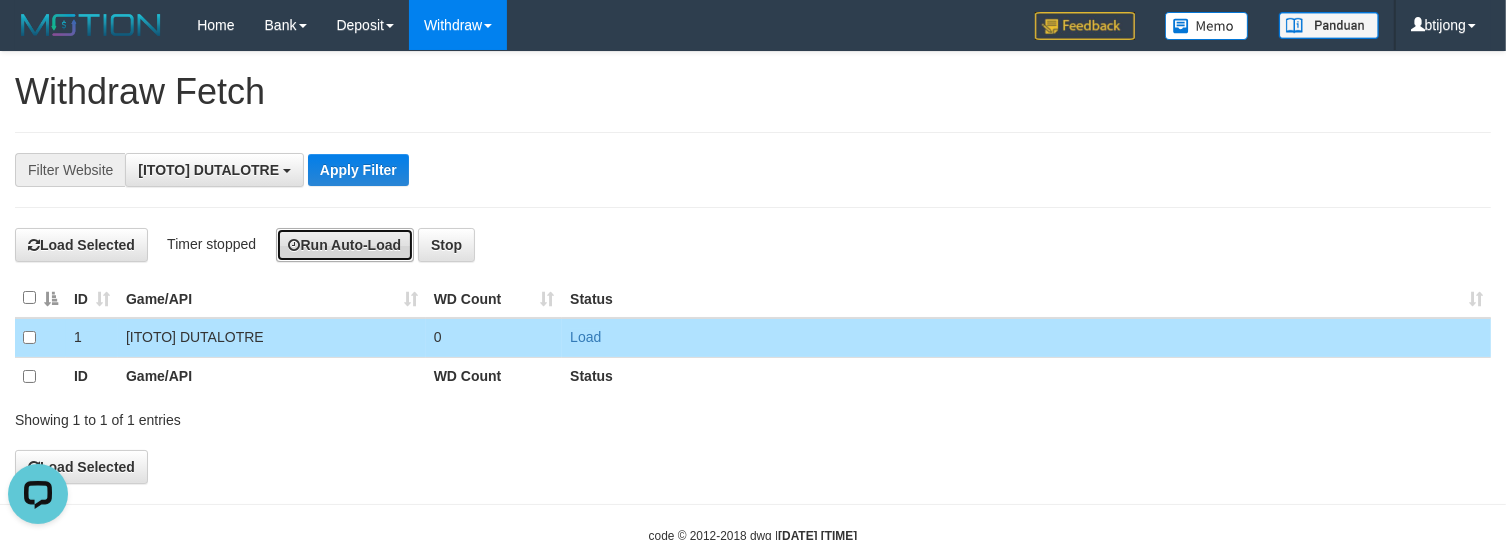 click on "Run Auto-Load" at bounding box center [345, 245] 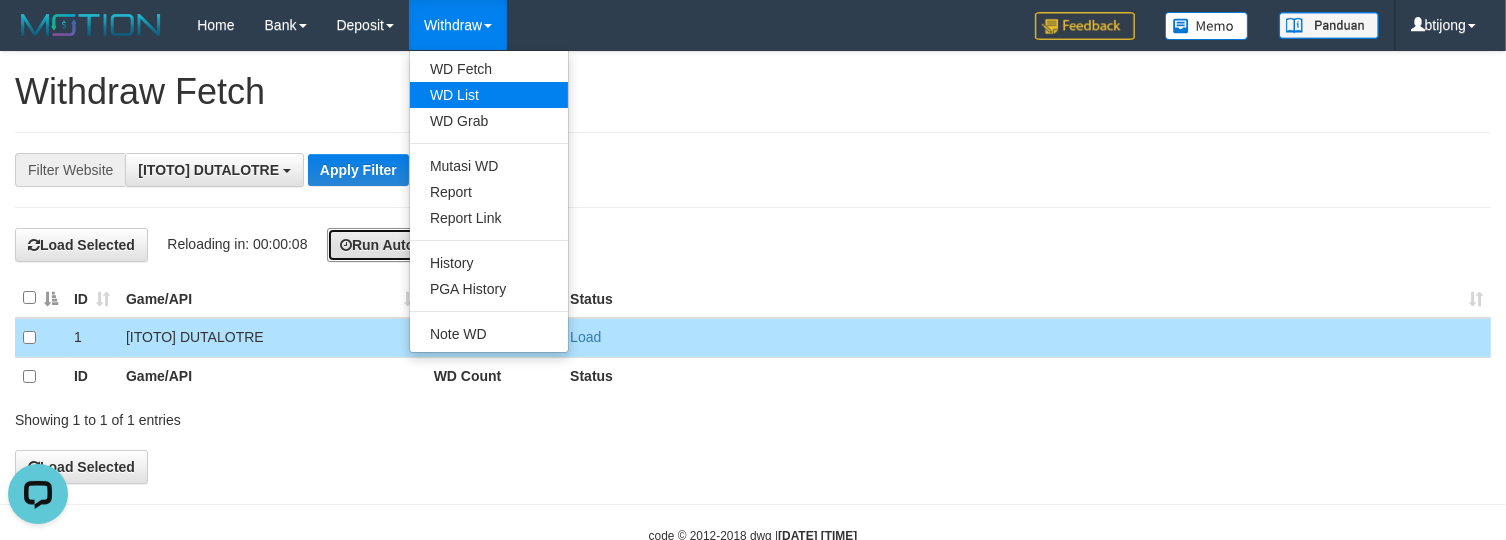 type 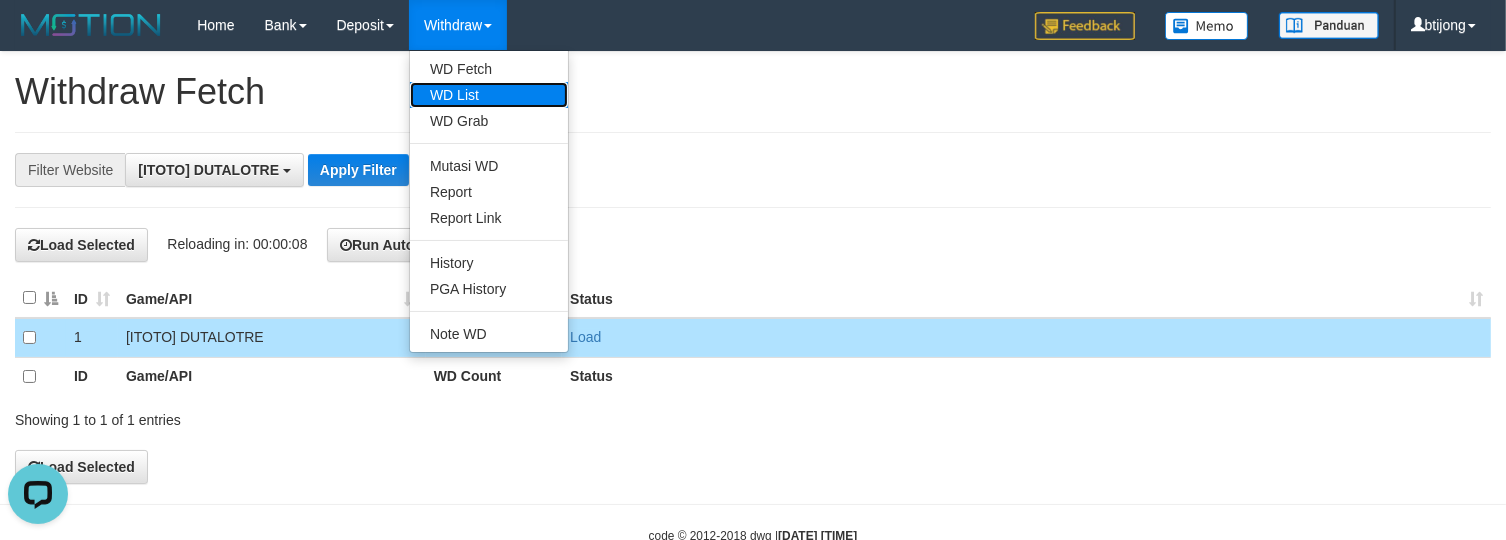 click on "WD List" at bounding box center (489, 95) 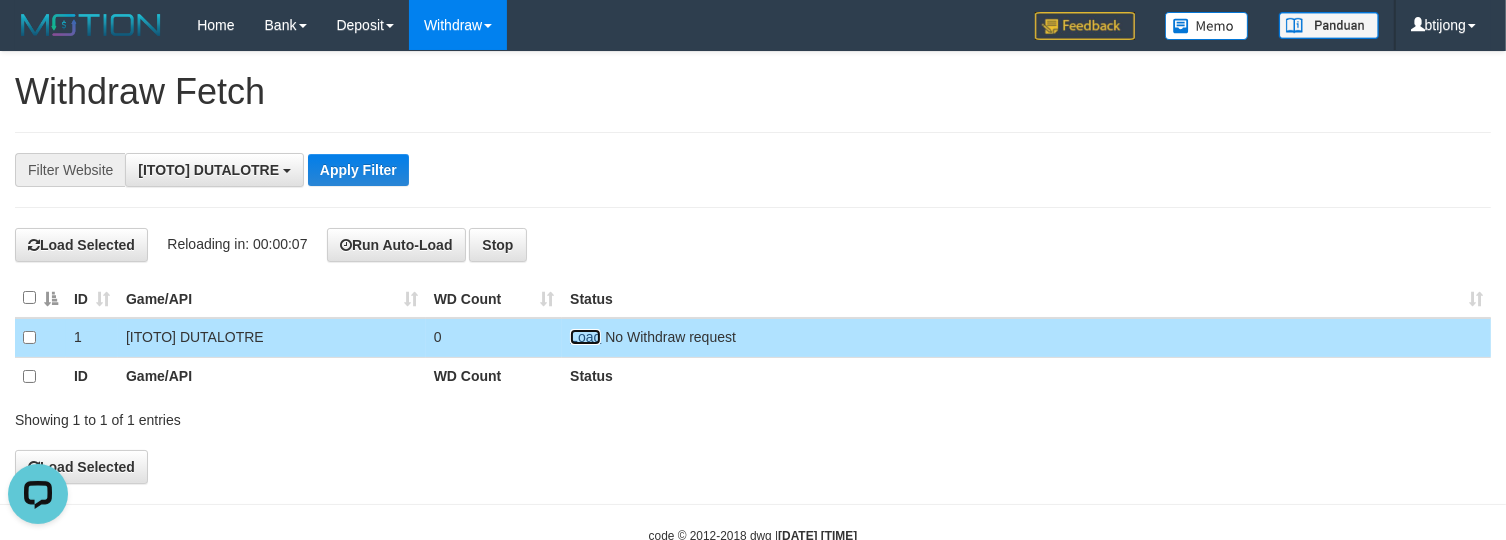click on "Load" at bounding box center (585, 337) 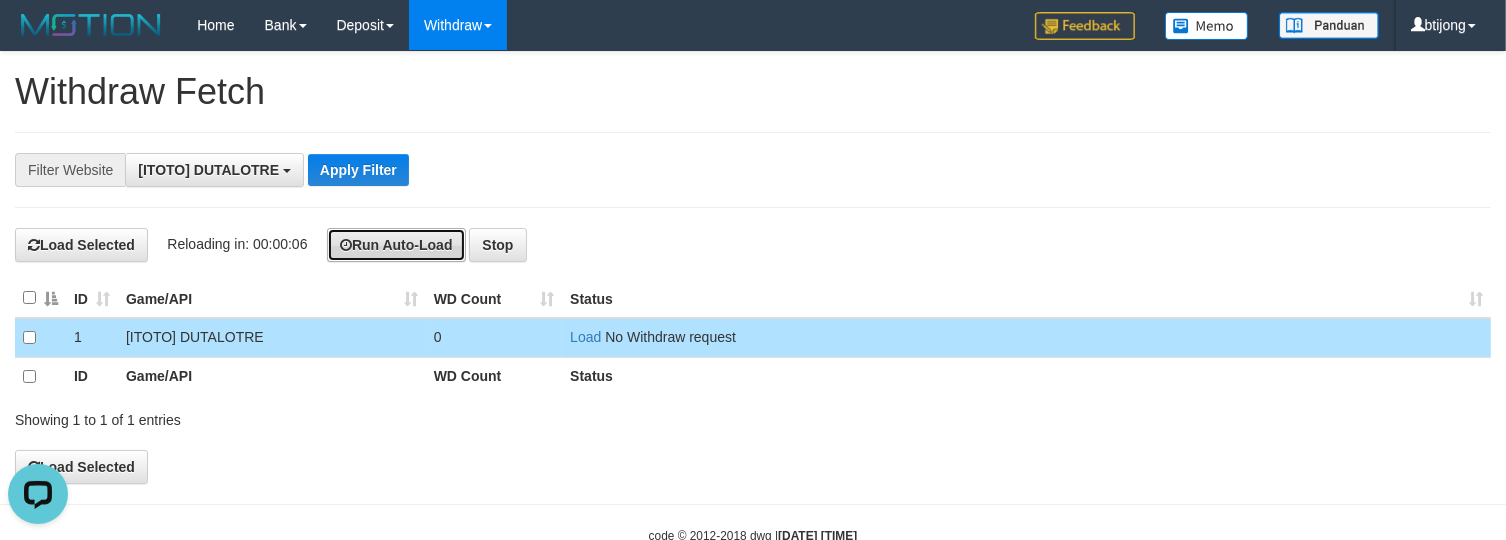 drag, startPoint x: 390, startPoint y: 243, endPoint x: 420, endPoint y: 248, distance: 30.413813 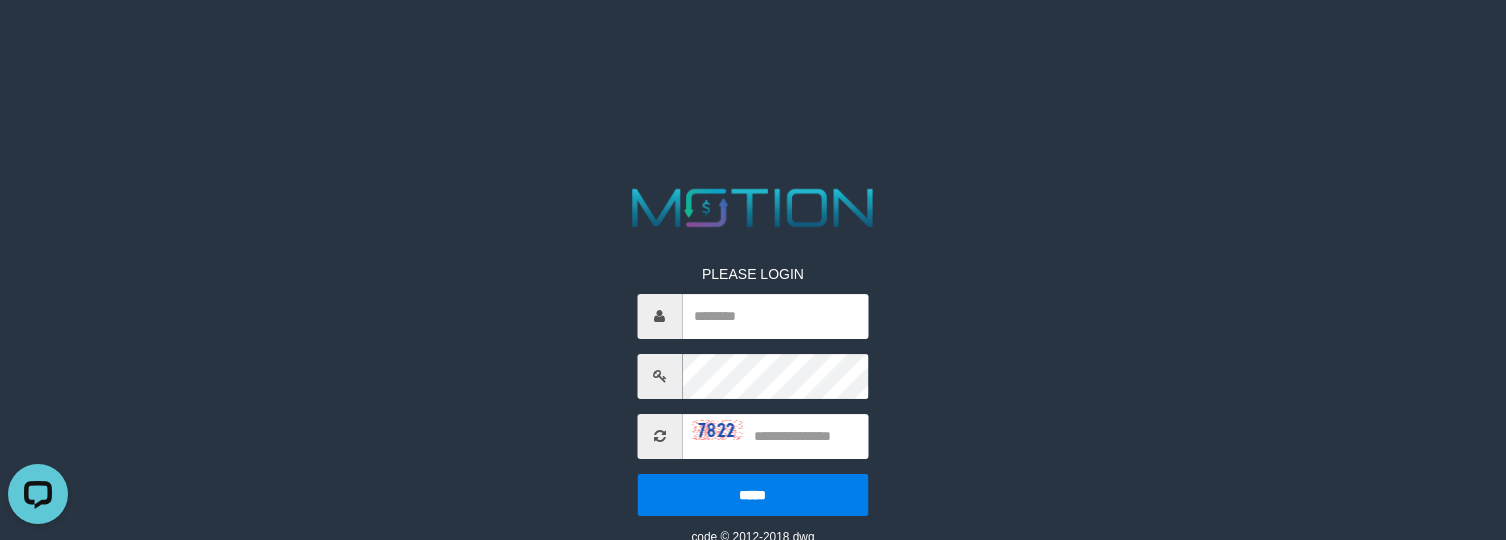 scroll, scrollTop: 0, scrollLeft: 0, axis: both 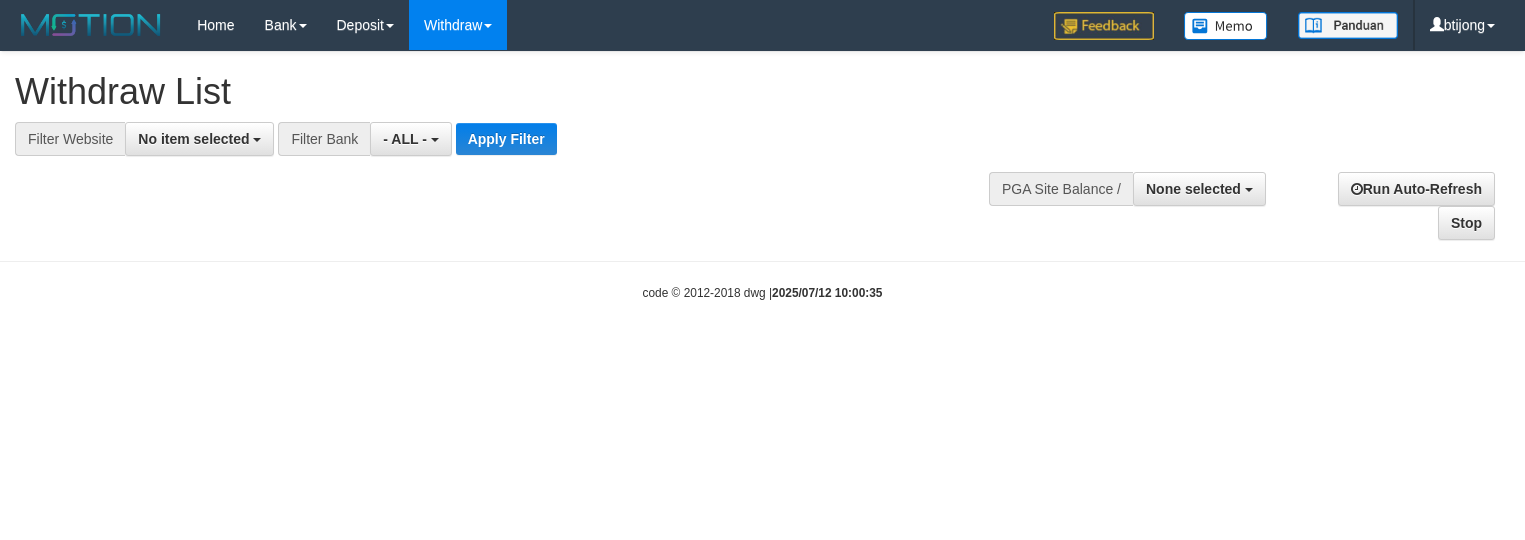select 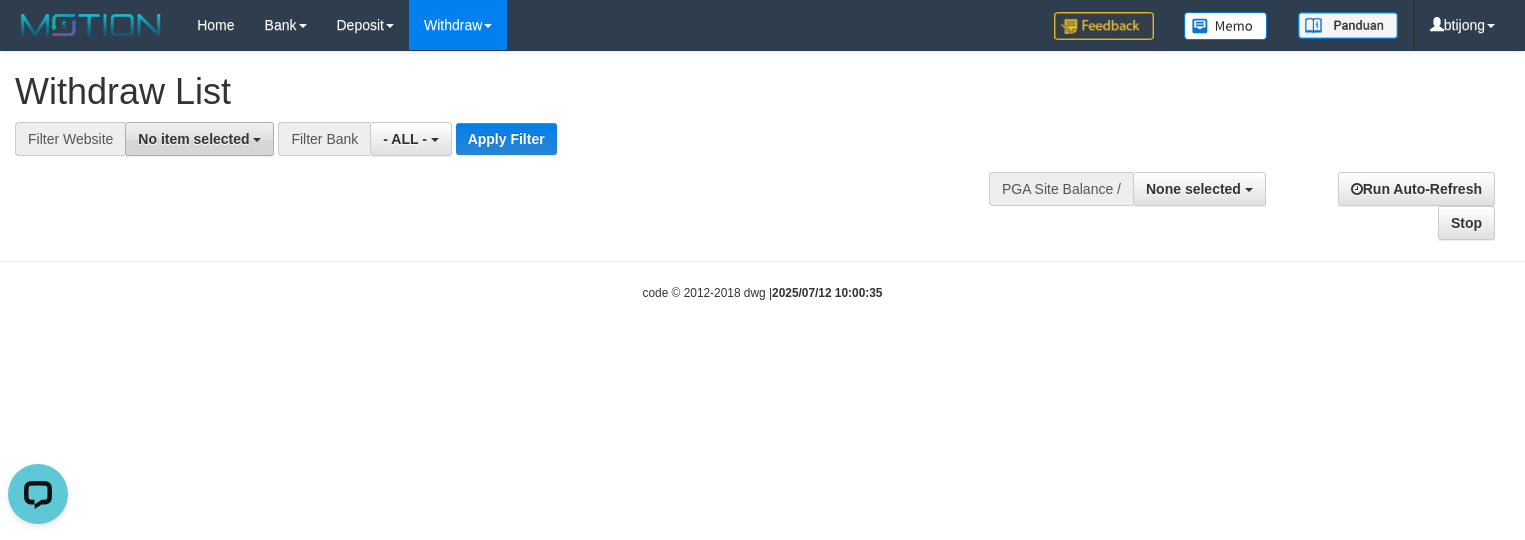 scroll, scrollTop: 0, scrollLeft: 0, axis: both 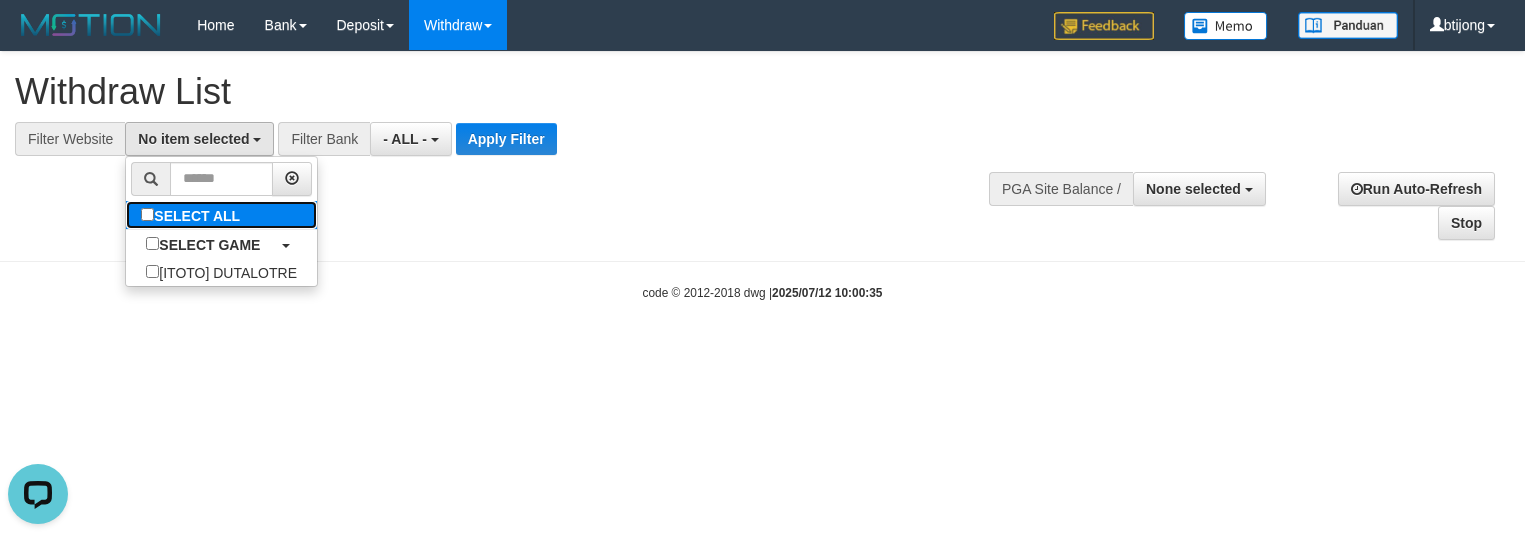 click on "SELECT ALL" at bounding box center (193, 215) 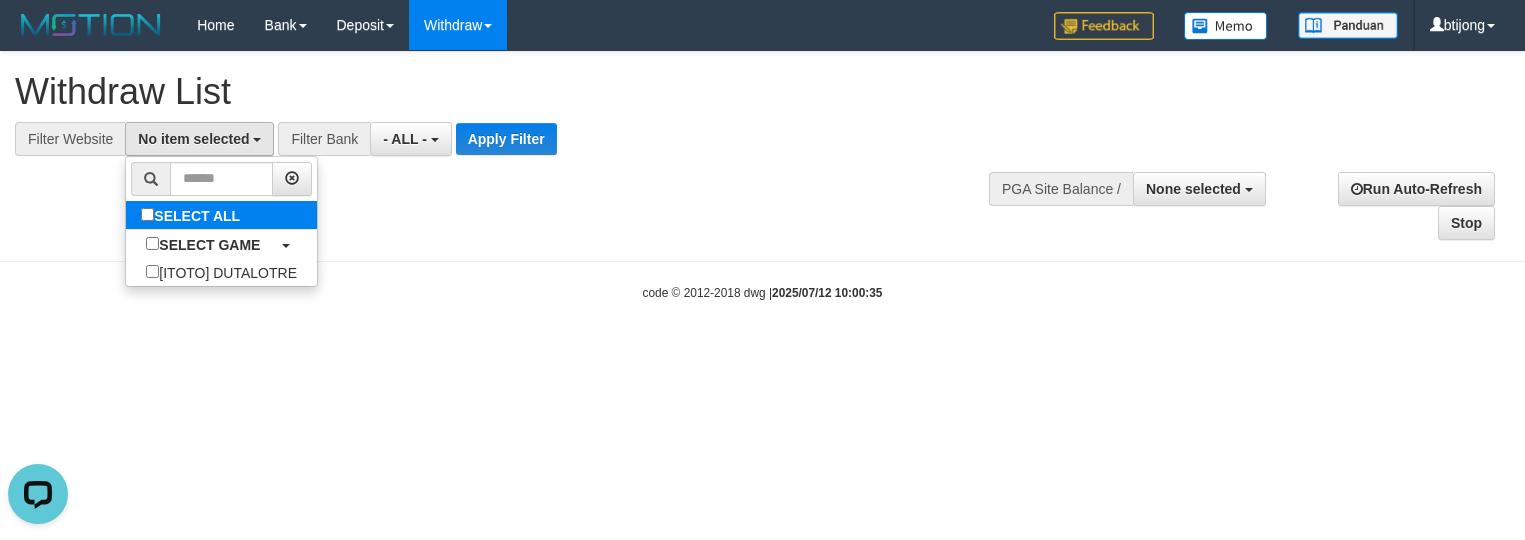 select on "****" 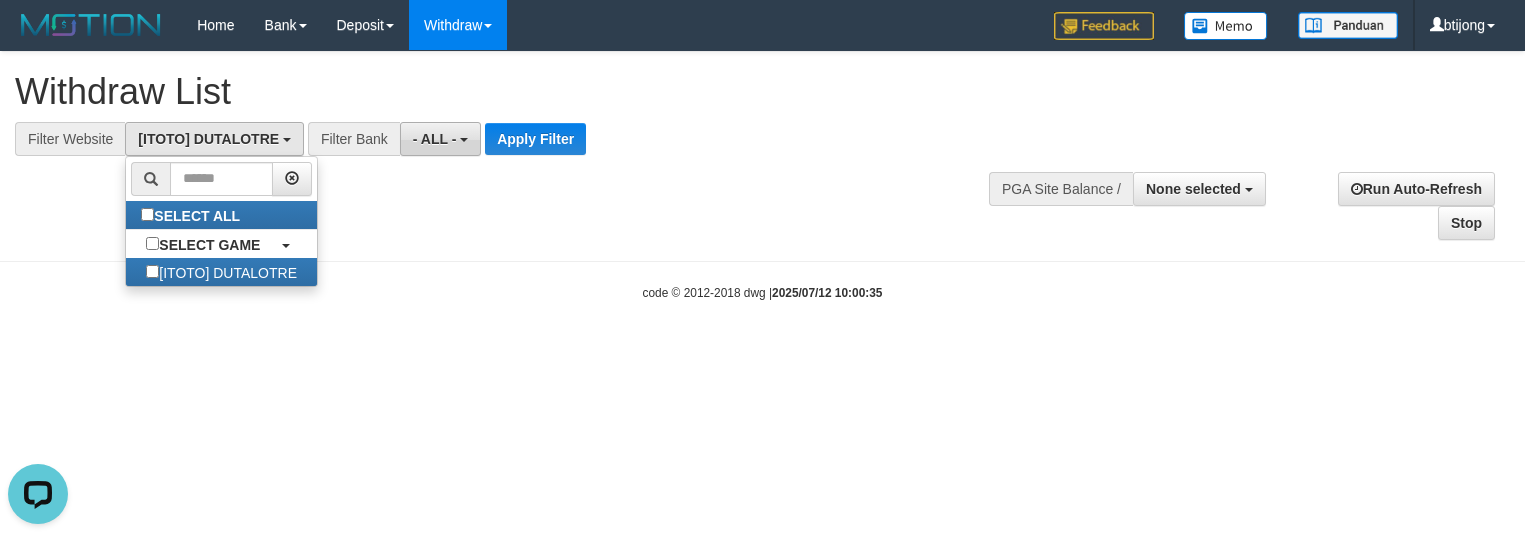scroll, scrollTop: 17, scrollLeft: 0, axis: vertical 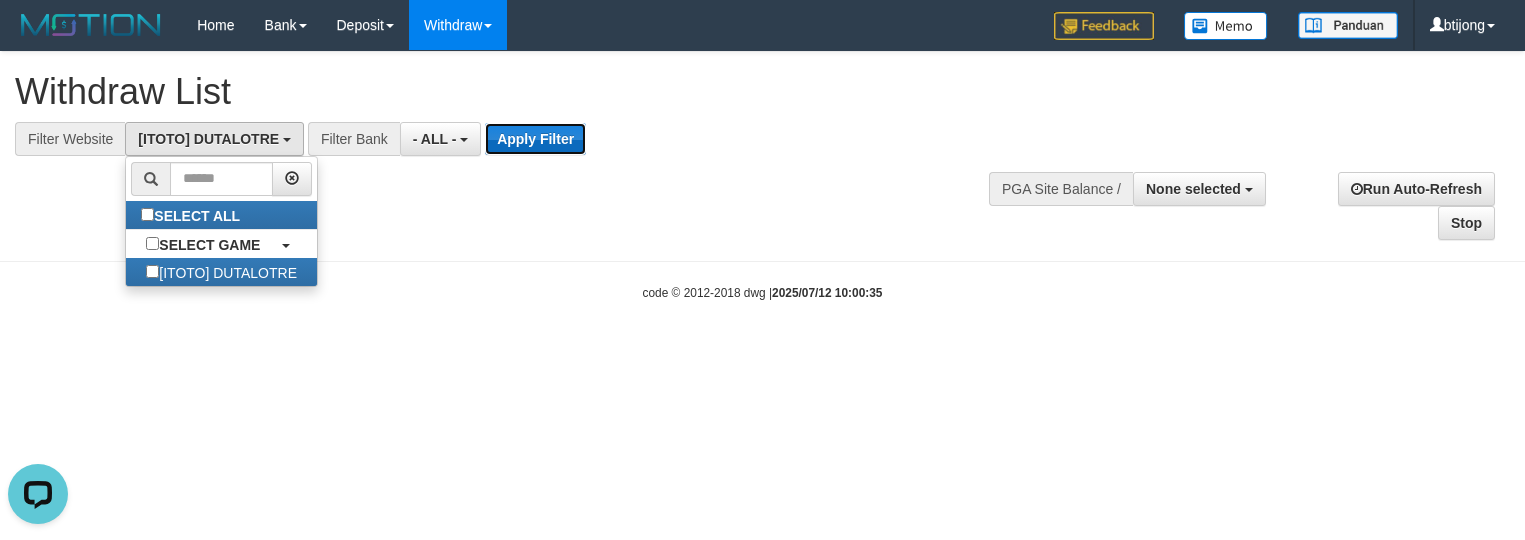 click on "Apply Filter" at bounding box center [535, 139] 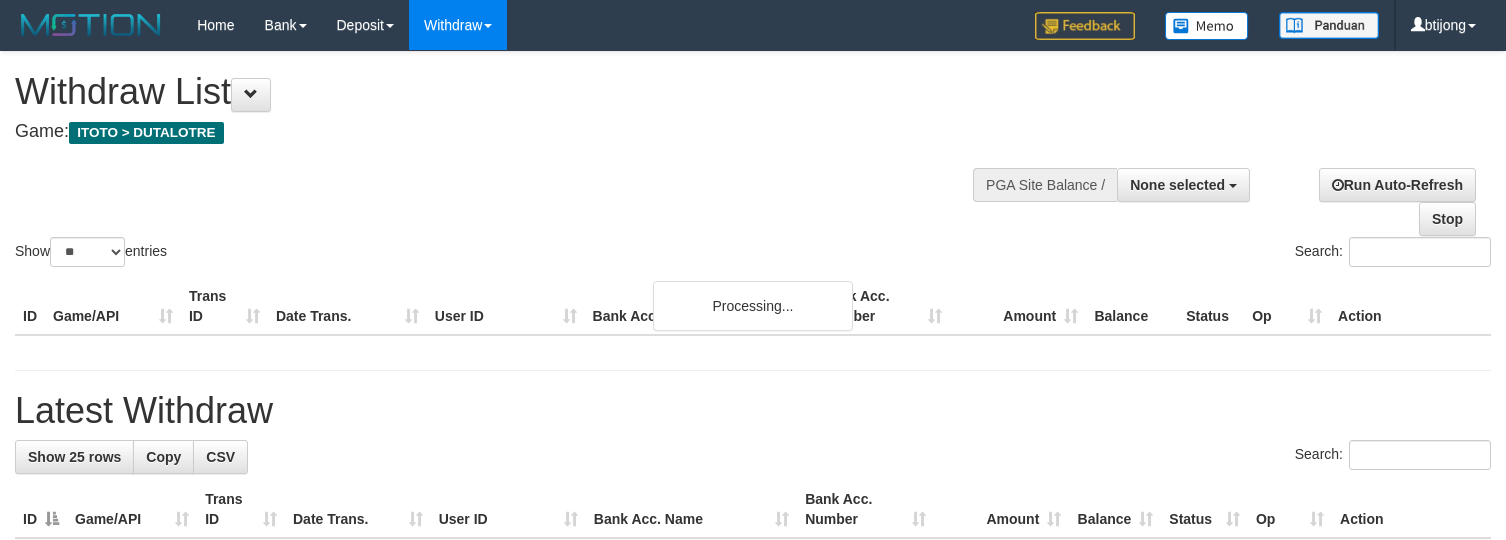select 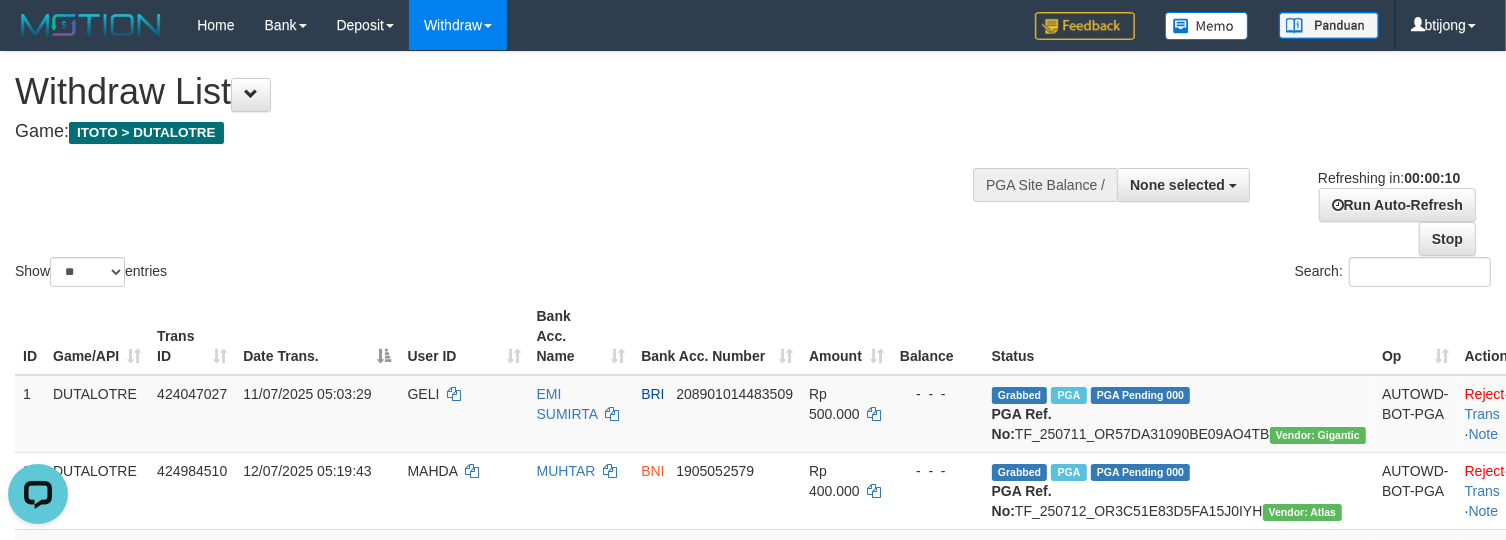 scroll, scrollTop: 0, scrollLeft: 0, axis: both 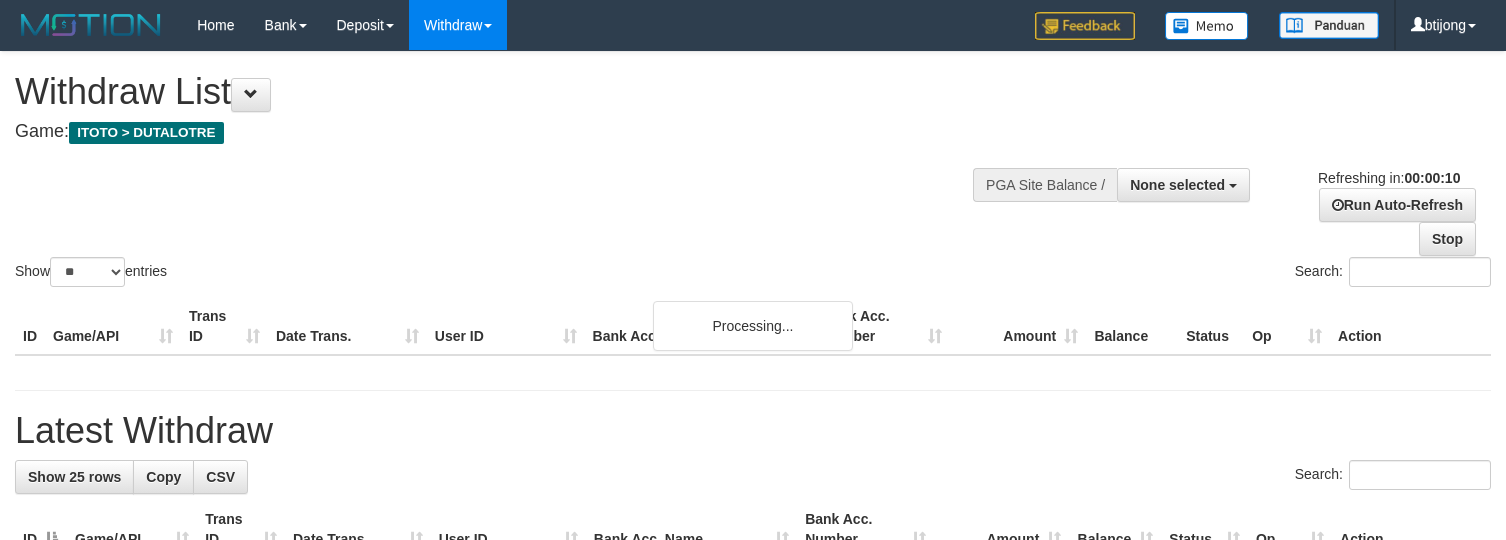 select 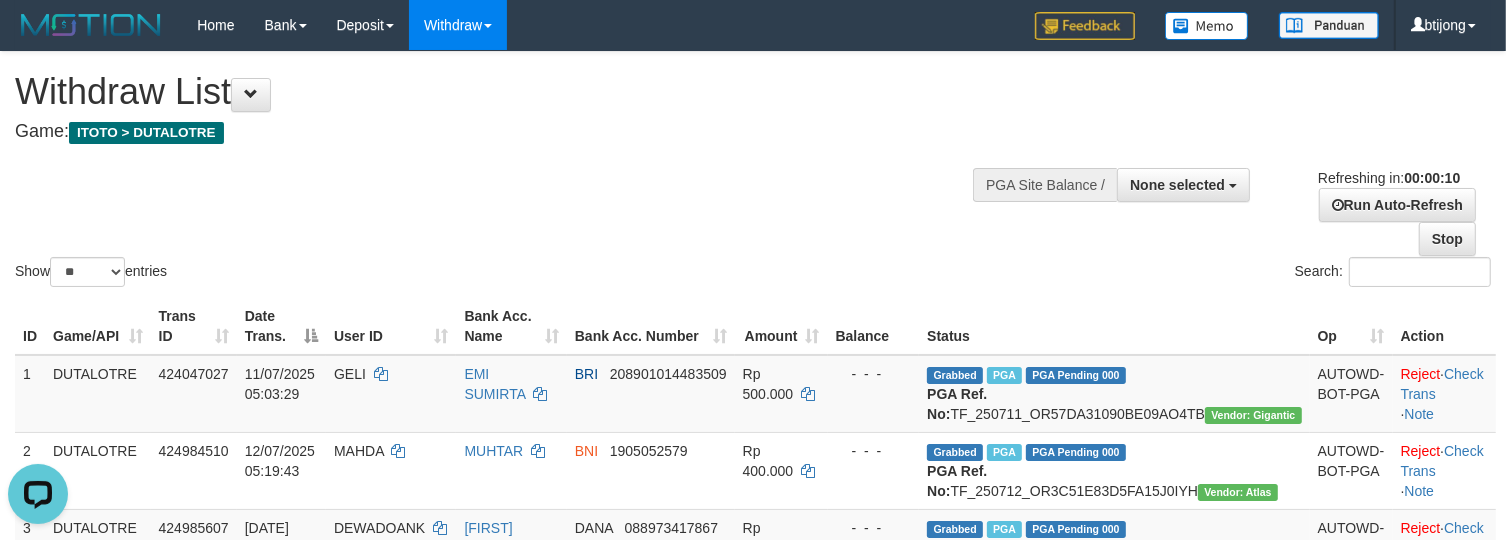 scroll, scrollTop: 0, scrollLeft: 0, axis: both 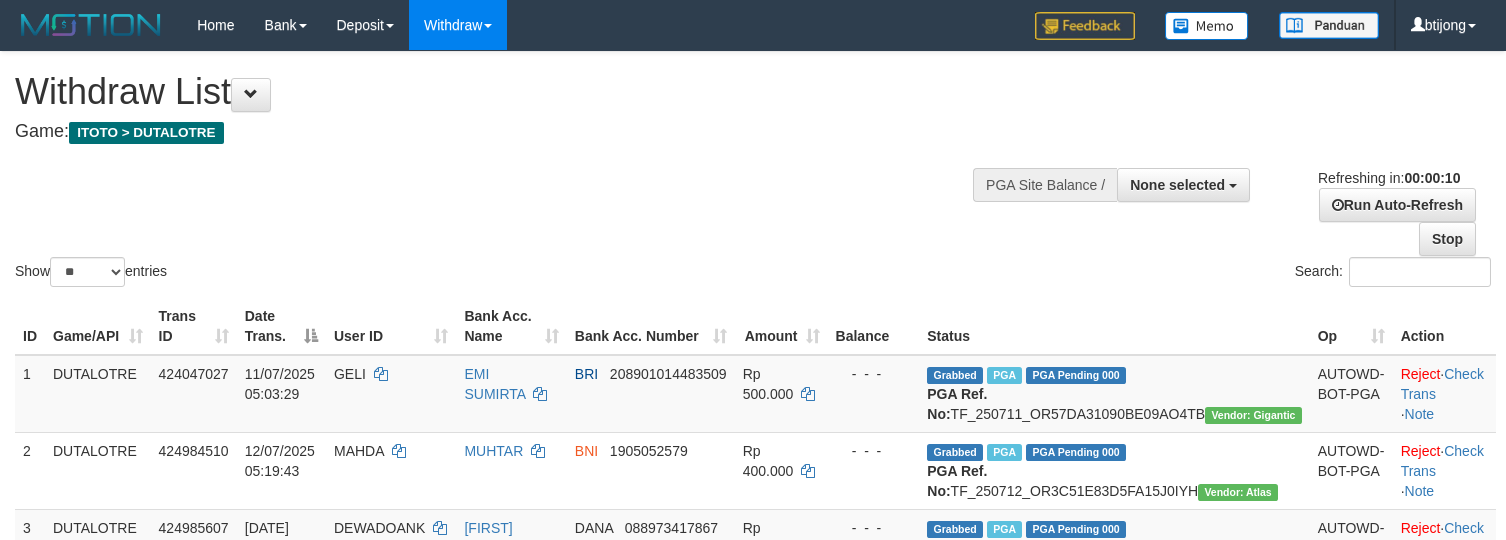 select 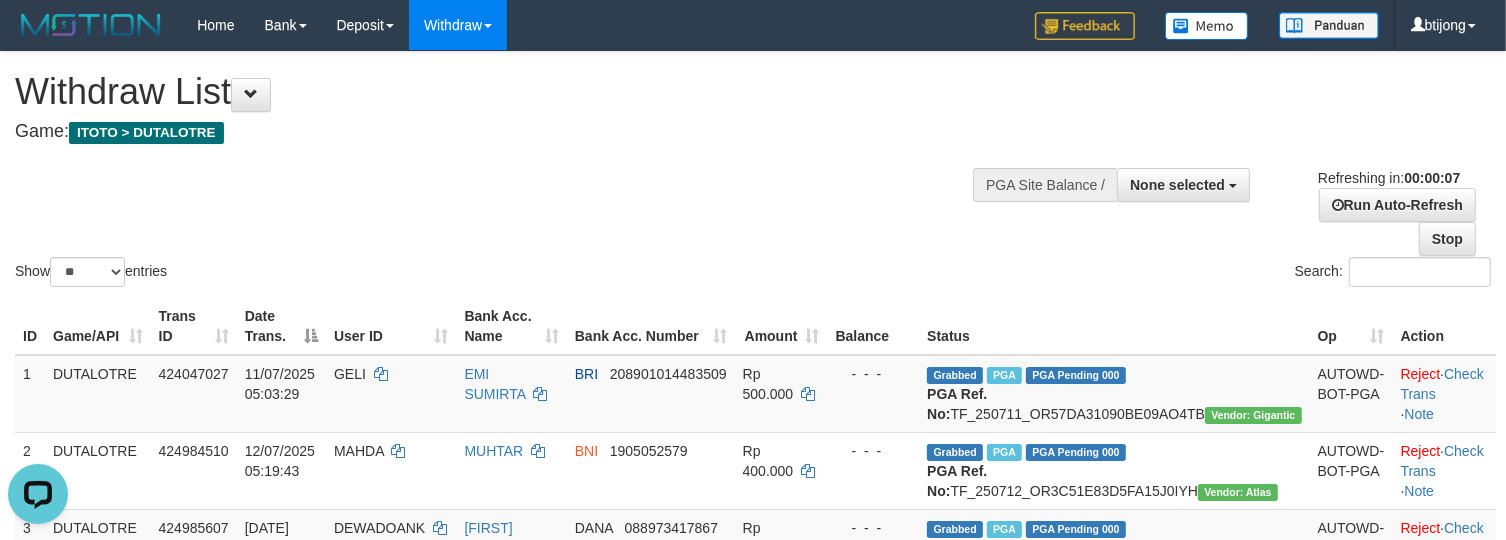 scroll, scrollTop: 0, scrollLeft: 0, axis: both 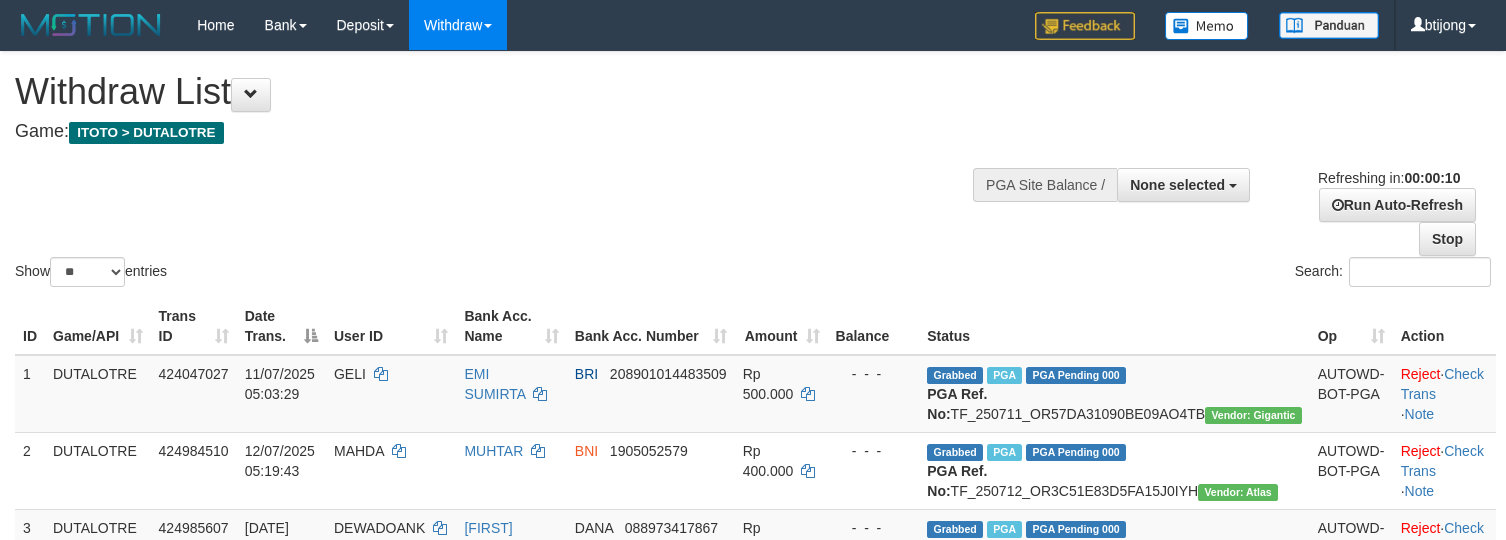 select 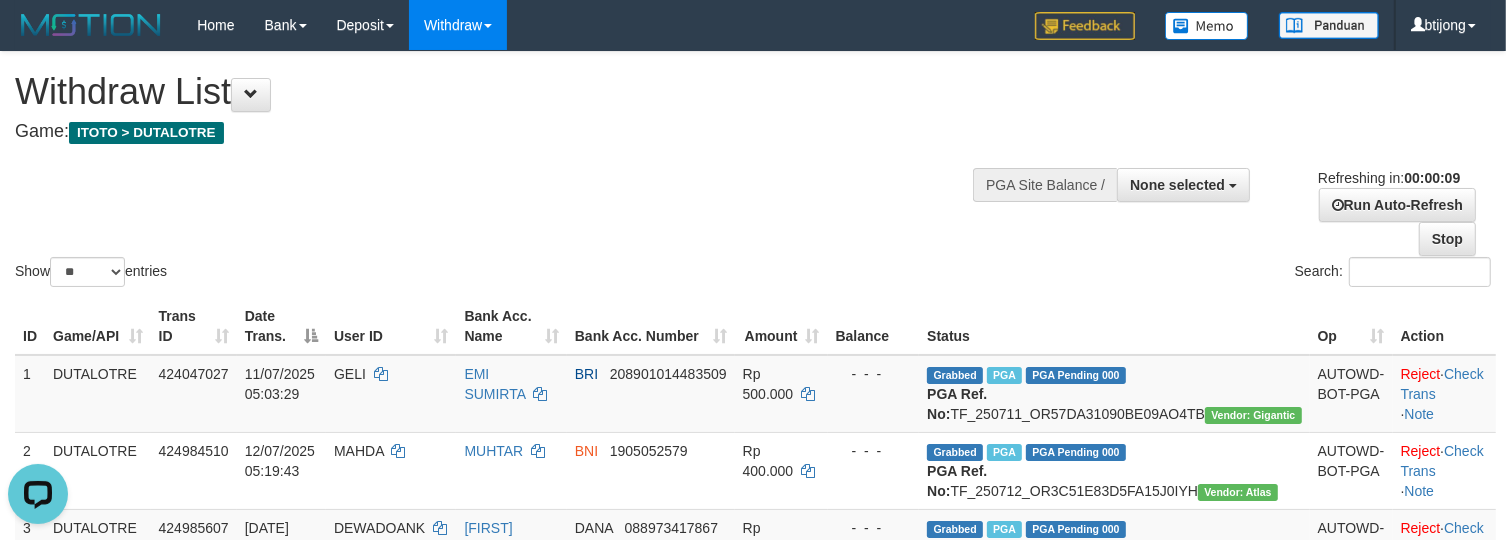 scroll, scrollTop: 0, scrollLeft: 0, axis: both 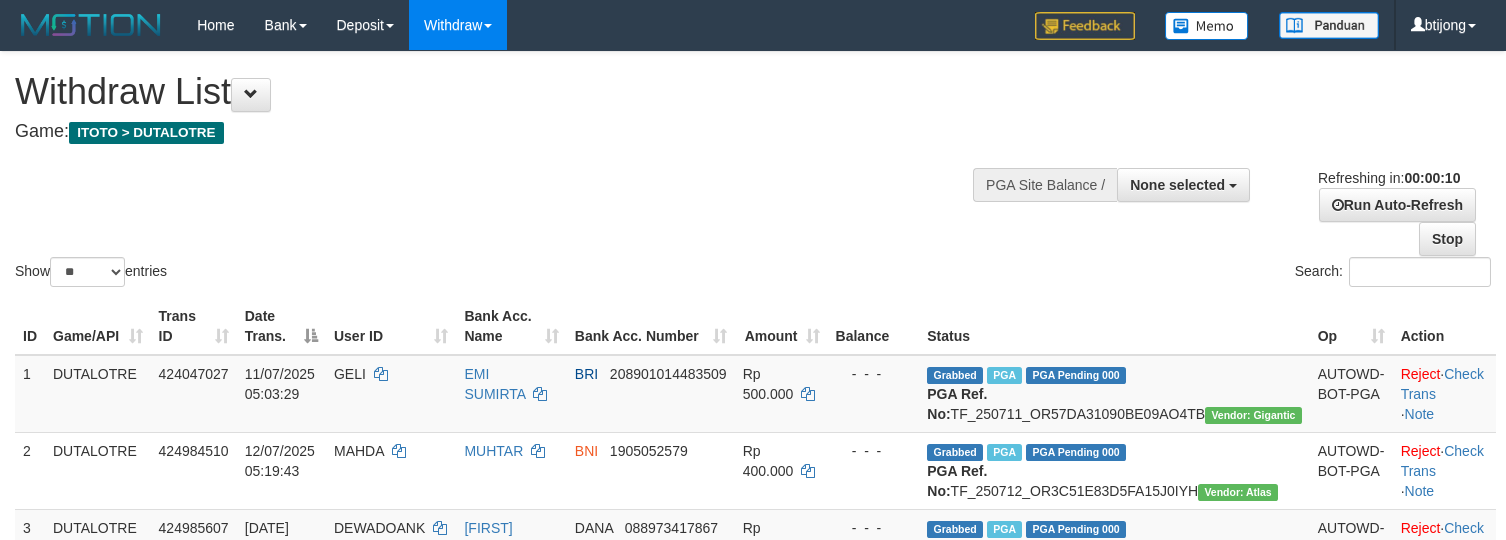 select 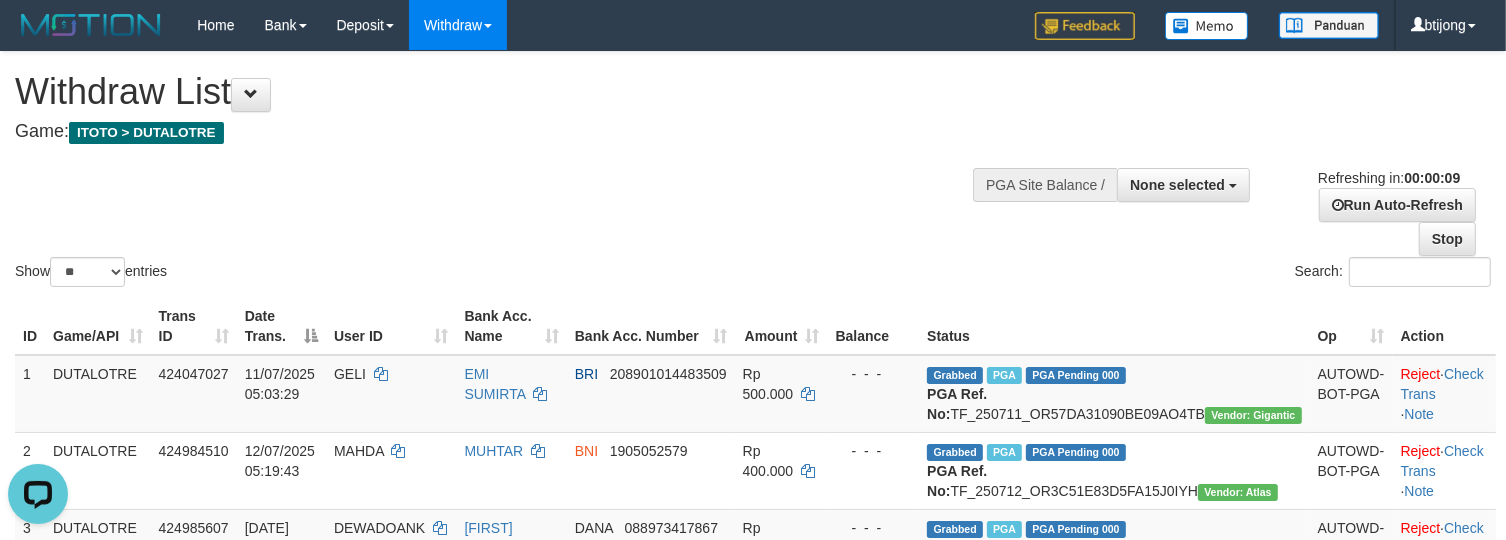 scroll, scrollTop: 0, scrollLeft: 0, axis: both 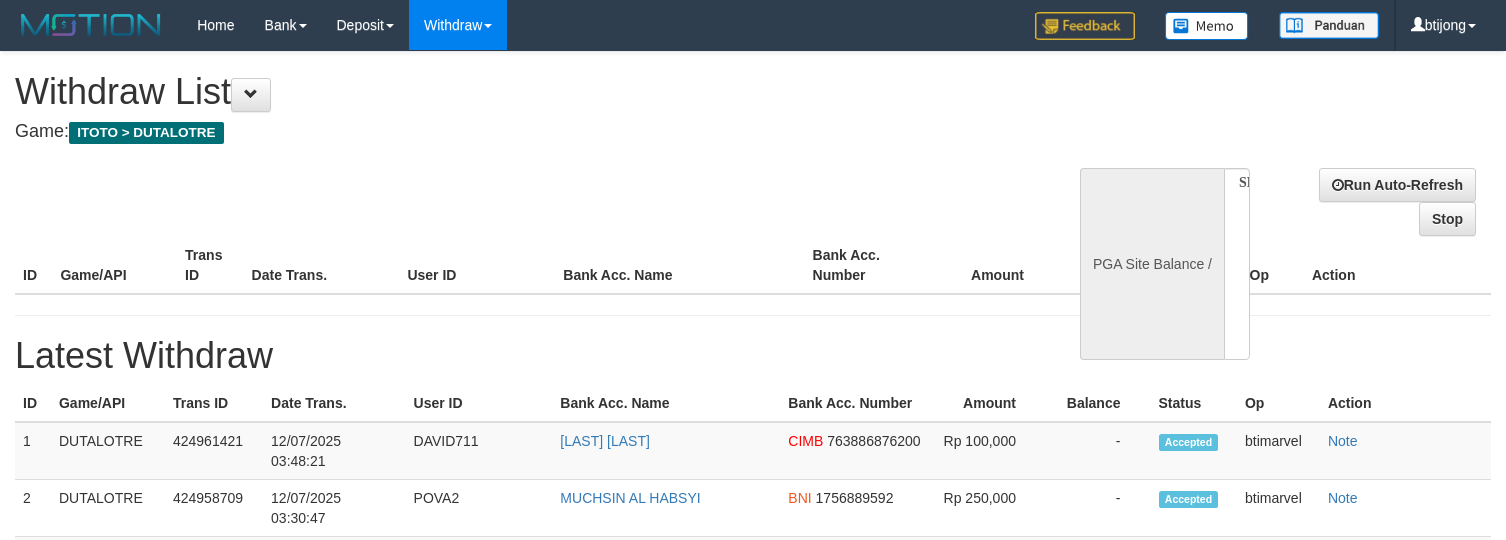 select 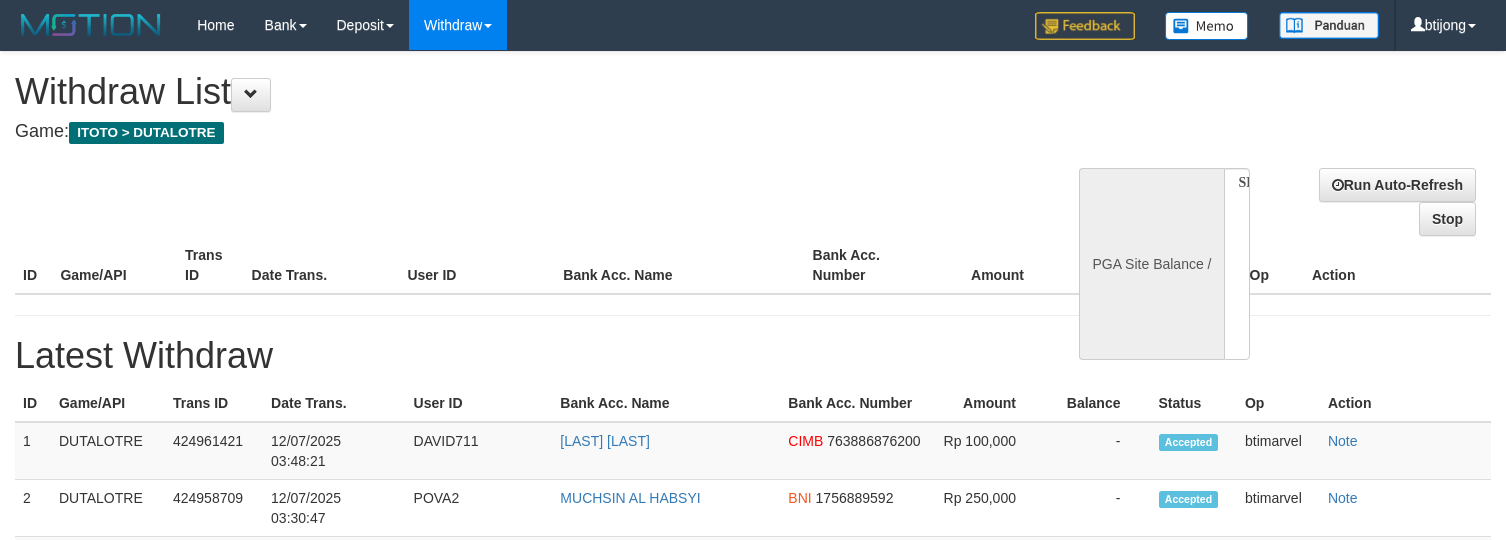 scroll, scrollTop: 0, scrollLeft: 0, axis: both 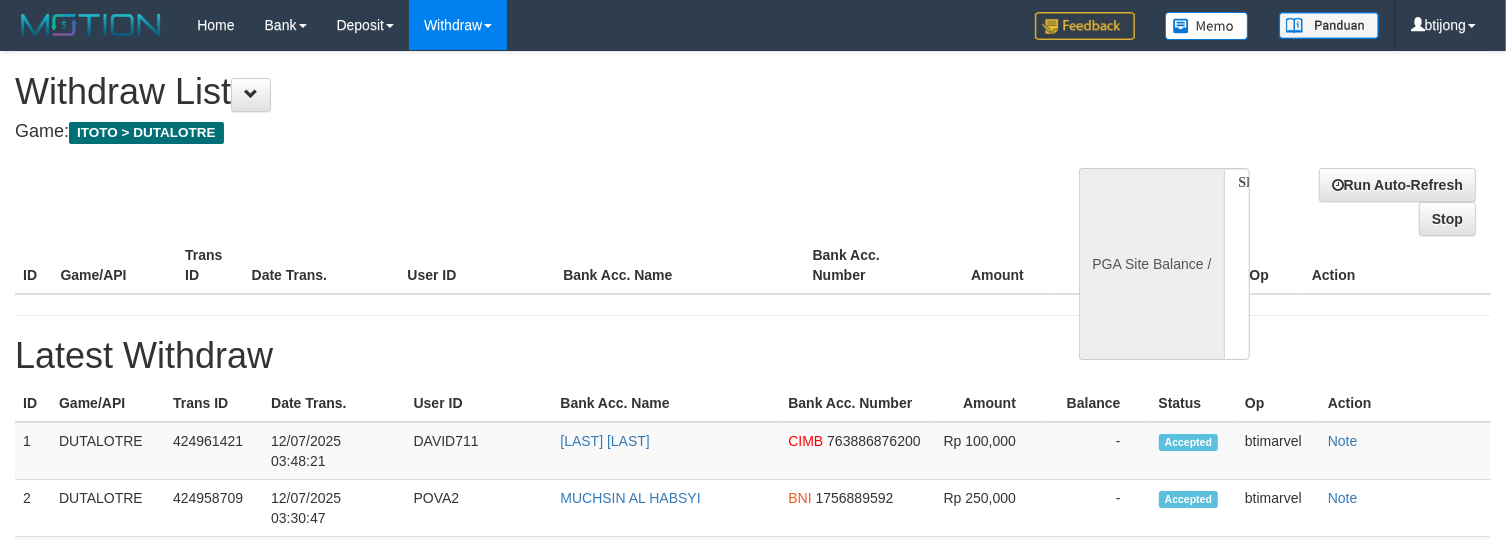 select on "**" 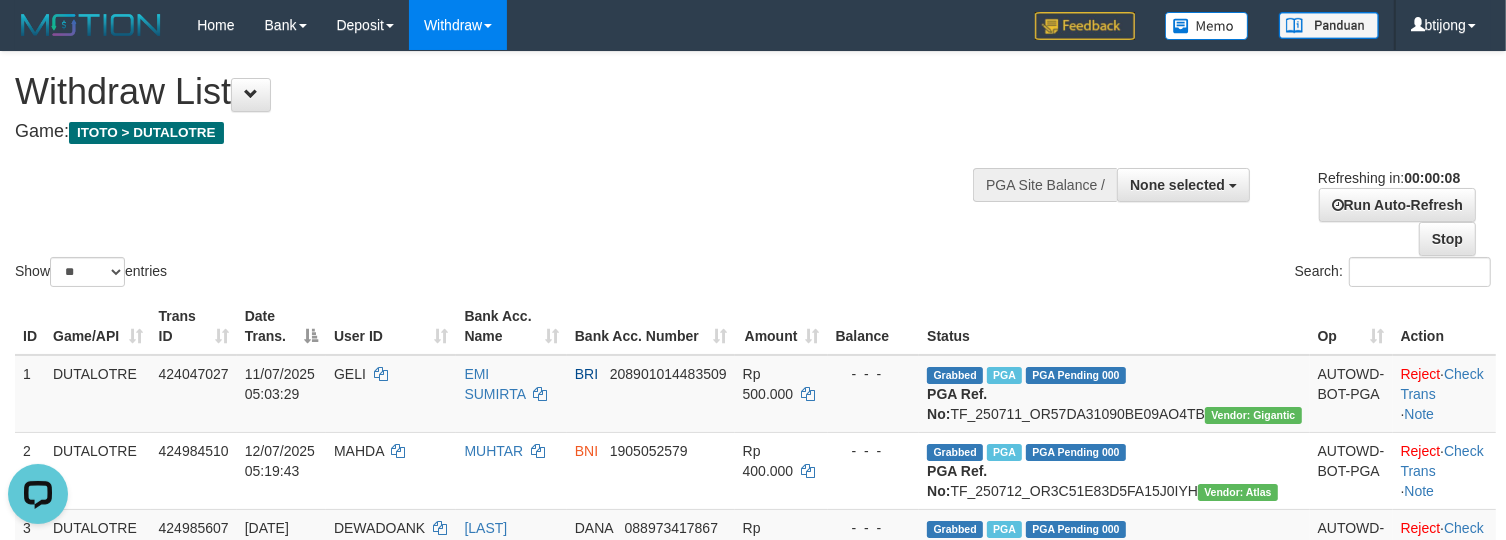 scroll, scrollTop: 0, scrollLeft: 0, axis: both 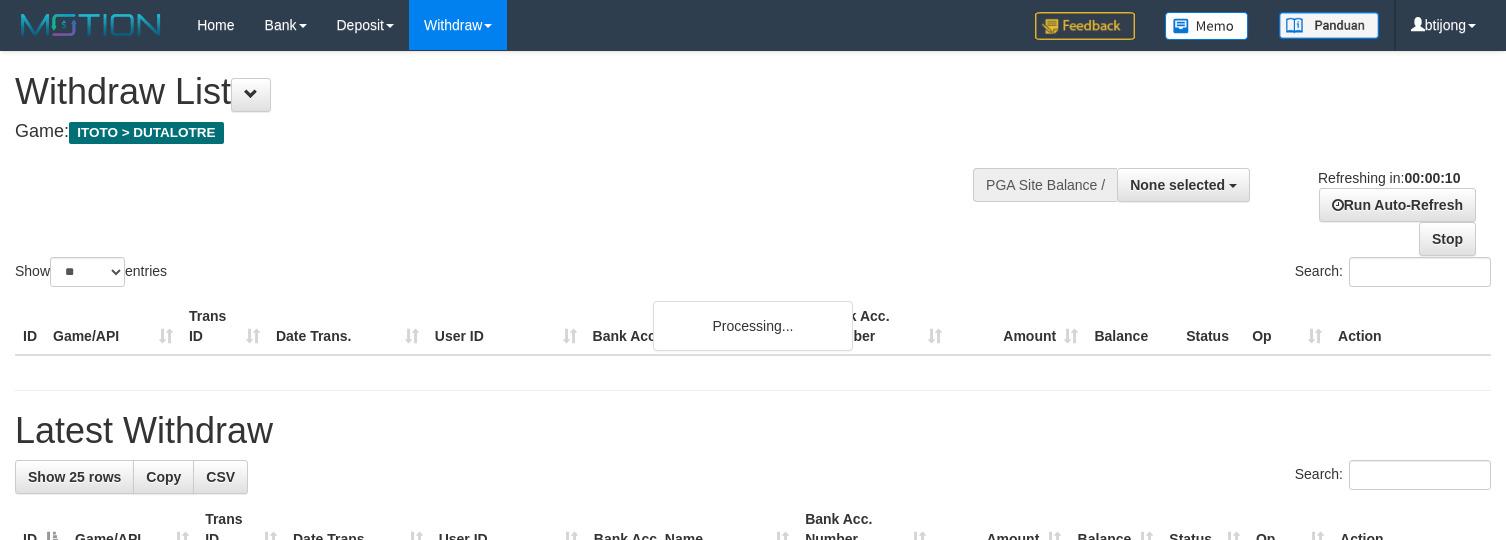 select 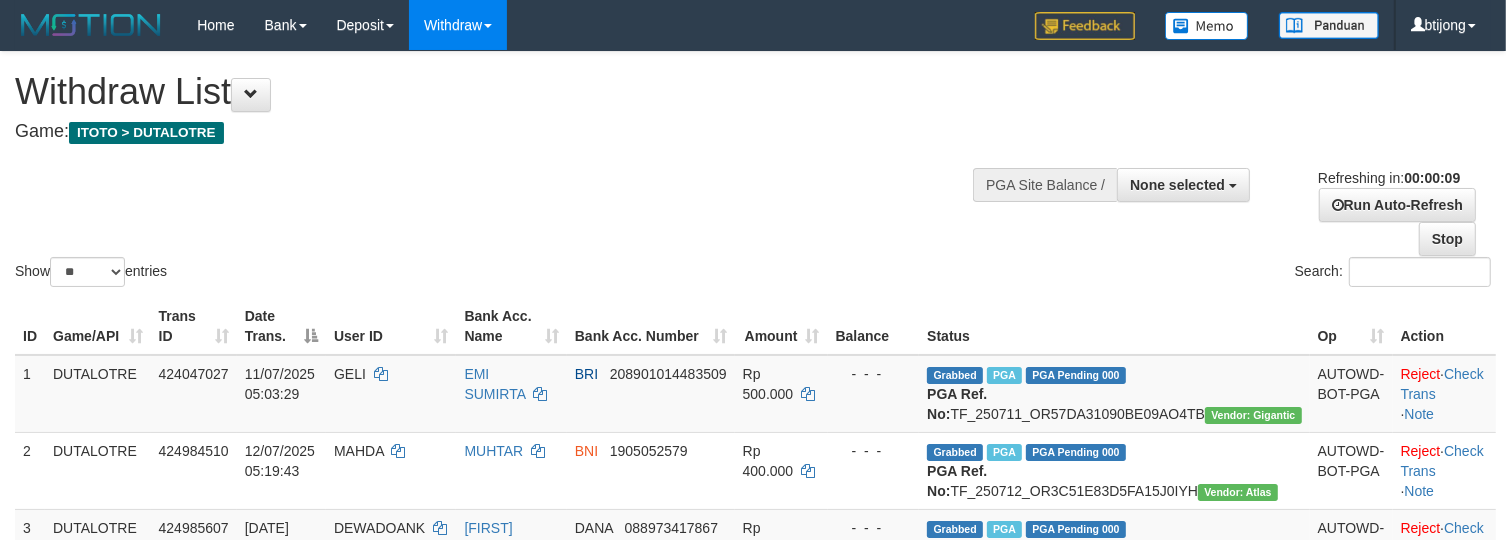click on "Search:" at bounding box center [1129, 274] 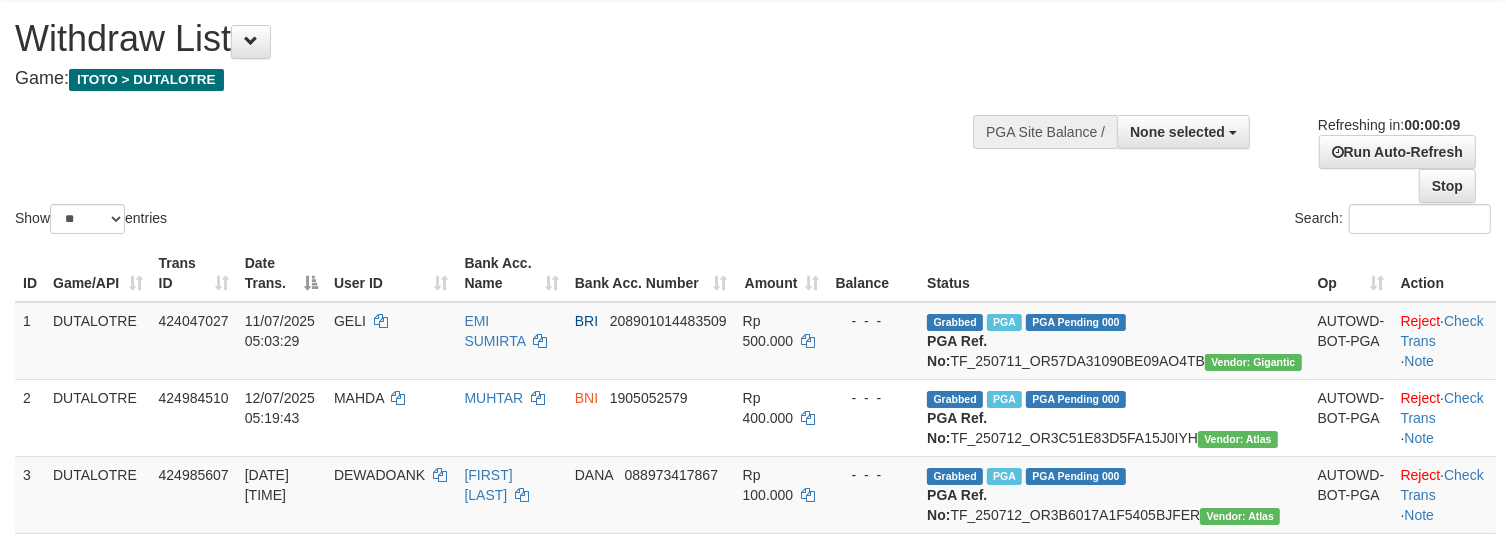 scroll, scrollTop: 83, scrollLeft: 0, axis: vertical 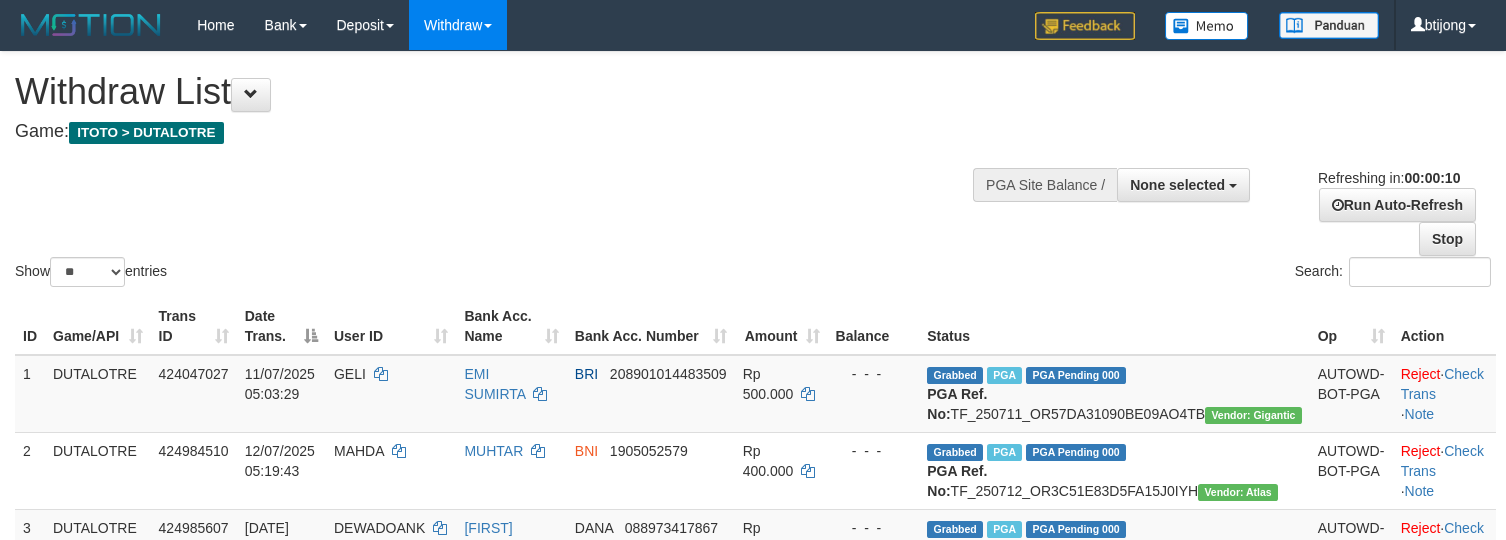 select 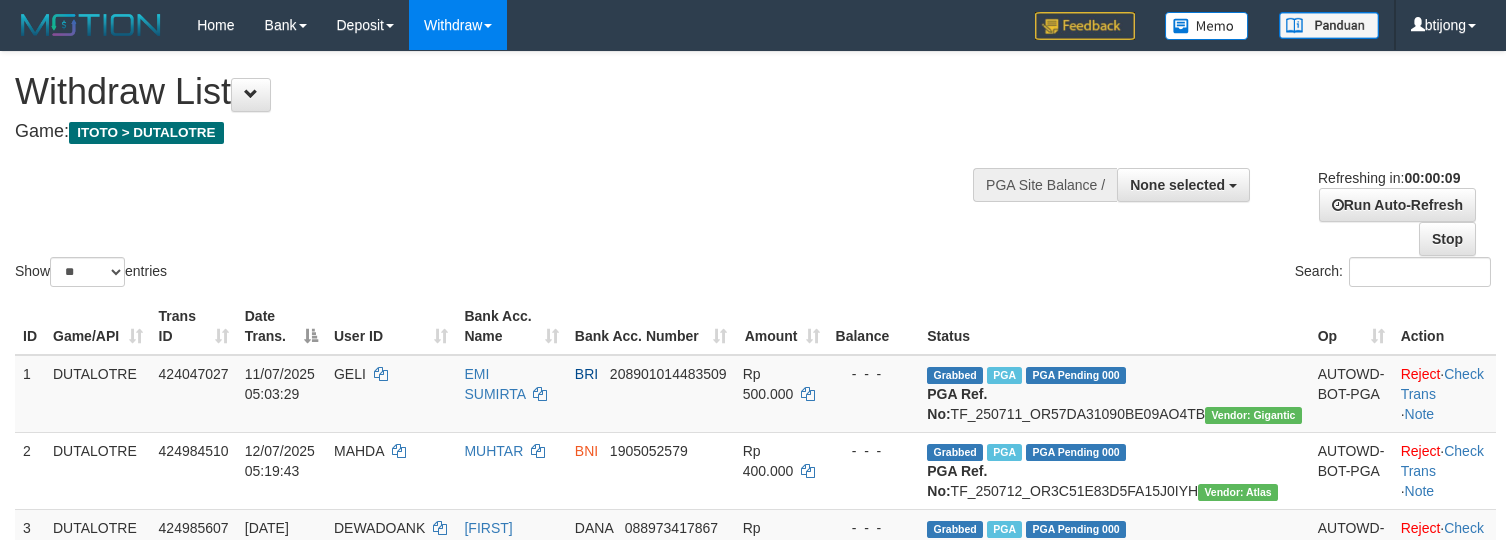 scroll, scrollTop: 0, scrollLeft: 0, axis: both 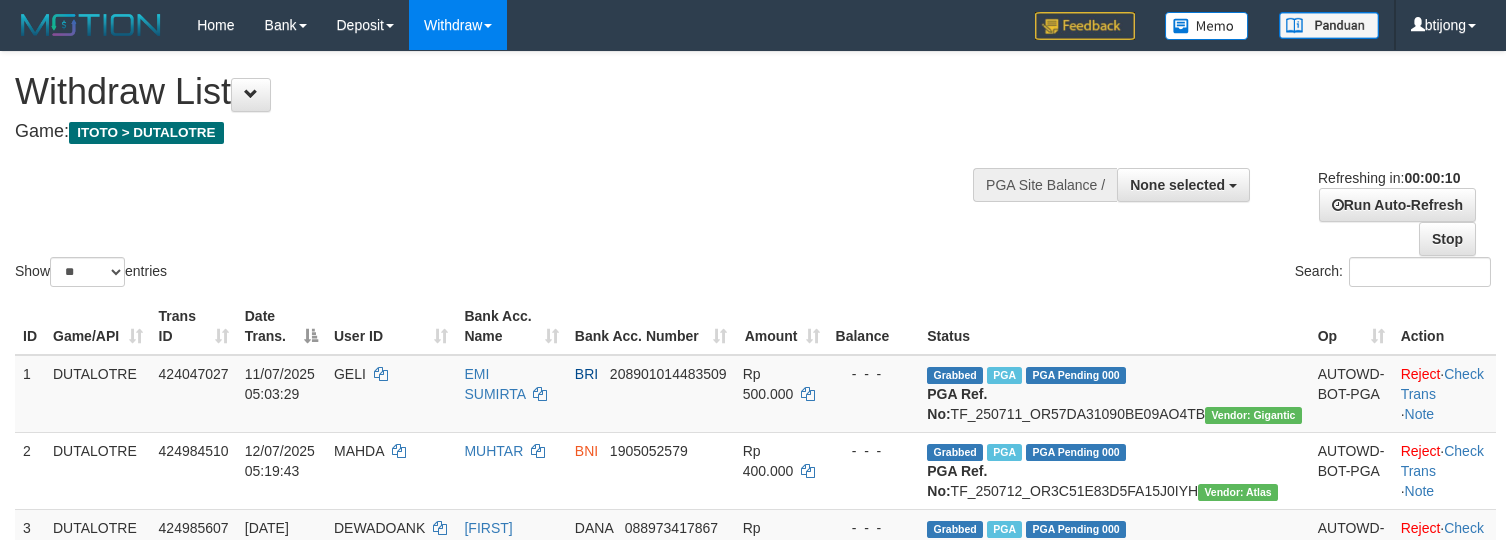select 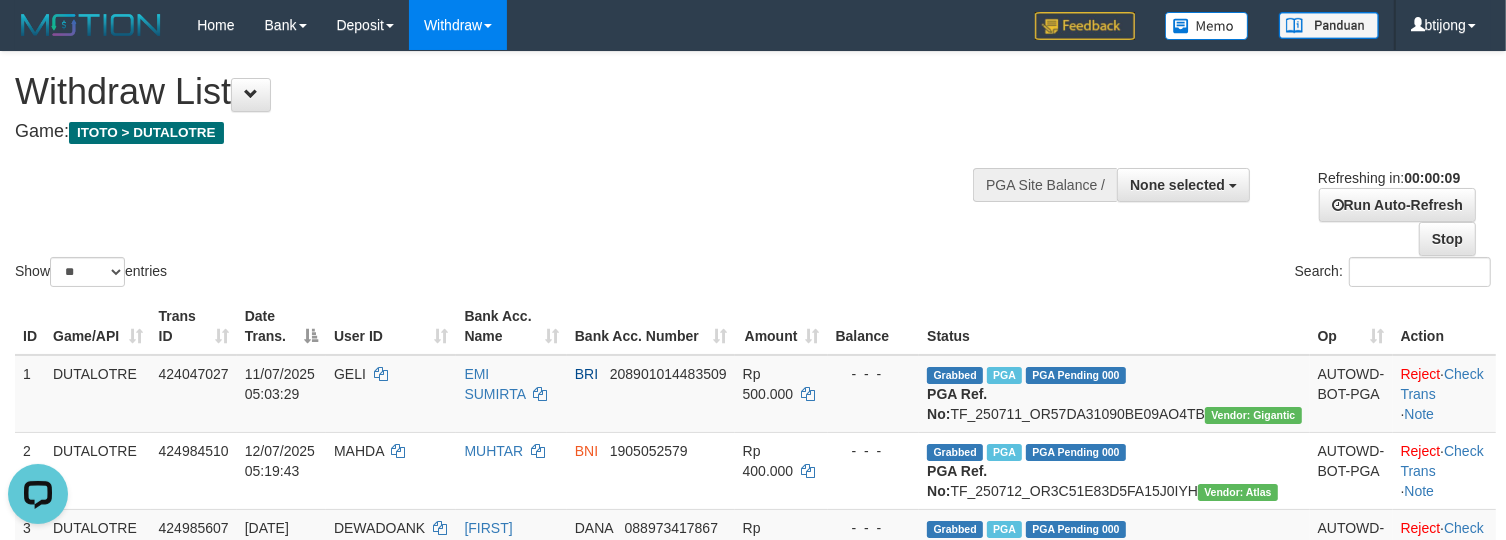 scroll, scrollTop: 0, scrollLeft: 0, axis: both 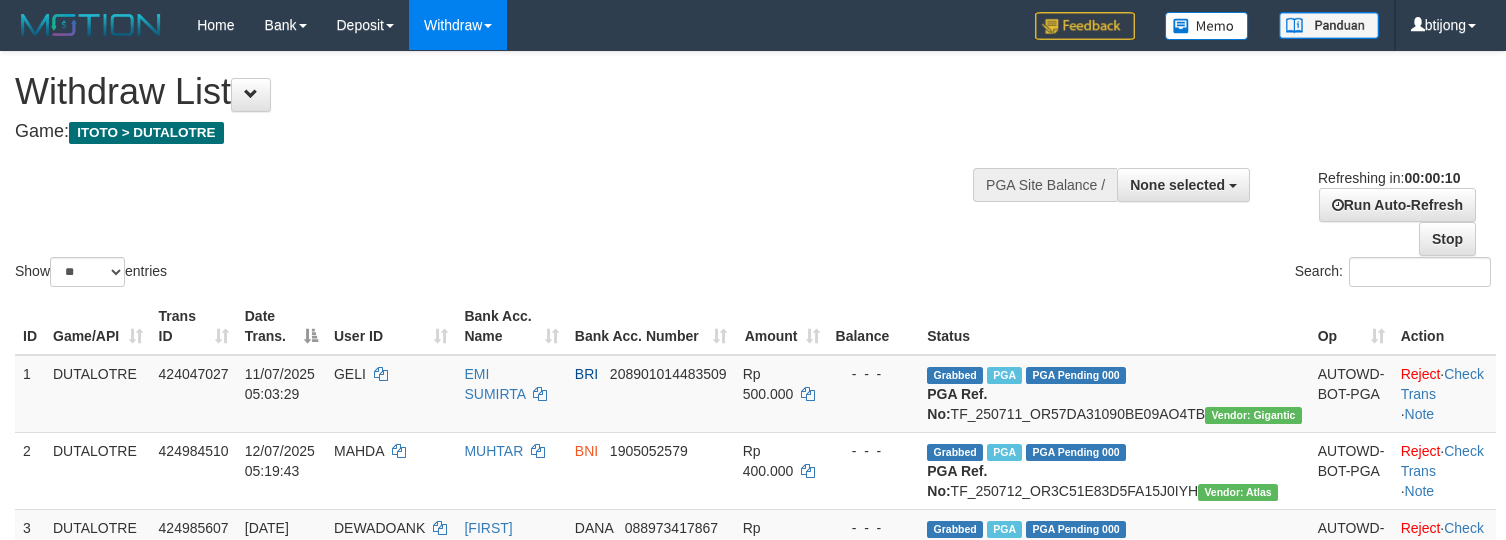 select 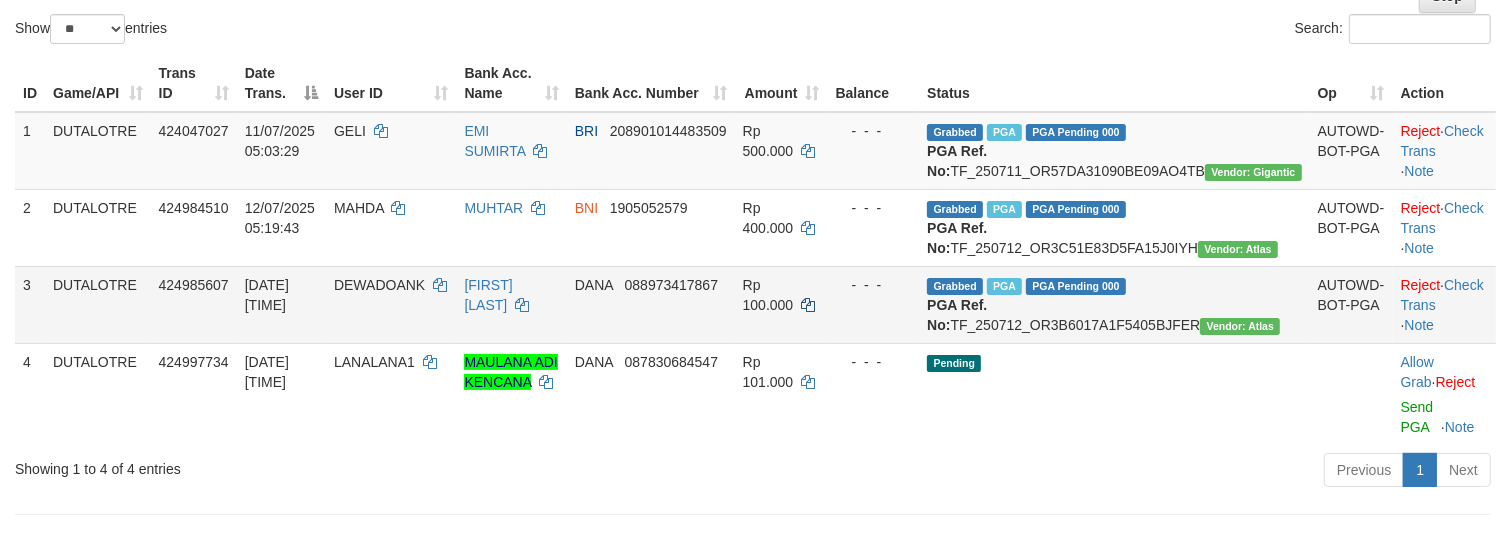 scroll, scrollTop: 250, scrollLeft: 0, axis: vertical 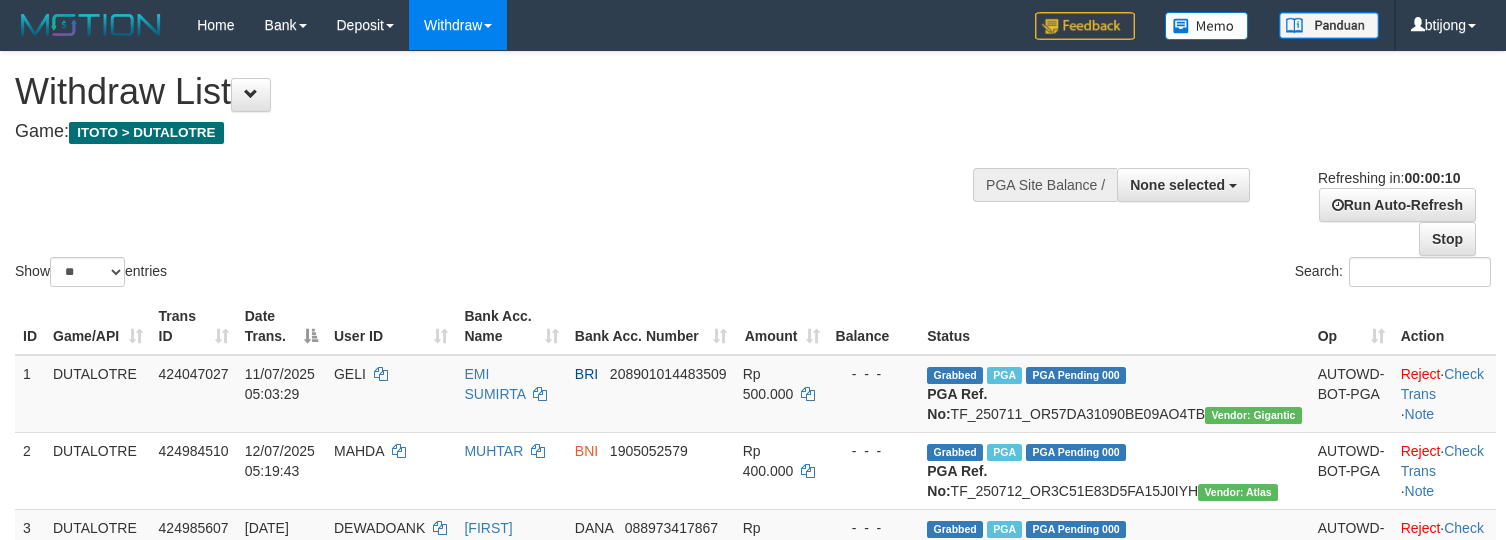 select 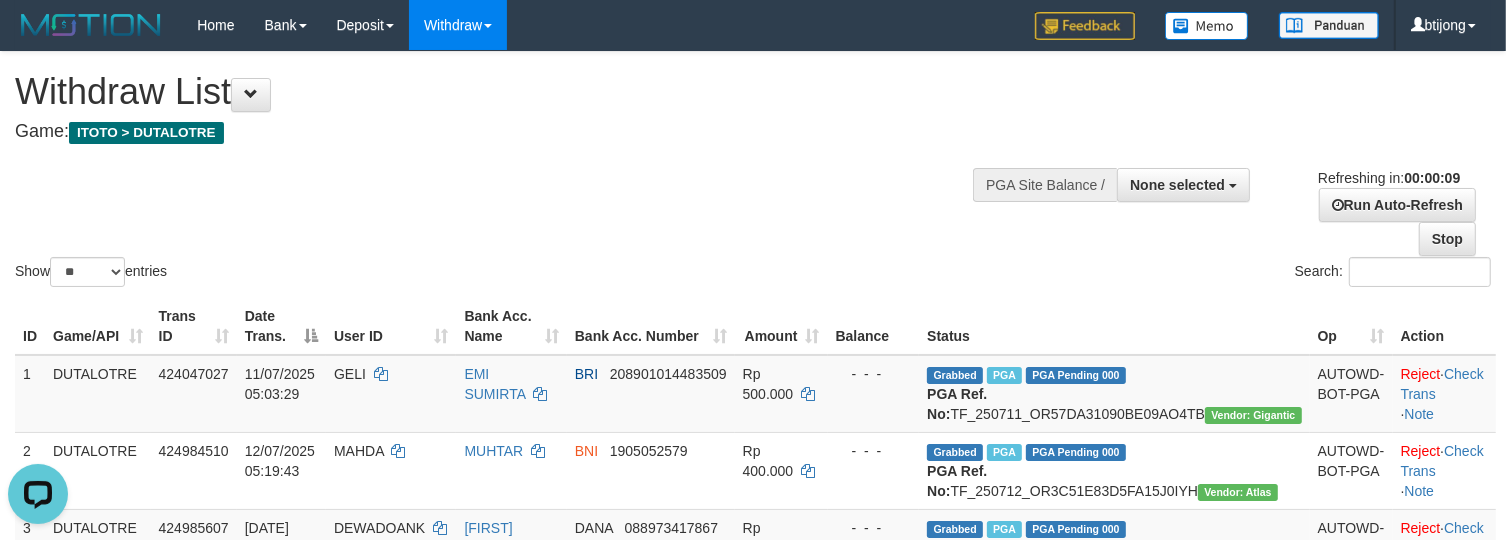 scroll, scrollTop: 0, scrollLeft: 0, axis: both 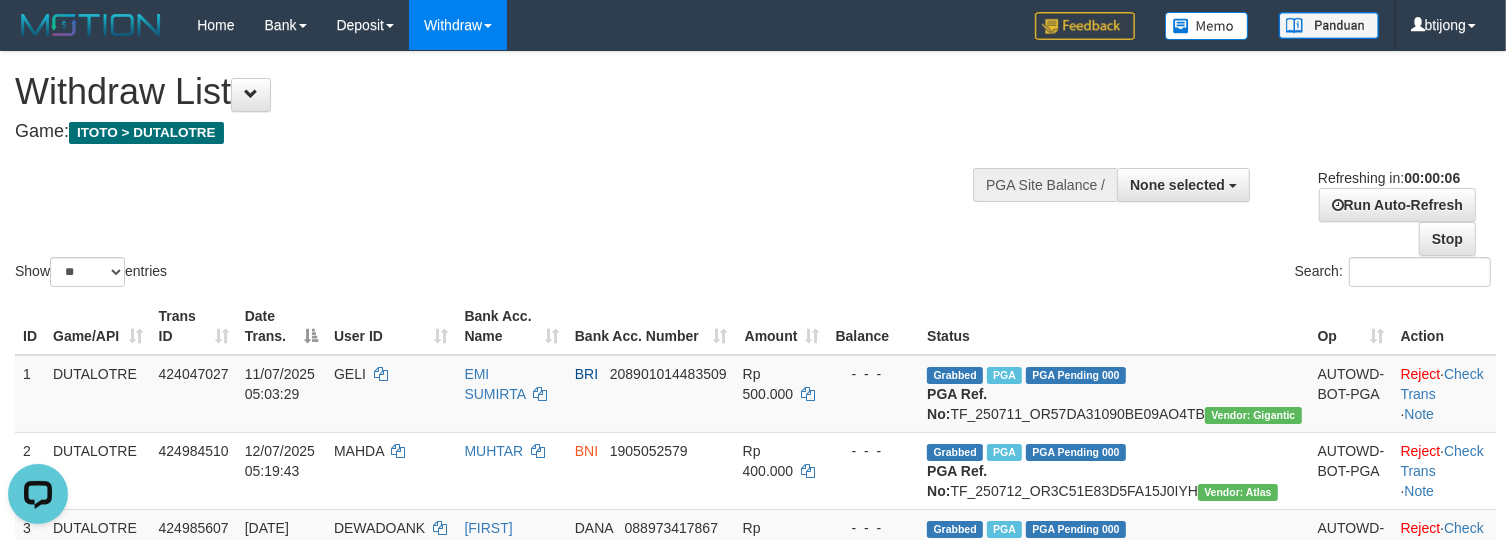 click on "Show  ** ** ** ***  entries Search:" at bounding box center (753, 171) 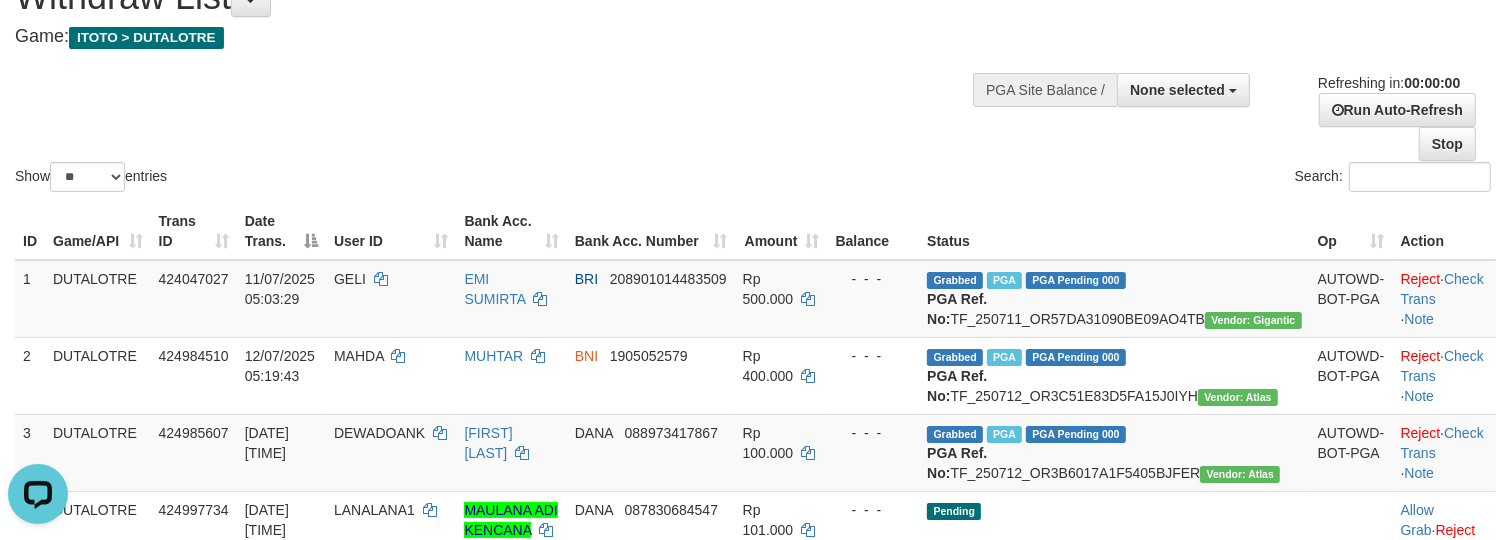 scroll, scrollTop: 83, scrollLeft: 0, axis: vertical 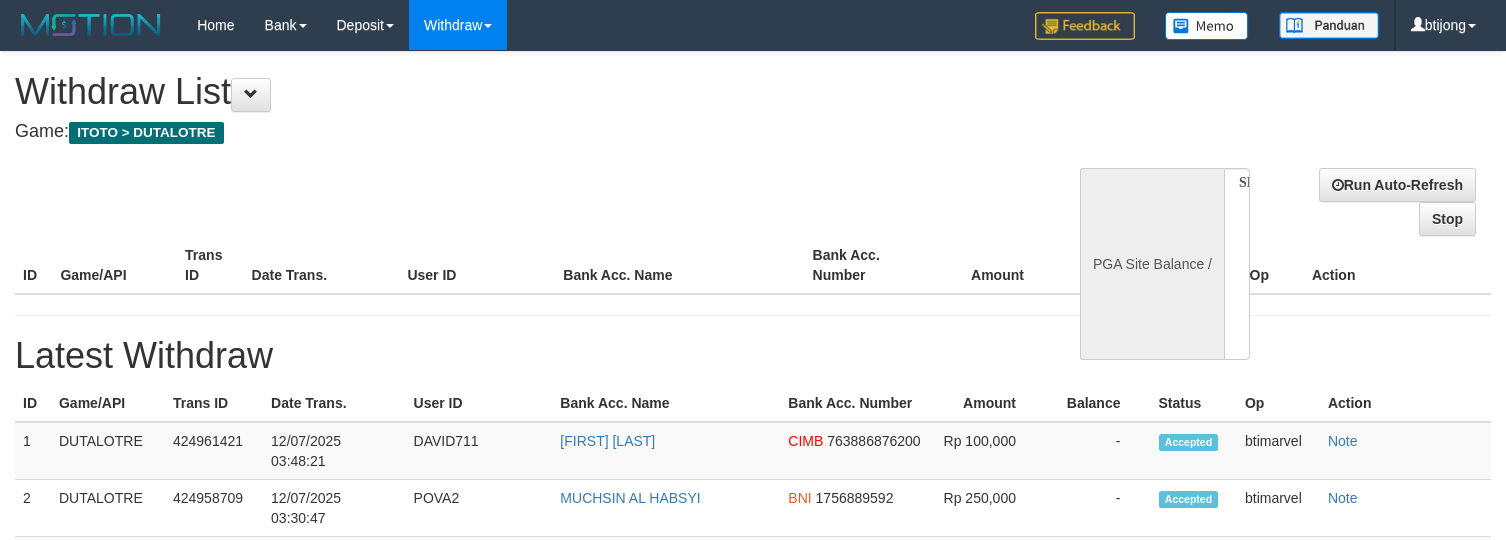 select 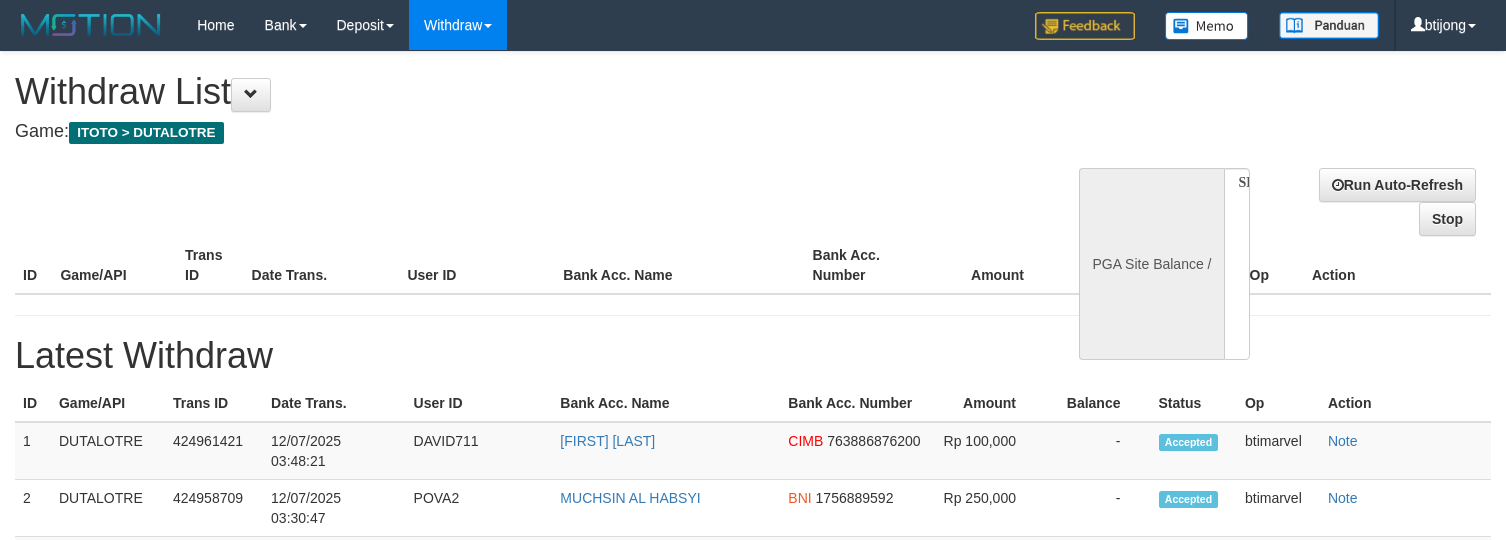 scroll, scrollTop: 0, scrollLeft: 0, axis: both 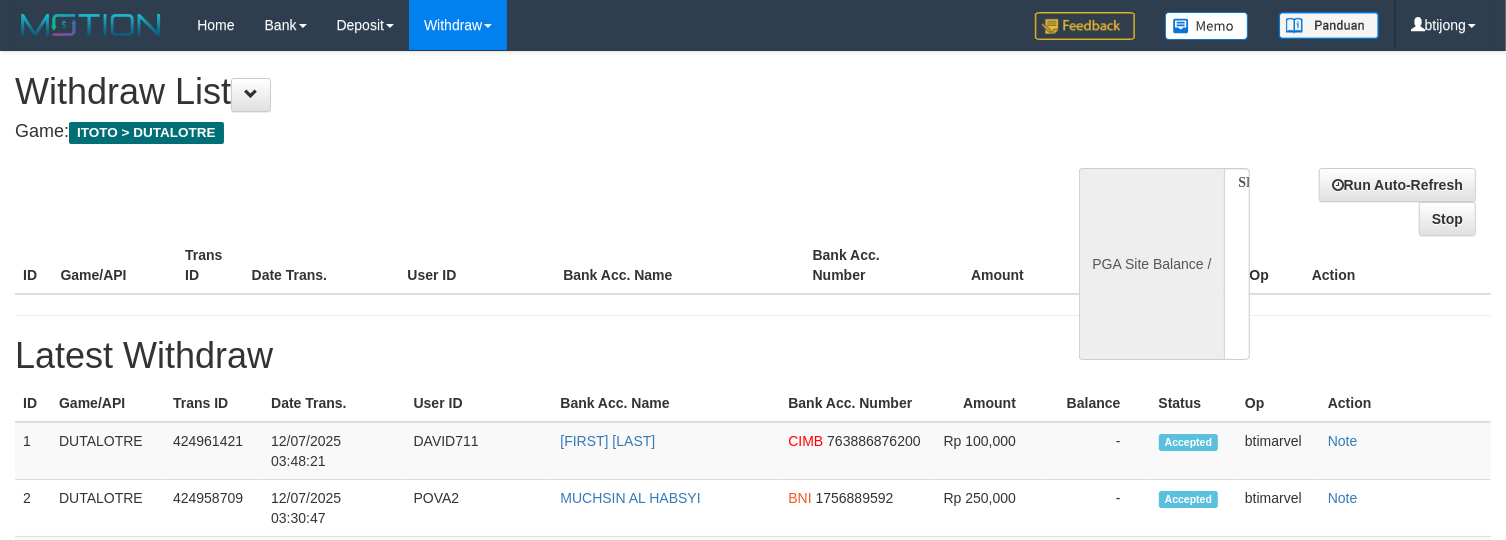select on "**" 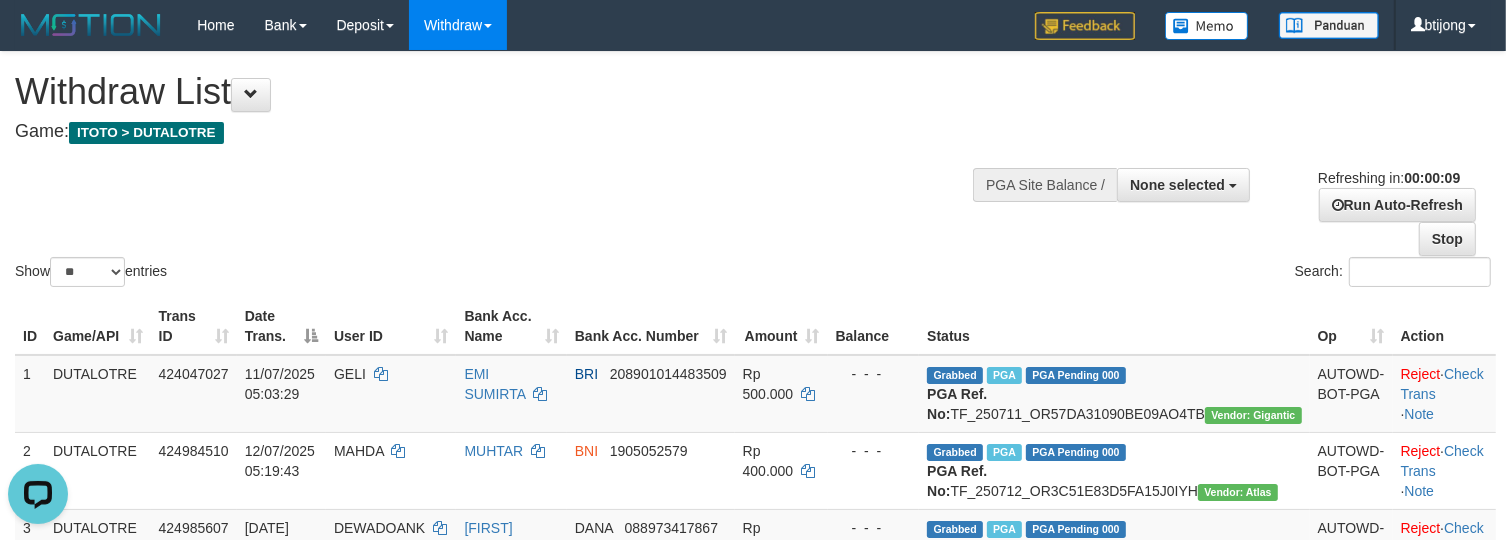 scroll, scrollTop: 0, scrollLeft: 0, axis: both 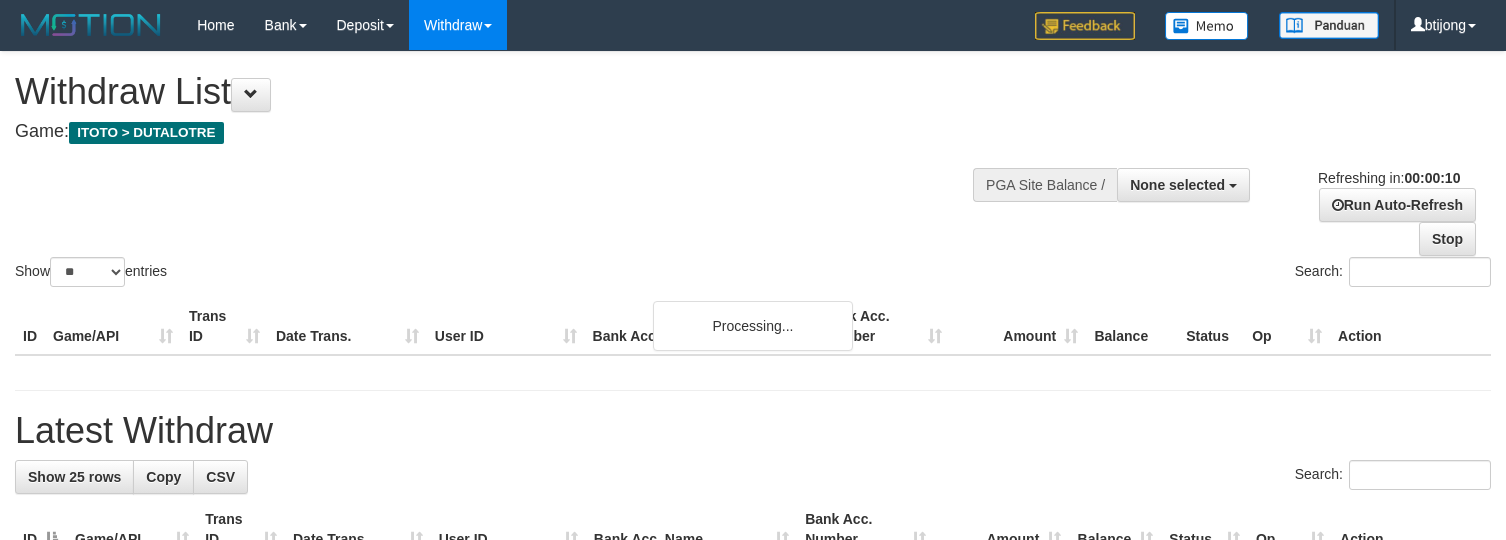 select 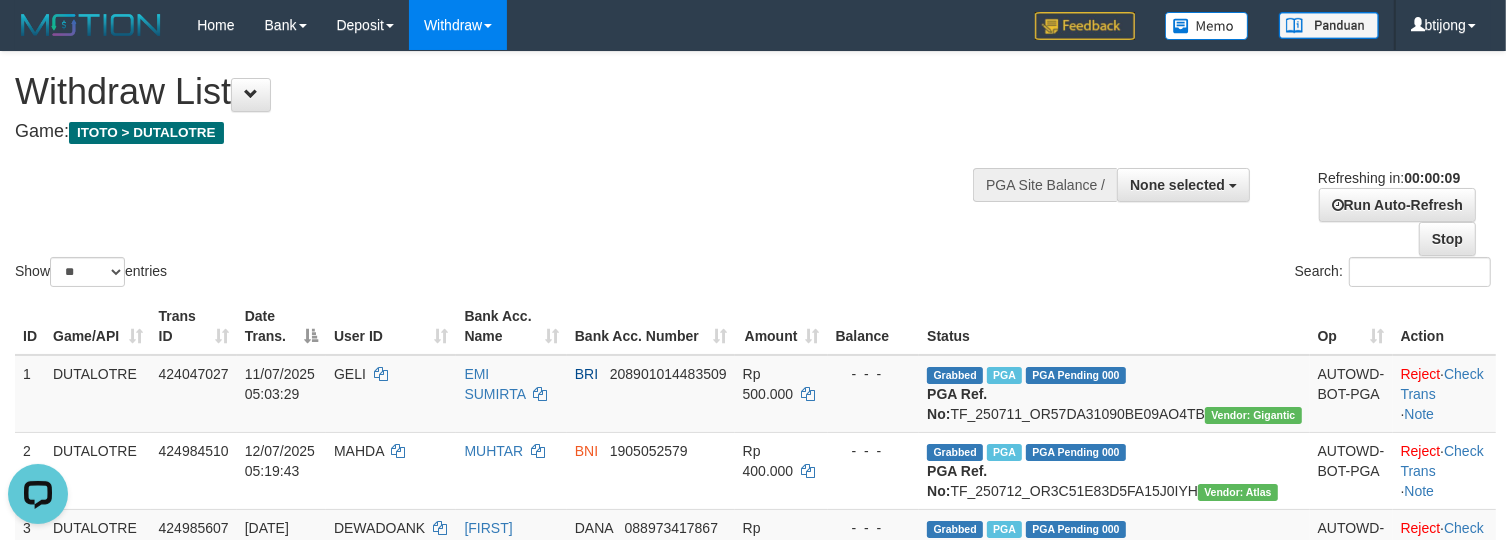 scroll, scrollTop: 0, scrollLeft: 0, axis: both 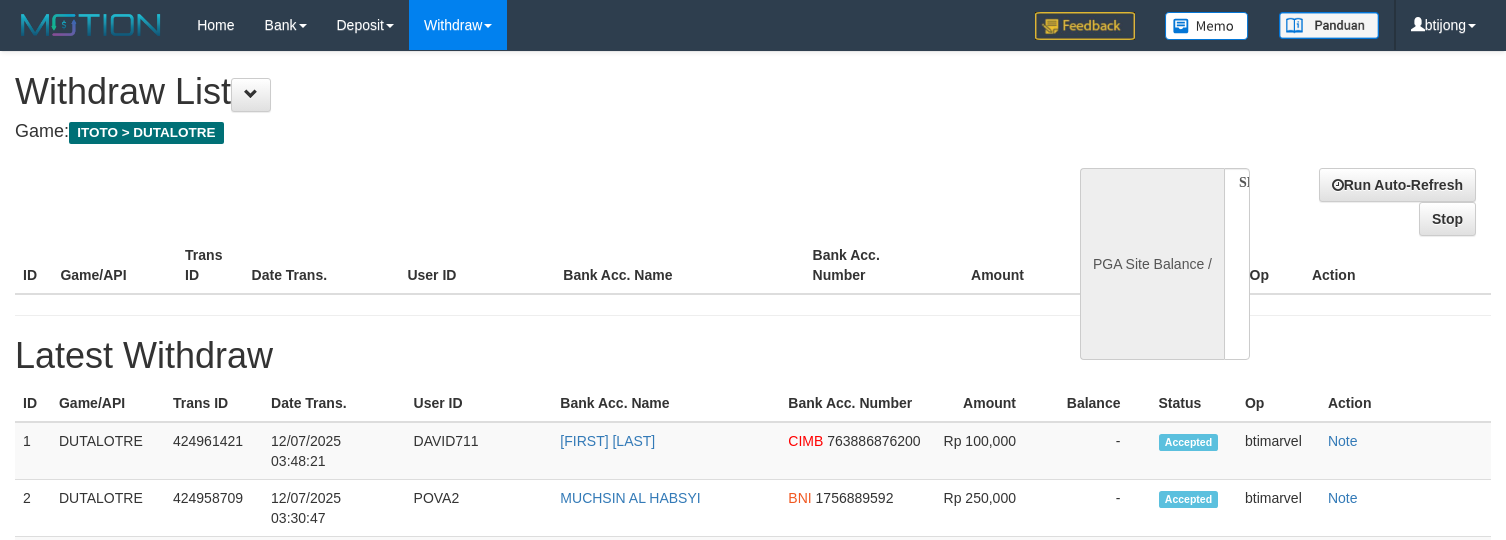 select 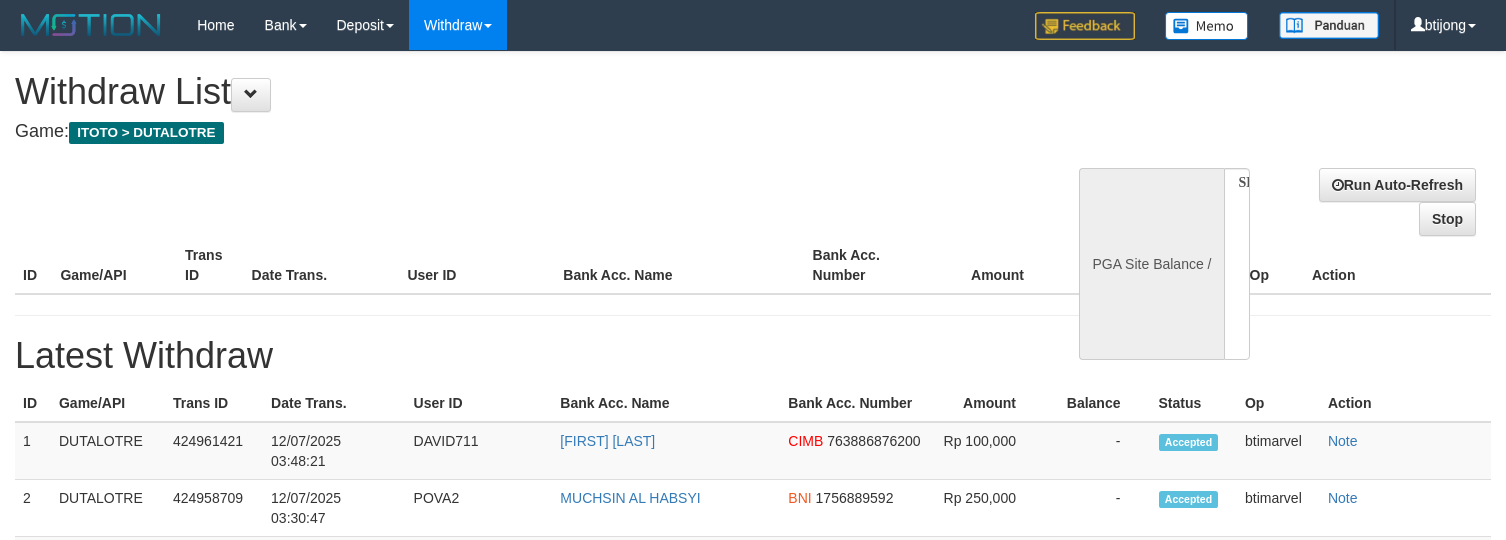 scroll, scrollTop: 0, scrollLeft: 0, axis: both 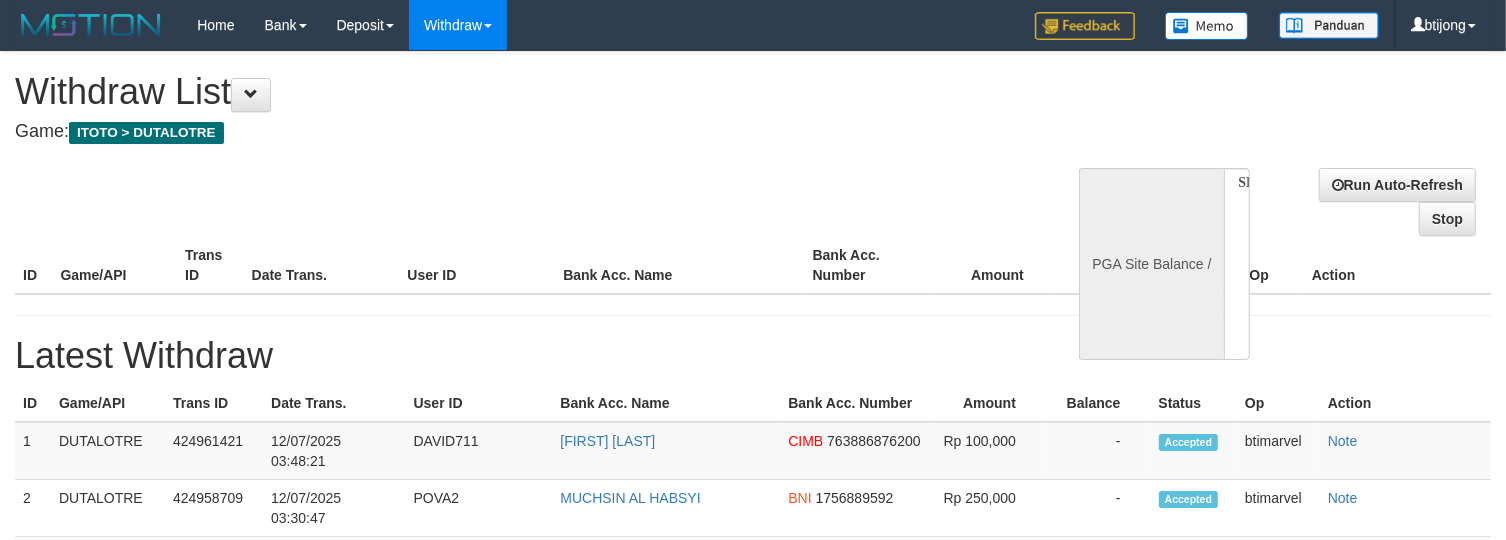 select on "**" 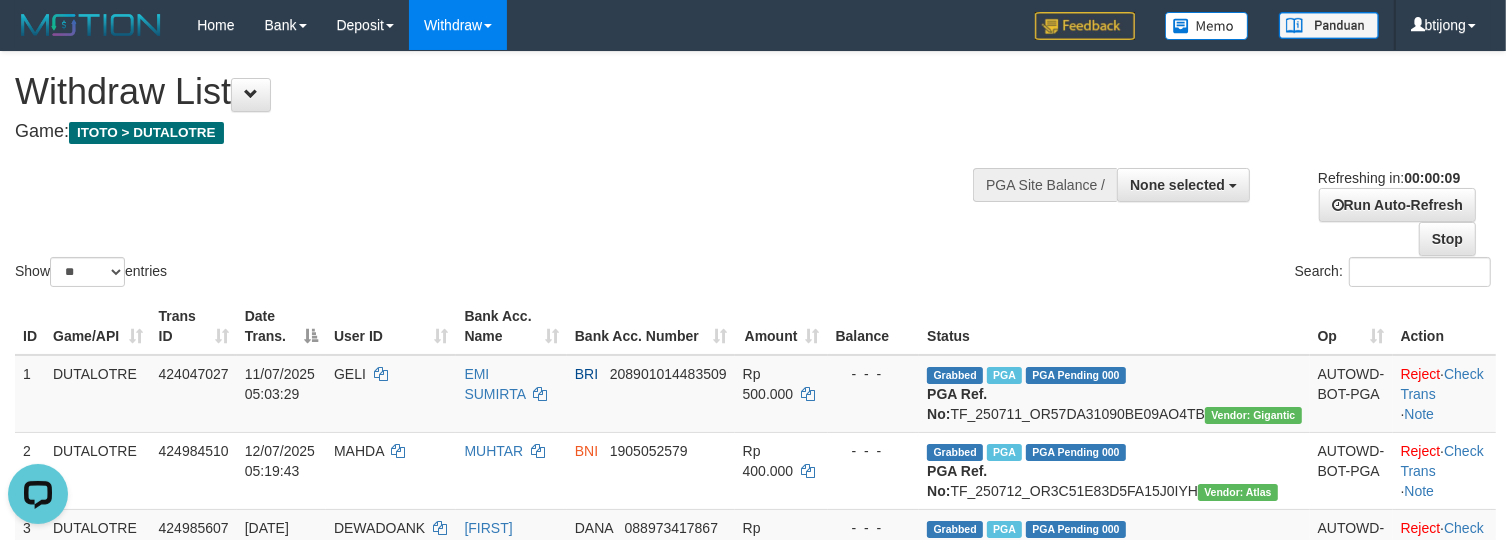 scroll, scrollTop: 0, scrollLeft: 0, axis: both 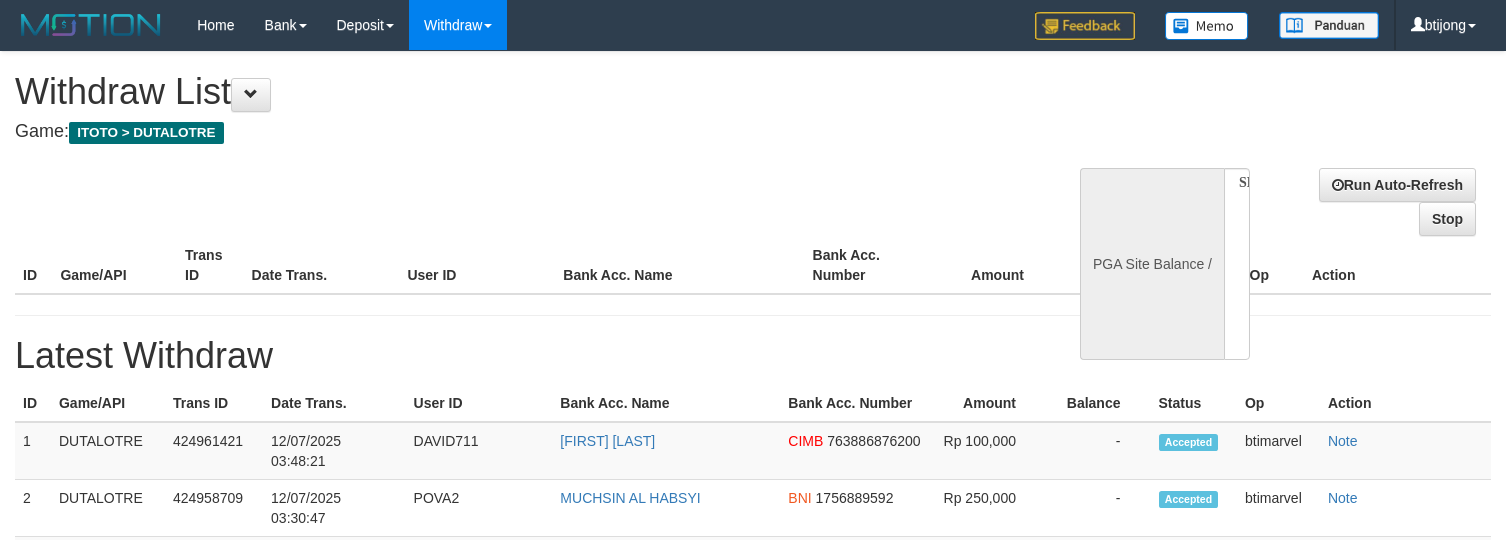 select 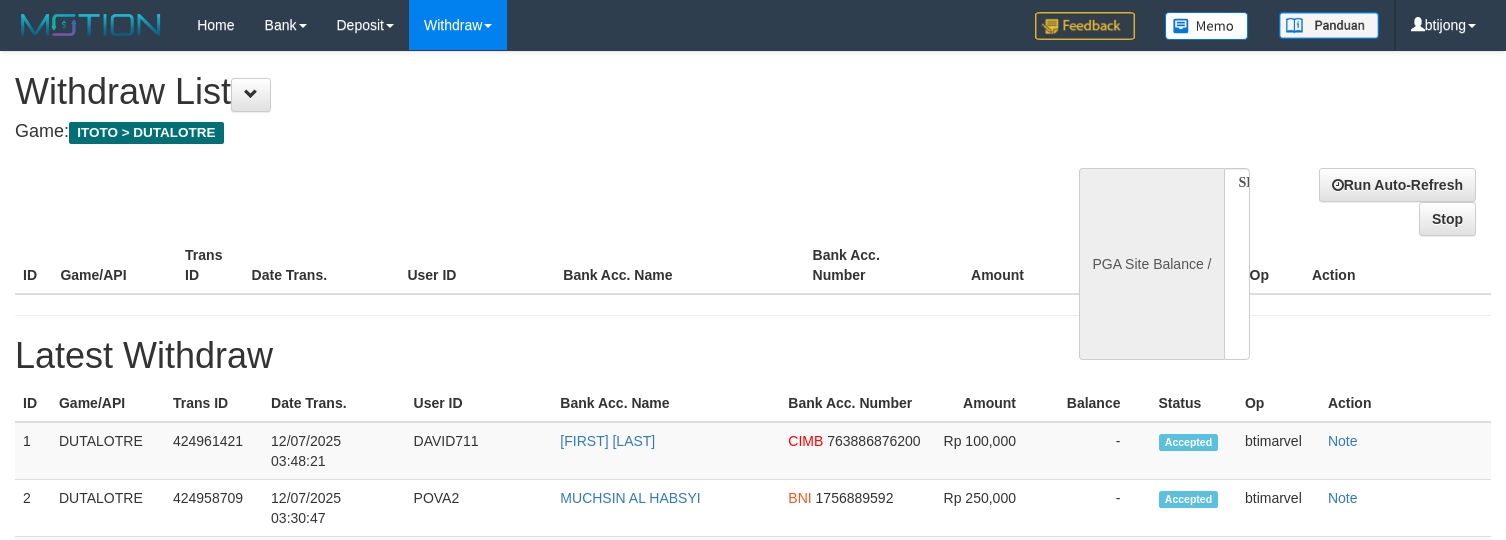 scroll, scrollTop: 0, scrollLeft: 0, axis: both 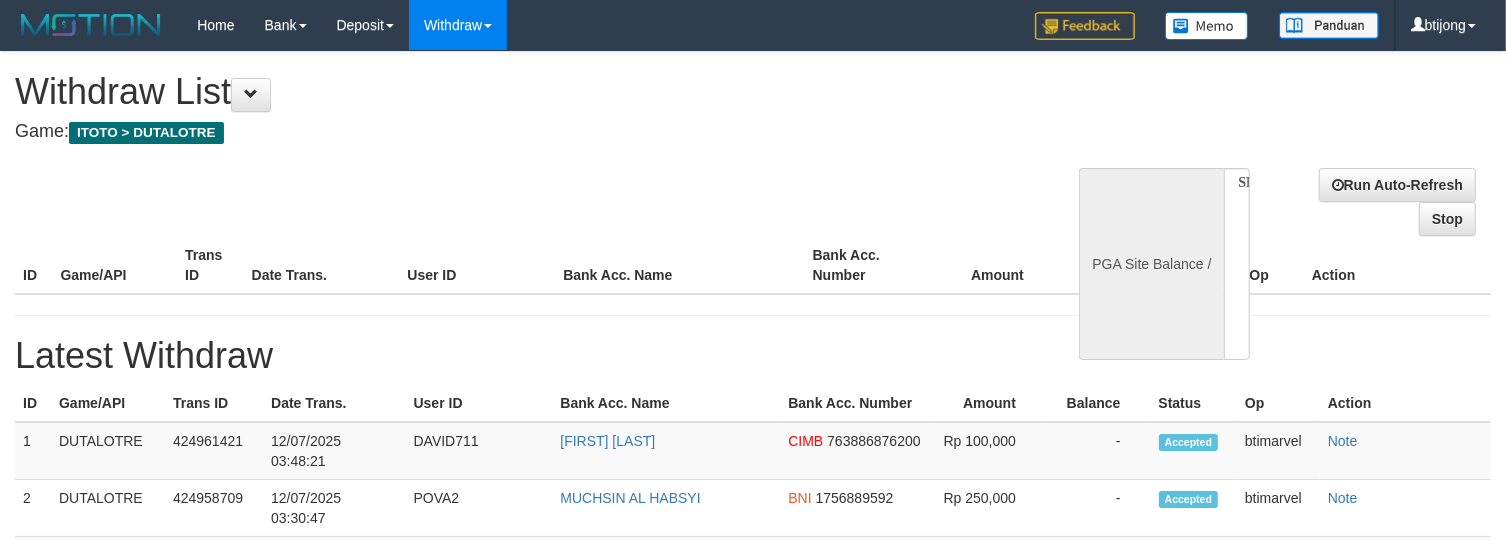 select on "**" 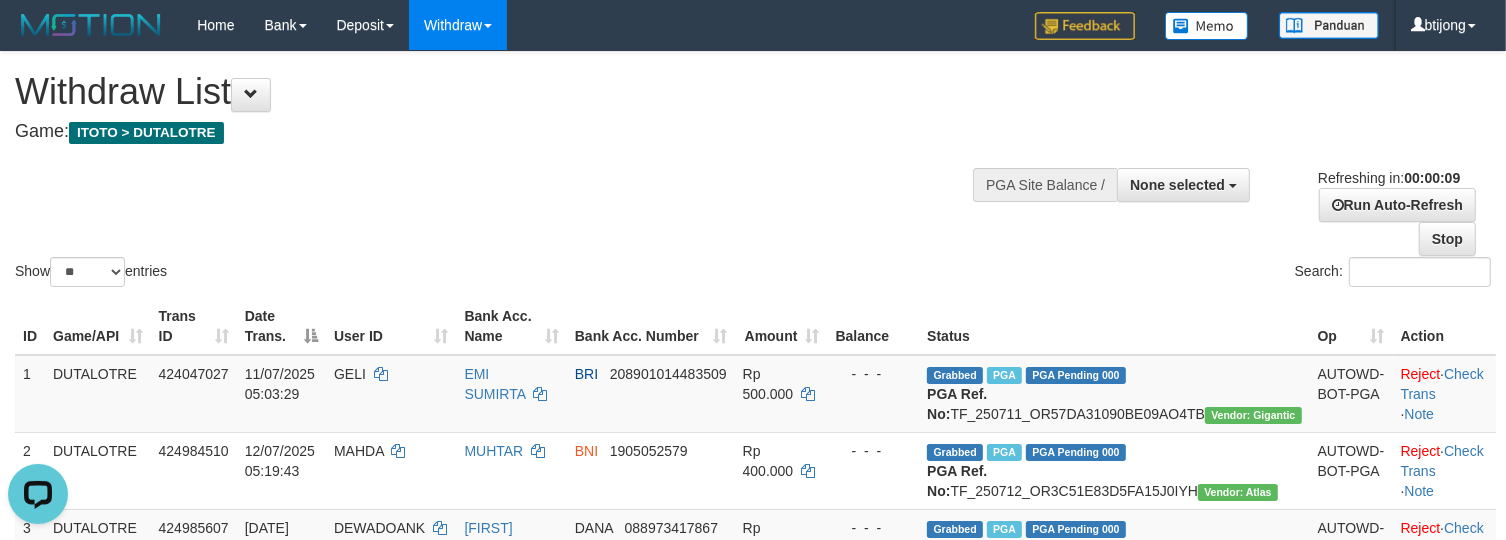scroll, scrollTop: 0, scrollLeft: 0, axis: both 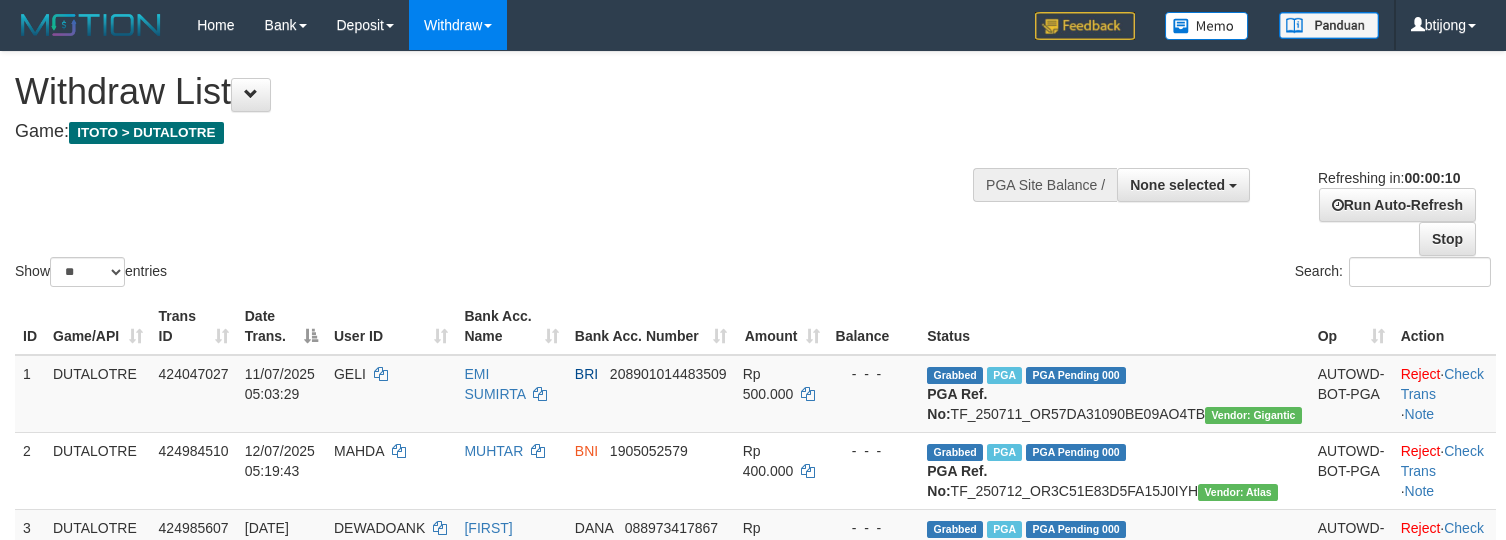select 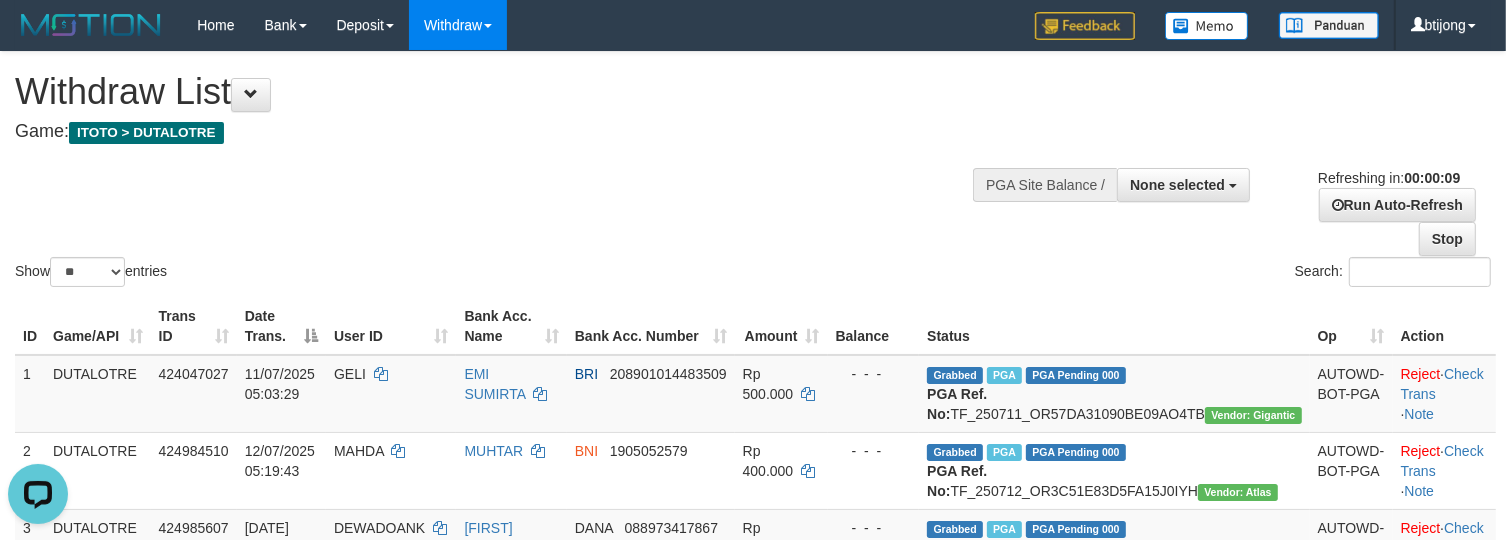 scroll, scrollTop: 0, scrollLeft: 0, axis: both 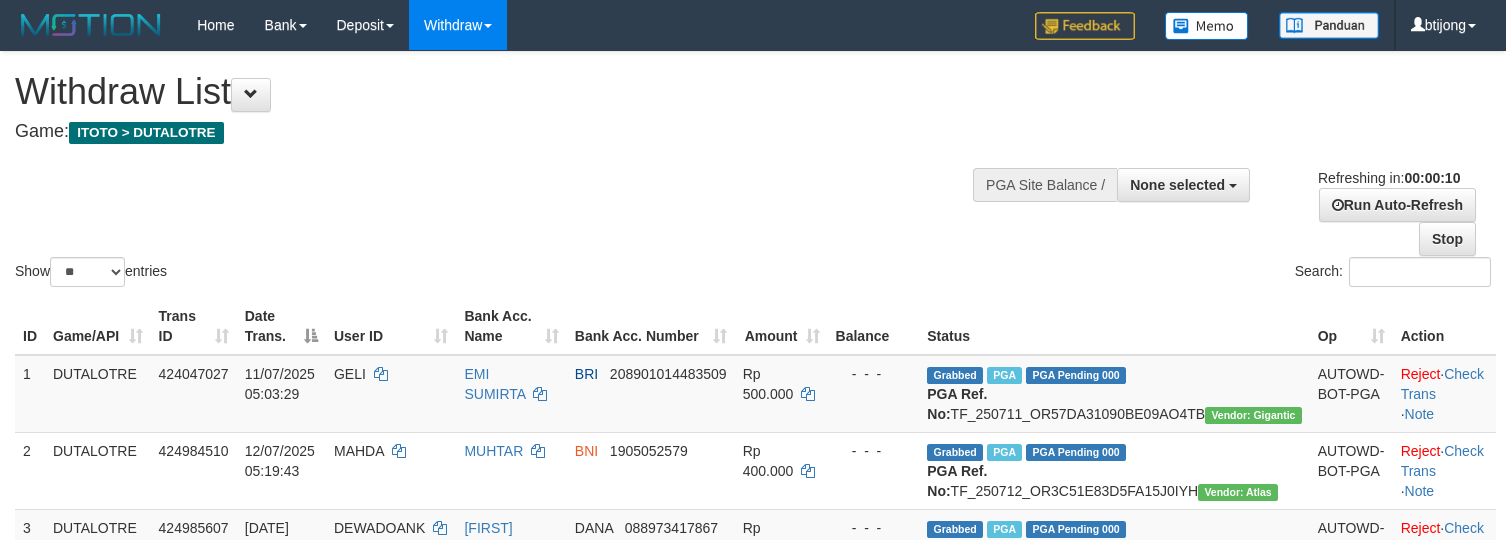 select 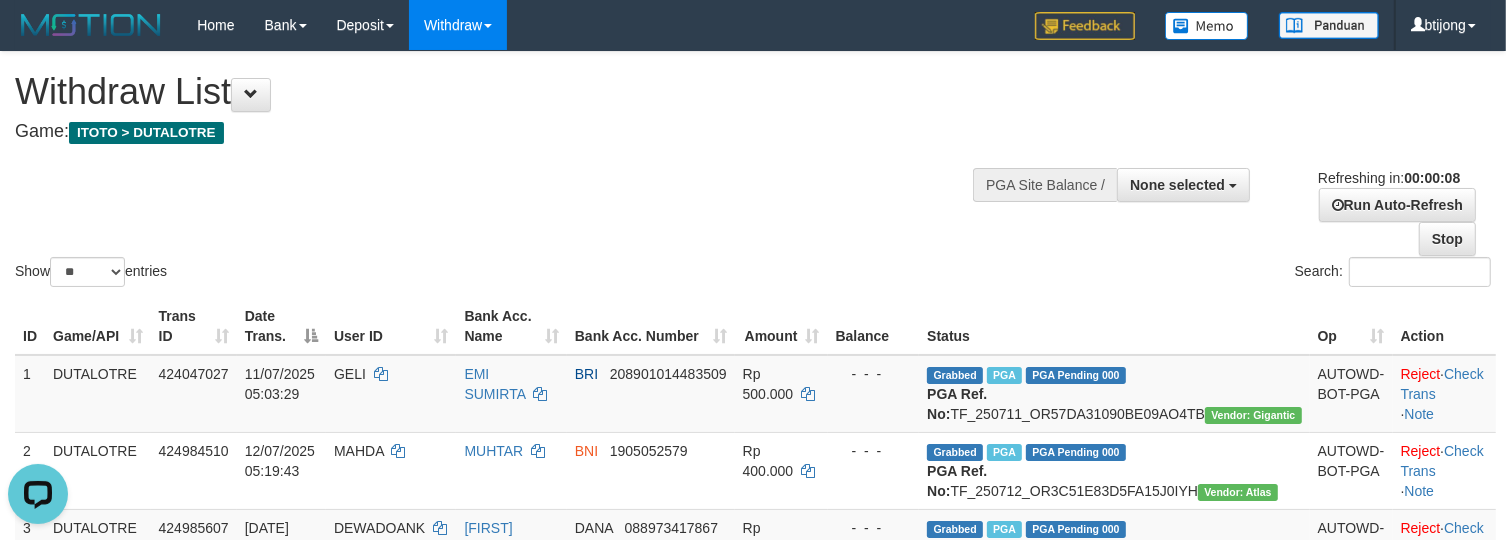 scroll, scrollTop: 0, scrollLeft: 0, axis: both 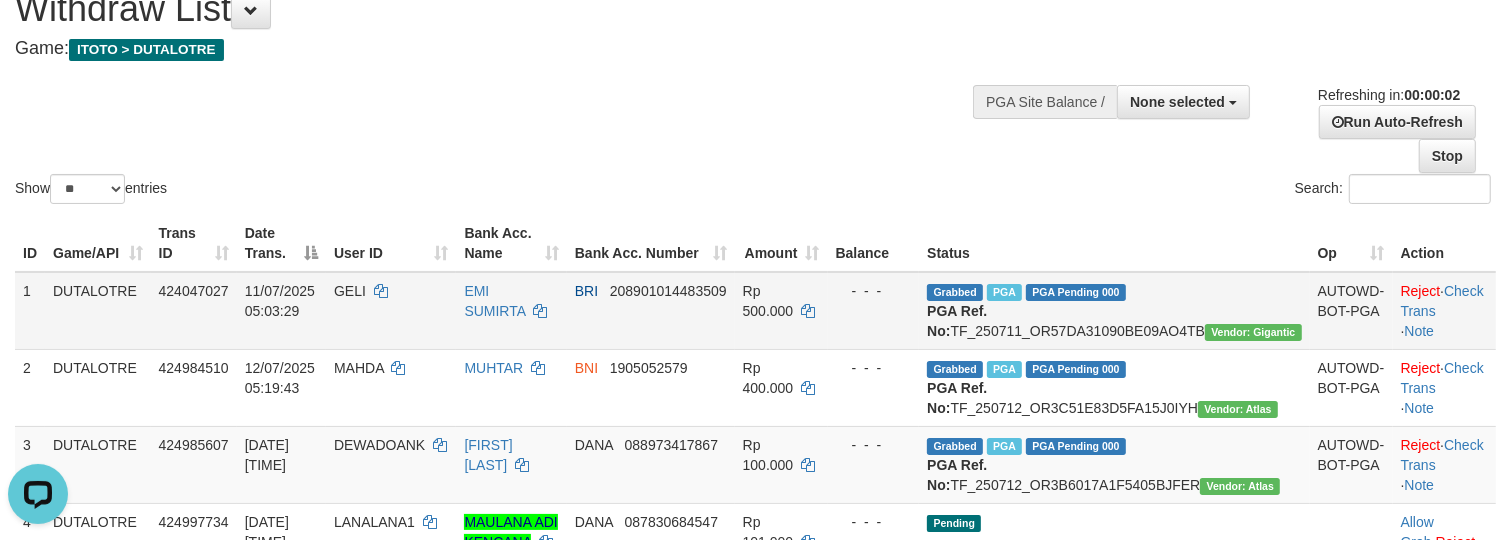 click on "Grabbed   PGA   PGA Pending 000 {"status":"000","data":{"unique_id":"1459-424047027-20250711","reference_no":"TF_250711_OR57DA31090BE09AO4TB","amount":"500000.00","fee":"0.00","merchant_surcharge_rate":"0.00","charge_to":"MERC","payout_amount":"500000.00","disbursement_status":0,"disbursement_description":"ON PROCESS","created_at":"2025-07-11 05:06:09","executed_at":"2025-07-11 05:06:09","bank":{"code":"002","name":"BANK RAKYAT INDONESIA","account_number":"208901014483509","account_name":"EMI SUMIRTA"},"note":"btimarvel","merchant_balance":{"balance_effective":132102621,"balance_pending":30344371,"balance_disbursement":19822000,"balance_collection":843624976}}} PGA Ref. No:  TF_250711_OR57DA31090BE09AO4TB  Vendor: Gigantic" at bounding box center (1114, 311) 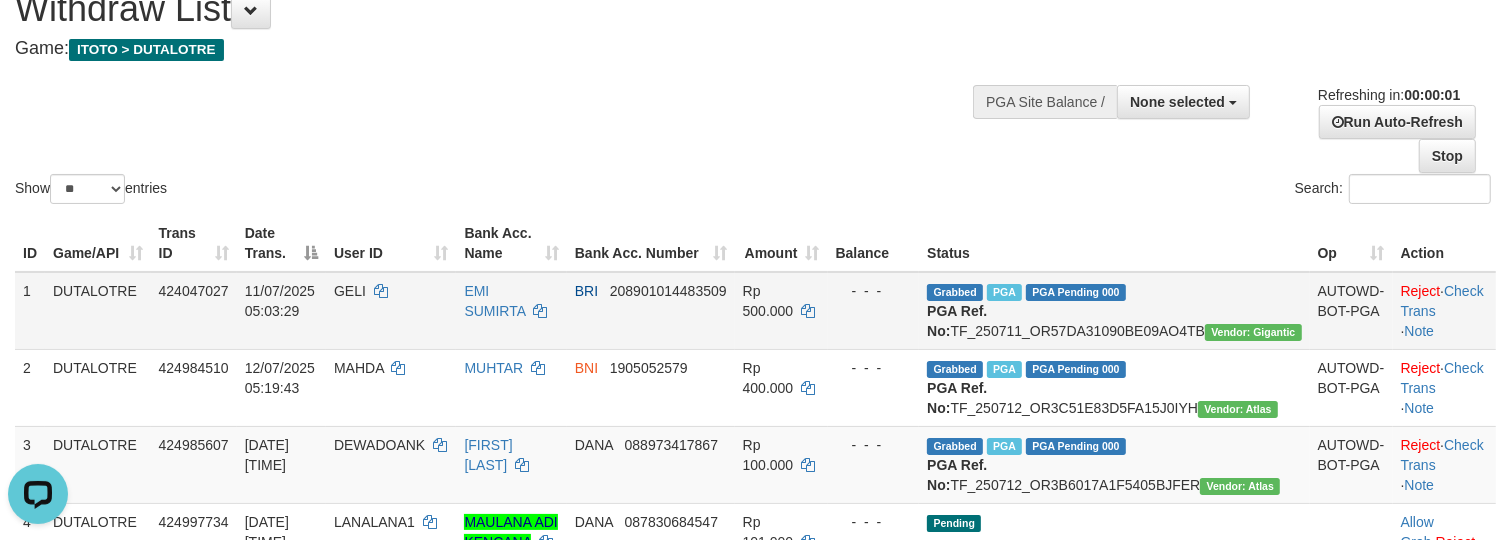 click on "Grabbed   PGA   PGA Pending 000 {"status":"000","data":{"unique_id":"1459-424047027-20250711","reference_no":"TF_250711_OR57DA31090BE09AO4TB","amount":"500000.00","fee":"0.00","merchant_surcharge_rate":"0.00","charge_to":"MERC","payout_amount":"500000.00","disbursement_status":0,"disbursement_description":"ON PROCESS","created_at":"2025-07-11 05:06:09","executed_at":"2025-07-11 05:06:09","bank":{"code":"002","name":"BANK RAKYAT INDONESIA","account_number":"208901014483509","account_name":"EMI SUMIRTA"},"note":"btimarvel","merchant_balance":{"balance_effective":132102621,"balance_pending":30344371,"balance_disbursement":19822000,"balance_collection":843624976}}} PGA Ref. No:  TF_250711_OR57DA31090BE09AO4TB  Vendor: Gigantic" at bounding box center [1114, 311] 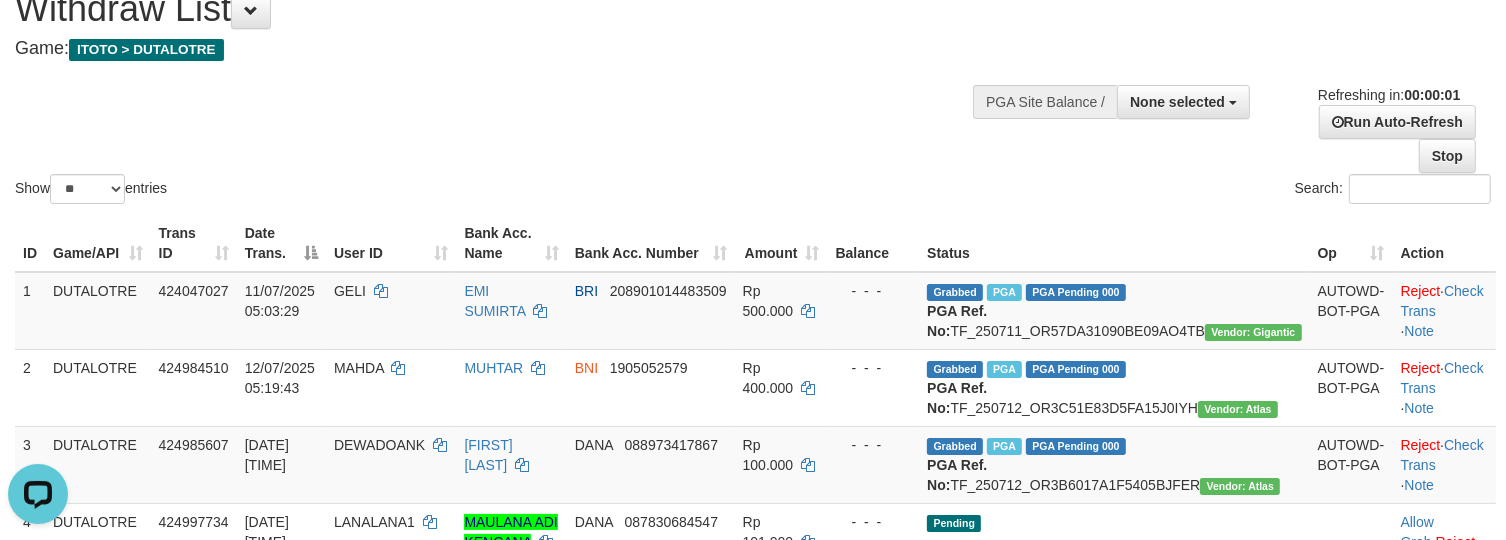 copy on "TF_250711_OR57DA31090BE09AO4TB" 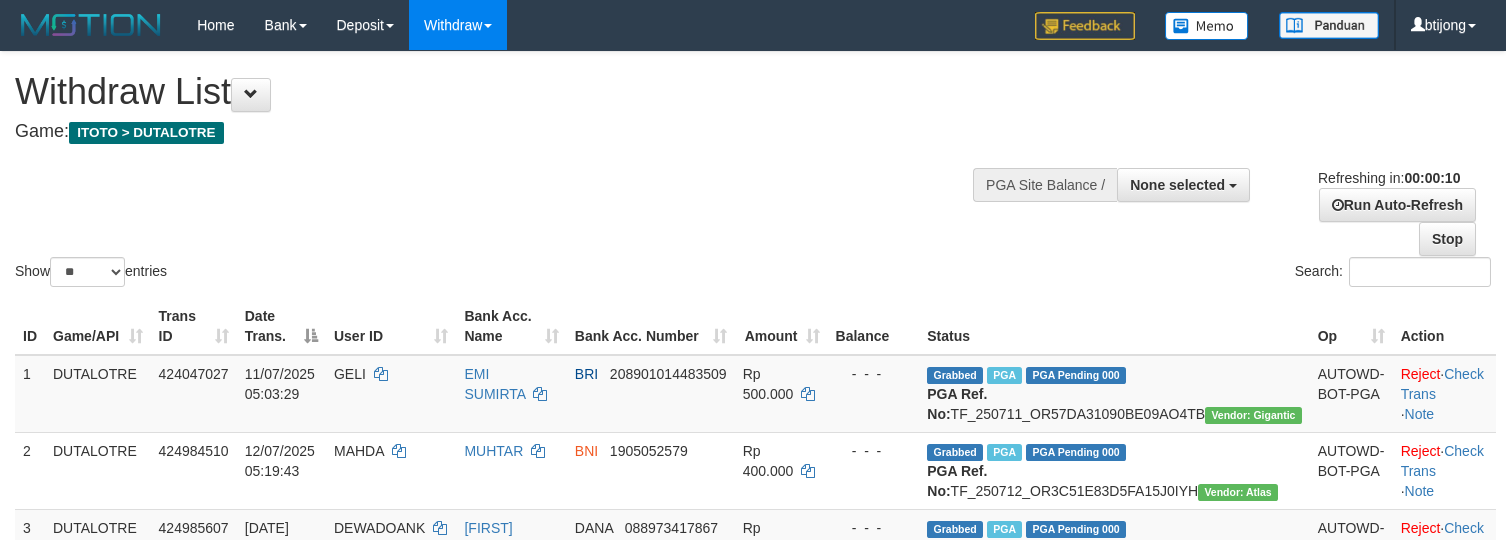 select 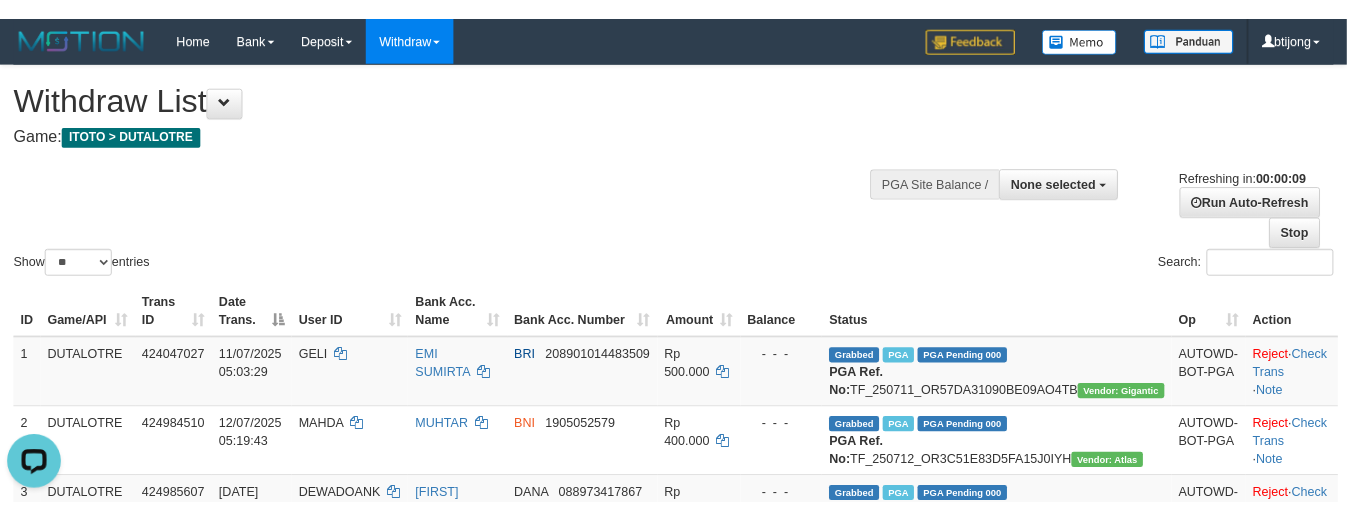 scroll, scrollTop: 0, scrollLeft: 0, axis: both 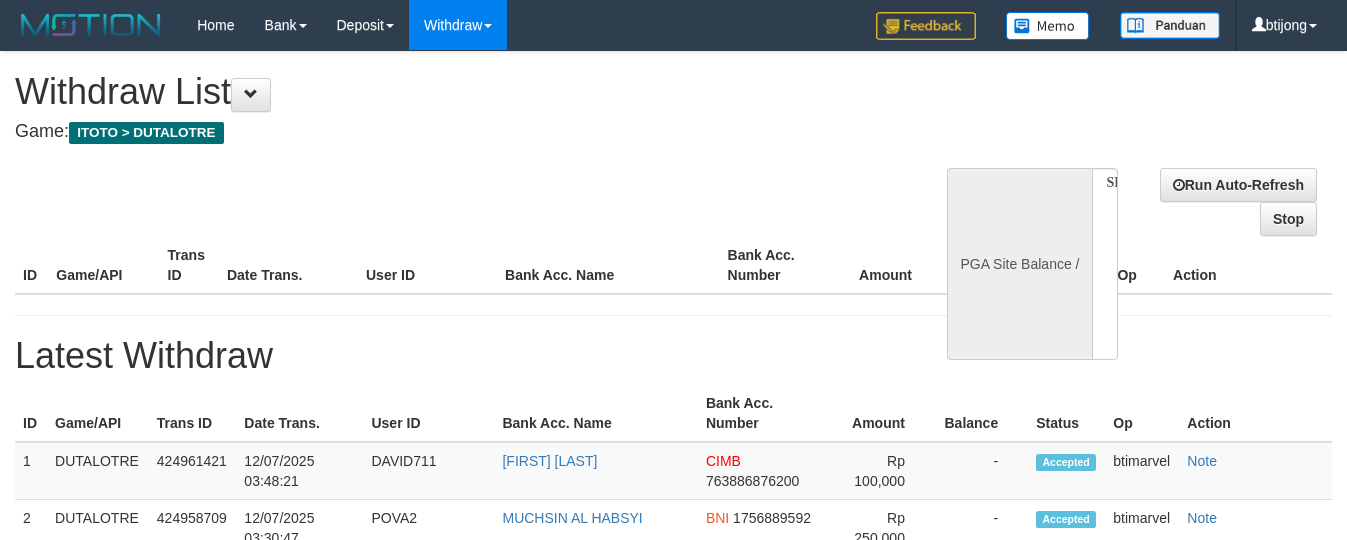 select 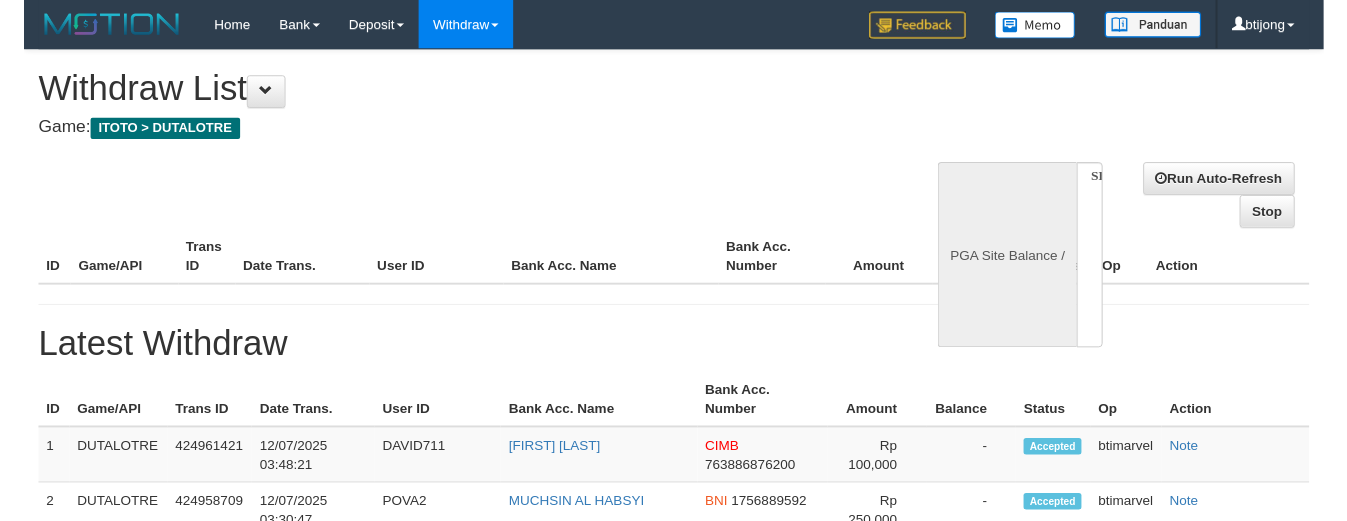 scroll, scrollTop: 0, scrollLeft: 0, axis: both 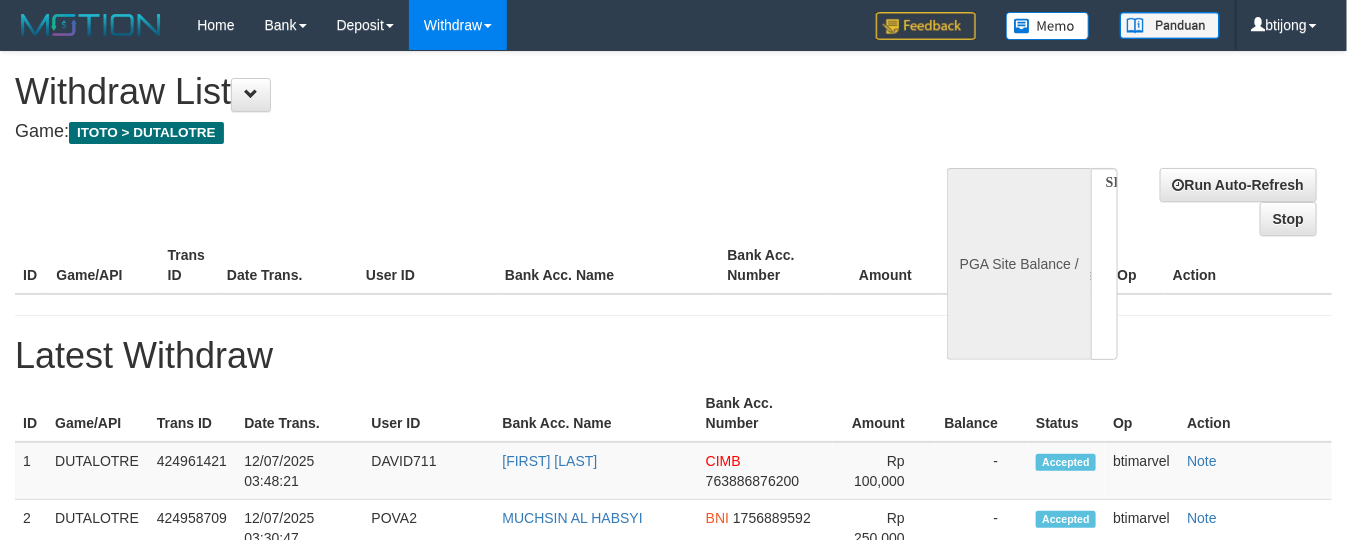 select on "**" 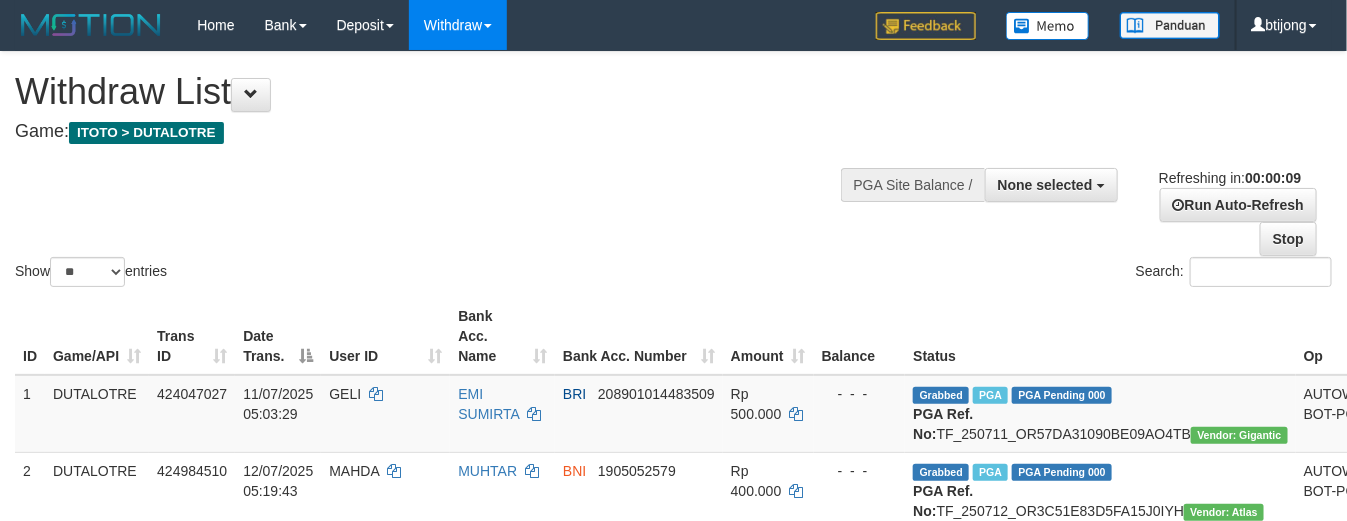 scroll, scrollTop: 0, scrollLeft: 0, axis: both 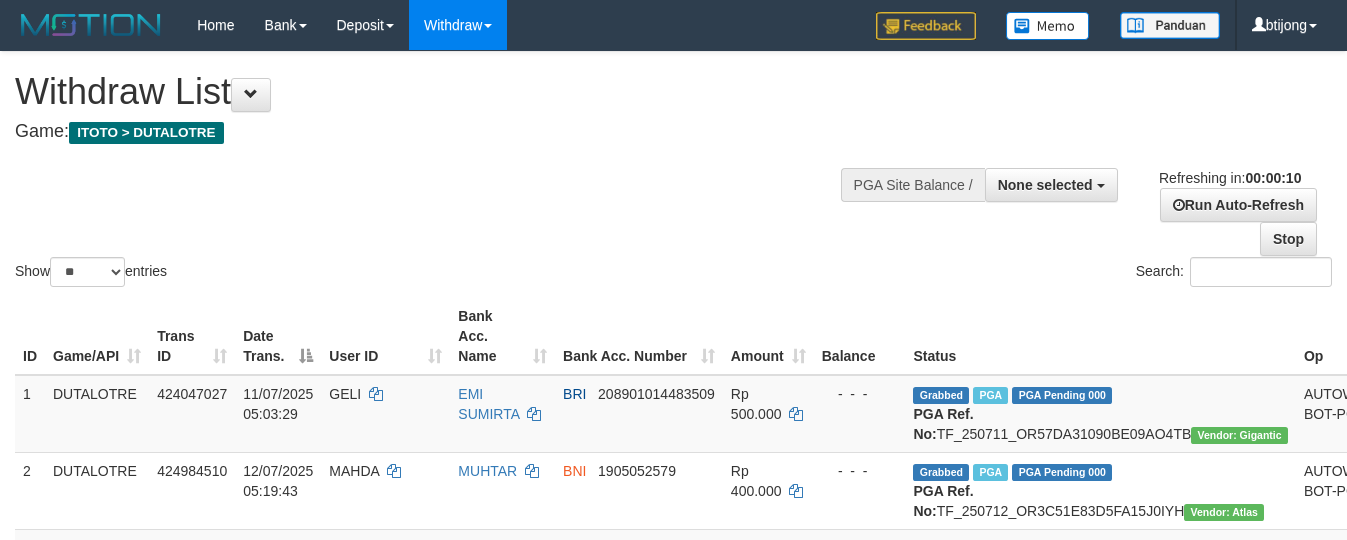 select 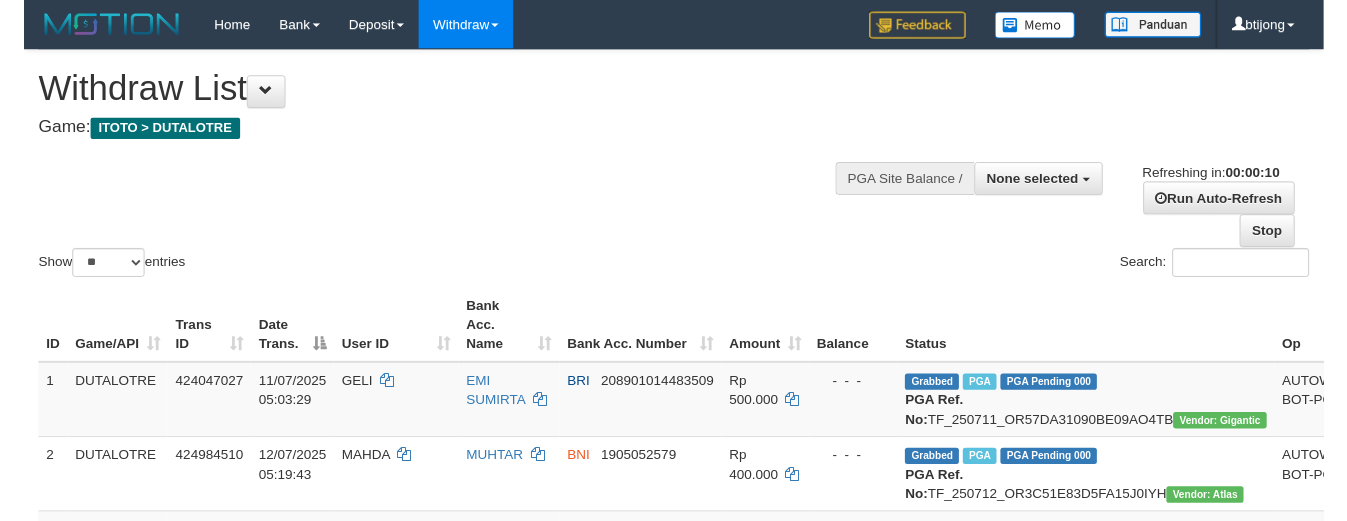scroll, scrollTop: 0, scrollLeft: 0, axis: both 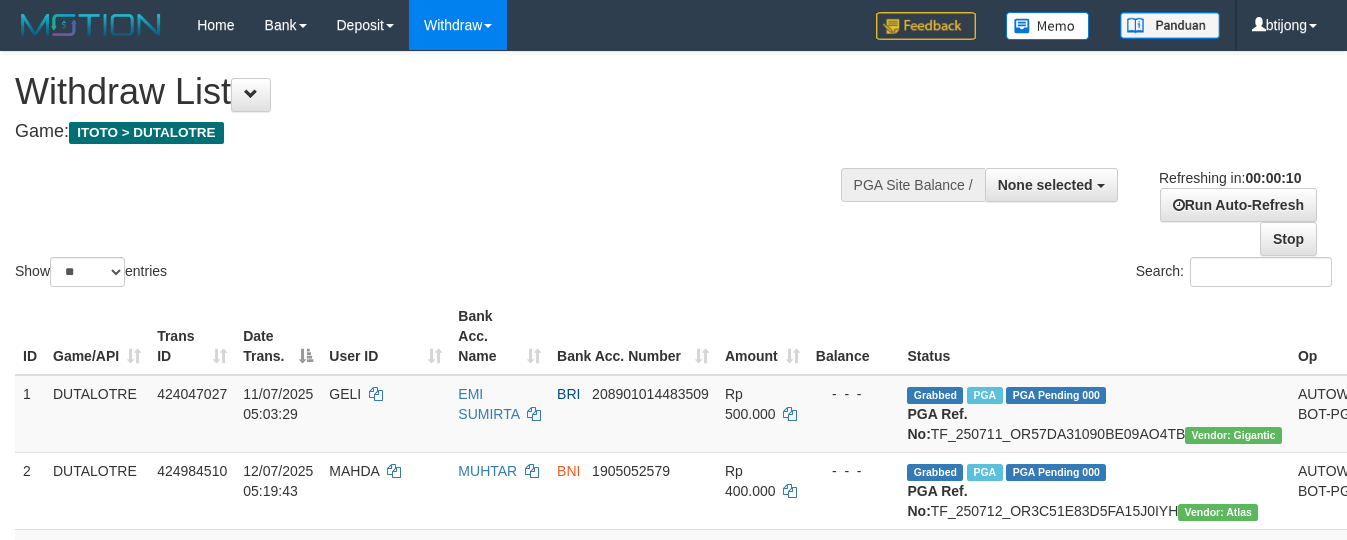 select 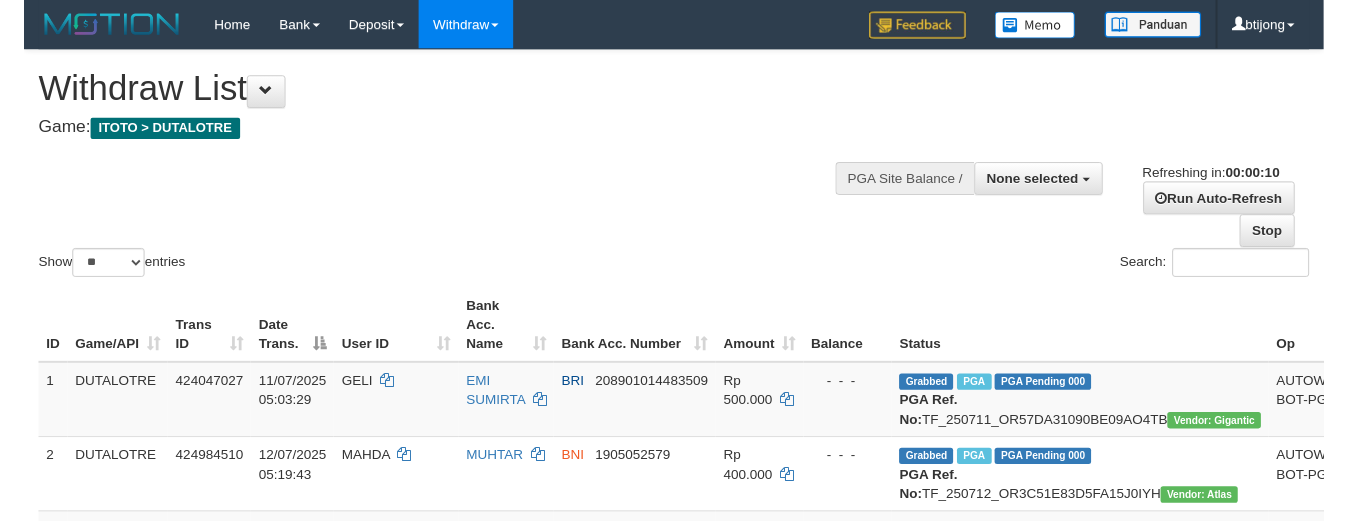 scroll, scrollTop: 0, scrollLeft: 0, axis: both 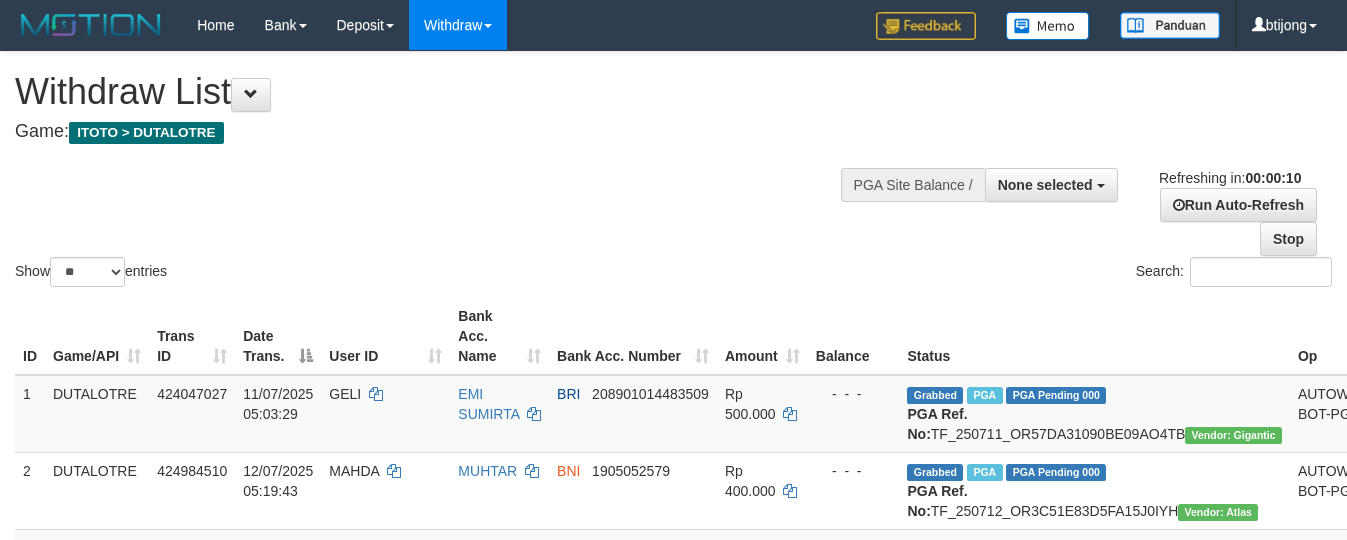 select 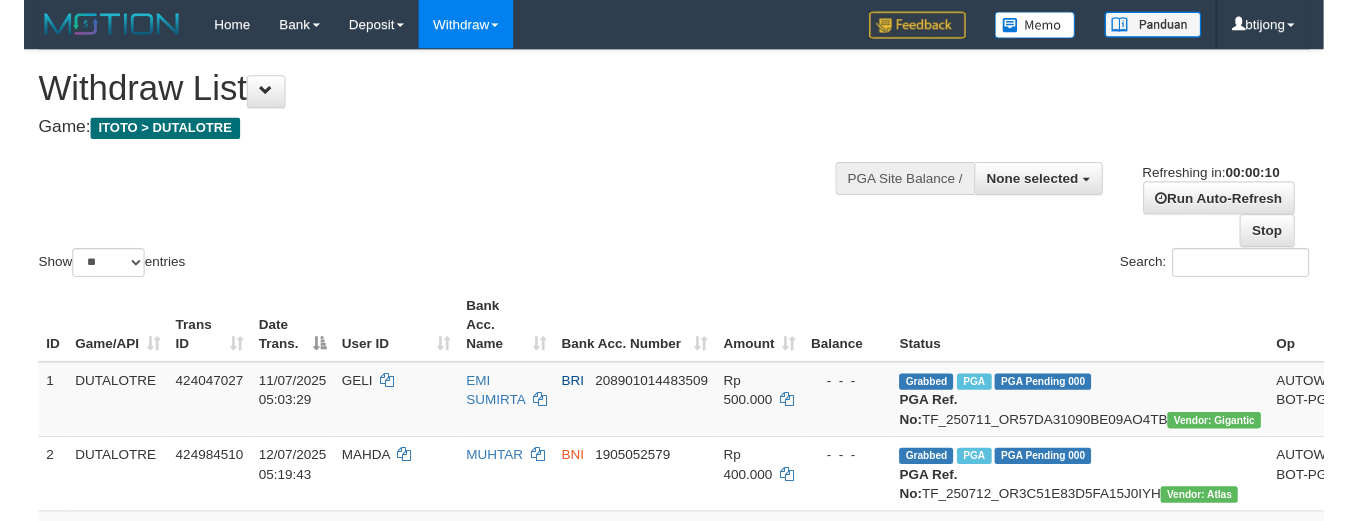 scroll, scrollTop: 0, scrollLeft: 0, axis: both 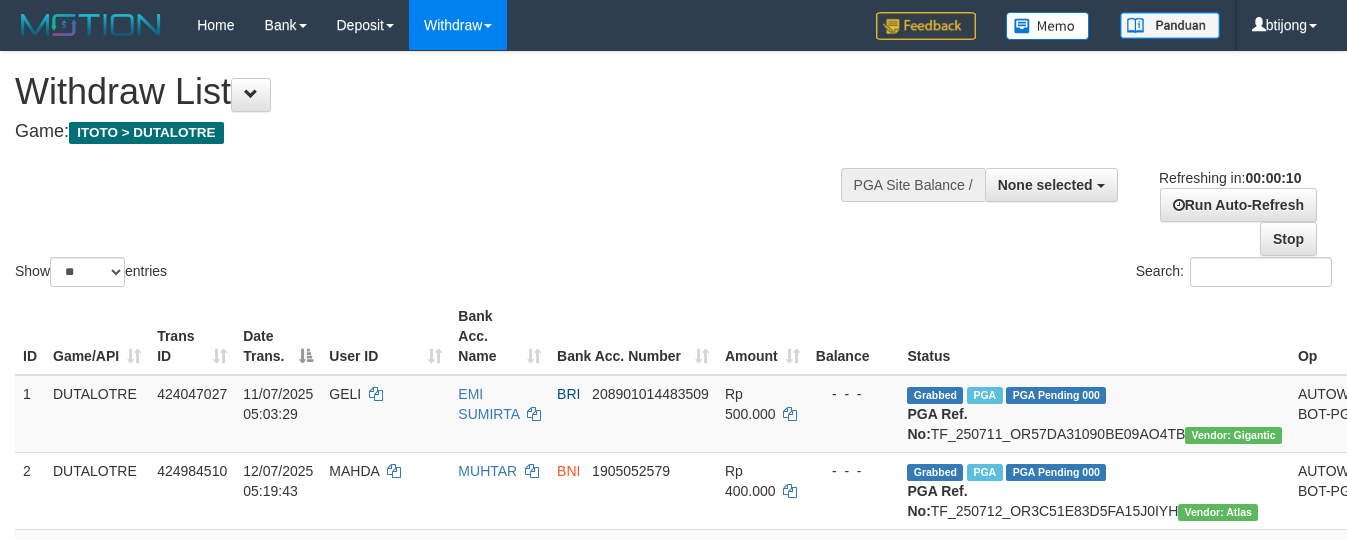 select 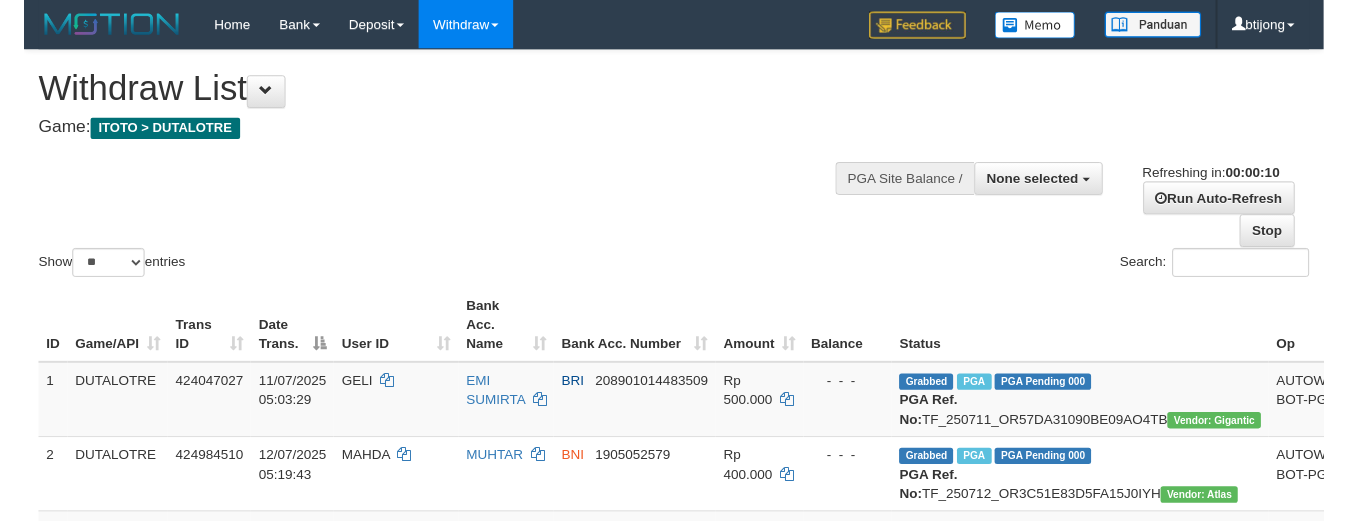 scroll, scrollTop: 0, scrollLeft: 0, axis: both 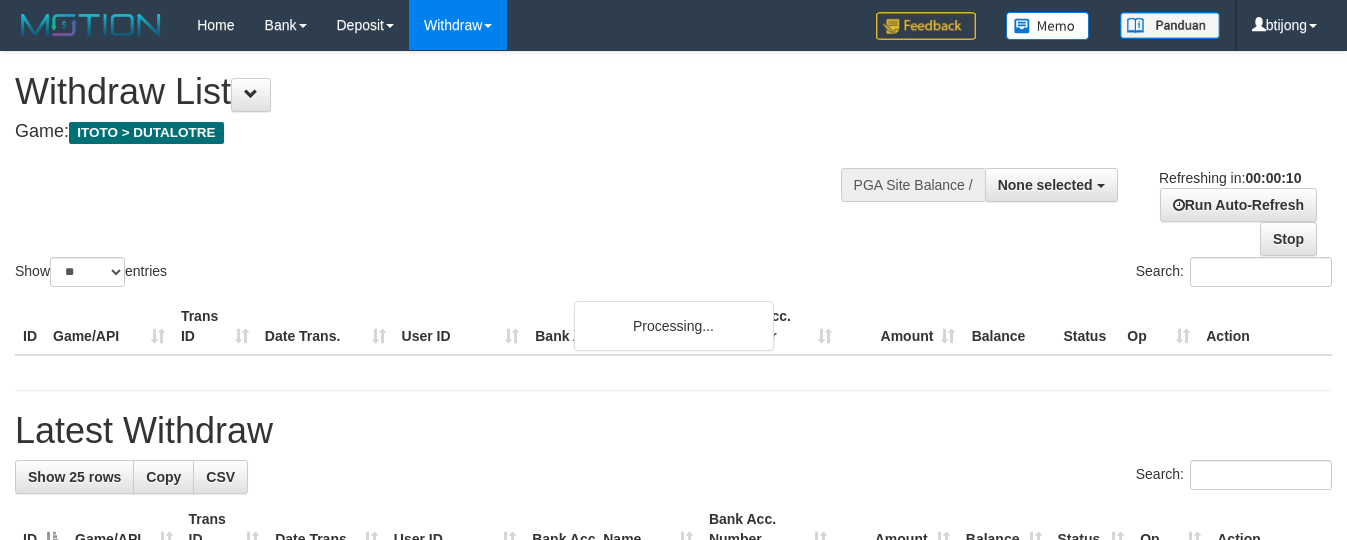 select 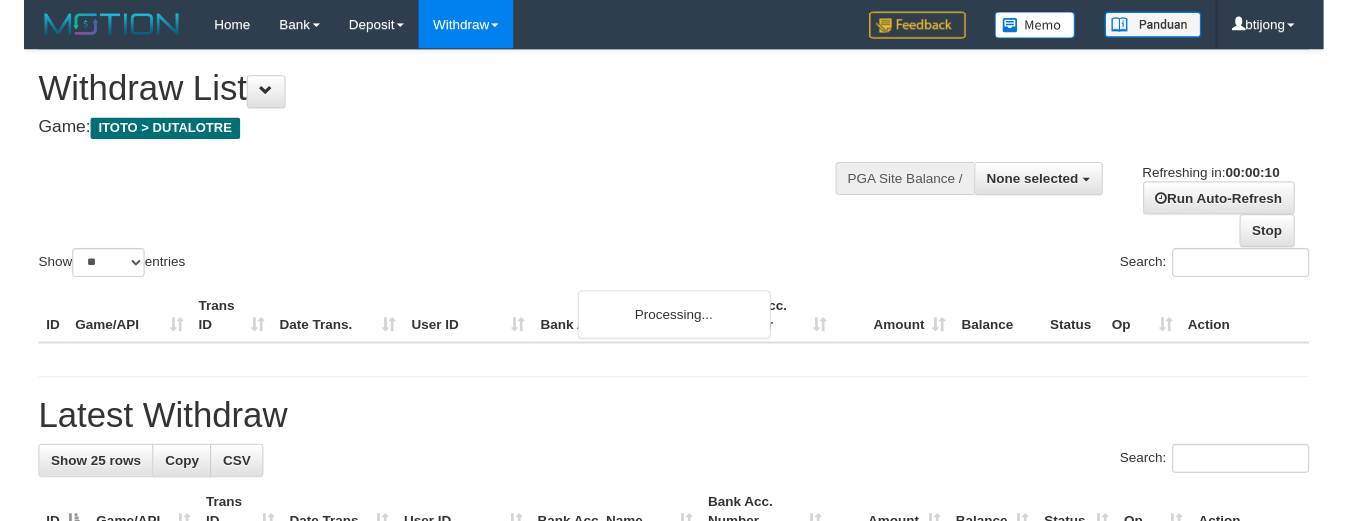 scroll, scrollTop: 0, scrollLeft: 0, axis: both 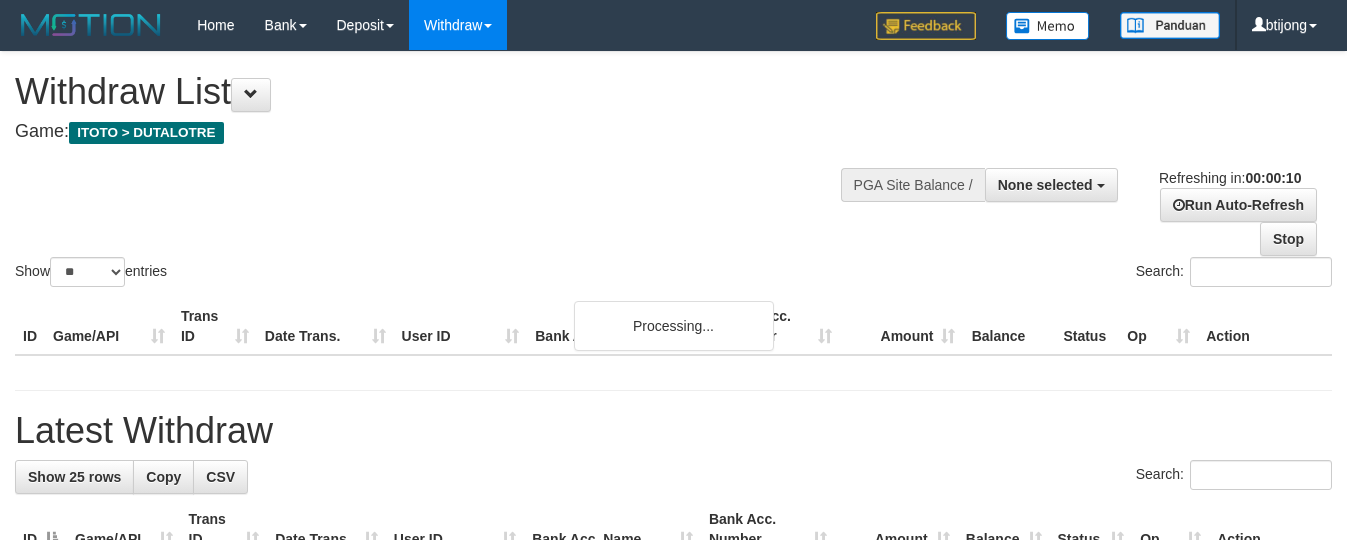 select 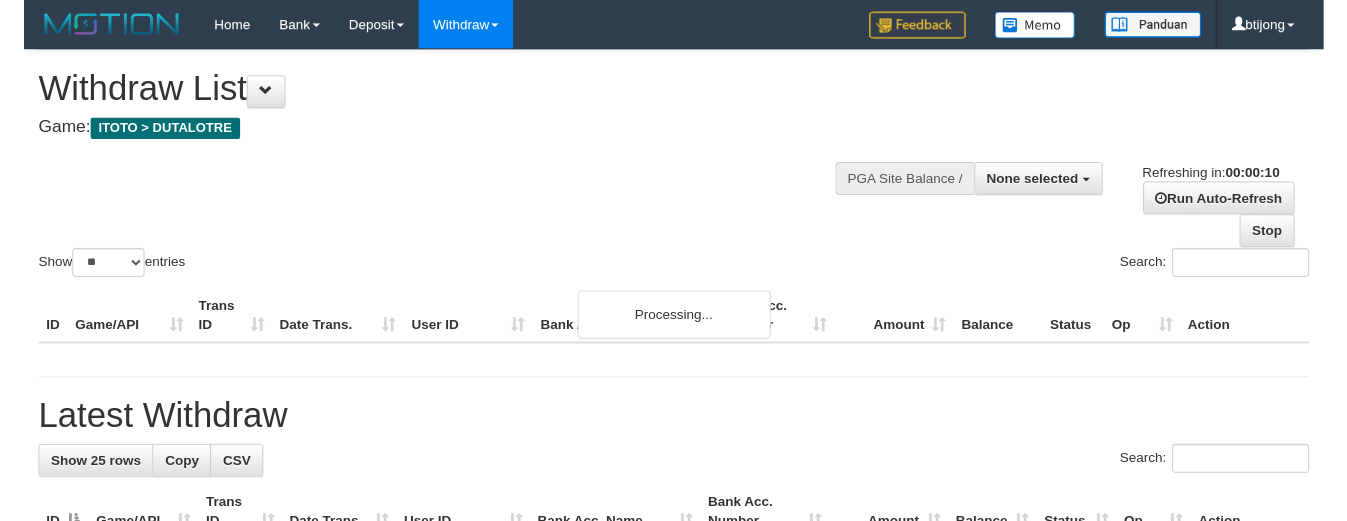 scroll, scrollTop: 0, scrollLeft: 0, axis: both 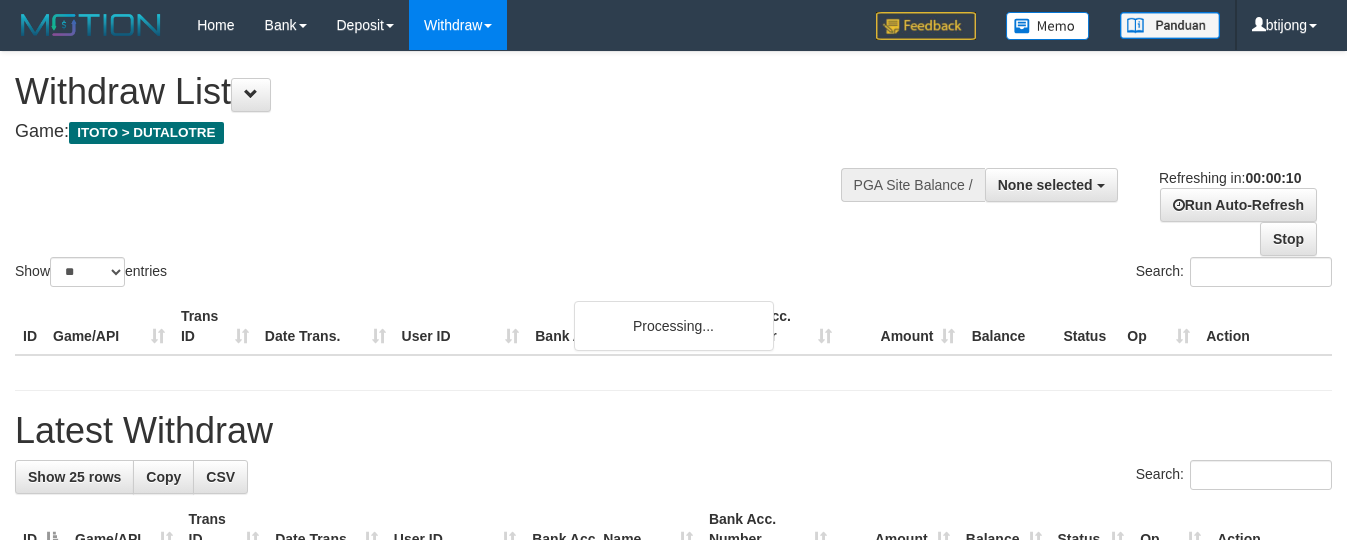 select 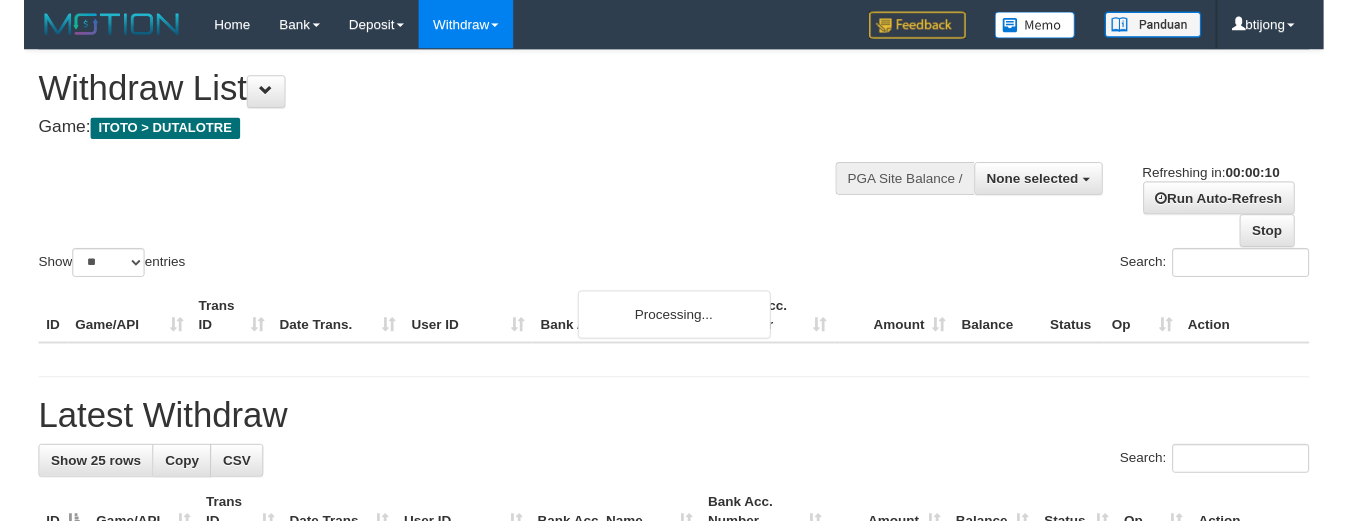 scroll, scrollTop: 0, scrollLeft: 0, axis: both 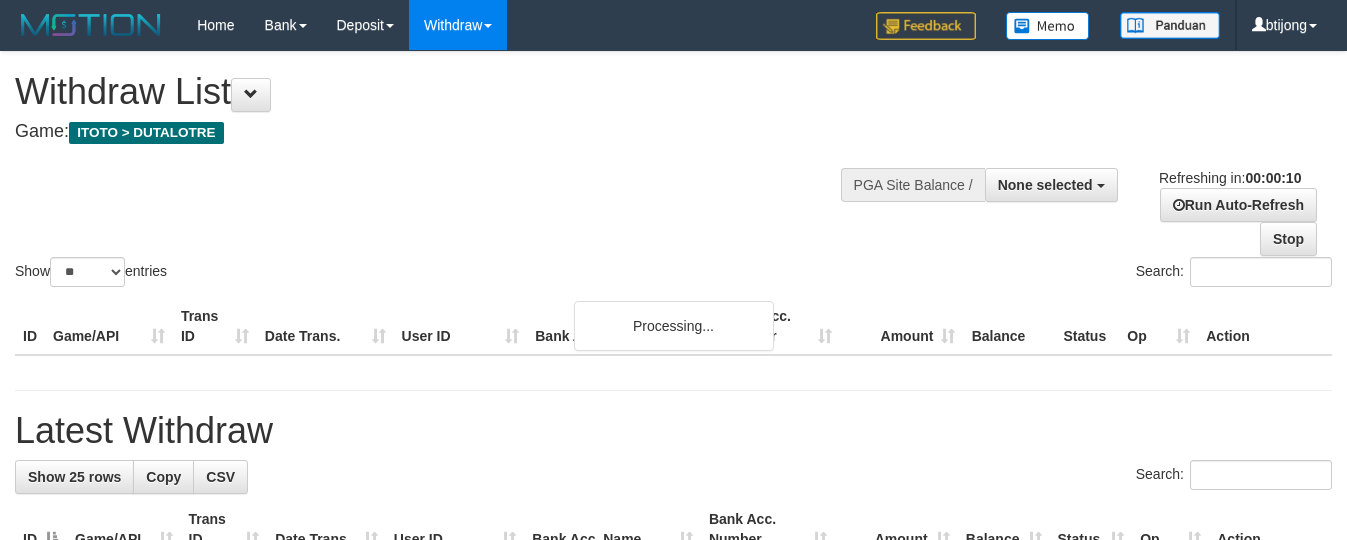 select 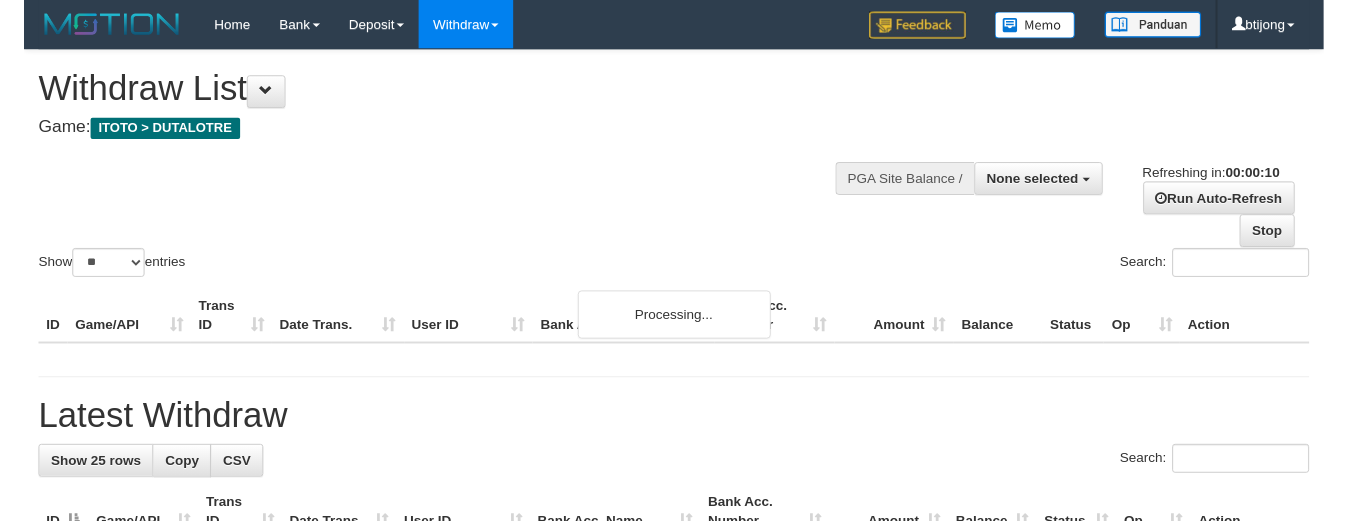 scroll, scrollTop: 0, scrollLeft: 0, axis: both 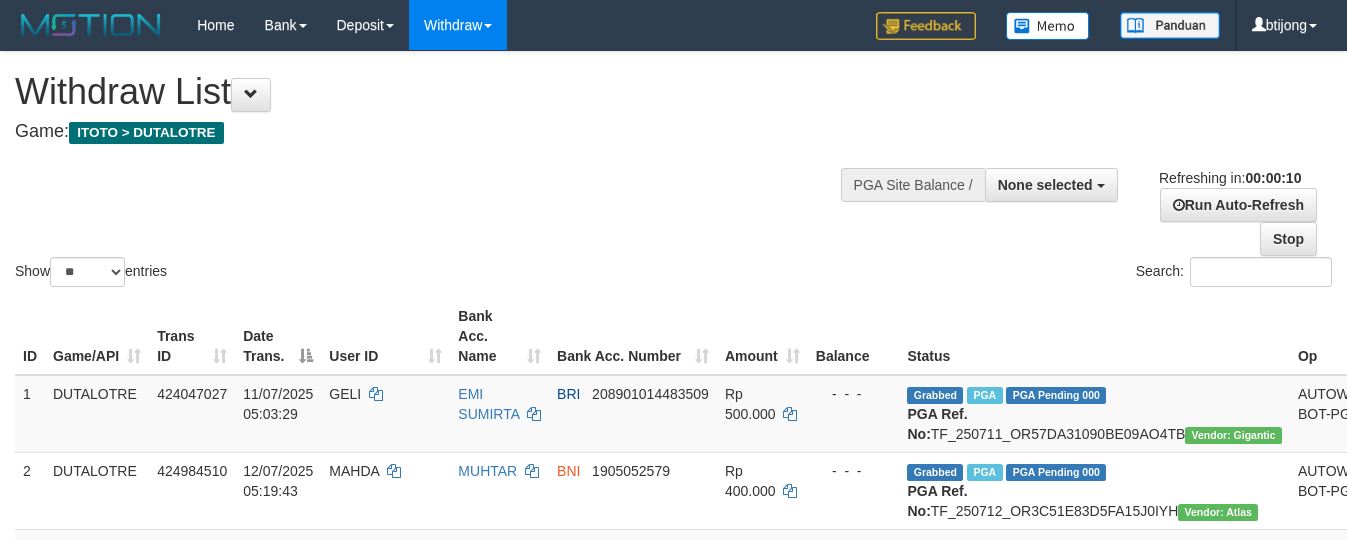 select 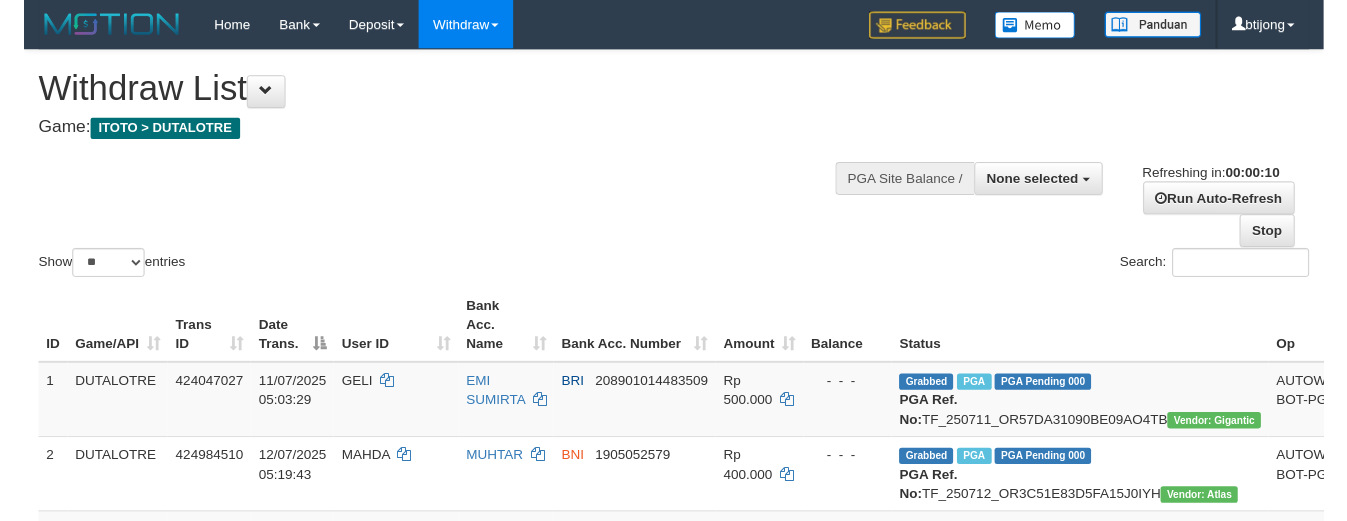 scroll, scrollTop: 0, scrollLeft: 0, axis: both 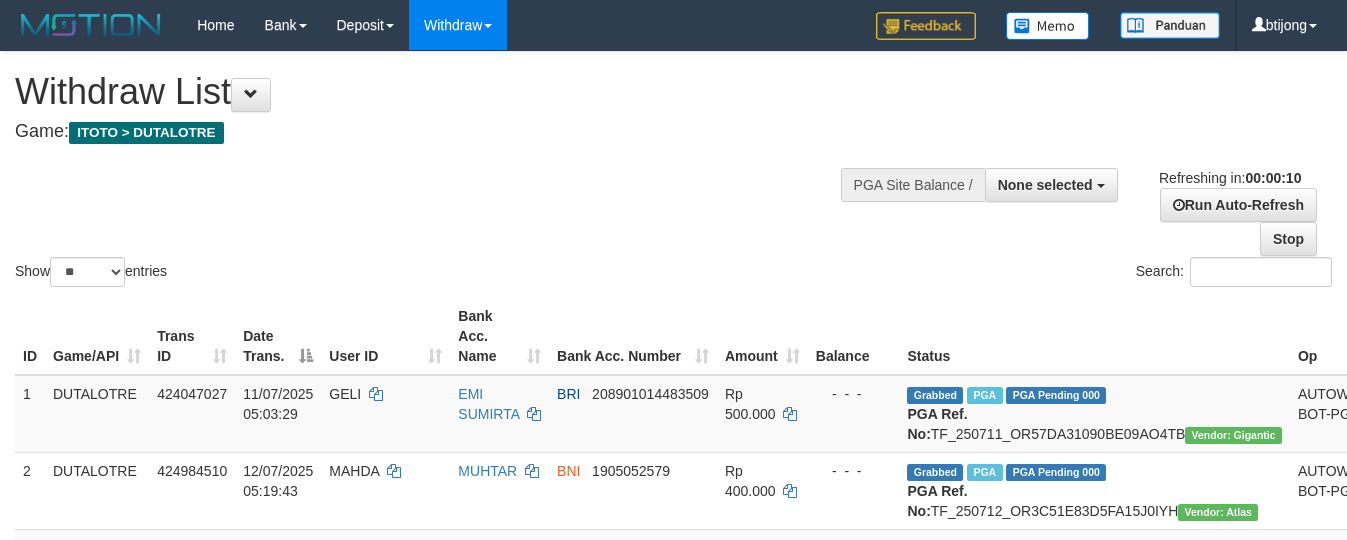 select 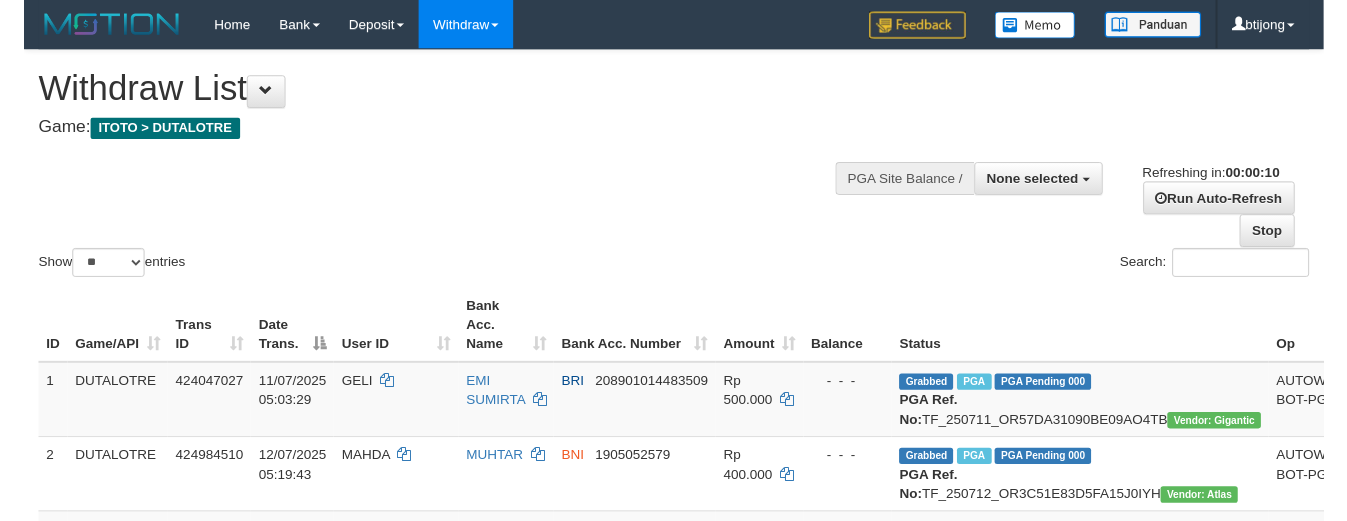 scroll, scrollTop: 0, scrollLeft: 0, axis: both 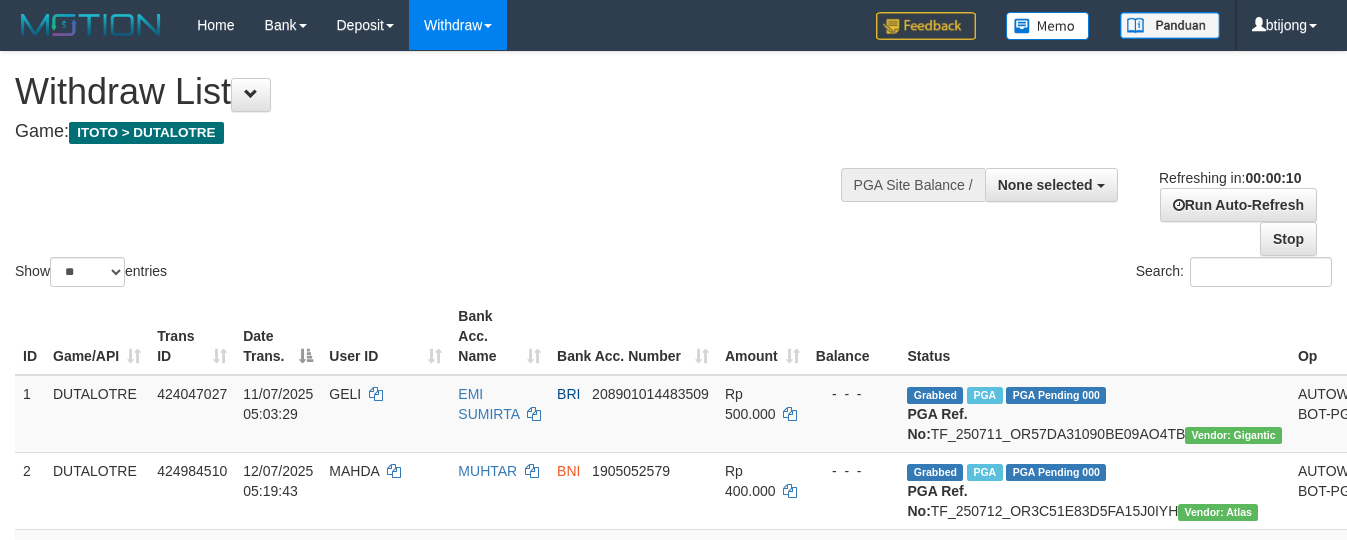 select 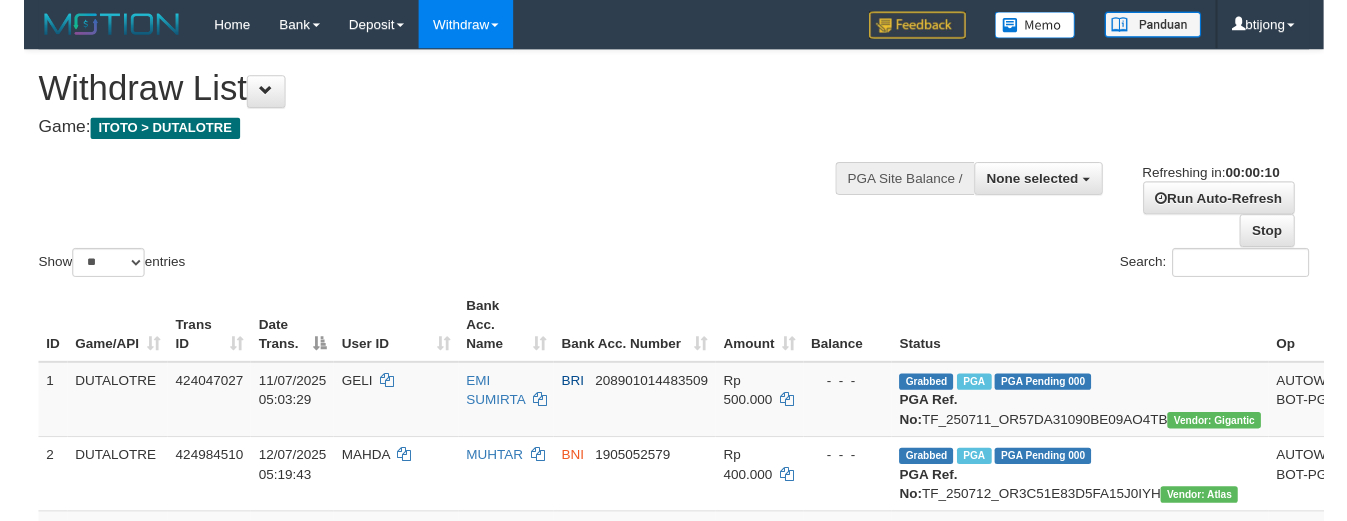 scroll, scrollTop: 0, scrollLeft: 0, axis: both 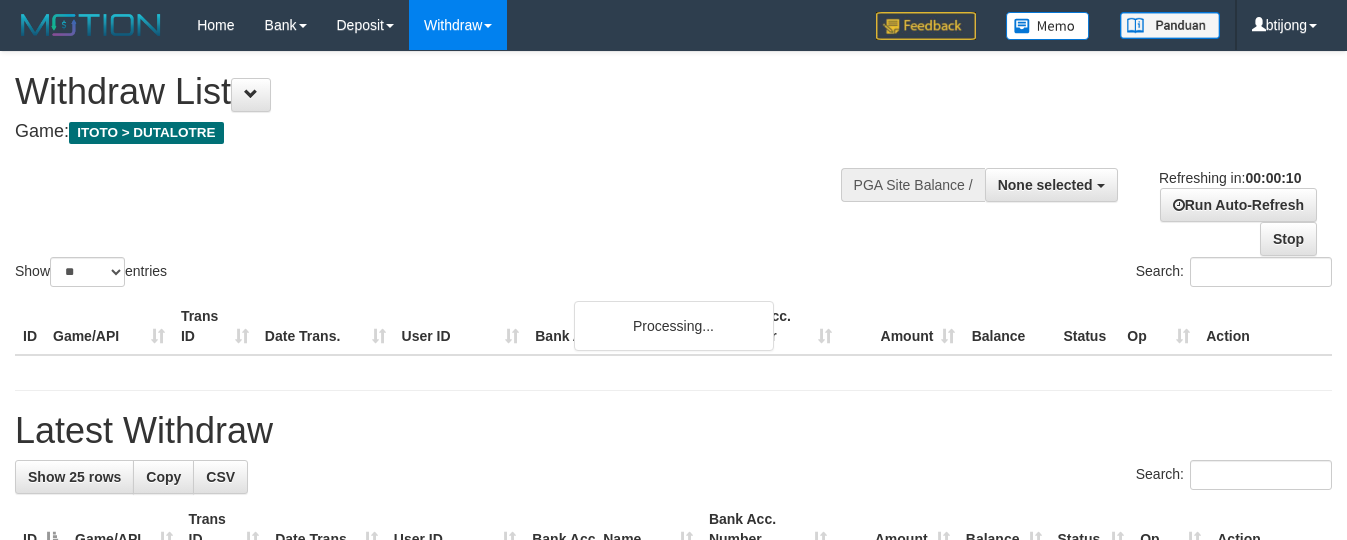 select 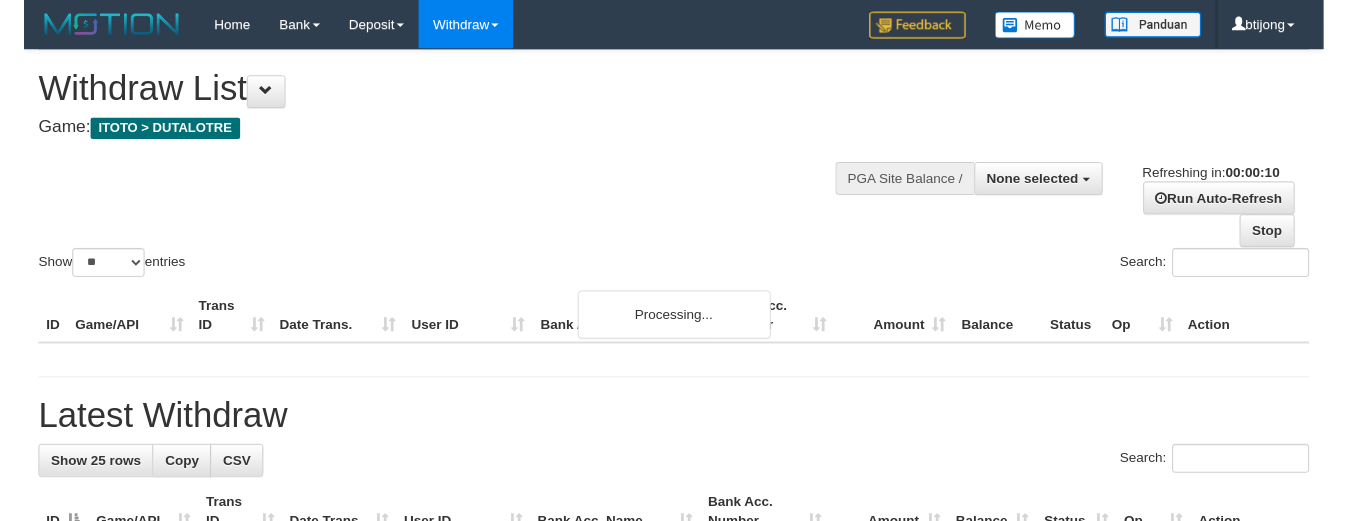 scroll, scrollTop: 0, scrollLeft: 0, axis: both 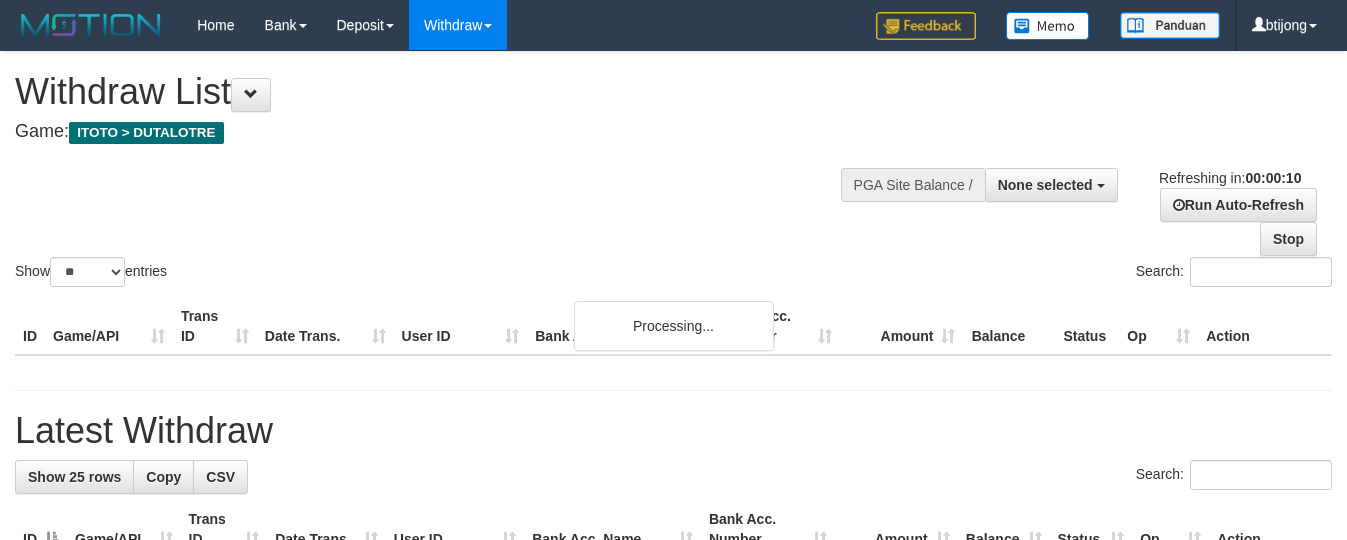 select 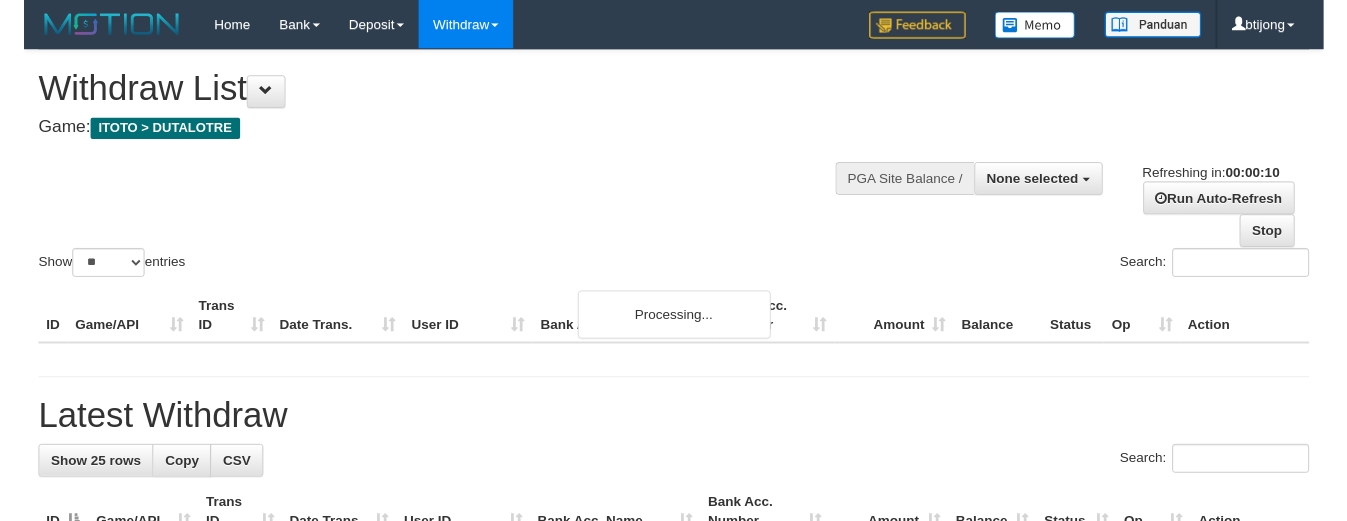 scroll, scrollTop: 0, scrollLeft: 0, axis: both 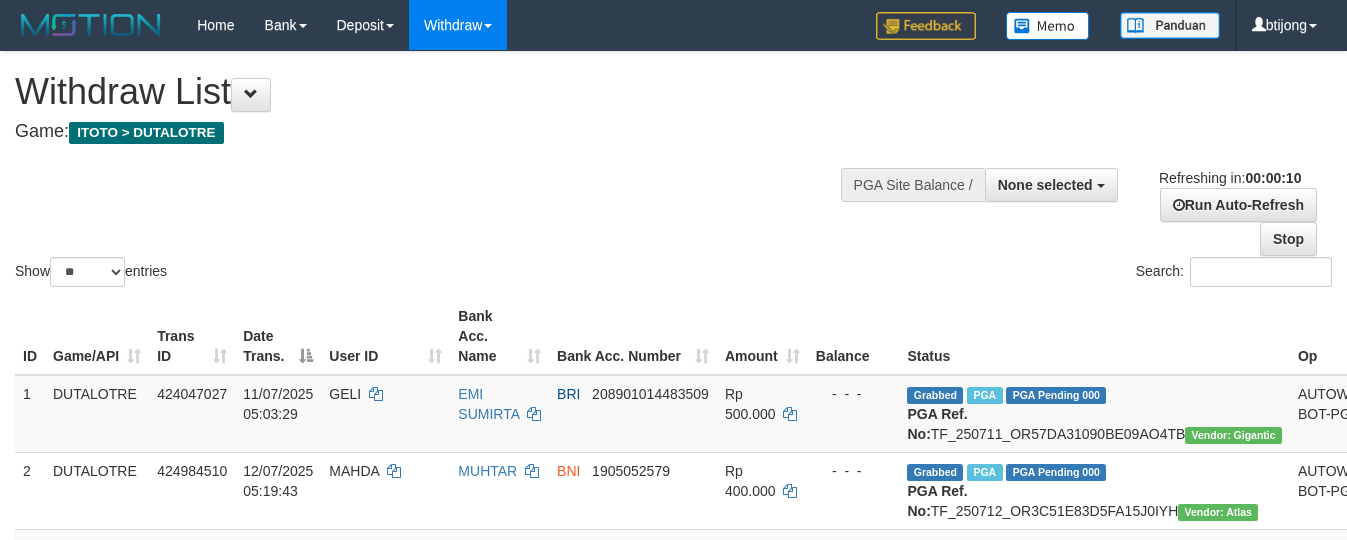 select 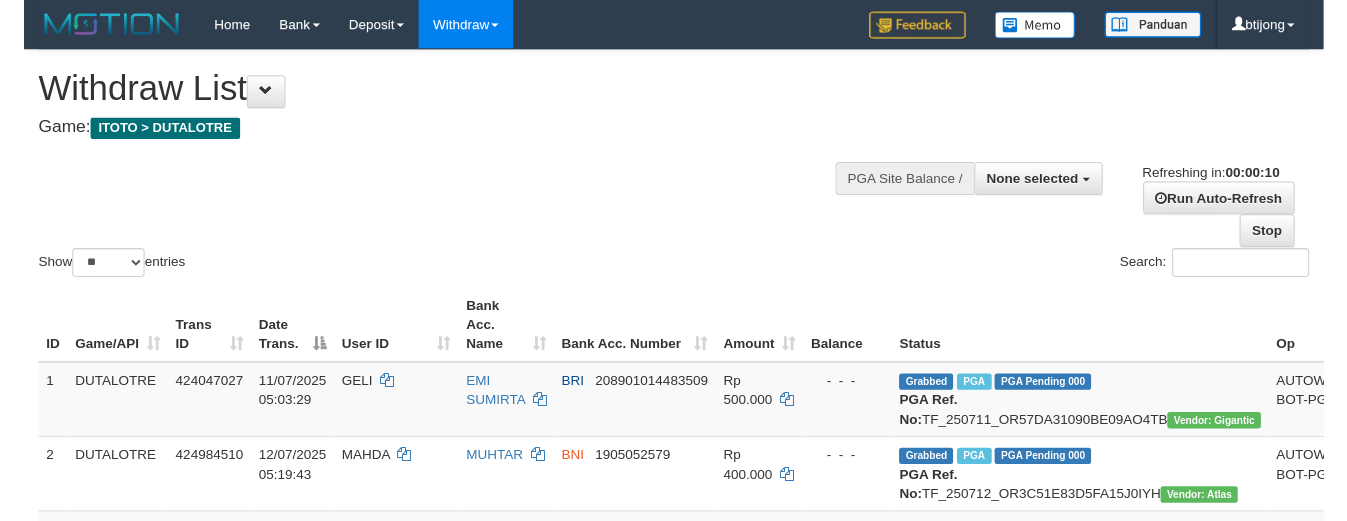 scroll, scrollTop: 0, scrollLeft: 0, axis: both 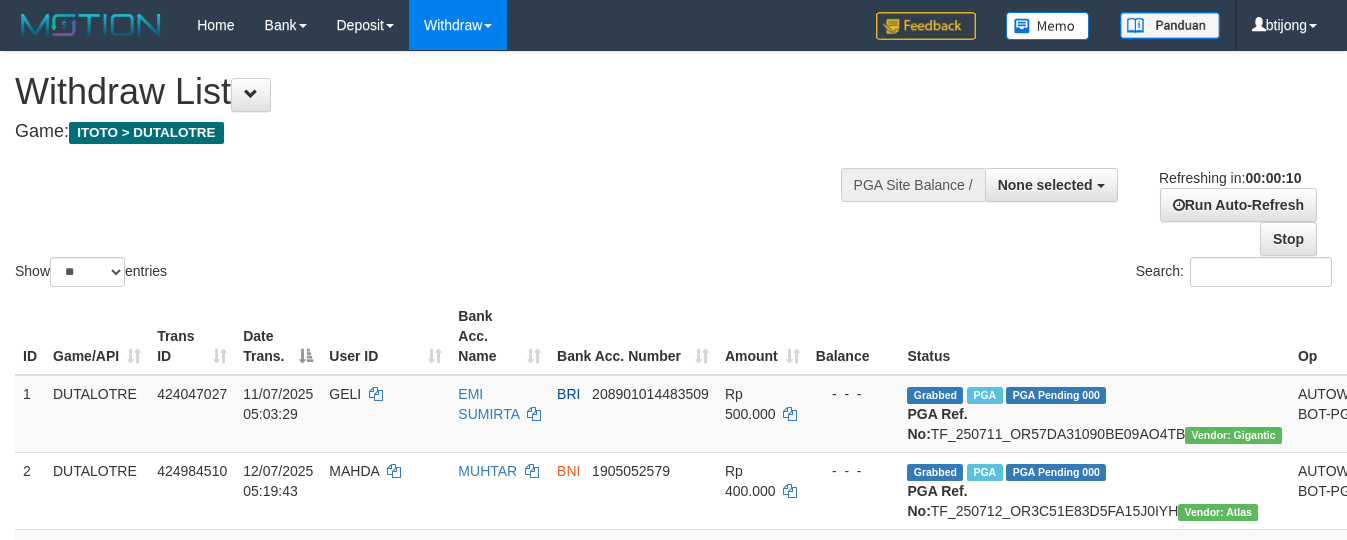 select 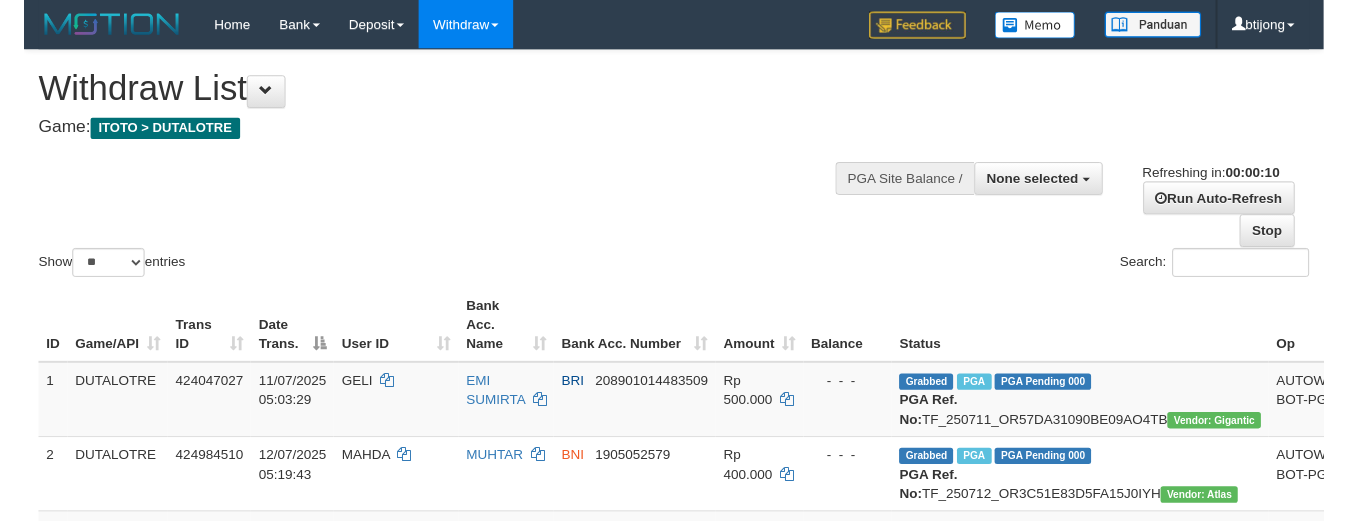 scroll, scrollTop: 0, scrollLeft: 0, axis: both 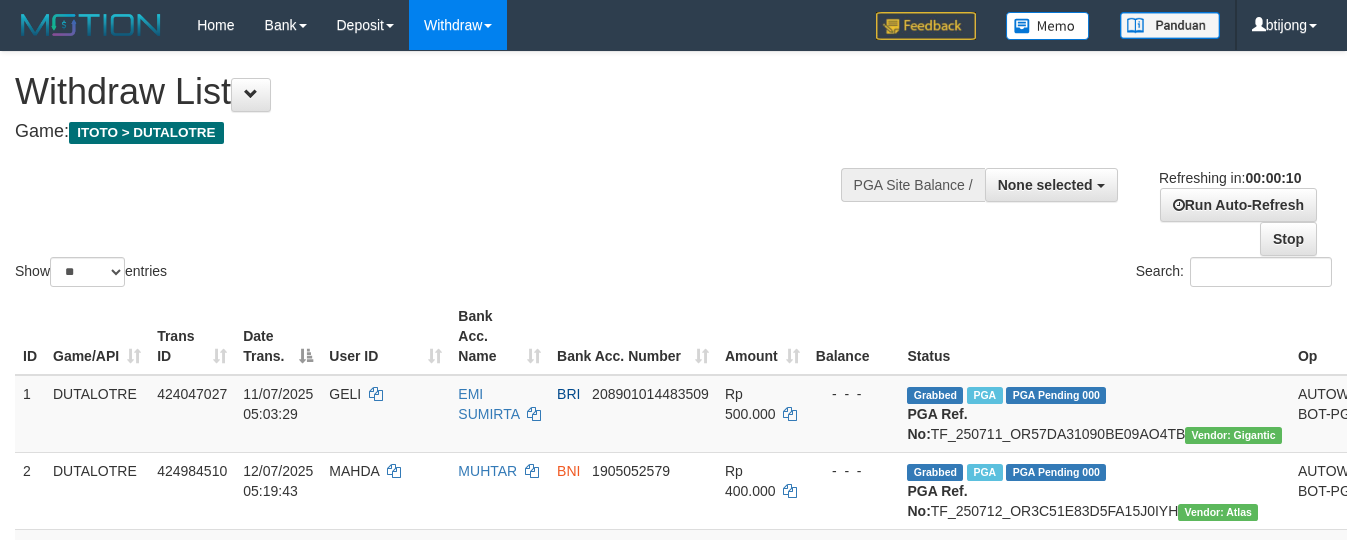 select 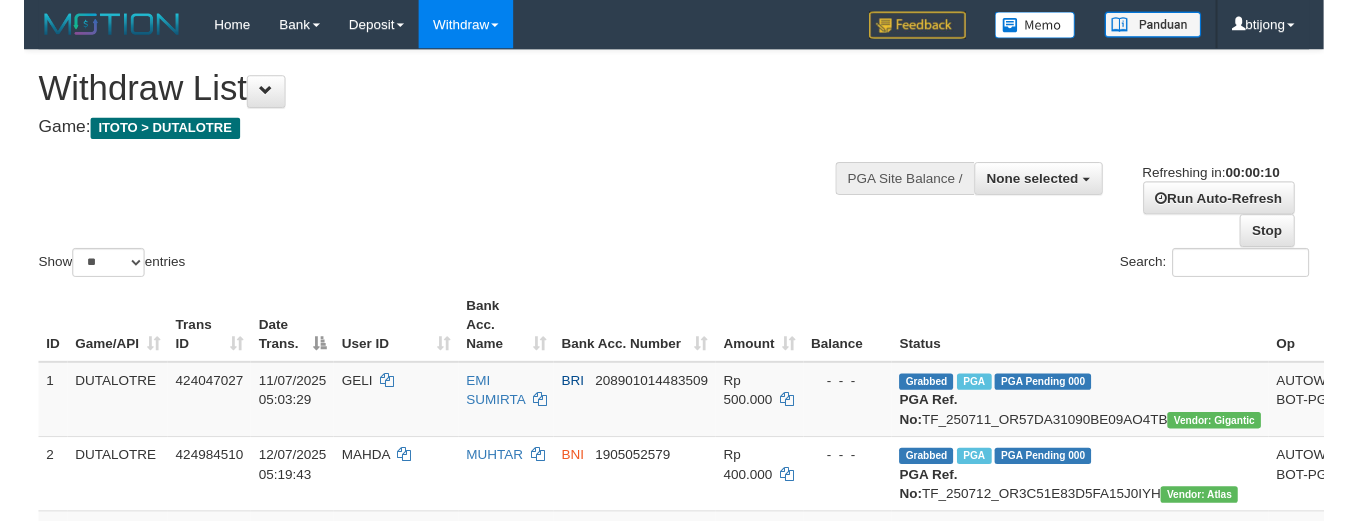 scroll, scrollTop: 0, scrollLeft: 0, axis: both 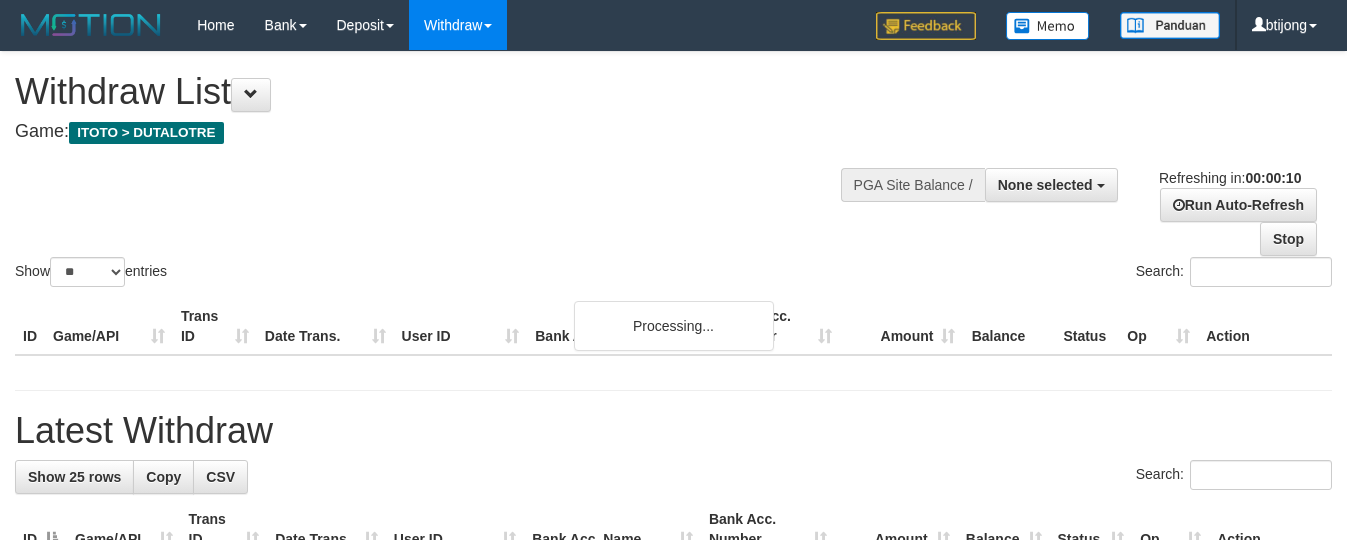 select 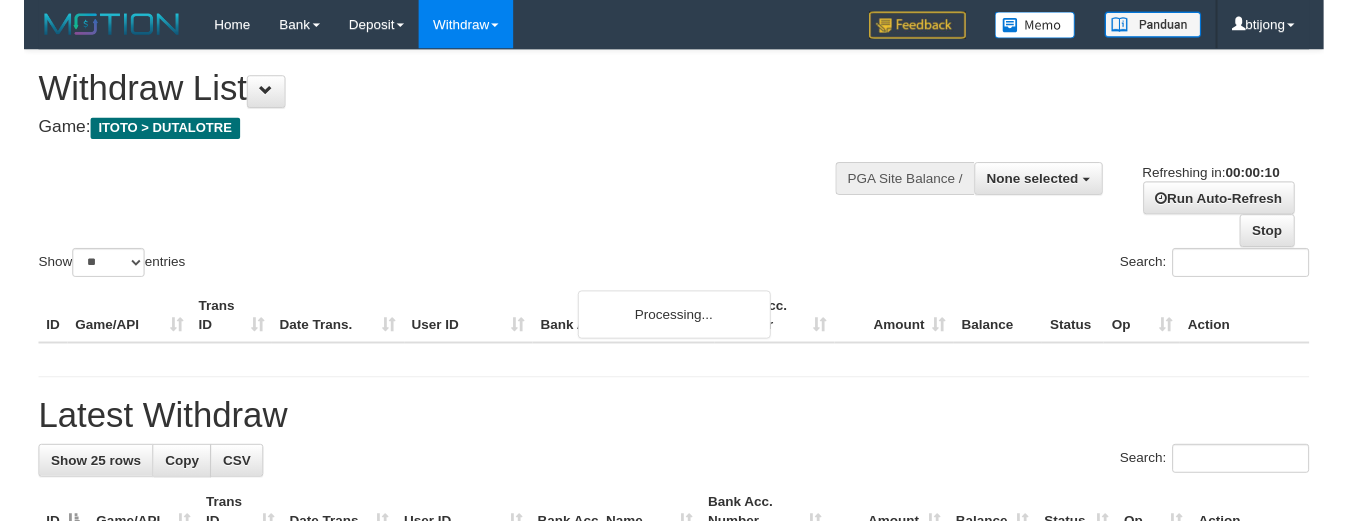 scroll, scrollTop: 0, scrollLeft: 0, axis: both 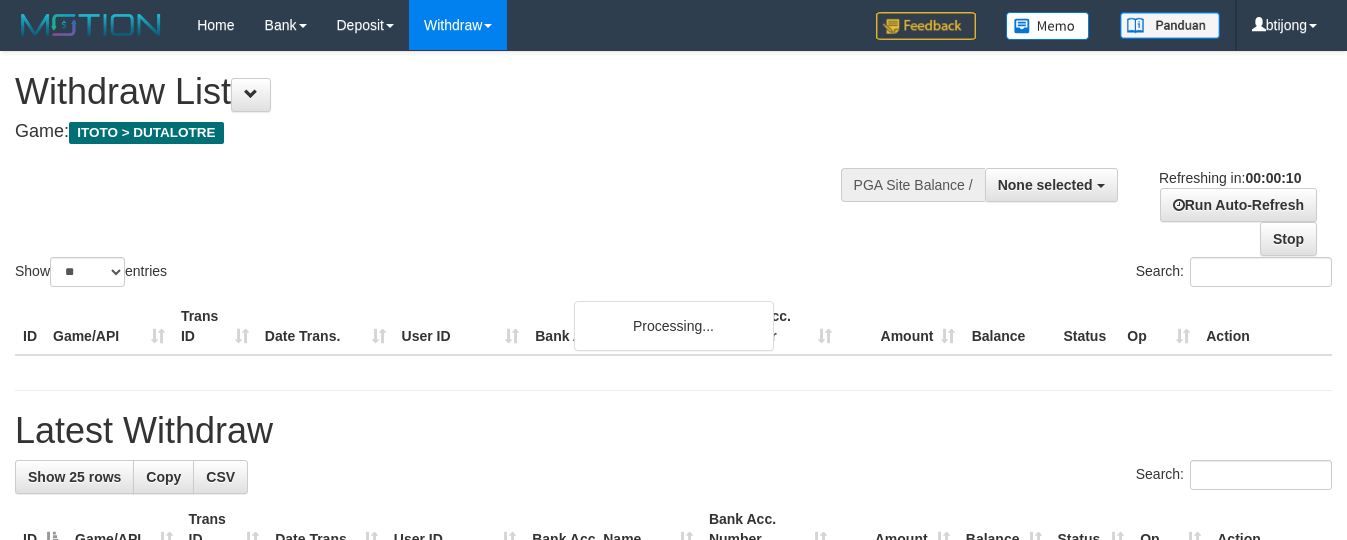 select 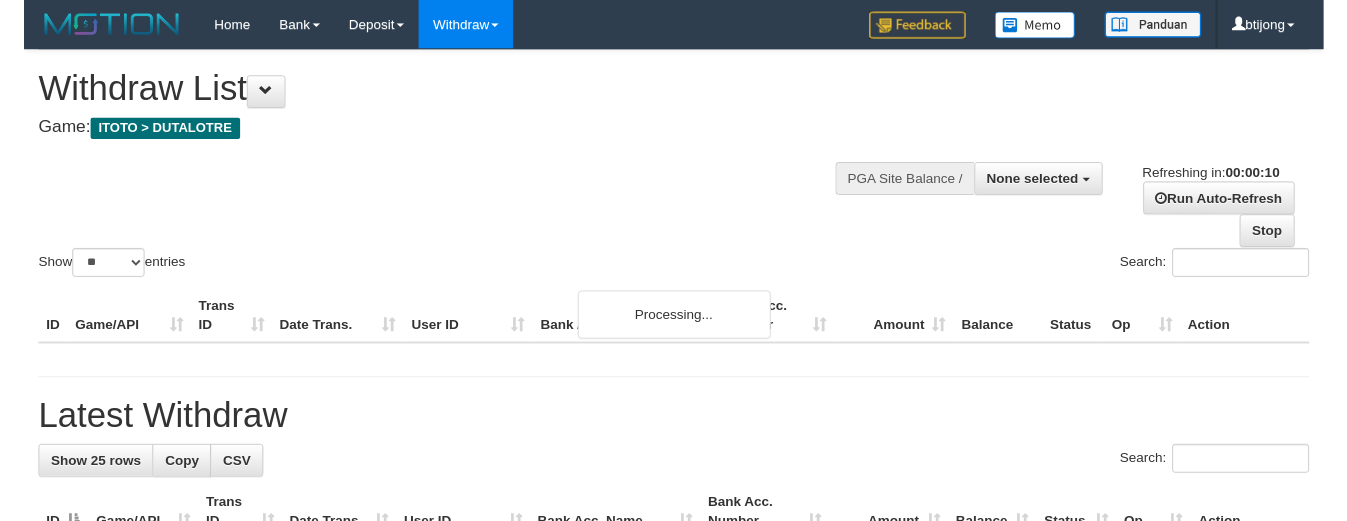 scroll, scrollTop: 0, scrollLeft: 0, axis: both 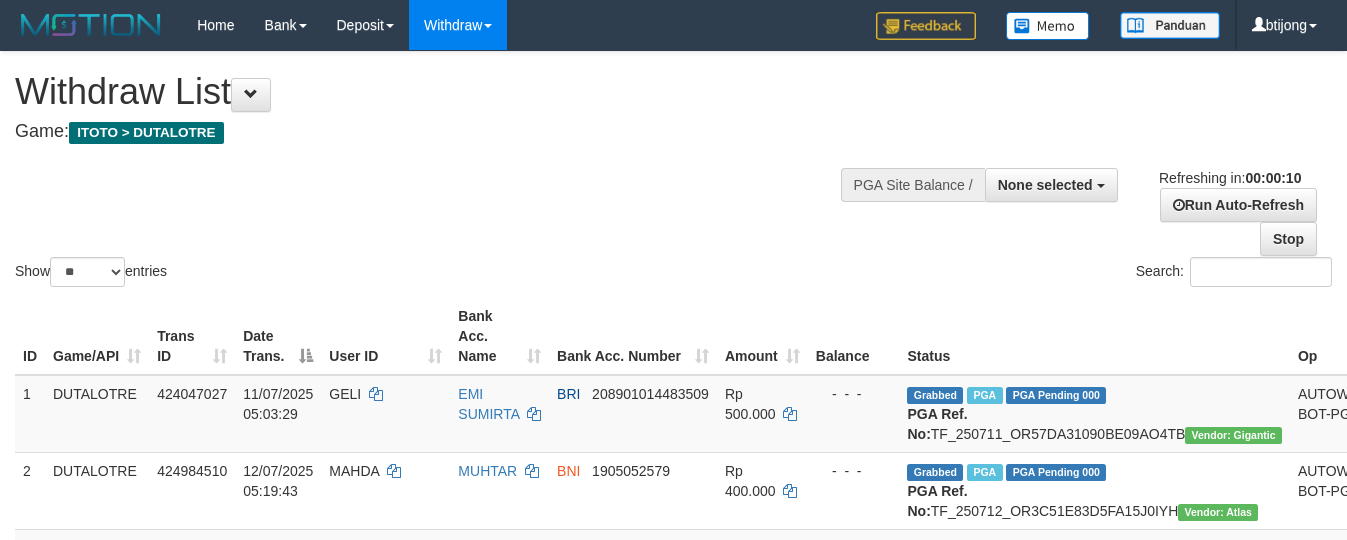 select 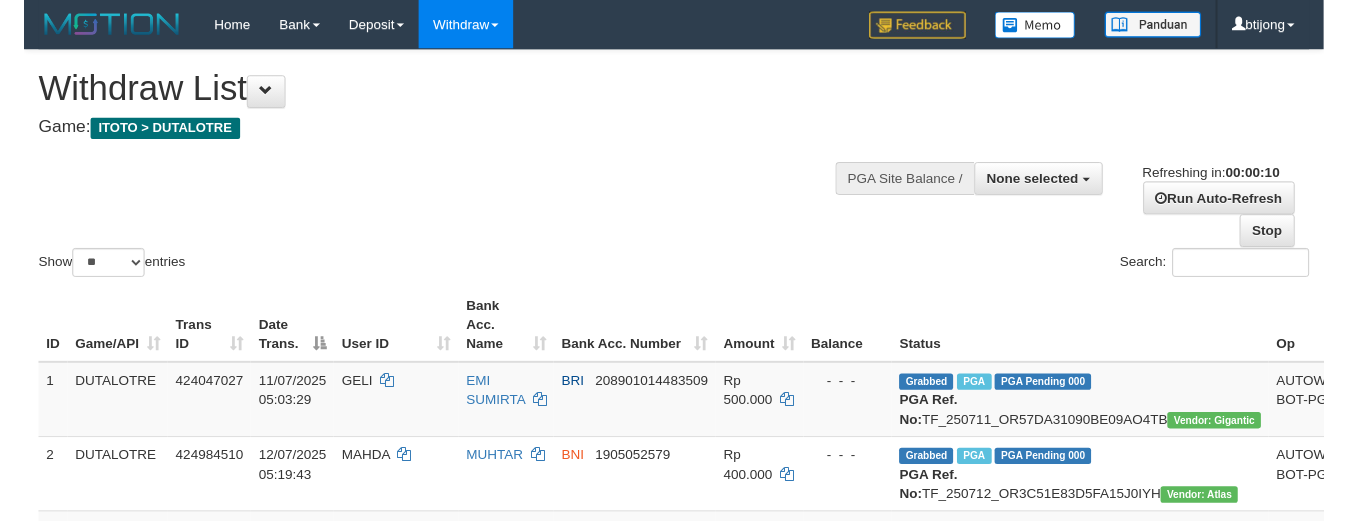 scroll, scrollTop: 0, scrollLeft: 0, axis: both 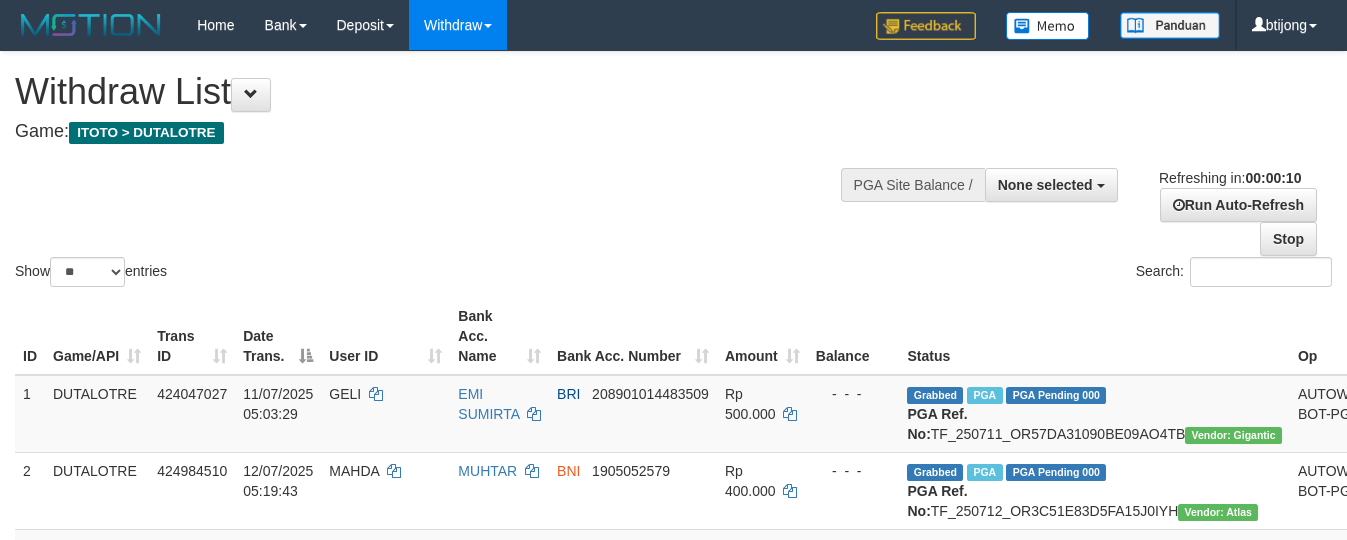 select 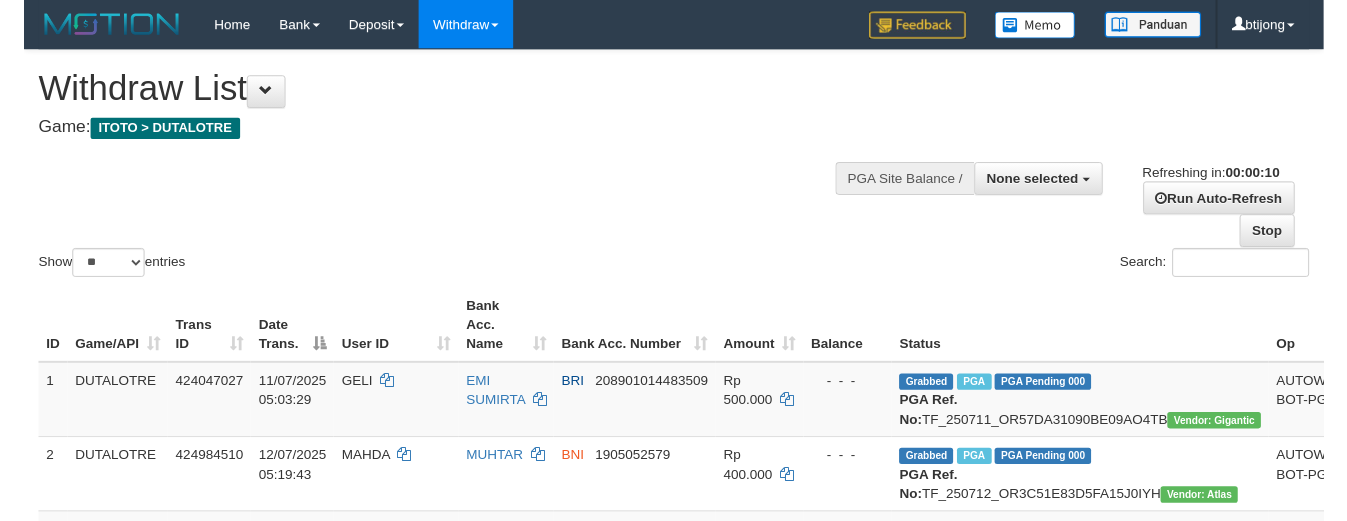 scroll, scrollTop: 0, scrollLeft: 0, axis: both 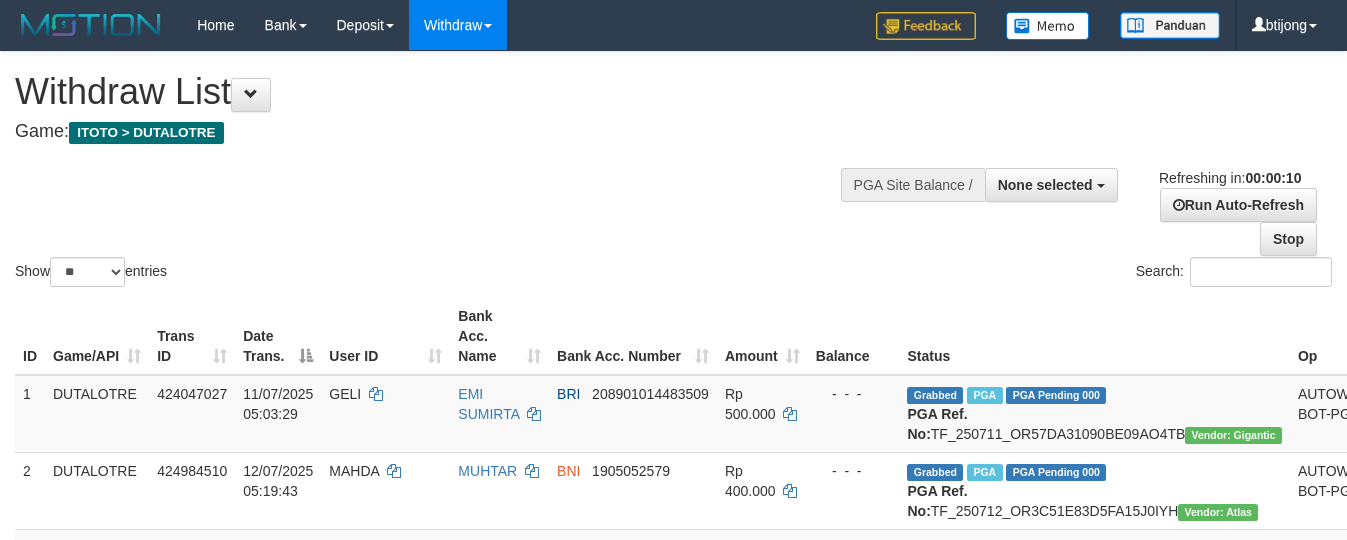 select 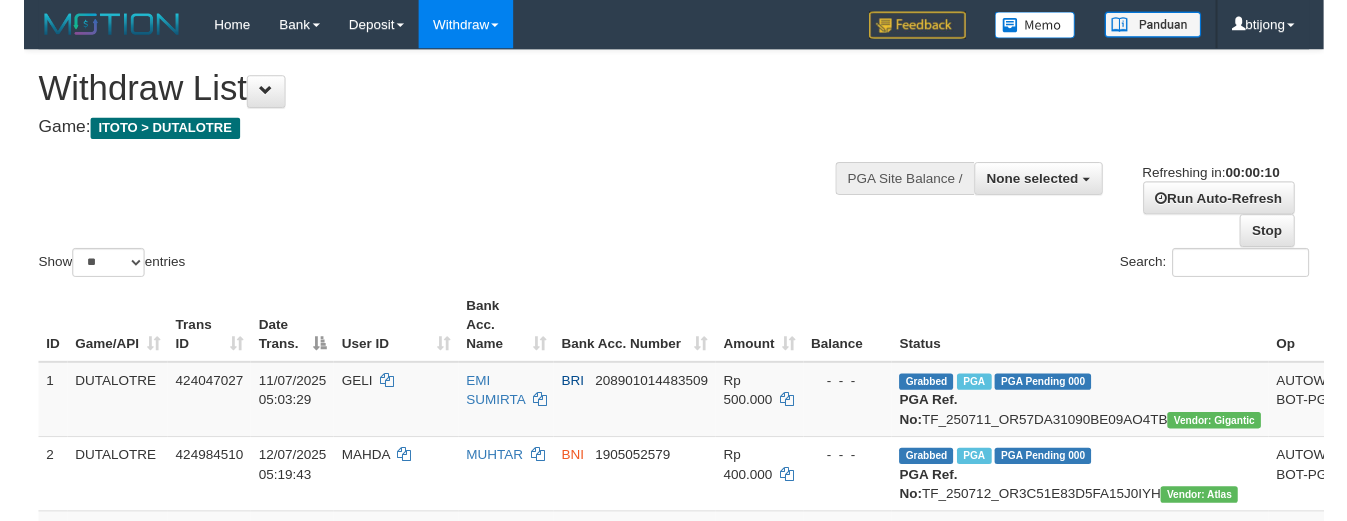scroll, scrollTop: 0, scrollLeft: 0, axis: both 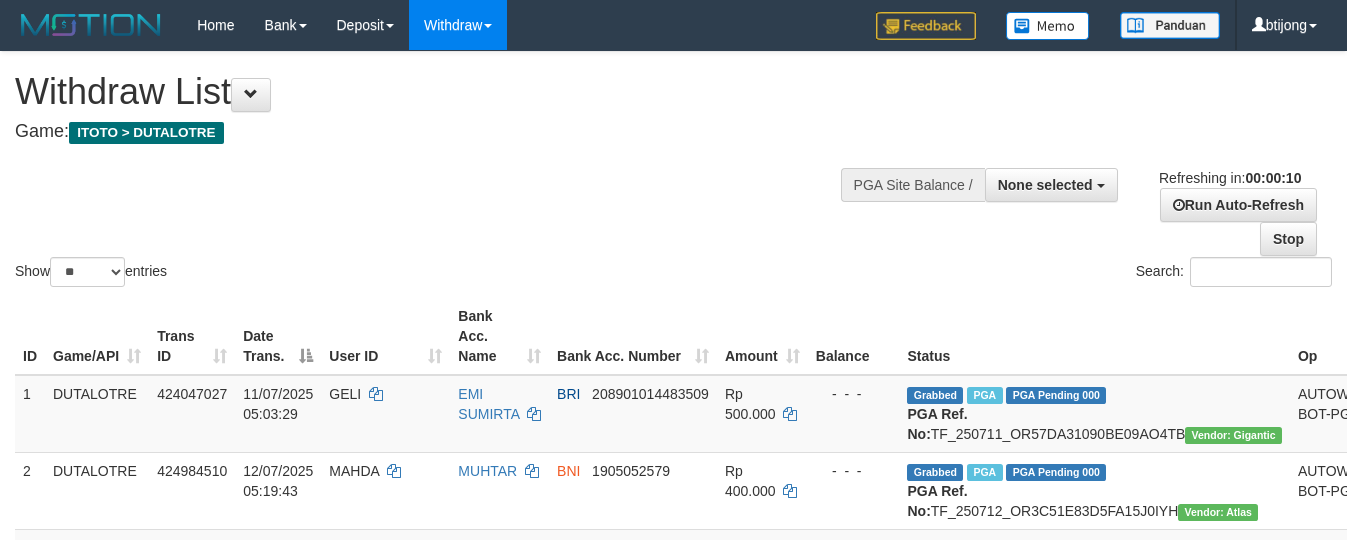 select 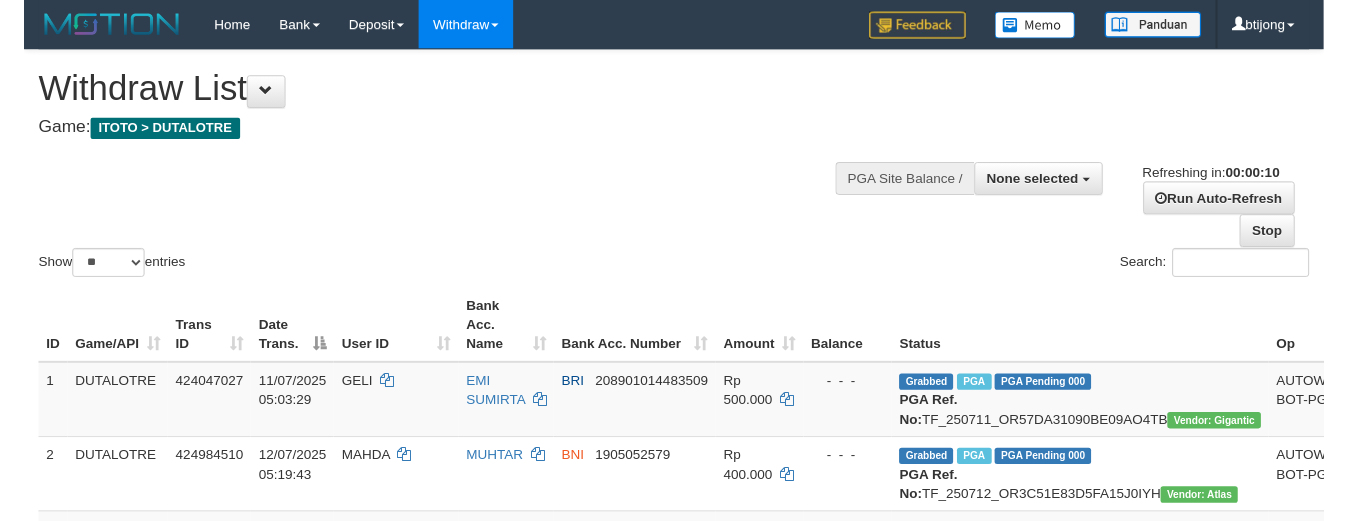 scroll, scrollTop: 0, scrollLeft: 0, axis: both 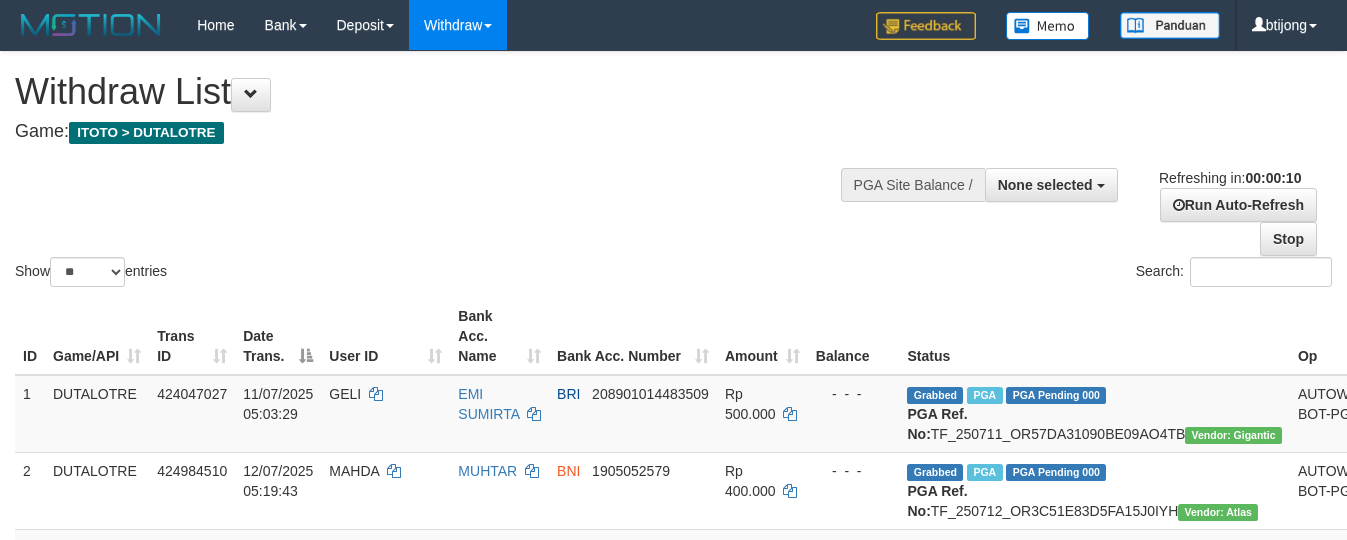 select 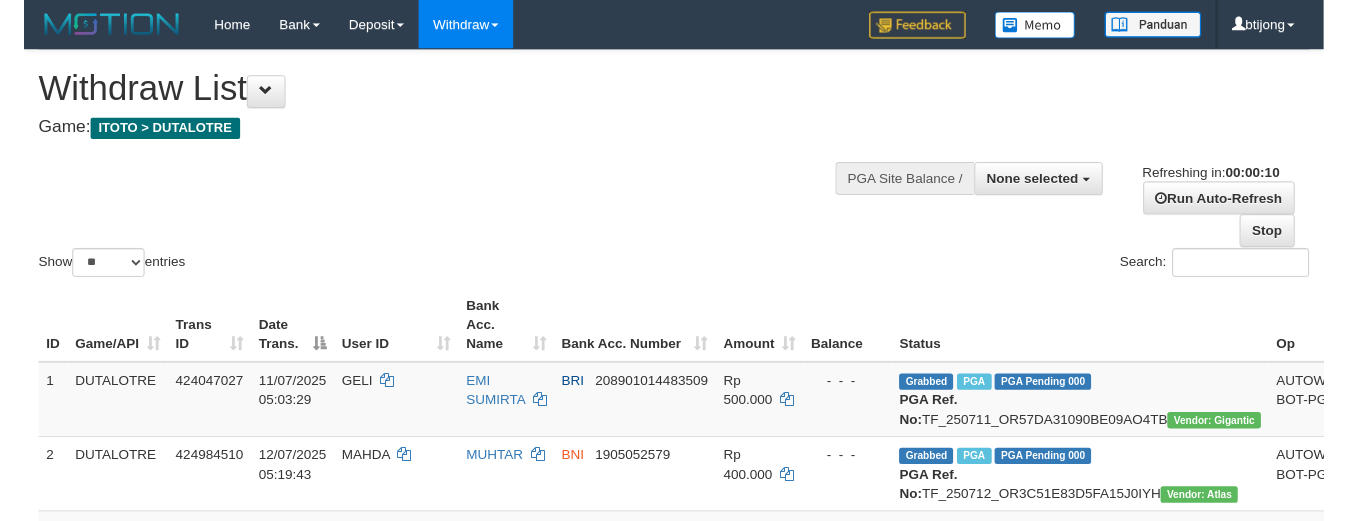 scroll, scrollTop: 0, scrollLeft: 0, axis: both 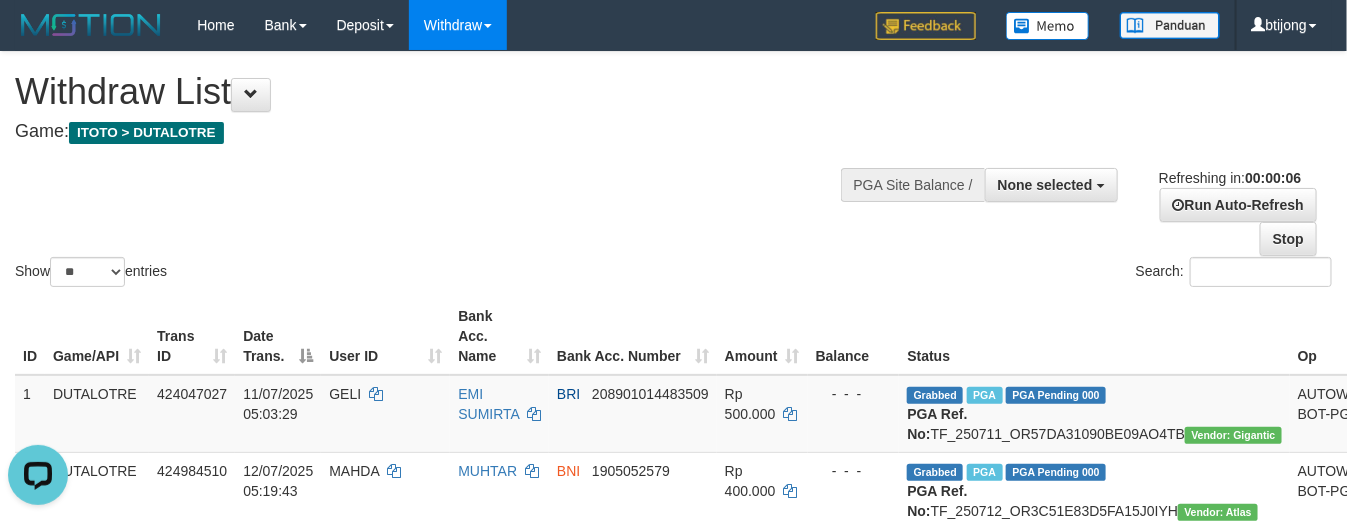 click on "Show  ** ** ** ***  entries Search:" at bounding box center (673, 171) 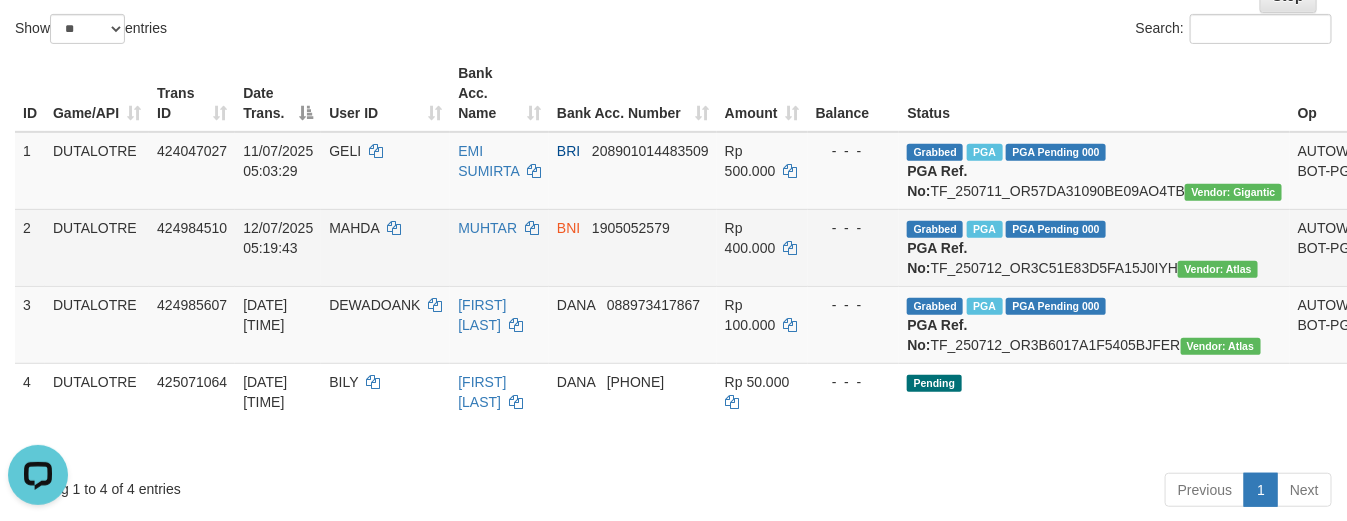 scroll, scrollTop: 250, scrollLeft: 0, axis: vertical 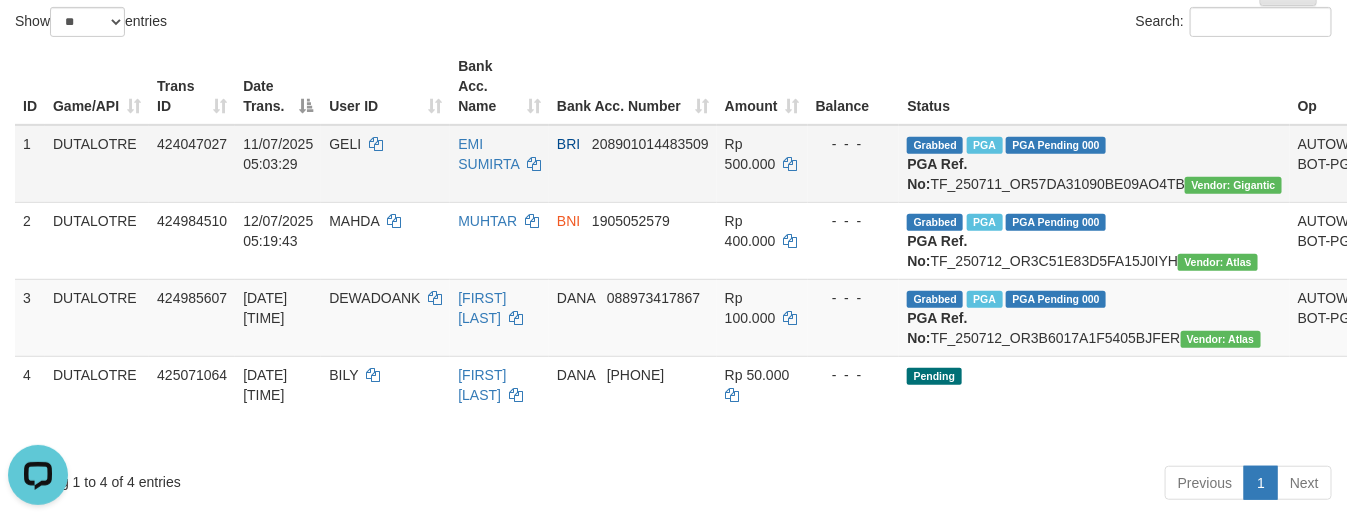 click on "Grabbed   PGA   PGA Pending 000 {"status":"000","data":{"unique_id":"1459-424047027-20250711","reference_no":"TF_250711_OR57DA31090BE09AO4TB","amount":"500000.00","fee":"0.00","merchant_surcharge_rate":"0.00","charge_to":"MERC","payout_amount":"500000.00","disbursement_status":0,"disbursement_description":"ON PROCESS","created_at":"2025-07-11 05:06:09","executed_at":"2025-07-11 05:06:09","bank":{"code":"002","name":"BANK RAKYAT INDONESIA","account_number":"208901014483509","account_name":"EMI SUMIRTA"},"note":"btimarvel","merchant_balance":{"balance_effective":132102621,"balance_pending":30344371,"balance_disbursement":19822000,"balance_collection":843624976}}} PGA Ref. No:  TF_250711_OR57DA31090BE09AO4TB  Vendor: Gigantic" at bounding box center (1094, 164) 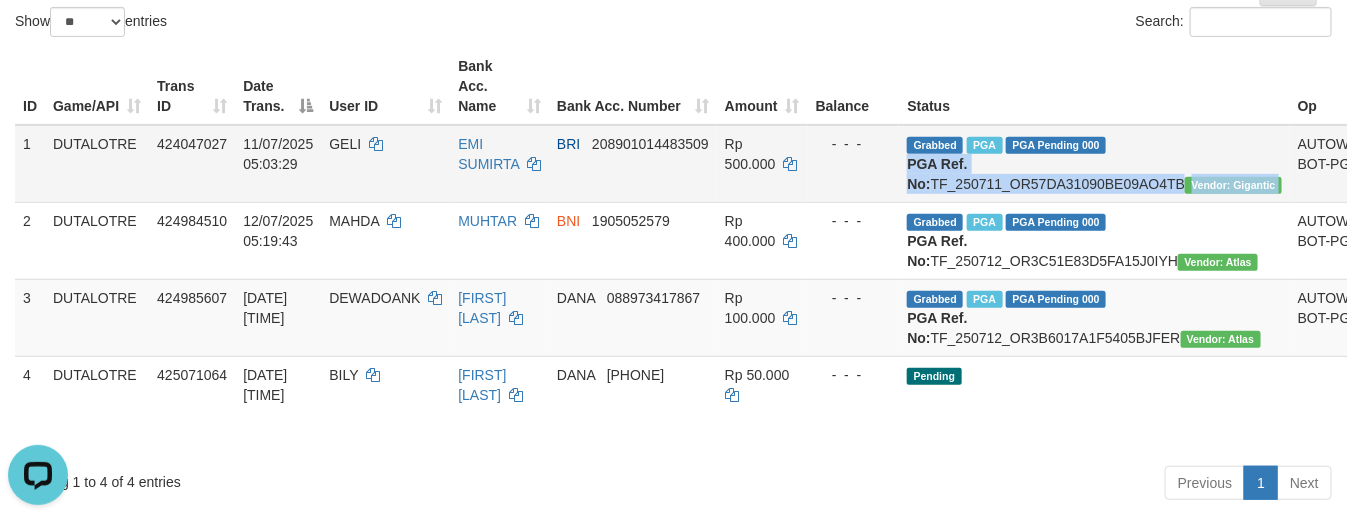 click on "Grabbed   PGA   PGA Pending 000 {"status":"000","data":{"unique_id":"1459-424047027-20250711","reference_no":"TF_250711_OR57DA31090BE09AO4TB","amount":"500000.00","fee":"0.00","merchant_surcharge_rate":"0.00","charge_to":"MERC","payout_amount":"500000.00","disbursement_status":0,"disbursement_description":"ON PROCESS","created_at":"2025-07-11 05:06:09","executed_at":"2025-07-11 05:06:09","bank":{"code":"002","name":"BANK RAKYAT INDONESIA","account_number":"208901014483509","account_name":"EMI SUMIRTA"},"note":"btimarvel","merchant_balance":{"balance_effective":132102621,"balance_pending":30344371,"balance_disbursement":19822000,"balance_collection":843624976}}} PGA Ref. No:  TF_250711_OR57DA31090BE09AO4TB  Vendor: Gigantic" at bounding box center (1094, 164) 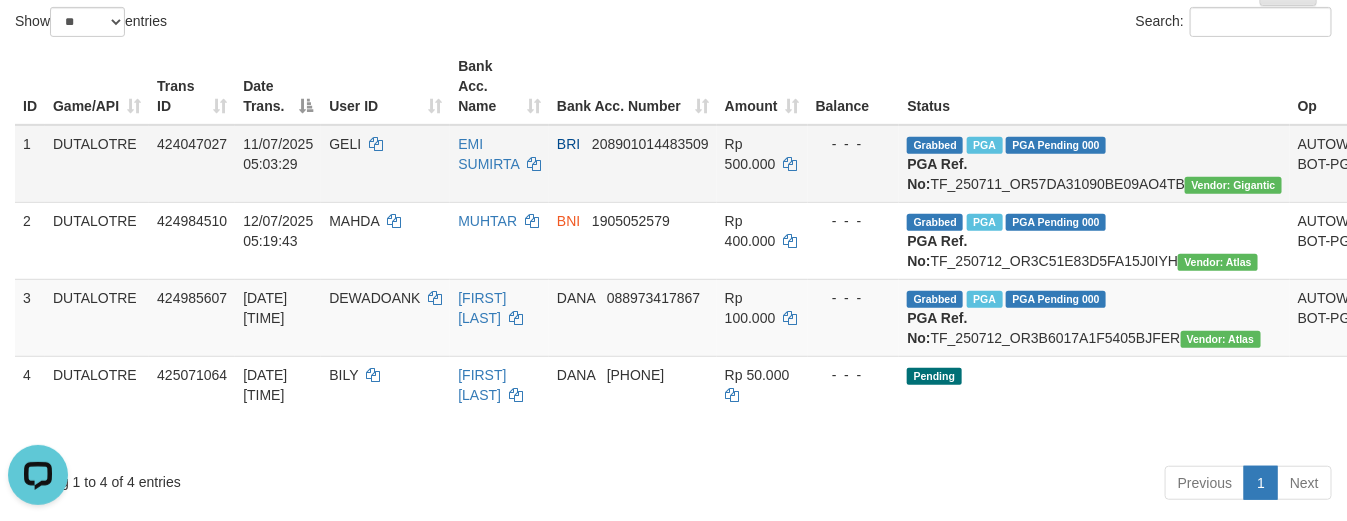 click on "Grabbed   PGA   PGA Pending 000 {"status":"000","data":{"unique_id":"1459-424047027-20250711","reference_no":"TF_250711_OR57DA31090BE09AO4TB","amount":"500000.00","fee":"0.00","merchant_surcharge_rate":"0.00","charge_to":"MERC","payout_amount":"500000.00","disbursement_status":0,"disbursement_description":"ON PROCESS","created_at":"2025-07-11 05:06:09","executed_at":"2025-07-11 05:06:09","bank":{"code":"002","name":"BANK RAKYAT INDONESIA","account_number":"208901014483509","account_name":"EMI SUMIRTA"},"note":"btimarvel","merchant_balance":{"balance_effective":132102621,"balance_pending":30344371,"balance_disbursement":19822000,"balance_collection":843624976}}} PGA Ref. No:  TF_250711_OR57DA31090BE09AO4TB  Vendor: Gigantic" at bounding box center (1094, 164) 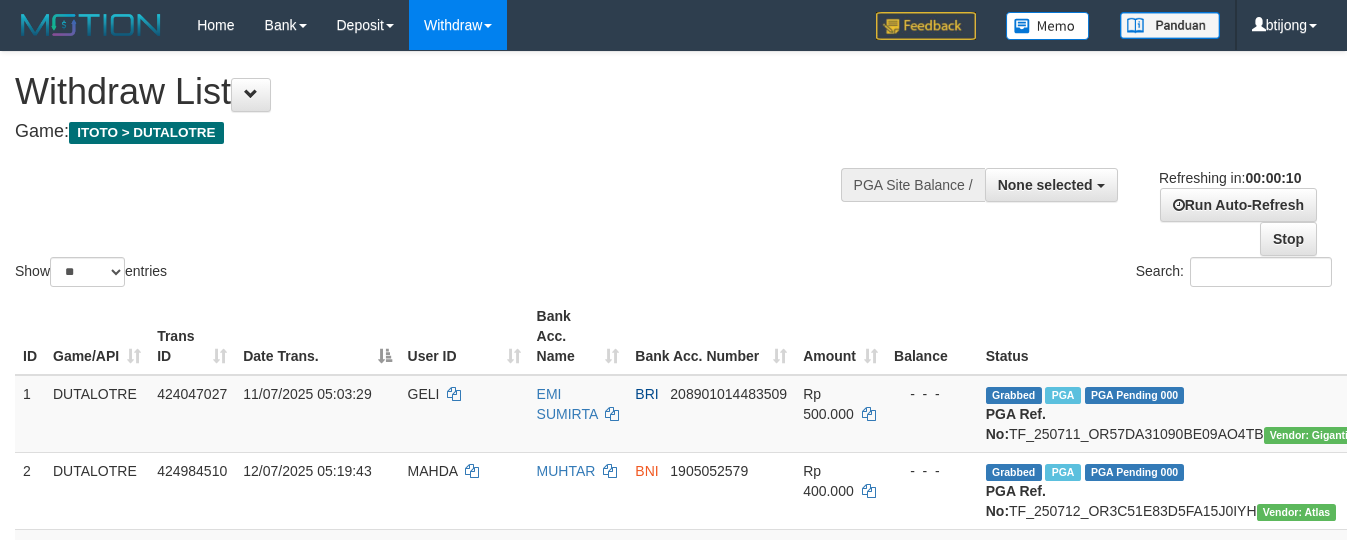select 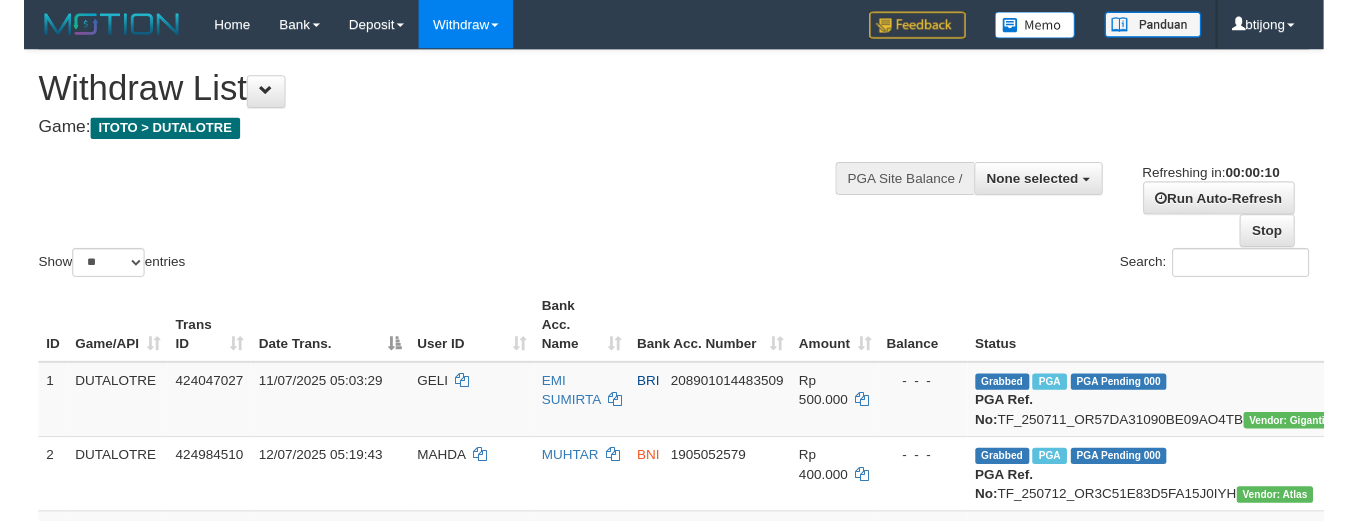 scroll, scrollTop: 0, scrollLeft: 0, axis: both 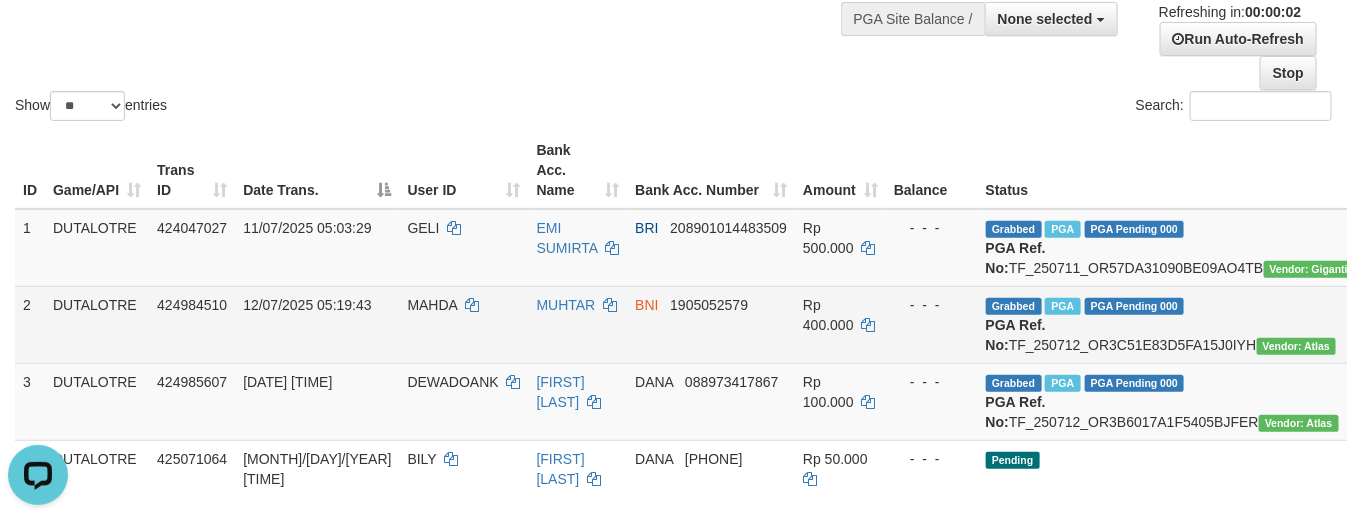 click on "Grabbed   PGA   PGA Pending 000 {"status":"000","data":{"unique_id":"1459-424984510-20250712","reference_no":"TF_250712_OR3C51E83D5FA15J0IYH","amount":"400000.00","fee":"0.00","merchant_surcharge_rate":"0.00","charge_to":"MERC","payout_amount":"400000.00","disbursement_status":0,"disbursement_description":"ON PROCESS","created_at":"2025-07-12 05:21:15","executed_at":"2025-07-12 05:21:15","bank":{"code":"009","name":"BANK NEGARA INDONESIA","account_number":"1905052579","account_name":"MUHTAR"},"note":"btimarvel","merchant_balance":{"balance_effective":127930230,"balance_pending":59029337,"balance_disbursement":25048000,"balance_collection":1065517875}}} PGA Ref. No:  TF_250712_OR3C51E83D5FA15J0IYH  Vendor: Atlas" at bounding box center (1173, 324) 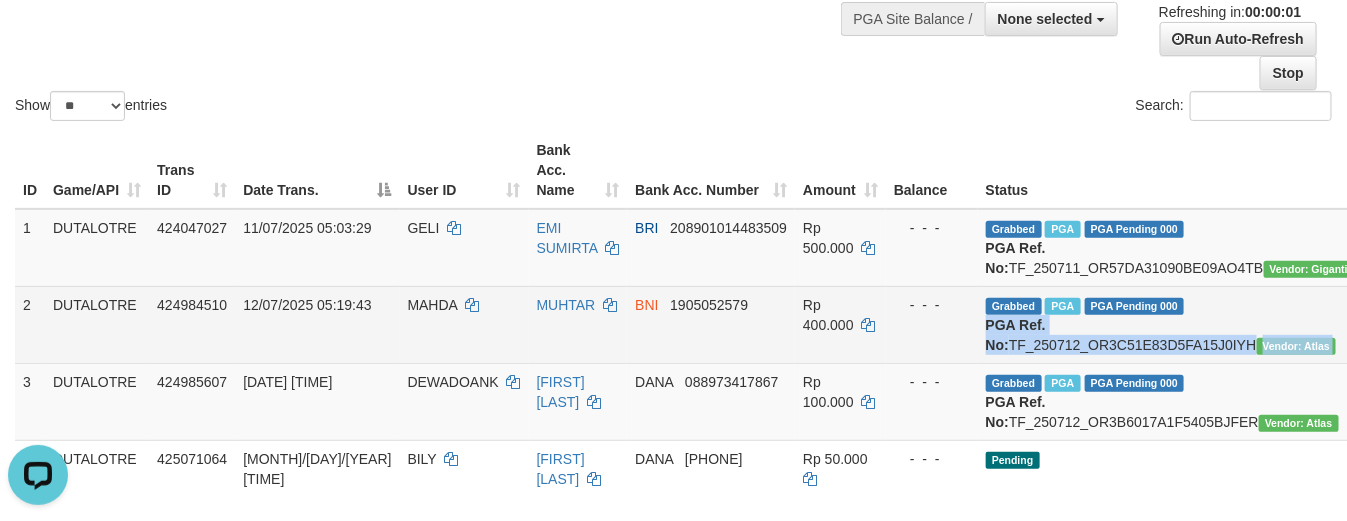 click on "Grabbed PGA PGA Pending 000 {"status":"000","data":{"unique_id":"1459-424984510-20250712","reference_no":"TF_250712_OR3C51E83D5FA15J0IYH","amount":"400000.00","fee":"0.00","merchant_surcharge_rate":"0.00","charge_to":"MERC","payout_amount":"400000.00","disbursement_status":0,"disbursement_description":"ON PROCESS","created_at":"2025-07-12 05:21:15","executed_at":"2025-07-12 05:21:15","bank":{"code":"009","name":"BANK NEGARA INDONESIA","account_number":"1905052579","account_name":"[FULL_NAME]"},"note":"btimarvel","merchant_balance":{"balance_effective":127930230,"balance_pending":59029337,"balance_disbursement":25048000,"balance_collection":1065517875}}} PGA Ref. No: TF_250712_OR3C51E83D5FA15J0IYH Vendor: Atlas" at bounding box center [1173, 324] 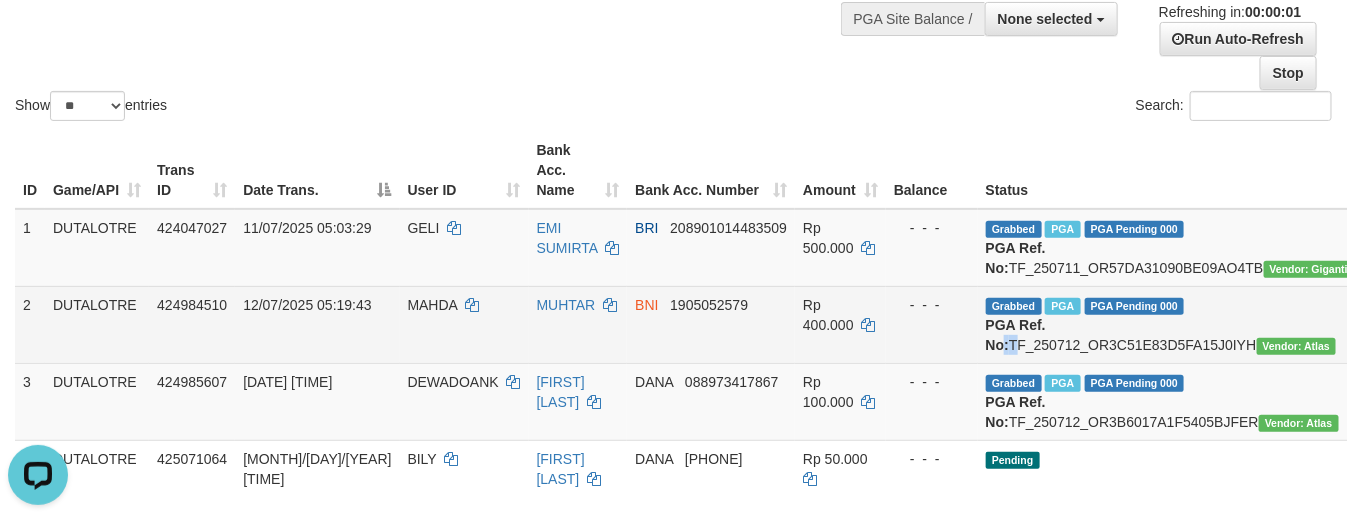 click on "Grabbed   PGA   PGA Pending 000 {"status":"000","data":{"unique_id":"1459-424984510-20250712","reference_no":"TF_250712_OR3C51E83D5FA15J0IYH","amount":"400000.00","fee":"0.00","merchant_surcharge_rate":"0.00","charge_to":"MERC","payout_amount":"400000.00","disbursement_status":0,"disbursement_description":"ON PROCESS","created_at":"2025-07-12 05:21:15","executed_at":"2025-07-12 05:21:15","bank":{"code":"009","name":"BANK NEGARA INDONESIA","account_number":"[ACCOUNT]","account_name":"[ACCOUNT_NAME]"},"note":"btimarvel","merchant_balance":{"balance_effective":127930230,"balance_pending":59029337,"balance_disbursement":25048000,"balance_collection":1065517875}}} PGA Ref. No:  TF_250712_OR3C51E83D5FA15J0IYH  Vendor: Atlas" at bounding box center (1173, 324) 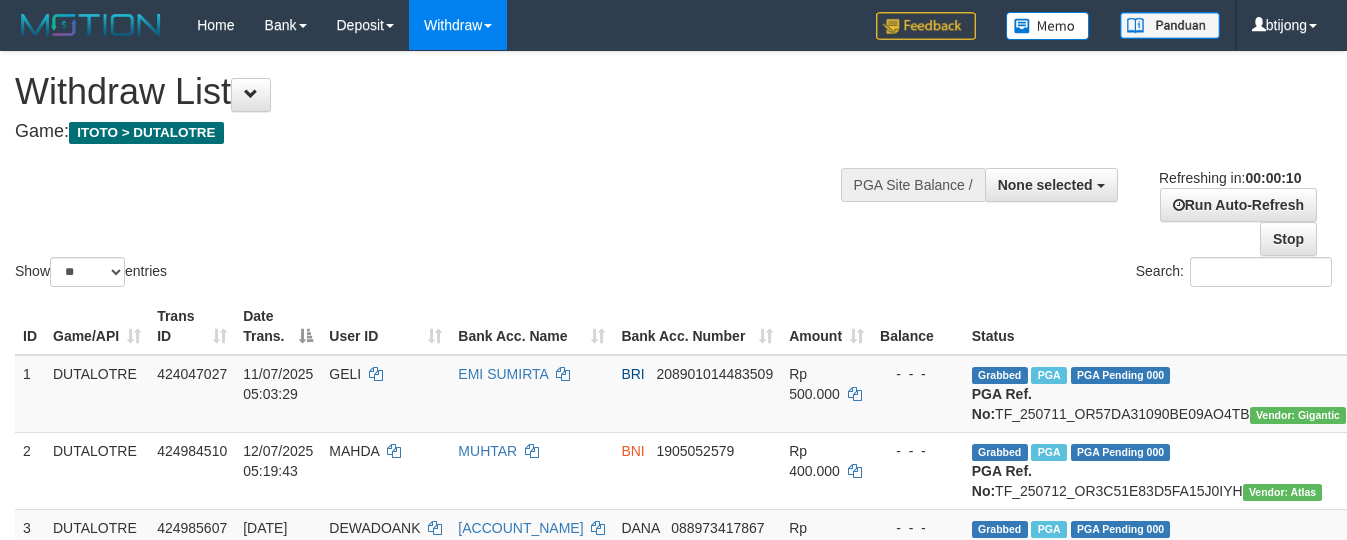 select 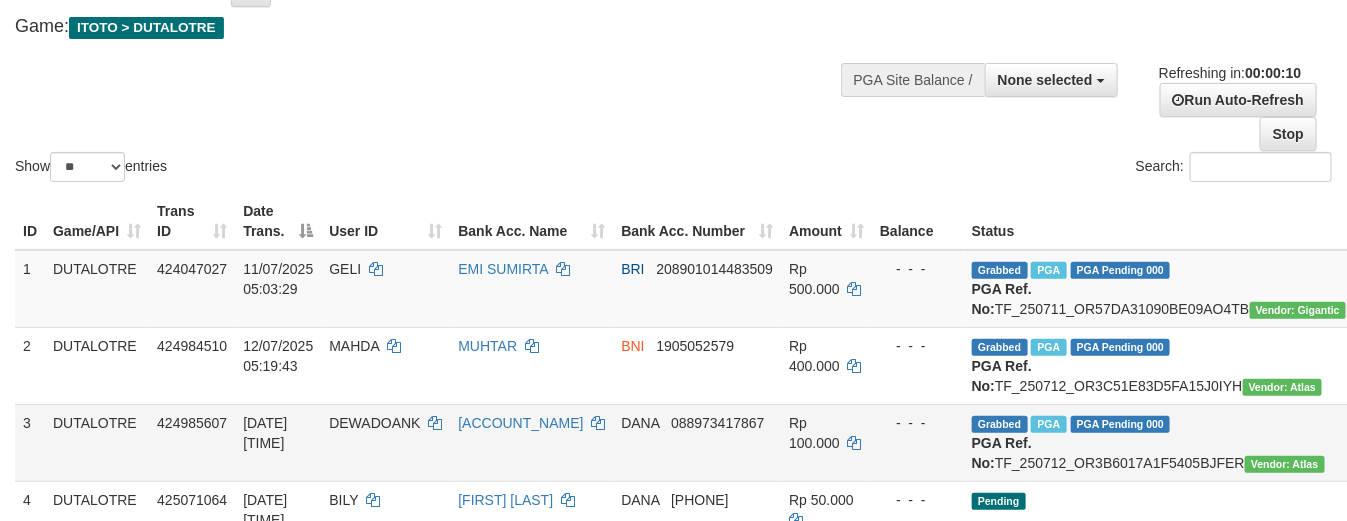 scroll, scrollTop: 166, scrollLeft: 0, axis: vertical 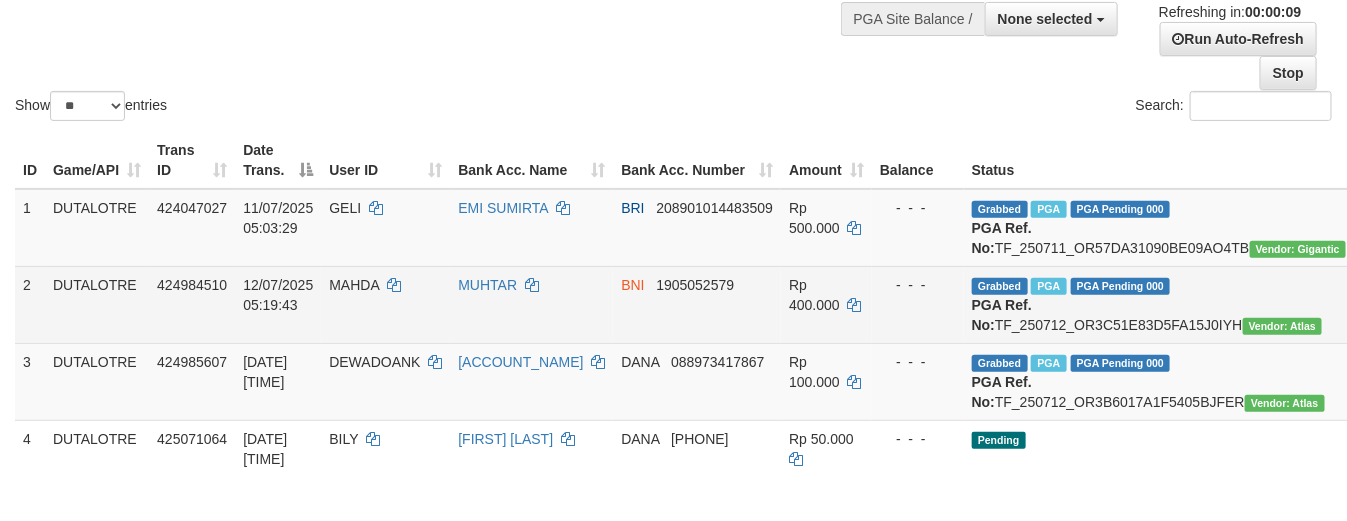 click on "Grabbed   PGA   PGA Pending 000 {"status":"000","data":{"unique_id":"1459-424984510-20250712","reference_no":"TF_250712_OR3C51E83D5FA15J0IYH","amount":"400000.00","fee":"0.00","merchant_surcharge_rate":"0.00","charge_to":"MERC","payout_amount":"400000.00","disbursement_status":0,"disbursement_description":"ON PROCESS","created_at":"2025-07-12 05:21:15","executed_at":"2025-07-12 05:21:15","bank":{"code":"009","name":"BANK NEGARA INDONESIA","account_number":"[ACCOUNT]","account_name":"[ACCOUNT_NAME]"},"note":"btimarvel","merchant_balance":{"balance_effective":127930230,"balance_pending":59029337,"balance_disbursement":25048000,"balance_collection":1065517875}}} PGA Ref. No:  TF_250712_OR3C51E83D5FA15J0IYH  Vendor: Atlas" at bounding box center [1159, 304] 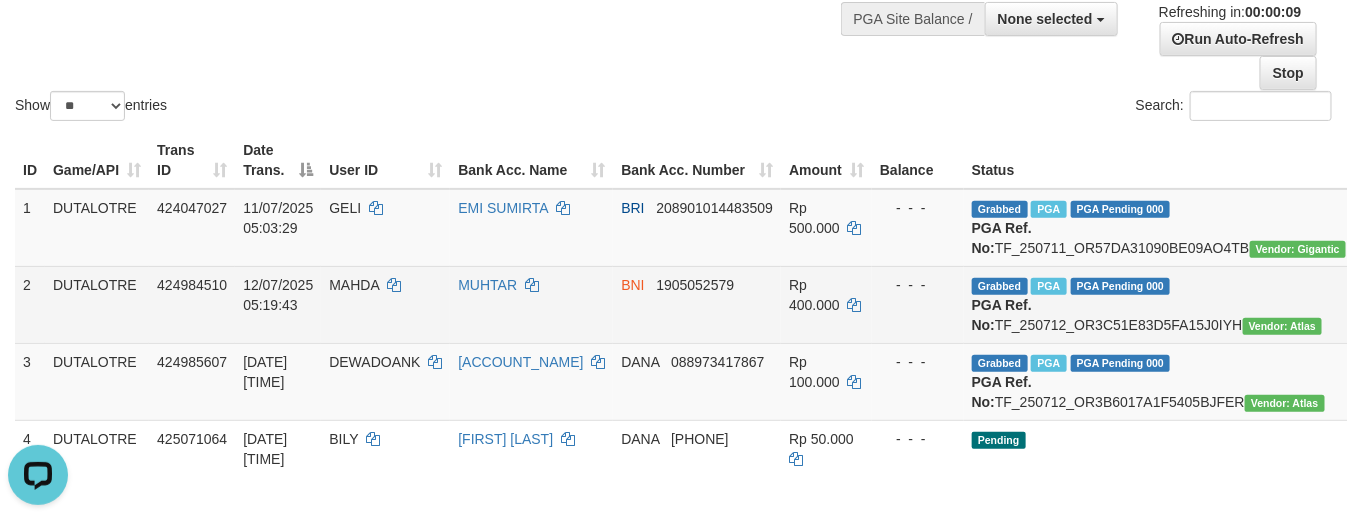 scroll, scrollTop: 0, scrollLeft: 0, axis: both 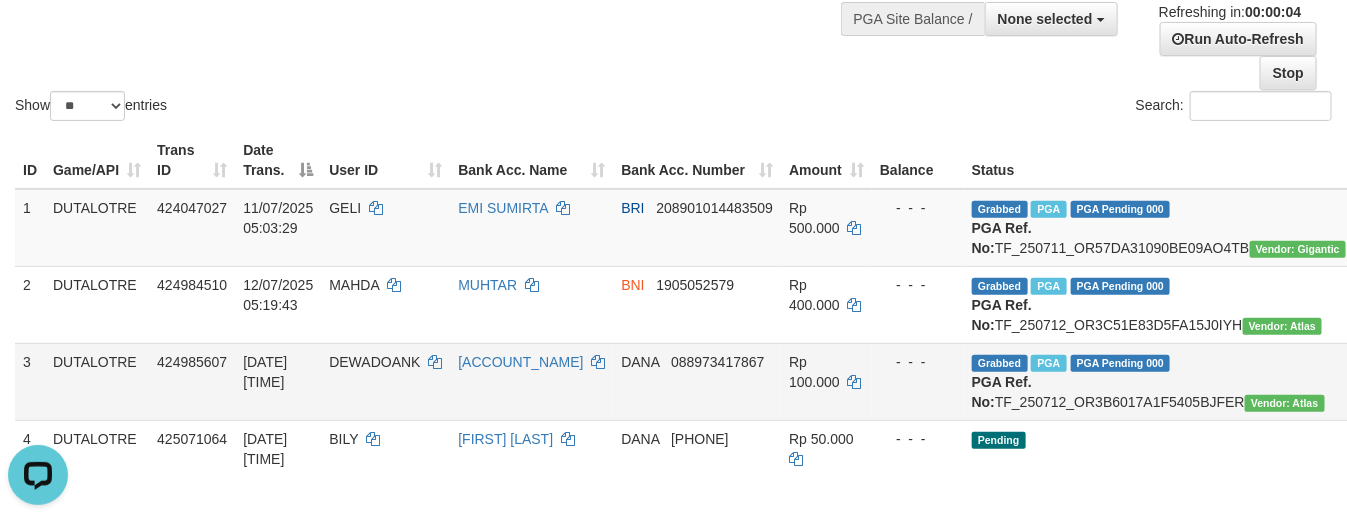 click on "Grabbed   PGA   PGA Pending 000 {"status":"000","data":{"unique_id":"1459-424985607-20250712","reference_no":"TF_250712_OR3B6017A1F5405BJFER","amount":"100000.00","fee":"0.00","merchant_surcharge_rate":"0.00","charge_to":"MERC","payout_amount":"100000.00","disbursement_status":0,"disbursement_description":"ON PROCESS","created_at":"2025-07-12 05:30:05","executed_at":"2025-07-12 05:30:05","bank":{"code":"dana","name":"DANA","account_number":"[ACCOUNT]","account_name":"[ACCOUNT_NAME]"},"note":"btimarvel","merchant_balance":{"balance_effective":127930230,"balance_pending":59029337,"balance_disbursement":24948000,"balance_collection":1065517875}}} PGA Ref. No:  TF_250712_OR3B6017A1F5405BJFER  Vendor: Atlas" at bounding box center (1159, 381) 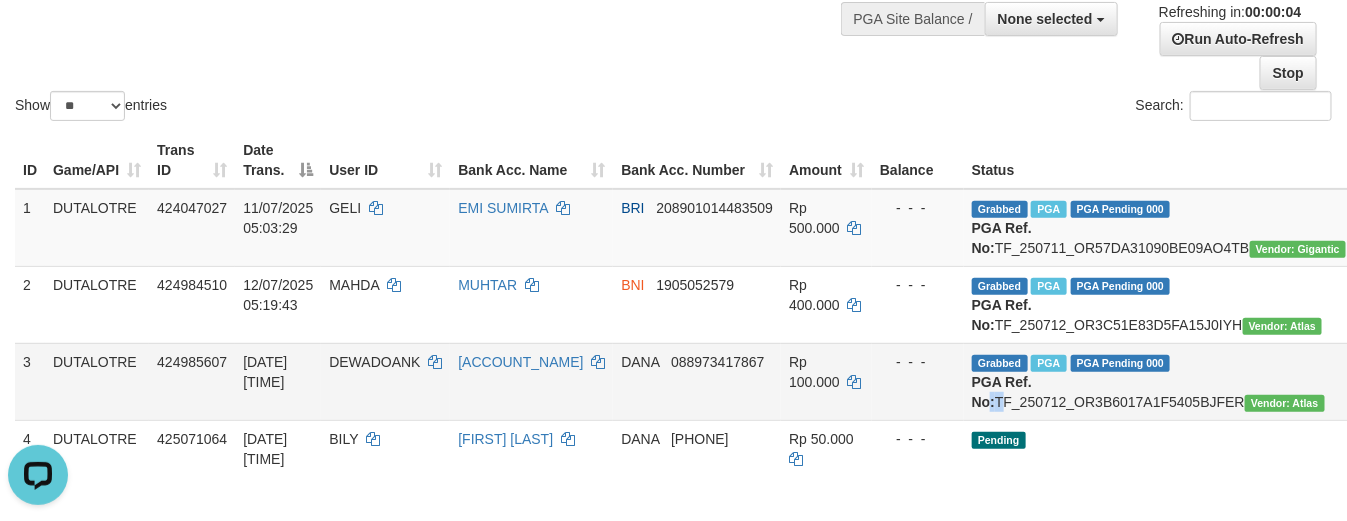 click on "Grabbed   PGA   PGA Pending 000 {"status":"000","data":{"unique_id":"1459-424985607-20250712","reference_no":"TF_250712_OR3B6017A1F5405BJFER","amount":"100000.00","fee":"0.00","merchant_surcharge_rate":"0.00","charge_to":"MERC","payout_amount":"100000.00","disbursement_status":0,"disbursement_description":"ON PROCESS","created_at":"2025-07-12 05:30:05","executed_at":"2025-07-12 05:30:05","bank":{"code":"dana","name":"DANA","account_number":"[ACCOUNT]","account_name":"[ACCOUNT_NAME]"},"note":"btimarvel","merchant_balance":{"balance_effective":127930230,"balance_pending":59029337,"balance_disbursement":24948000,"balance_collection":1065517875}}} PGA Ref. No:  TF_250712_OR3B6017A1F5405BJFER  Vendor: Atlas" at bounding box center [1159, 381] 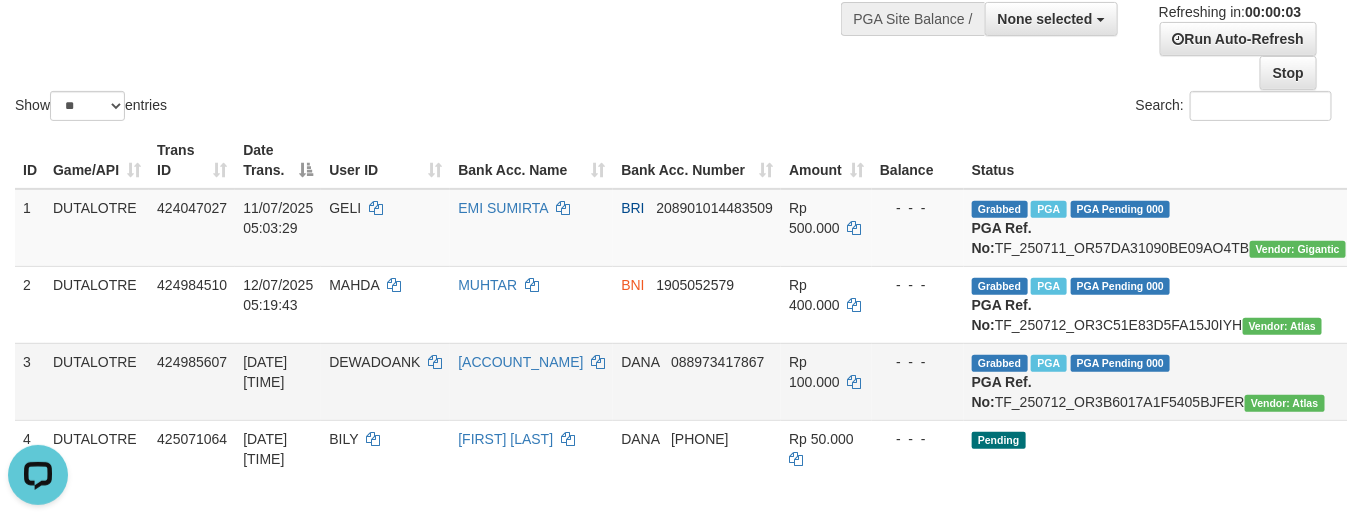 click on "Grabbed   PGA   PGA Pending 000 {"status":"000","data":{"unique_id":"1459-424985607-20250712","reference_no":"TF_250712_OR3B6017A1F5405BJFER","amount":"100000.00","fee":"0.00","merchant_surcharge_rate":"0.00","charge_to":"MERC","payout_amount":"100000.00","disbursement_status":0,"disbursement_description":"ON PROCESS","created_at":"2025-07-12 05:30:05","executed_at":"2025-07-12 05:30:05","bank":{"code":"dana","name":"DANA","account_number":"088973417867","account_name":"EDI ROSADI"},"note":"btimarvel","merchant_balance":{"balance_effective":127930230,"balance_pending":59029337,"balance_disbursement":24948000,"balance_collection":1065517875}}} PGA Ref. No:  TF_250712_OR3B6017A1F5405BJFER  Vendor: Atlas" at bounding box center [1159, 381] 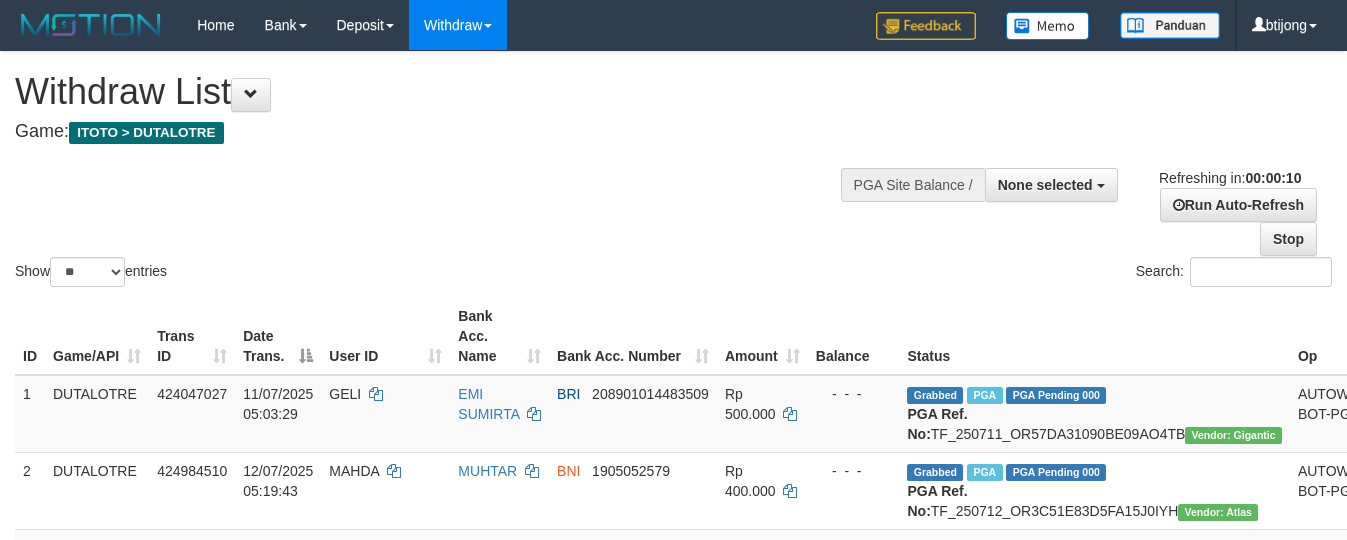 select 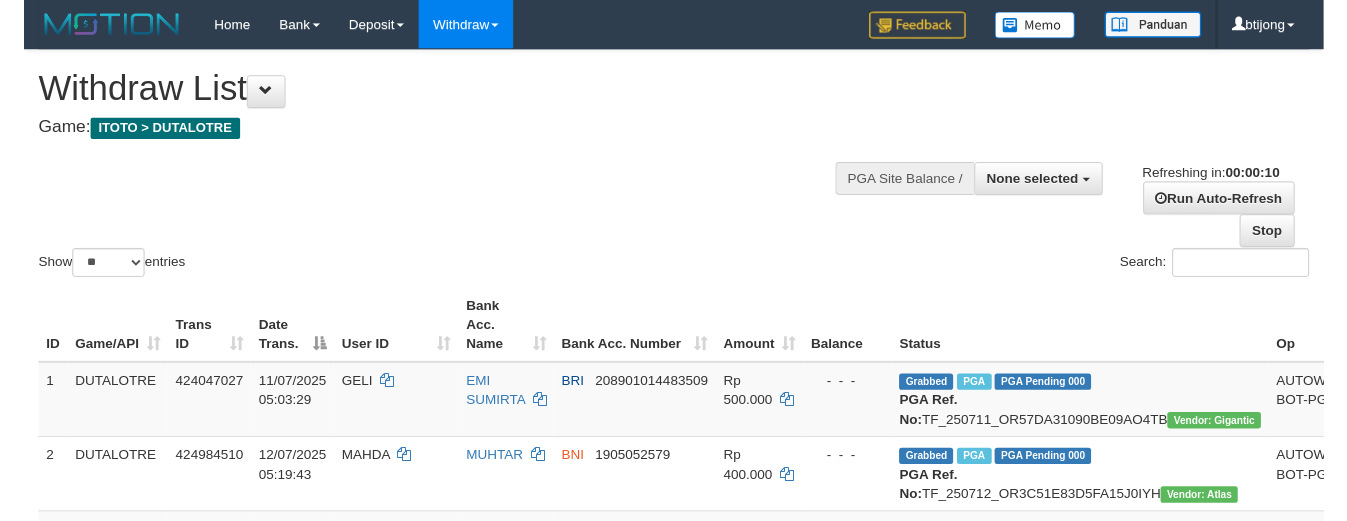 scroll, scrollTop: 0, scrollLeft: 0, axis: both 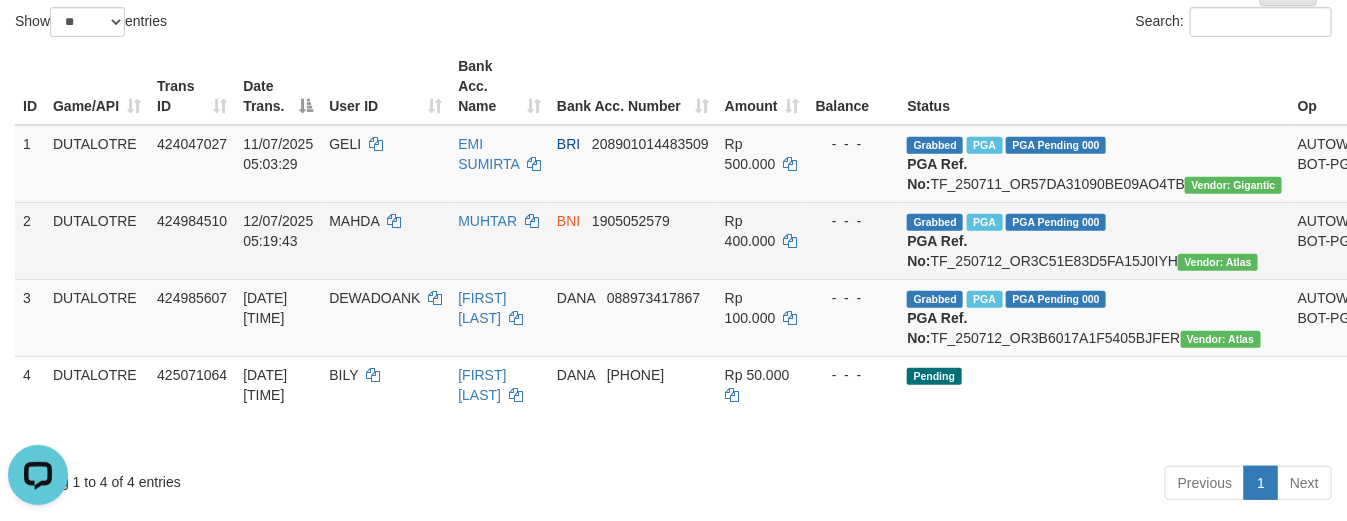 click on "Grabbed   PGA   PGA Pending 000 {"status":"000","data":{"unique_id":"1459-424984510-20250712","reference_no":"TF_250712_OR3C51E83D5FA15J0IYH","amount":"400000.00","fee":"0.00","merchant_surcharge_rate":"0.00","charge_to":"MERC","payout_amount":"400000.00","disbursement_status":0,"disbursement_description":"ON PROCESS","created_at":"2025-07-12 05:21:15","executed_at":"2025-07-12 05:21:15","bank":{"code":"009","name":"BANK NEGARA INDONESIA","account_number":"[ACCOUNT]","account_name":"[ACCOUNT_NAME]"},"note":"btimarvel","merchant_balance":{"balance_effective":127930230,"balance_pending":59029337,"balance_disbursement":25048000,"balance_collection":1065517875}}} PGA Ref. No:  TF_250712_OR3C51E83D5FA15J0IYH  Vendor: Atlas" at bounding box center (1094, 240) 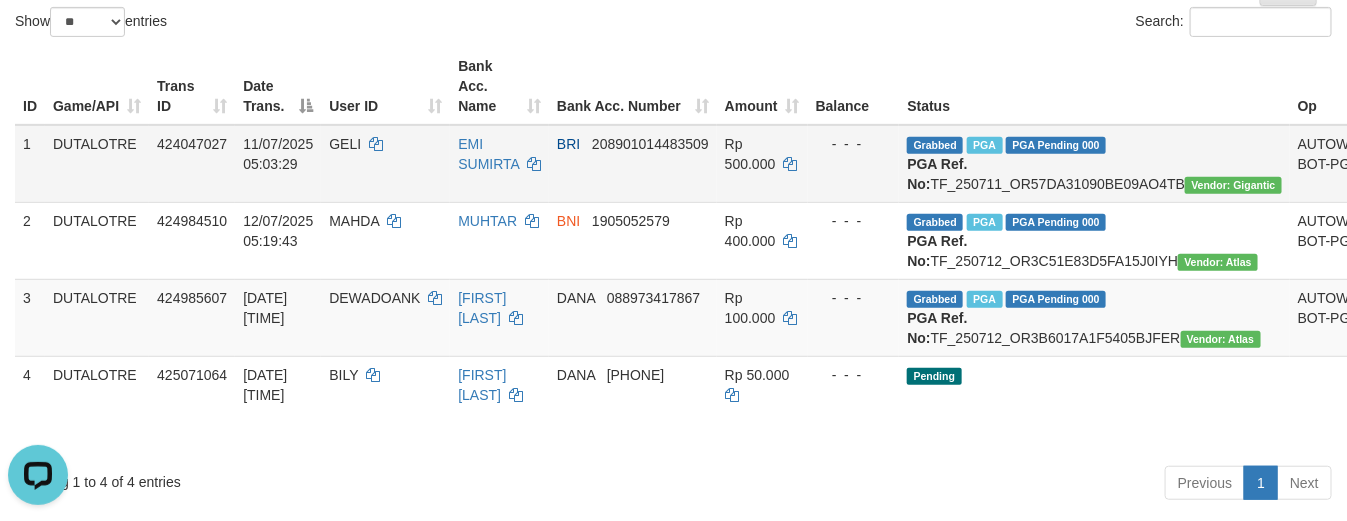 copy on "TF_250712_OR3C51E83D5FA15J0IYH" 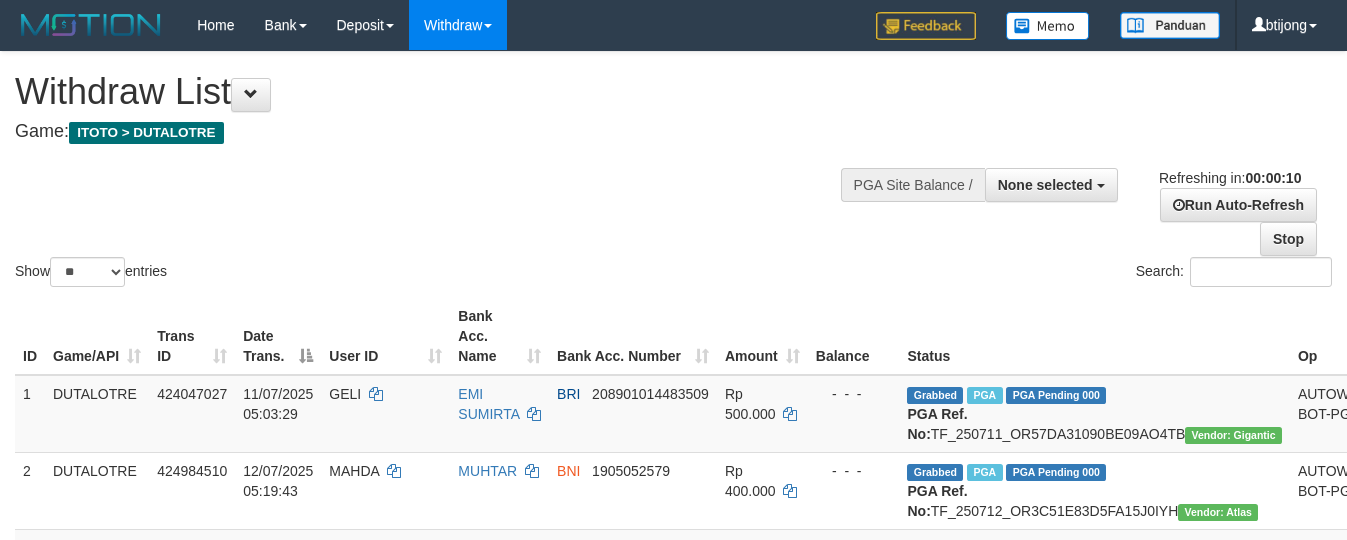 select 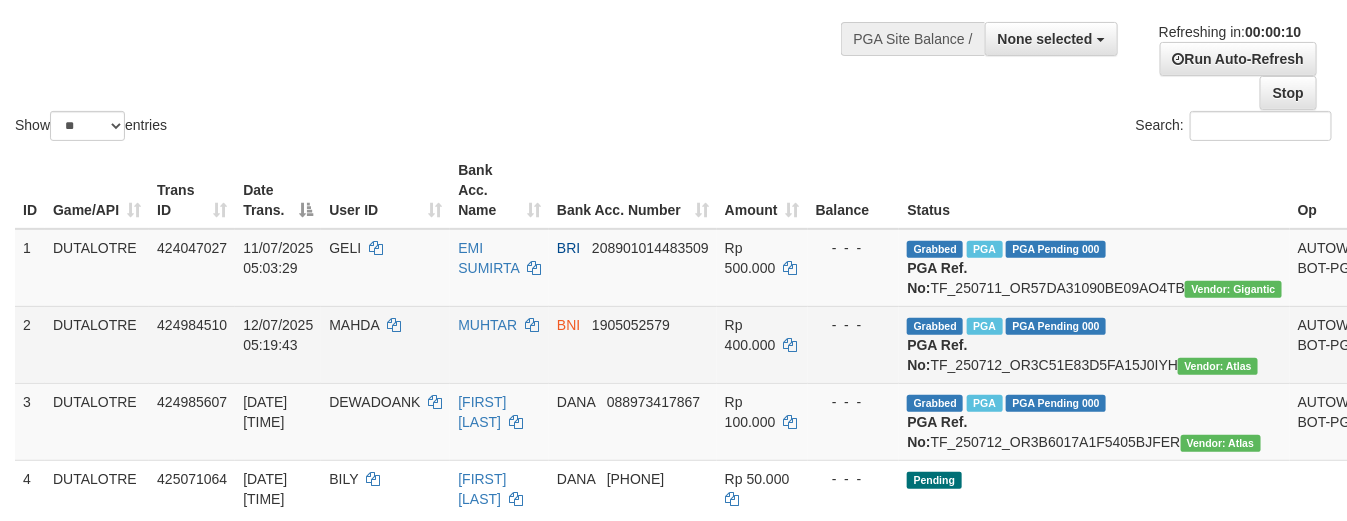 scroll, scrollTop: 166, scrollLeft: 0, axis: vertical 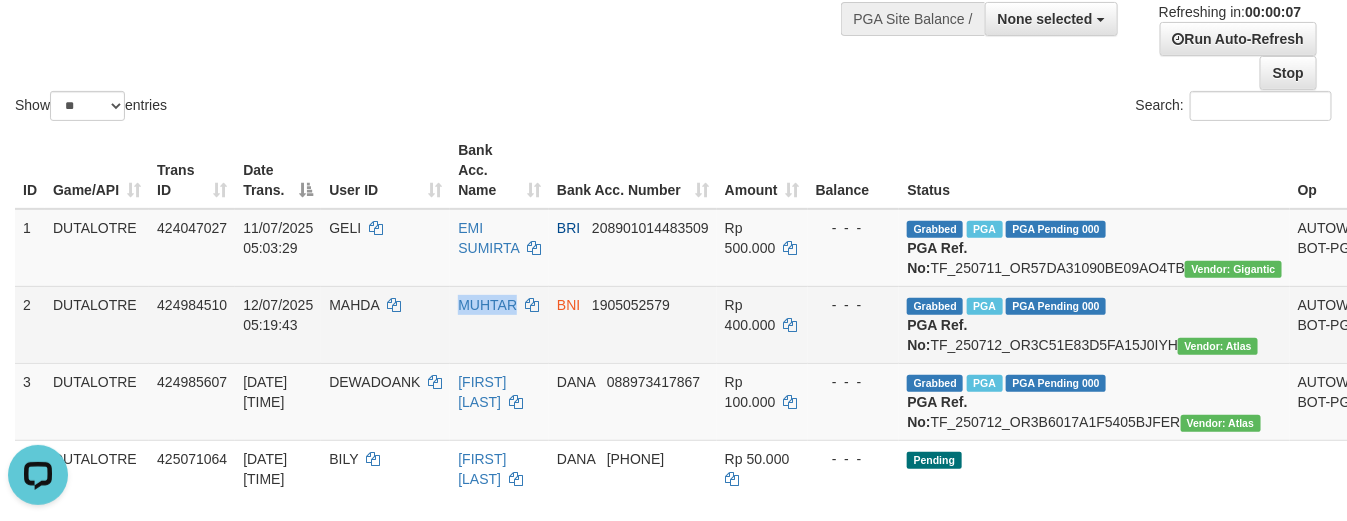 drag, startPoint x: 476, startPoint y: 331, endPoint x: 521, endPoint y: 336, distance: 45.276924 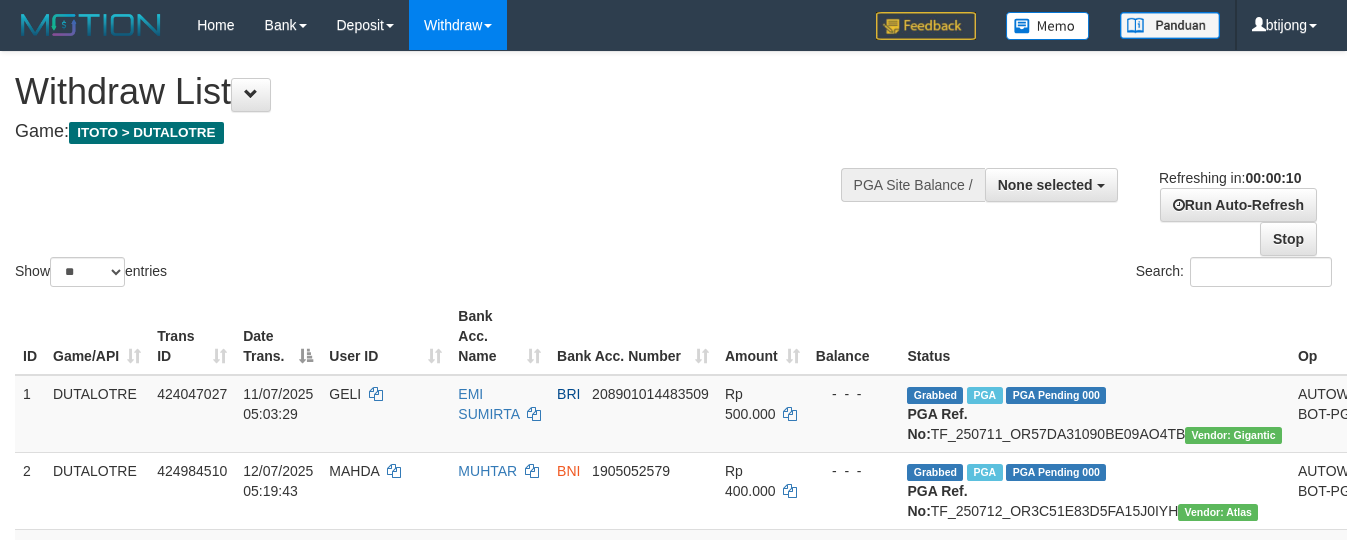 select 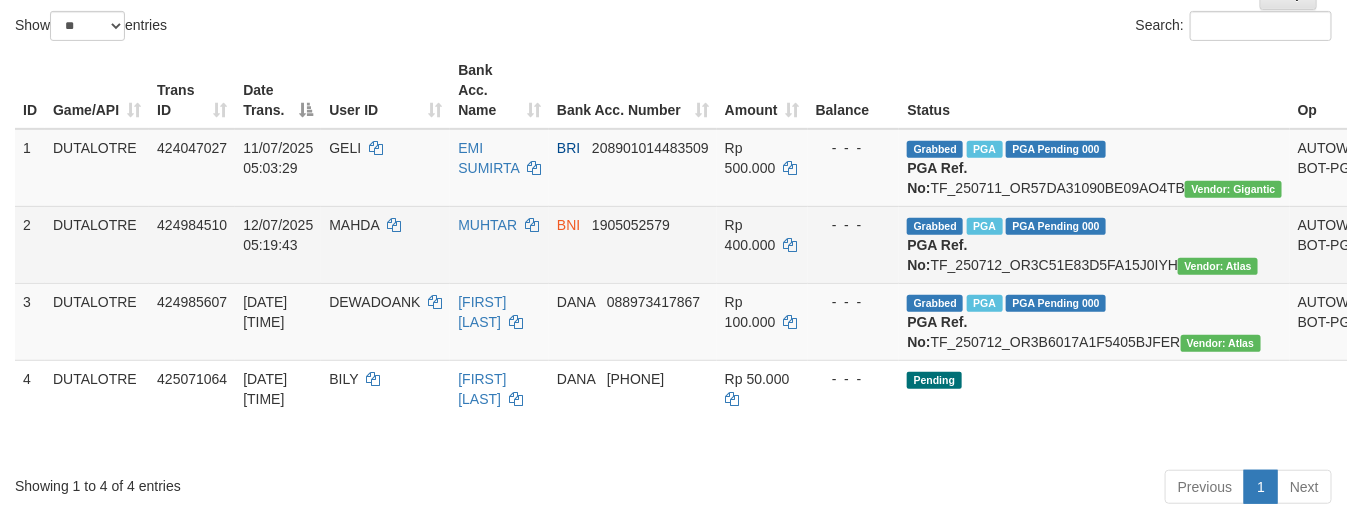 scroll, scrollTop: 250, scrollLeft: 0, axis: vertical 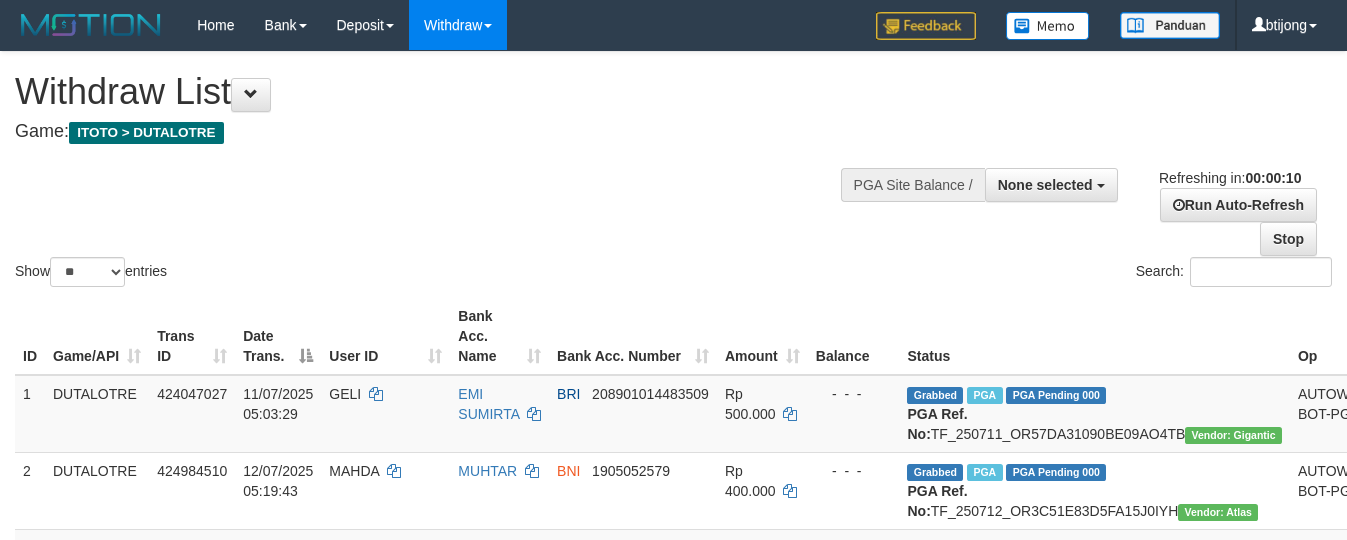 select 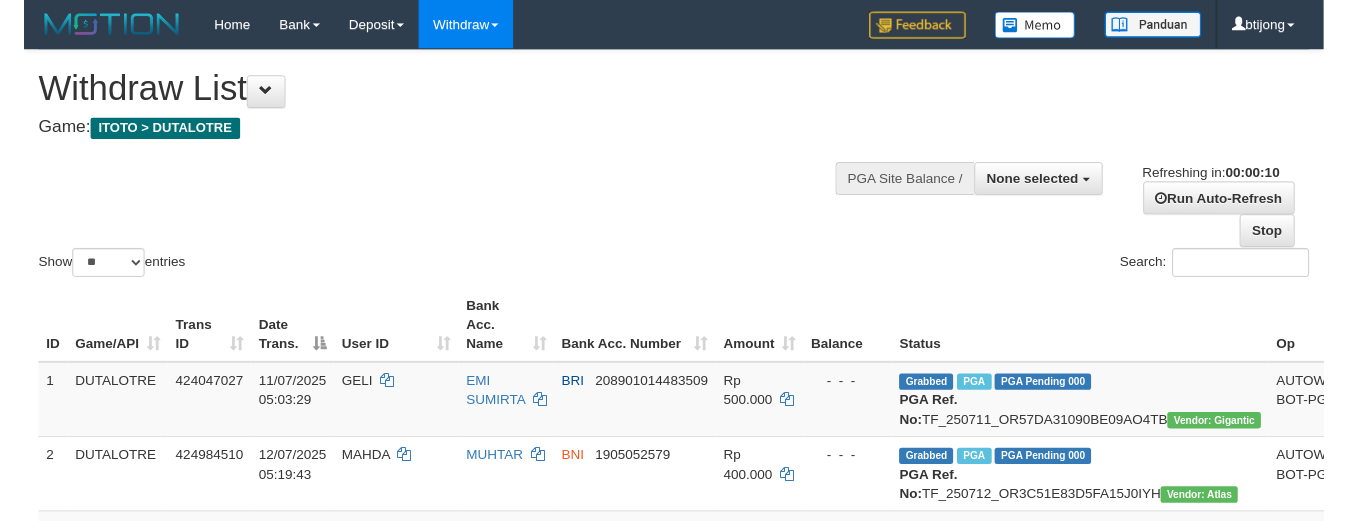 scroll, scrollTop: 0, scrollLeft: 0, axis: both 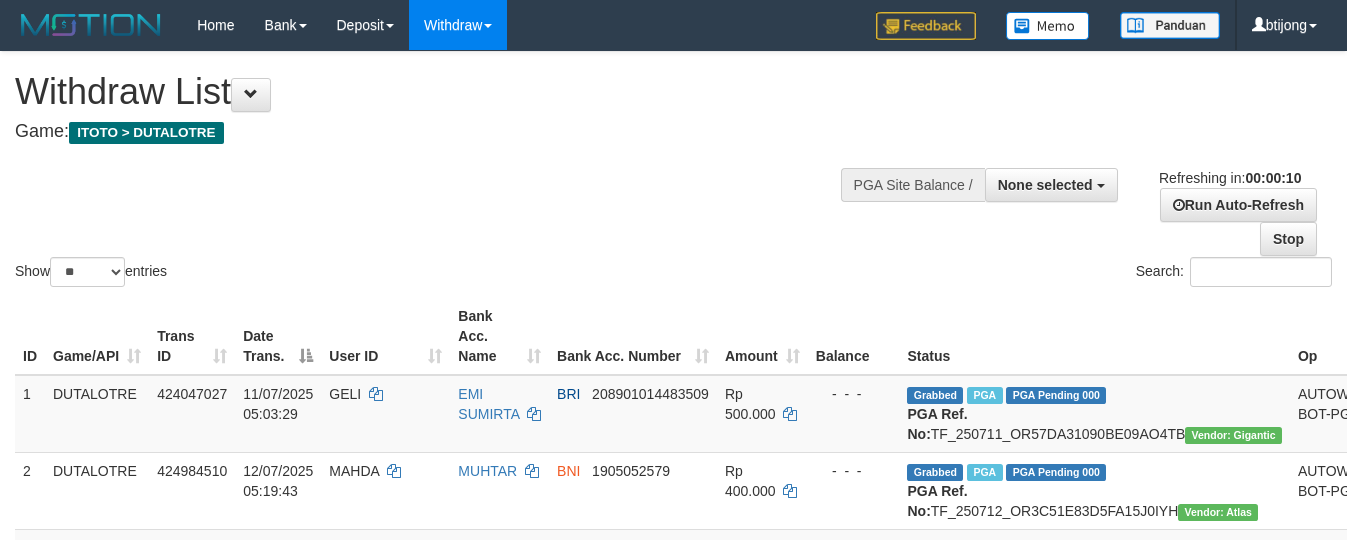 select 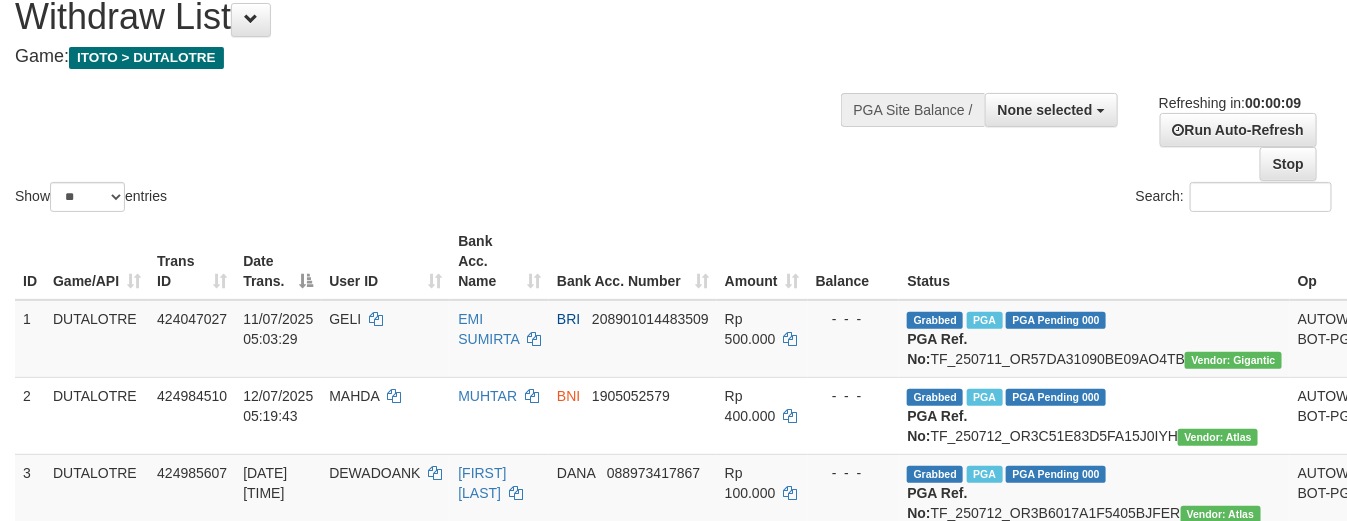 scroll, scrollTop: 166, scrollLeft: 0, axis: vertical 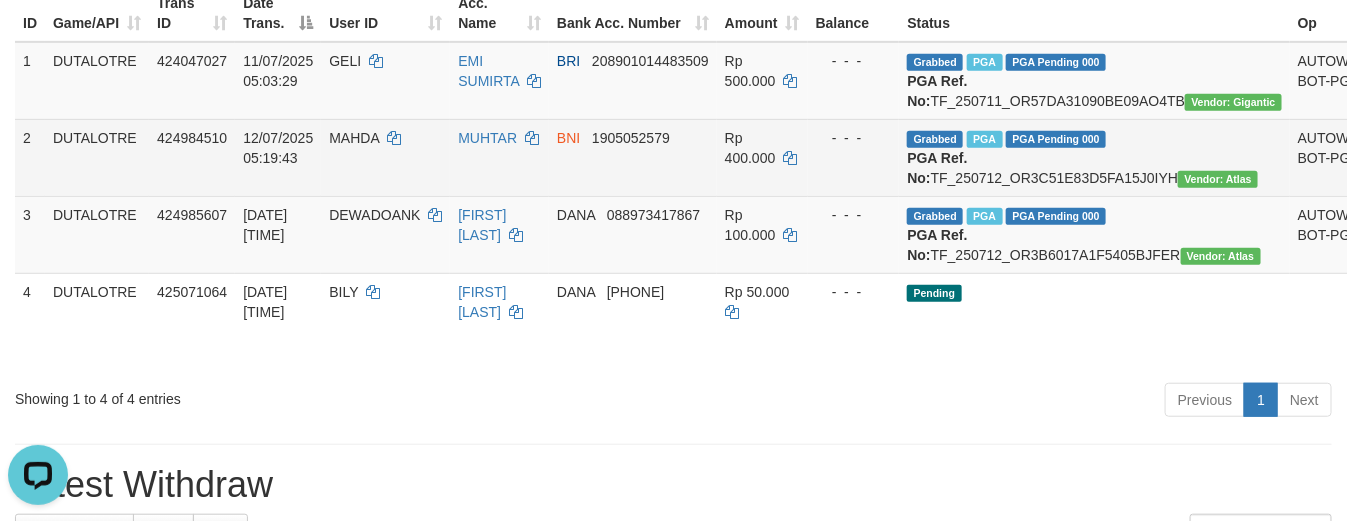 click on "Grabbed   PGA   PGA Pending 000 {"status":"000","data":{"unique_id":"1459-424984510-20250712","reference_no":"TF_250712_OR3C51E83D5FA15J0IYH","amount":"400000.00","fee":"0.00","merchant_surcharge_rate":"0.00","charge_to":"MERC","payout_amount":"400000.00","disbursement_status":0,"disbursement_description":"ON PROCESS","created_at":"2025-07-12 05:21:15","executed_at":"2025-07-12 05:21:15","bank":{"code":"009","name":"BANK NEGARA INDONESIA","account_number":"1905052579","account_name":"MUHTAR"},"note":"btimarvel","merchant_balance":{"balance_effective":127930230,"balance_pending":59029337,"balance_disbursement":25048000,"balance_collection":1065517875}}} PGA Ref. No:  TF_250712_OR3C51E83D5FA15J0IYH  Vendor: Atlas" at bounding box center (1094, 157) 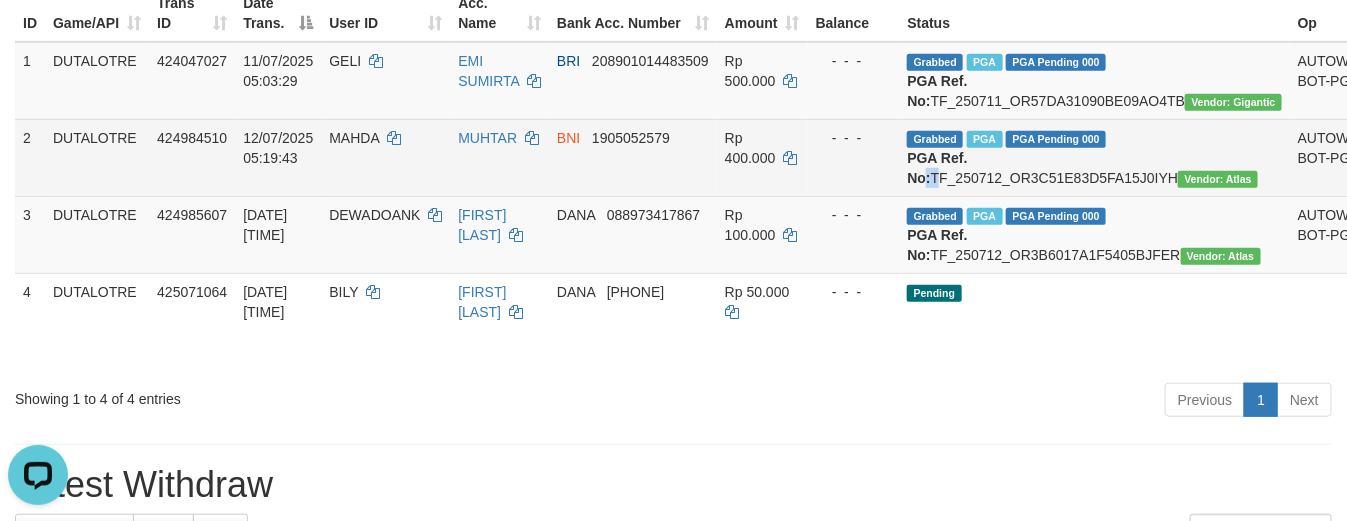 click on "Grabbed   PGA   PGA Pending 000 {"status":"000","data":{"unique_id":"1459-424984510-20250712","reference_no":"TF_250712_OR3C51E83D5FA15J0IYH","amount":"400000.00","fee":"0.00","merchant_surcharge_rate":"0.00","charge_to":"MERC","payout_amount":"400000.00","disbursement_status":0,"disbursement_description":"ON PROCESS","created_at":"2025-07-12 05:21:15","executed_at":"2025-07-12 05:21:15","bank":{"code":"009","name":"BANK NEGARA INDONESIA","account_number":"1905052579","account_name":"MUHTAR"},"note":"btimarvel","merchant_balance":{"balance_effective":127930230,"balance_pending":59029337,"balance_disbursement":25048000,"balance_collection":1065517875}}} PGA Ref. No:  TF_250712_OR3C51E83D5FA15J0IYH  Vendor: Atlas" at bounding box center (1094, 157) 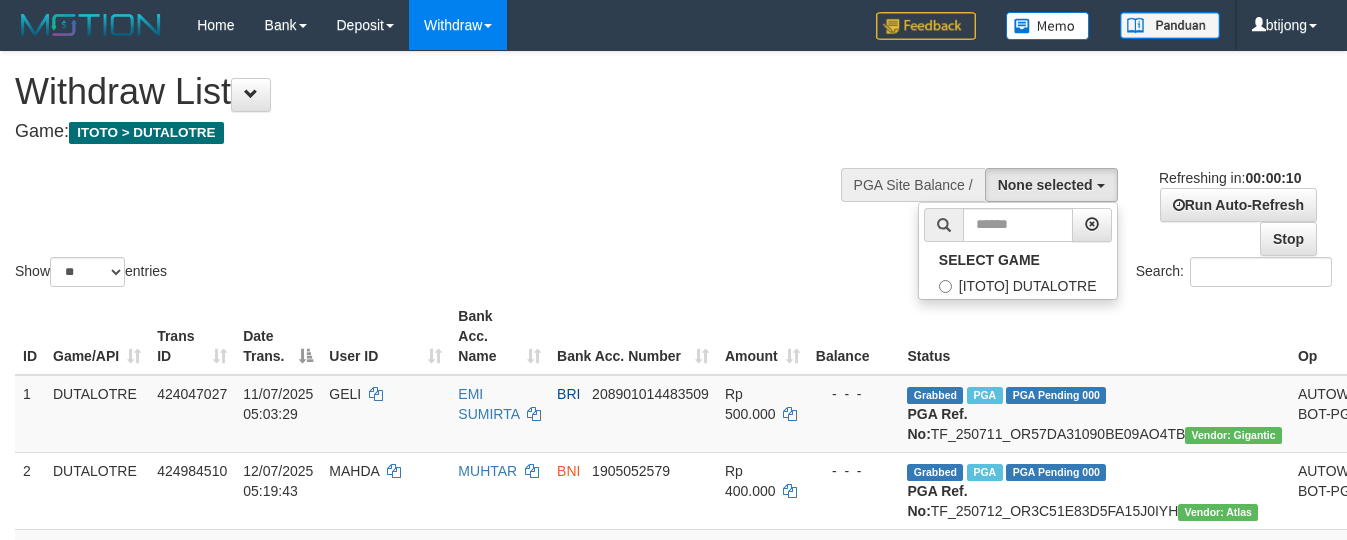 select 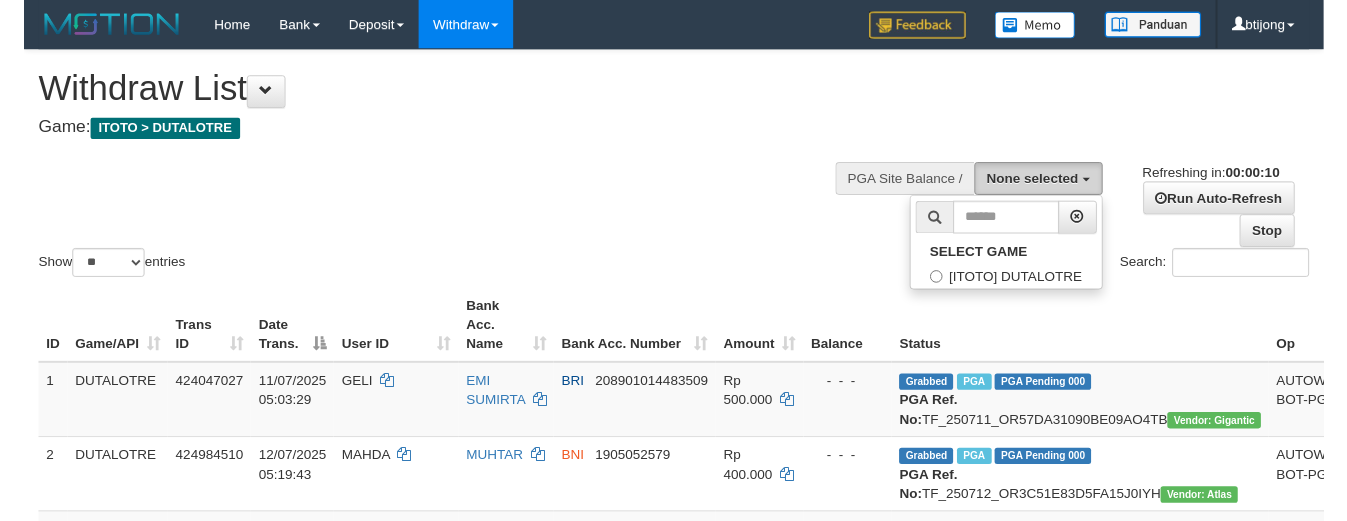 scroll, scrollTop: 0, scrollLeft: 0, axis: both 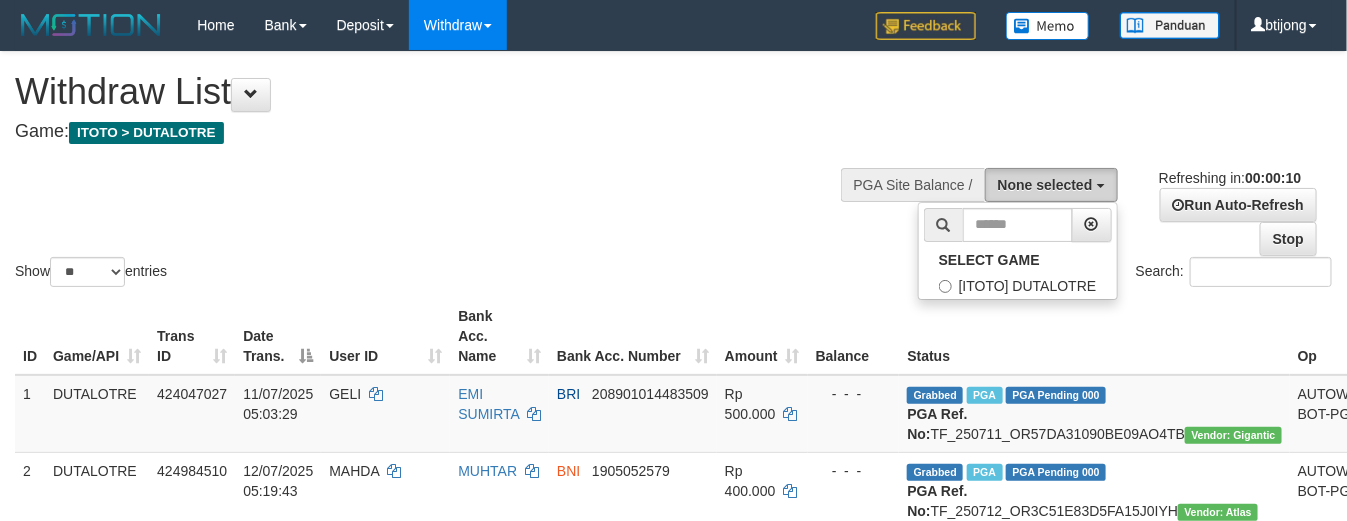 click on "None selected" at bounding box center [1051, 185] 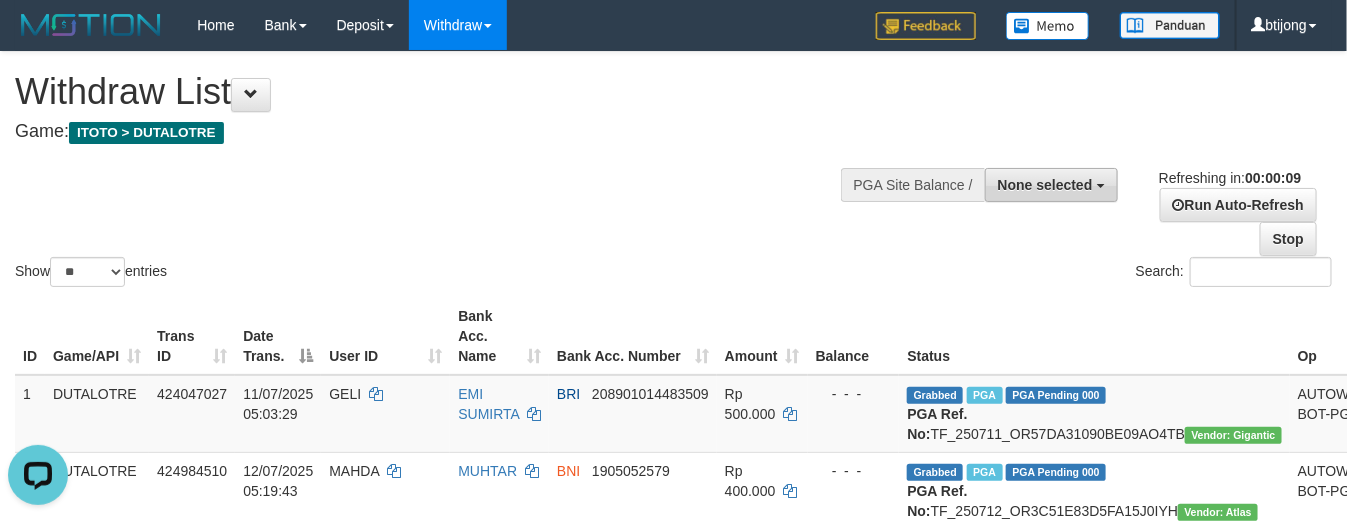 scroll, scrollTop: 0, scrollLeft: 0, axis: both 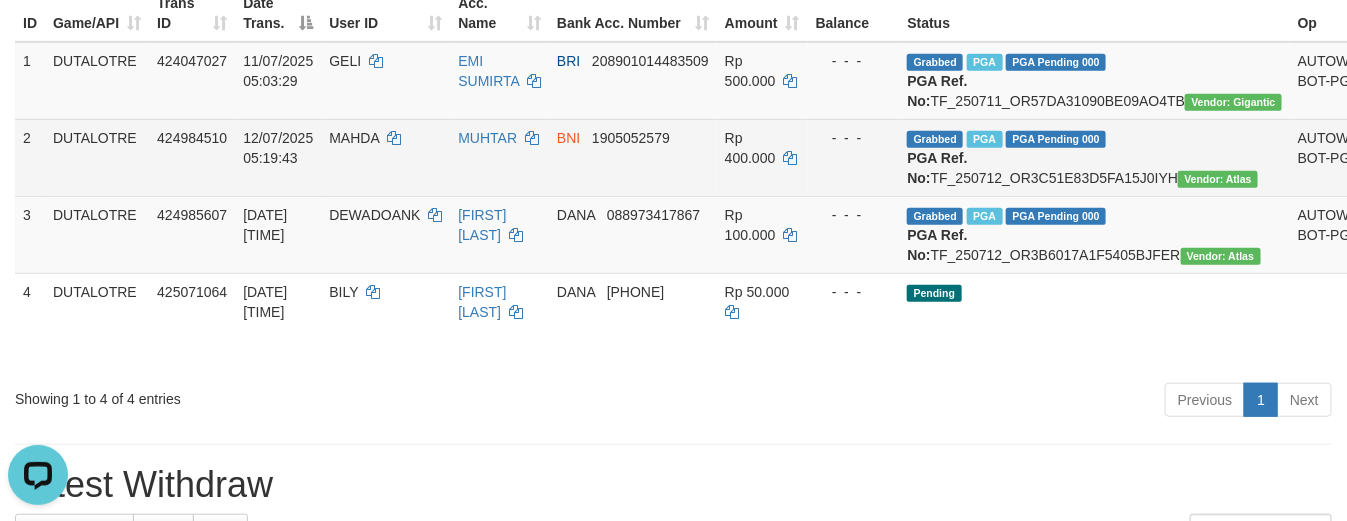 click on "Grabbed   PGA   PGA Pending 000 {"status":"000","data":{"unique_id":"1459-424984510-20250712","reference_no":"TF_250712_OR3C51E83D5FA15J0IYH","amount":"400000.00","fee":"0.00","merchant_surcharge_rate":"0.00","charge_to":"MERC","payout_amount":"400000.00","disbursement_status":0,"disbursement_description":"ON PROCESS","created_at":"2025-07-12 05:21:15","executed_at":"2025-07-12 05:21:15","bank":{"code":"009","name":"BANK NEGARA INDONESIA","account_number":"1905052579","account_name":"MUHTAR"},"note":"btimarvel","merchant_balance":{"balance_effective":127930230,"balance_pending":59029337,"balance_disbursement":25048000,"balance_collection":1065517875}}} PGA Ref. No:  TF_250712_OR3C51E83D5FA15J0IYH  Vendor: Atlas" at bounding box center [1094, 157] 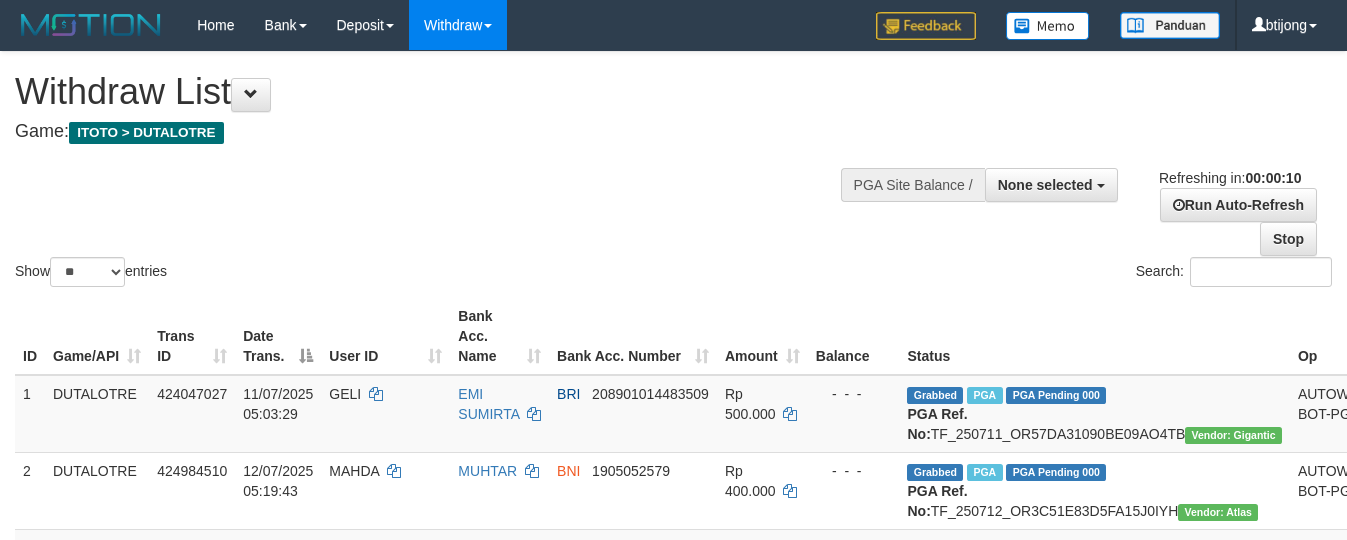 select 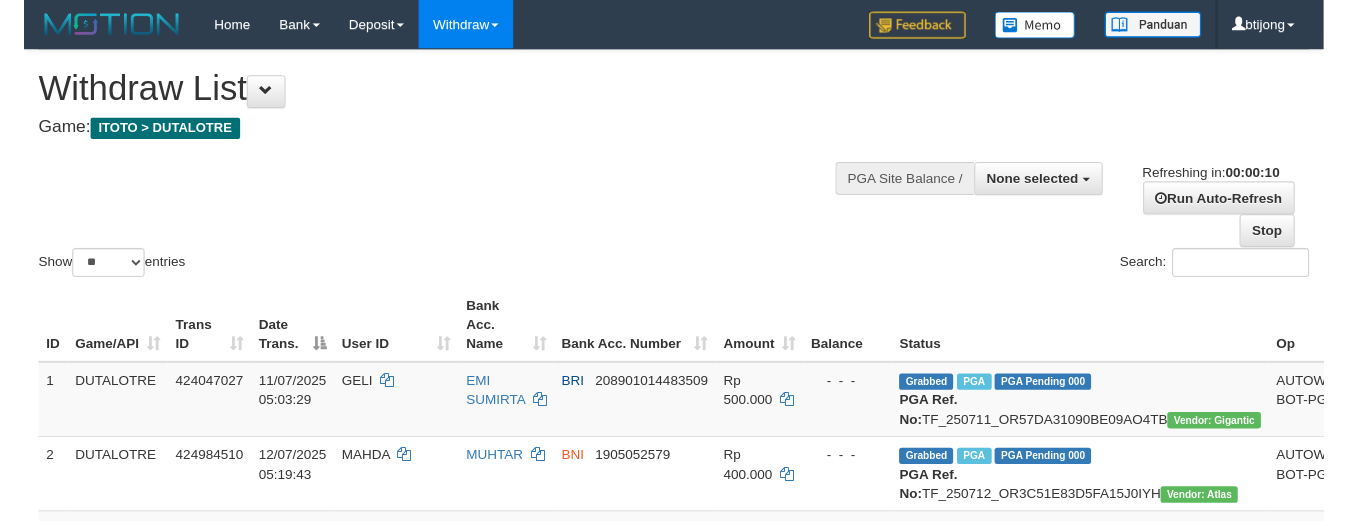 scroll, scrollTop: 0, scrollLeft: 0, axis: both 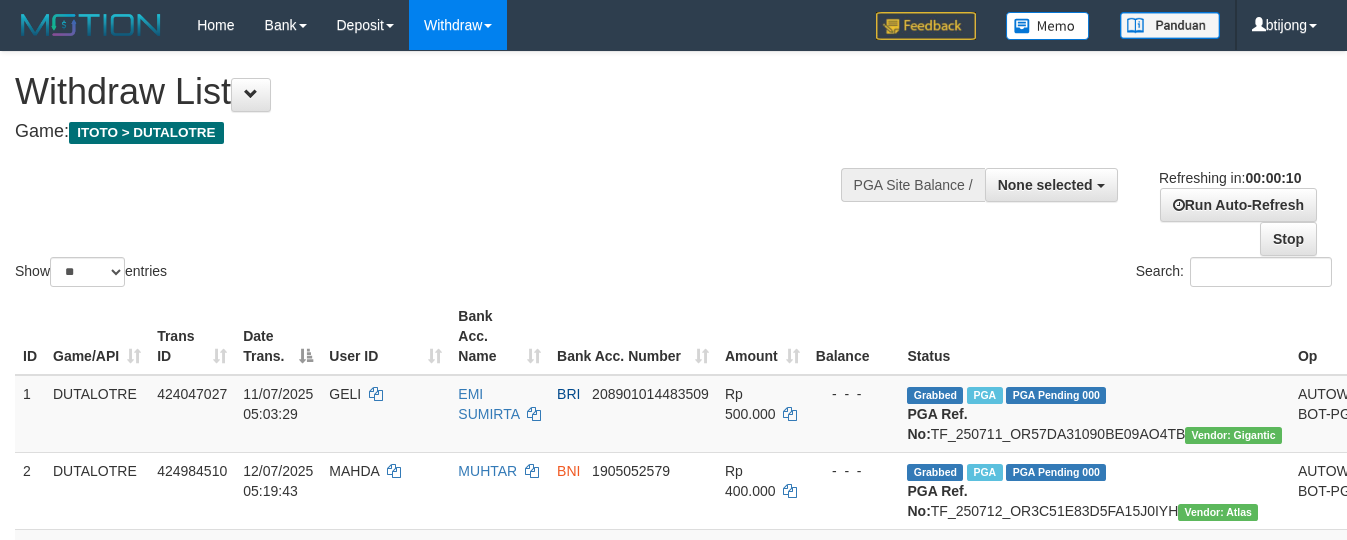 select 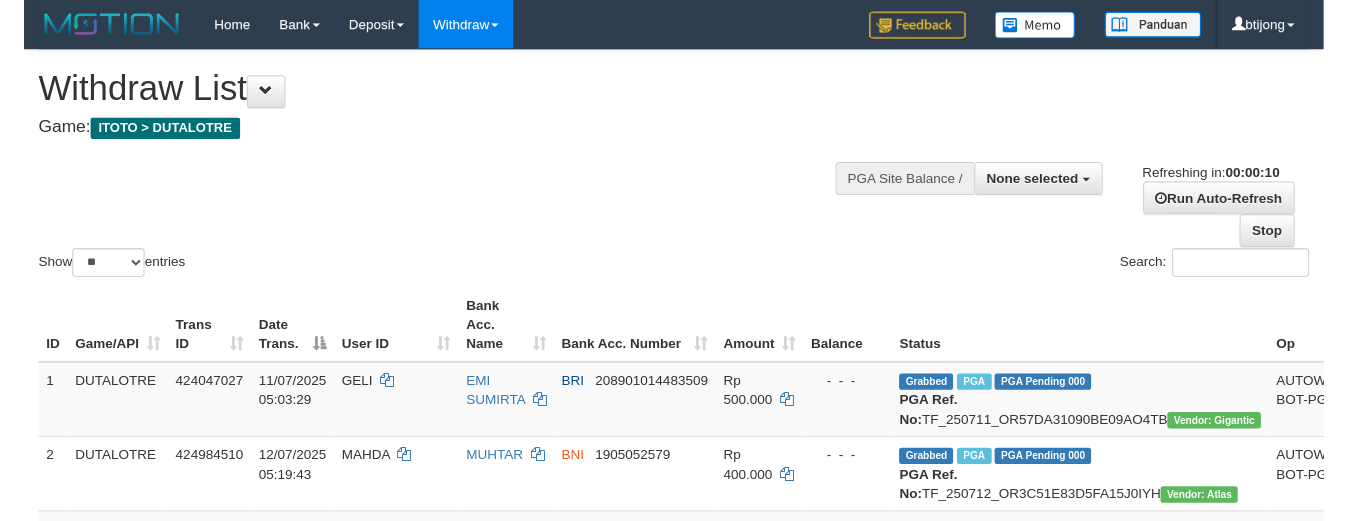 scroll, scrollTop: 0, scrollLeft: 0, axis: both 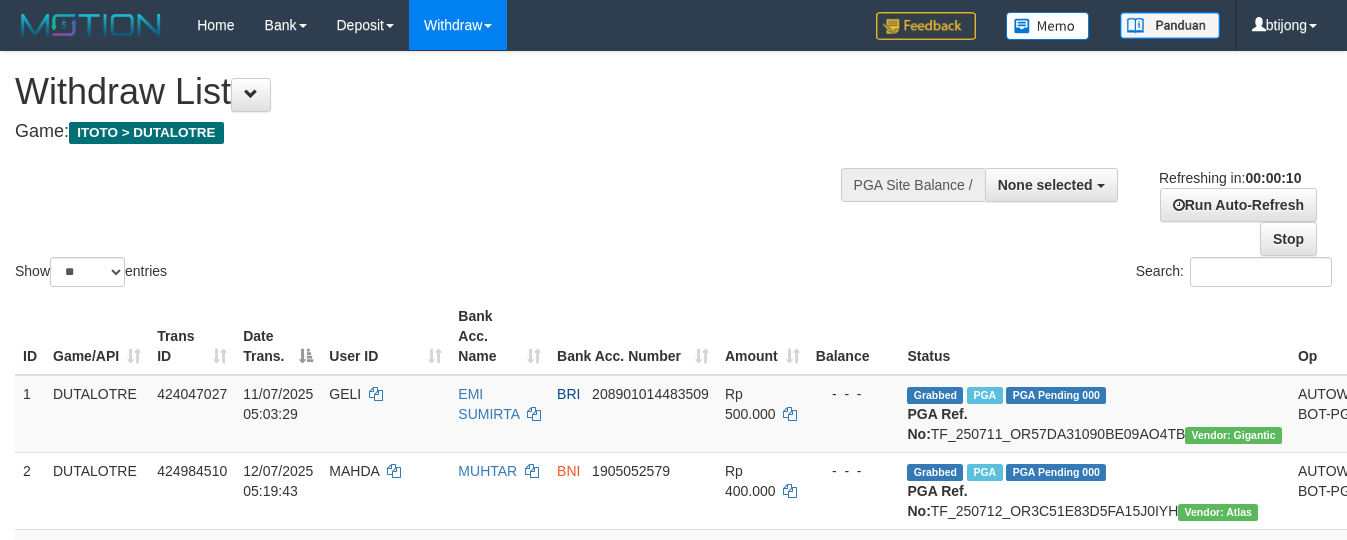 select 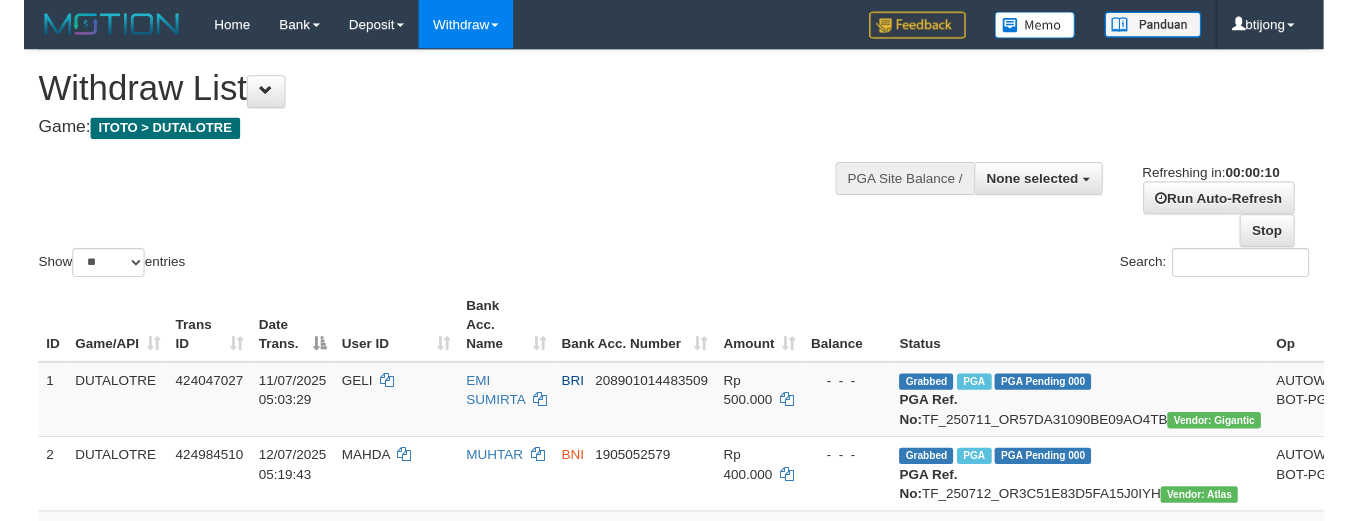 scroll, scrollTop: 0, scrollLeft: 0, axis: both 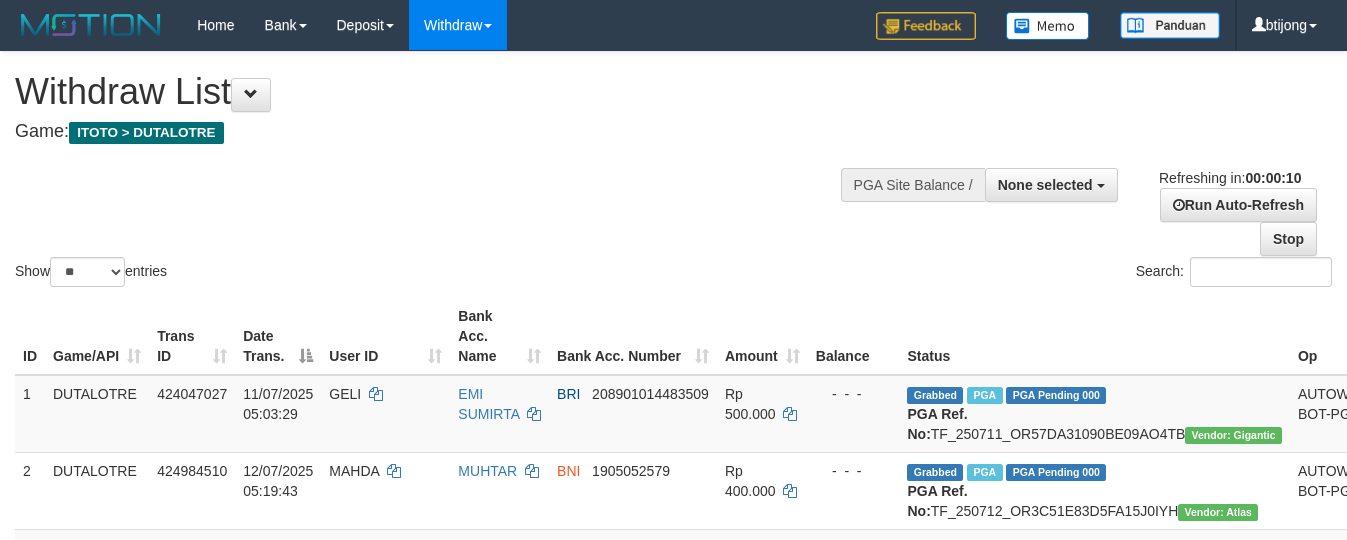 select 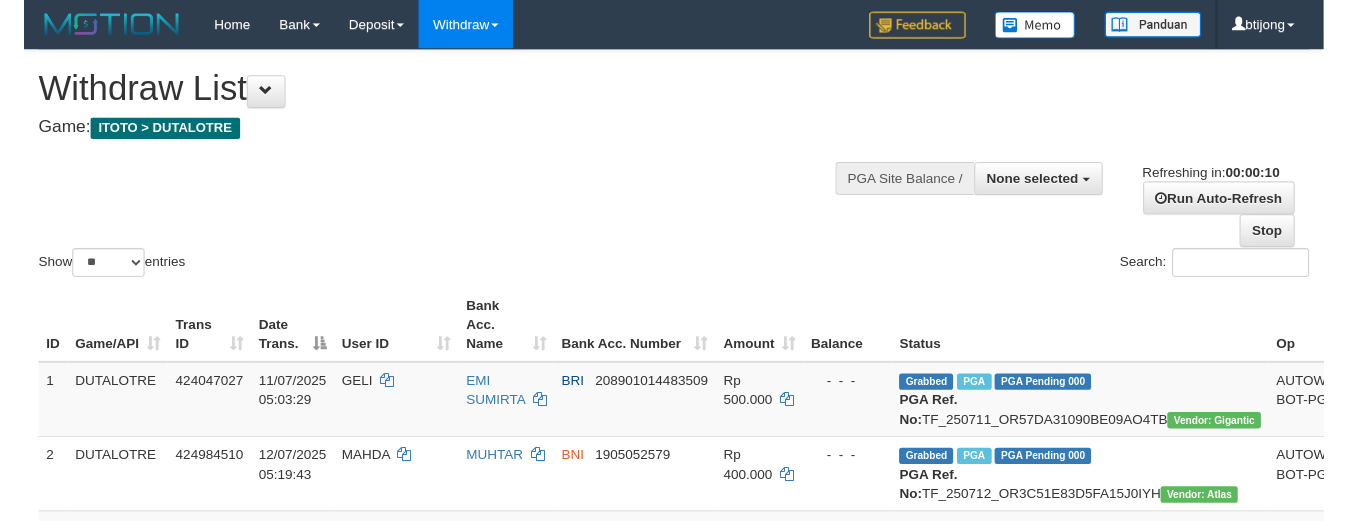 scroll, scrollTop: 0, scrollLeft: 0, axis: both 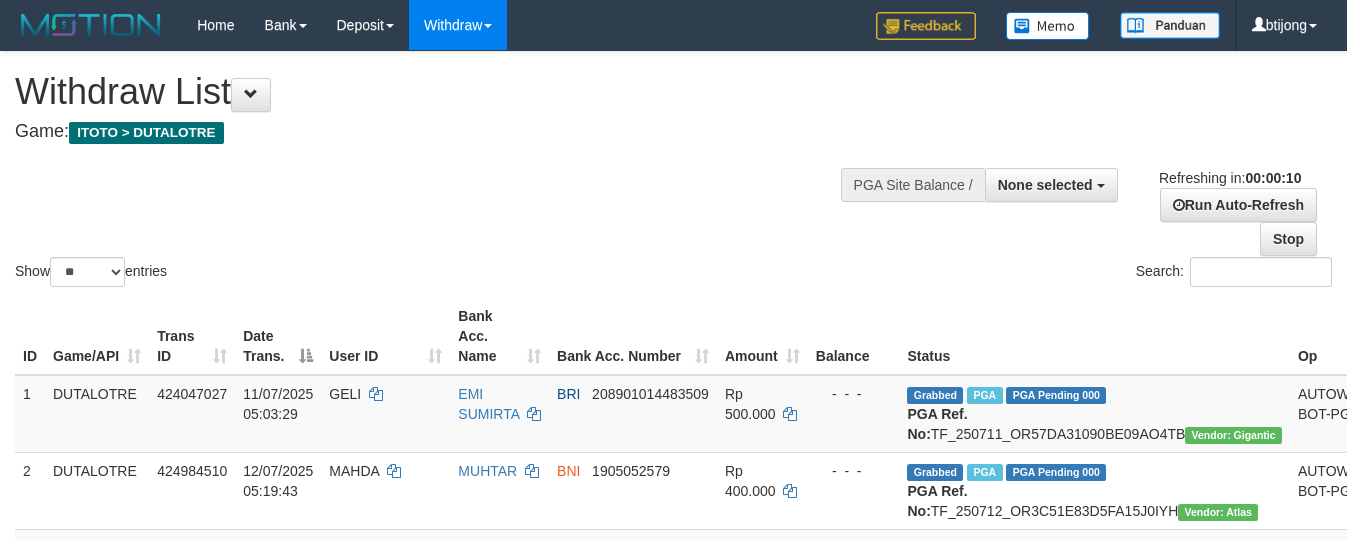 select 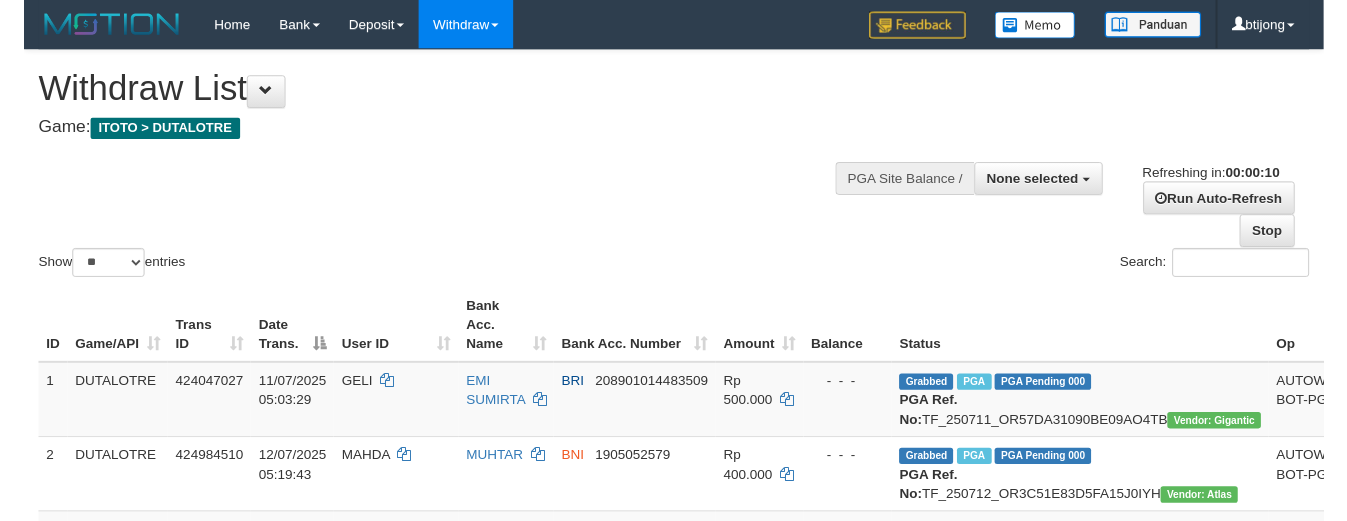 scroll, scrollTop: 0, scrollLeft: 0, axis: both 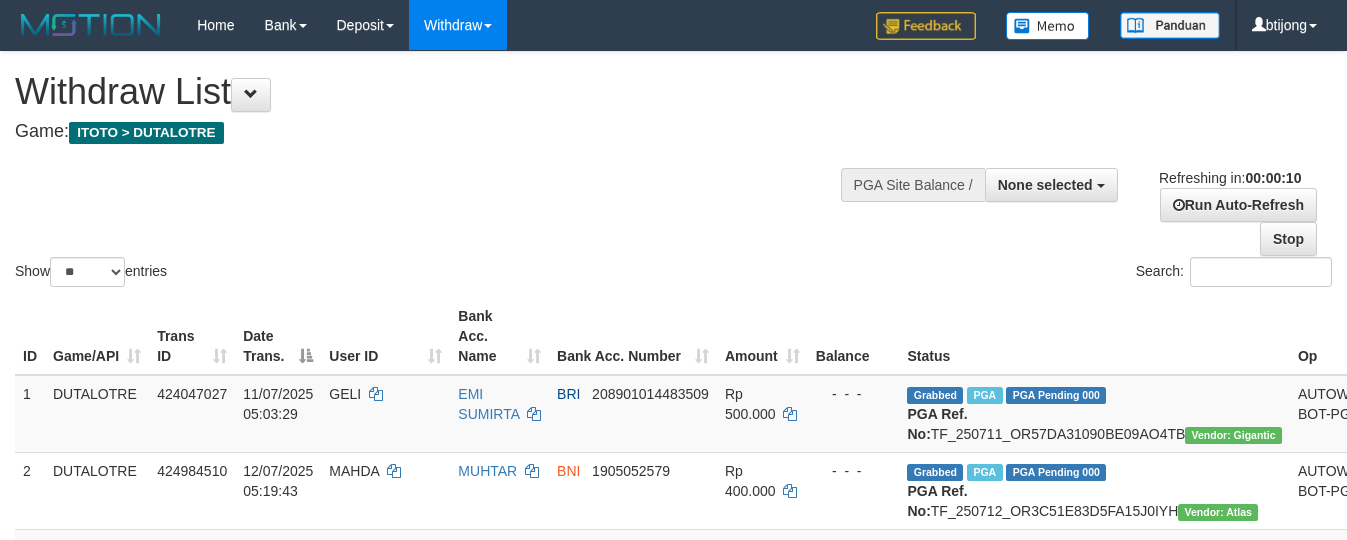 select 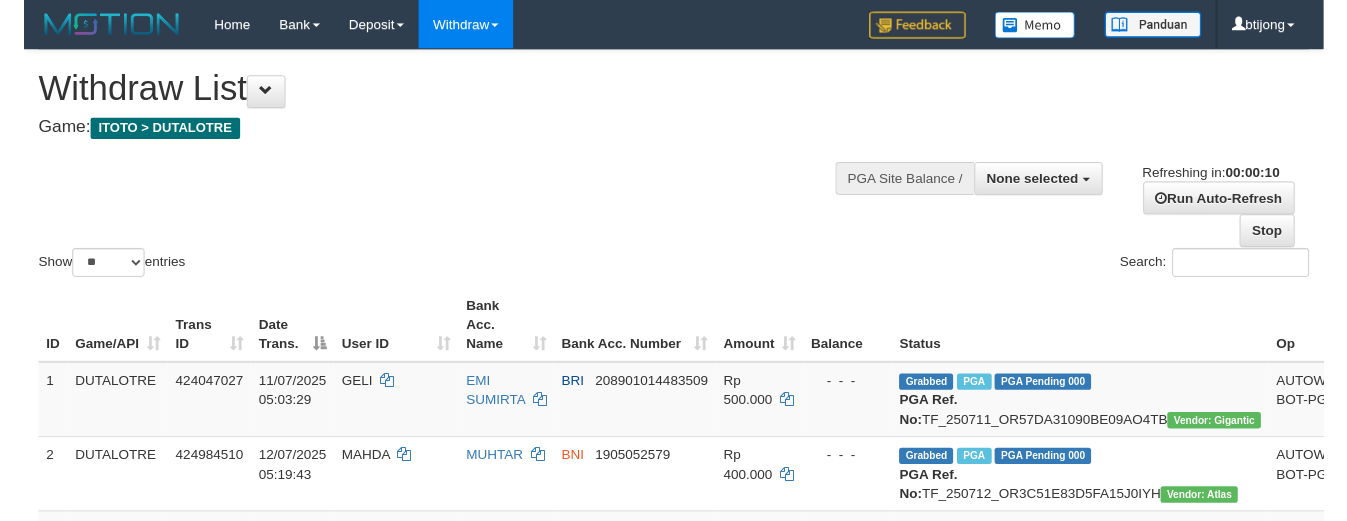 scroll, scrollTop: 0, scrollLeft: 0, axis: both 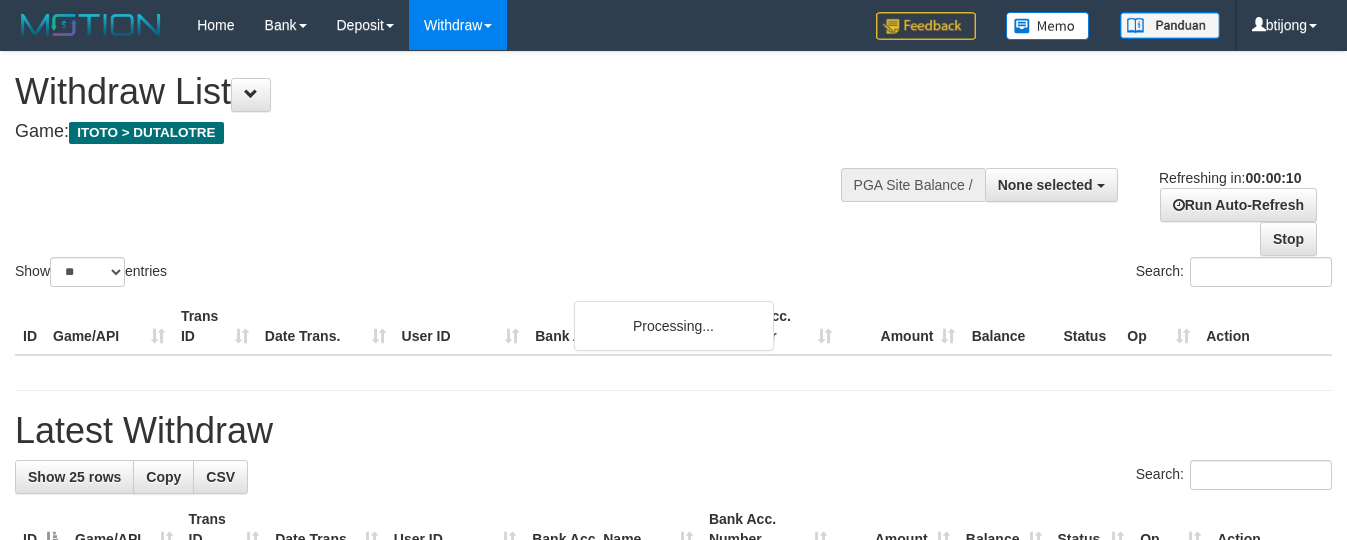 select 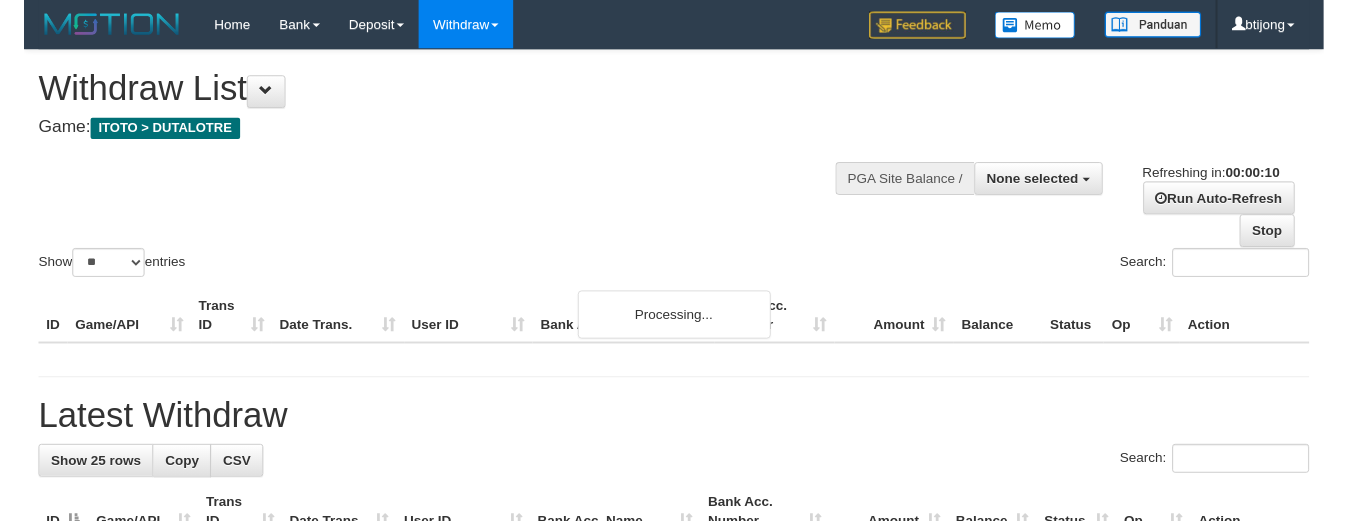 scroll, scrollTop: 0, scrollLeft: 0, axis: both 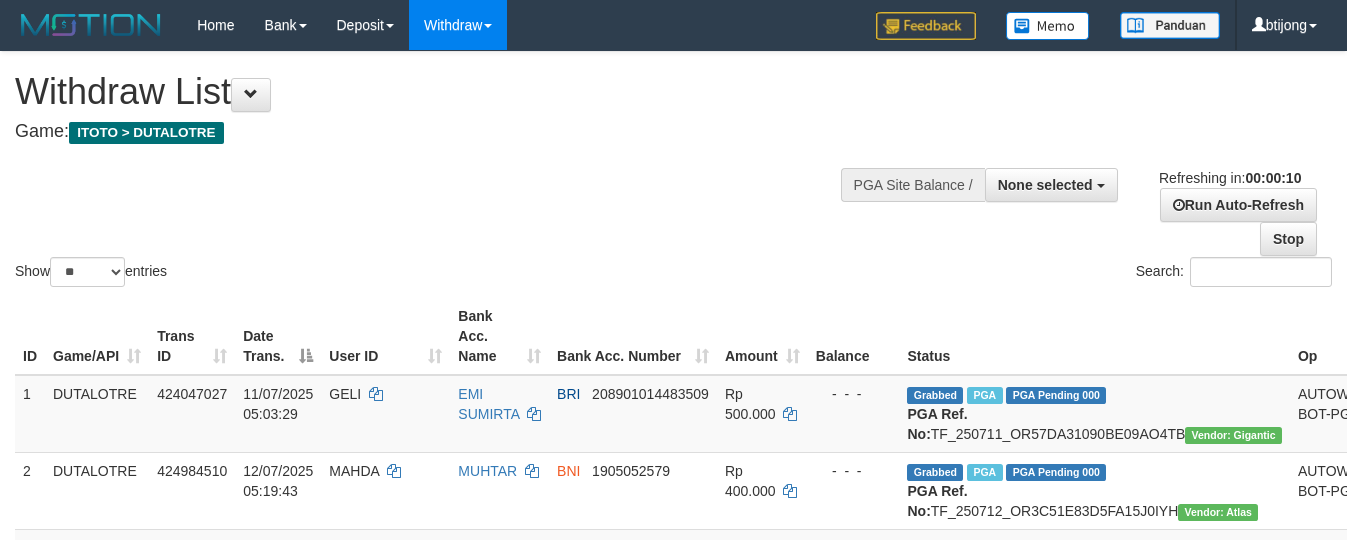 select 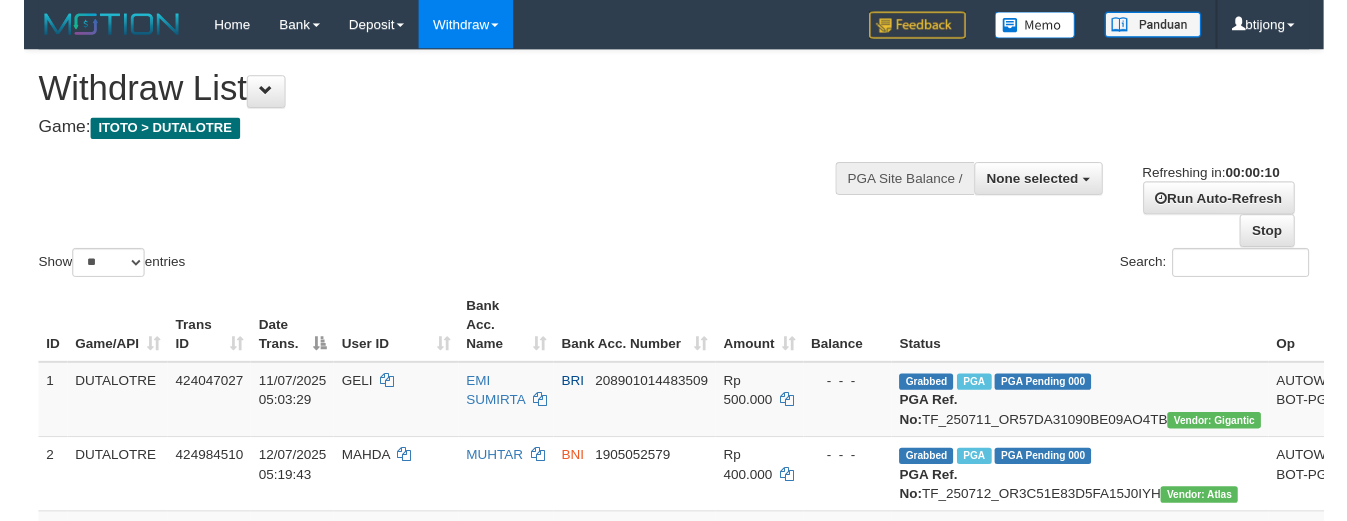 scroll, scrollTop: 0, scrollLeft: 0, axis: both 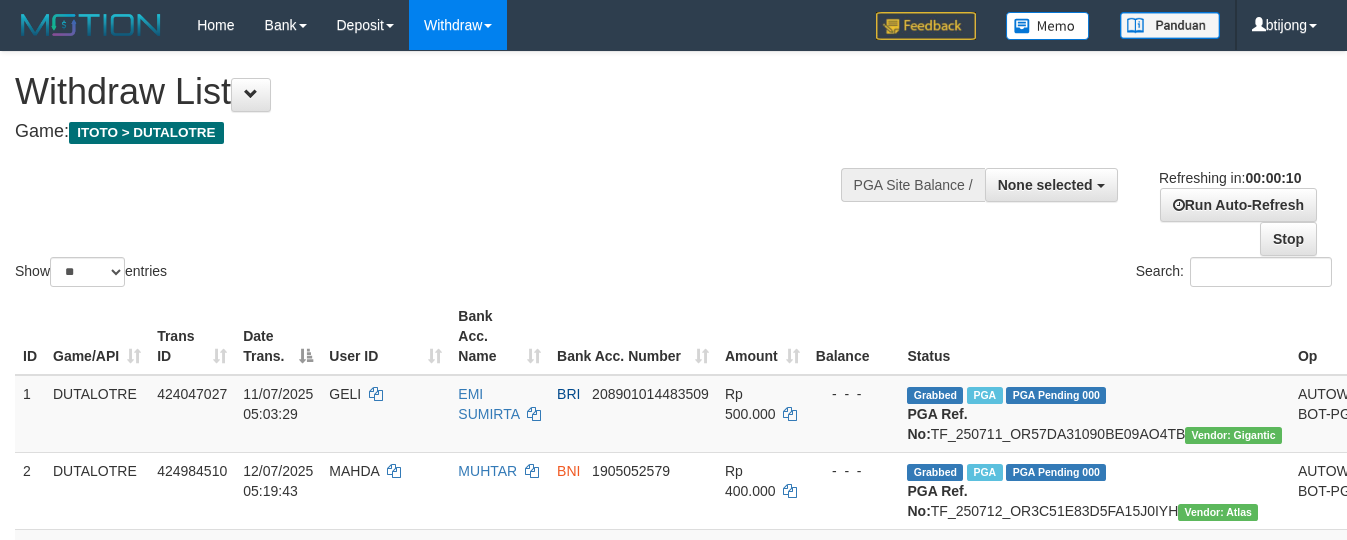 select 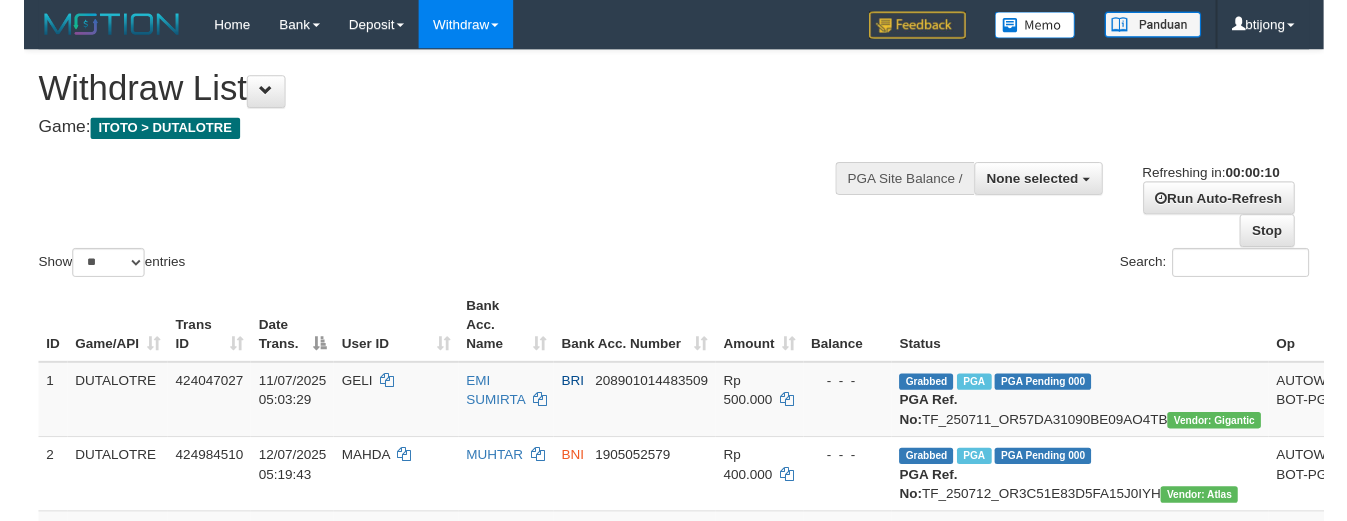 scroll, scrollTop: 0, scrollLeft: 0, axis: both 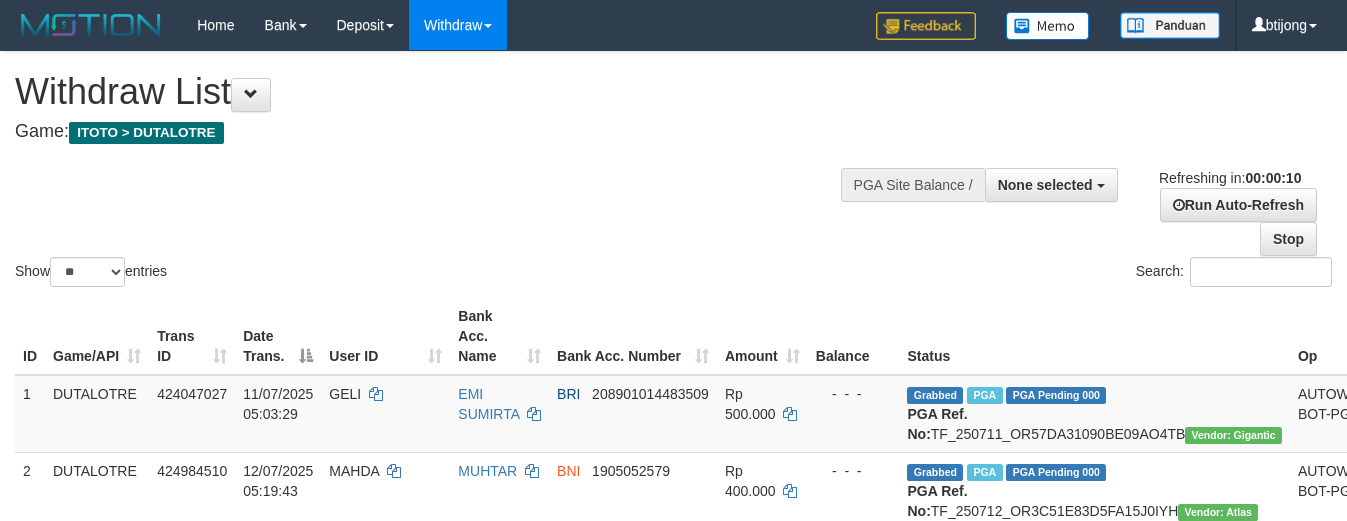 select 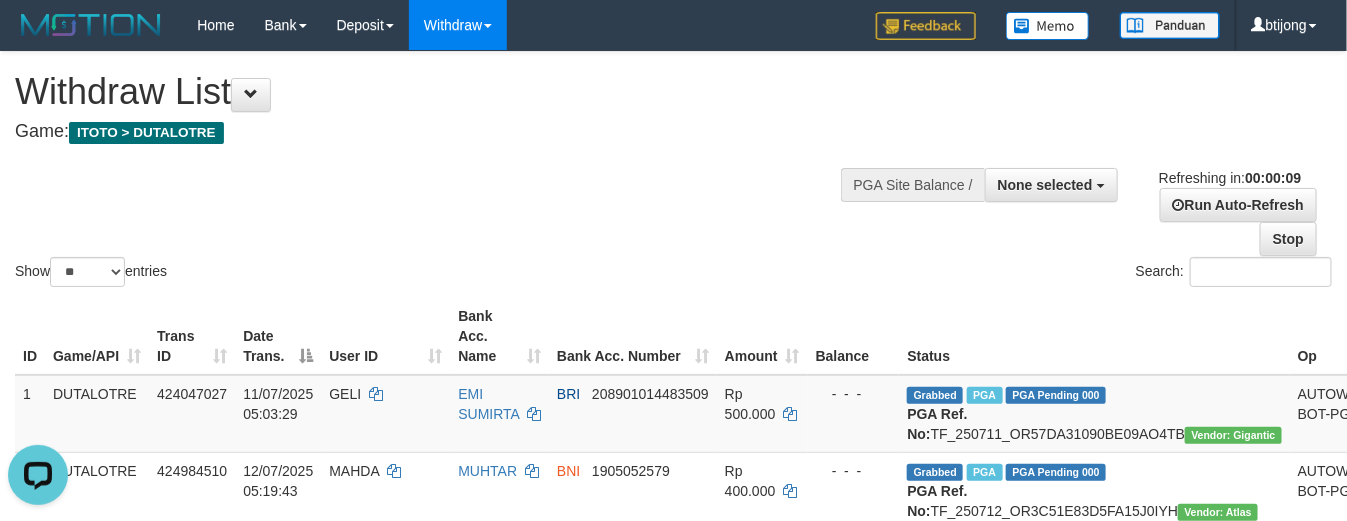 scroll, scrollTop: 0, scrollLeft: 0, axis: both 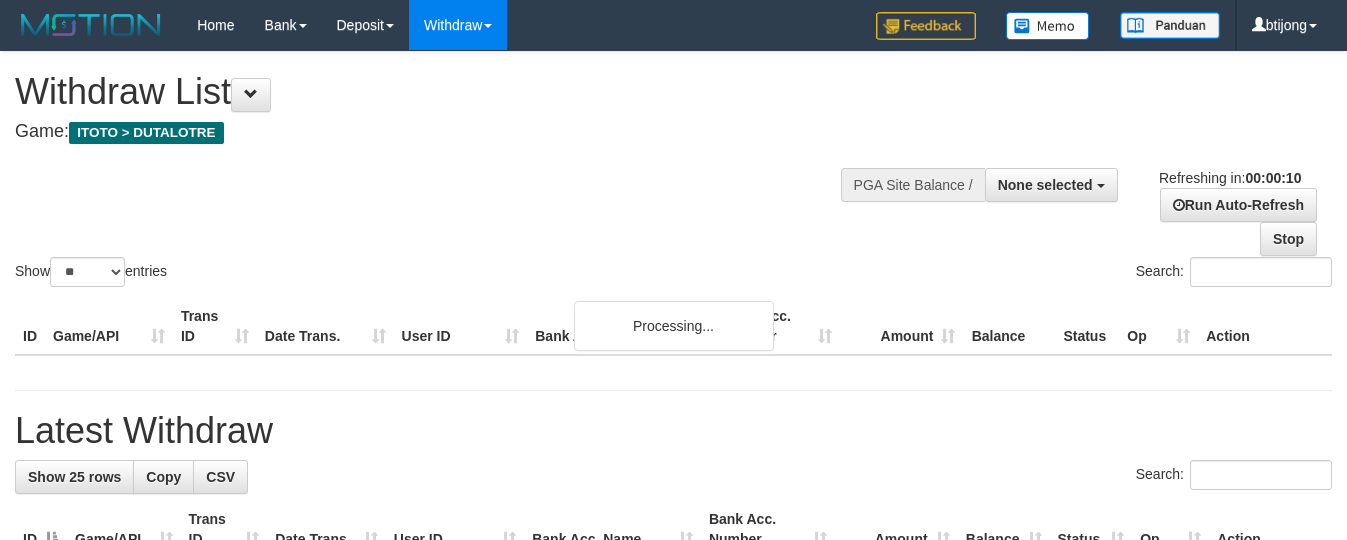 select 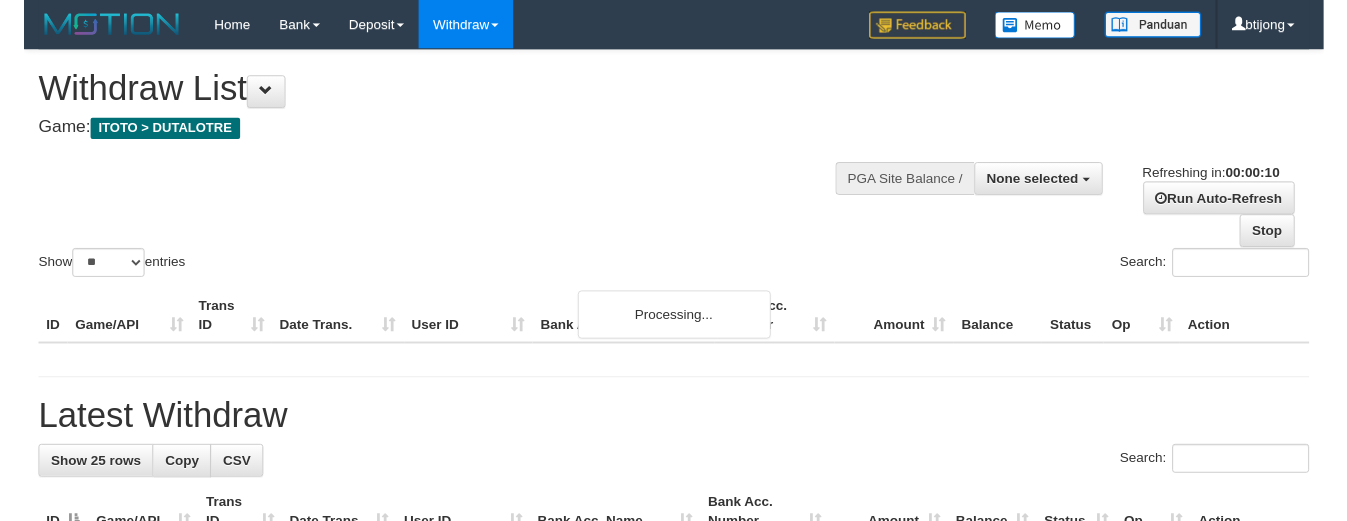 scroll, scrollTop: 0, scrollLeft: 0, axis: both 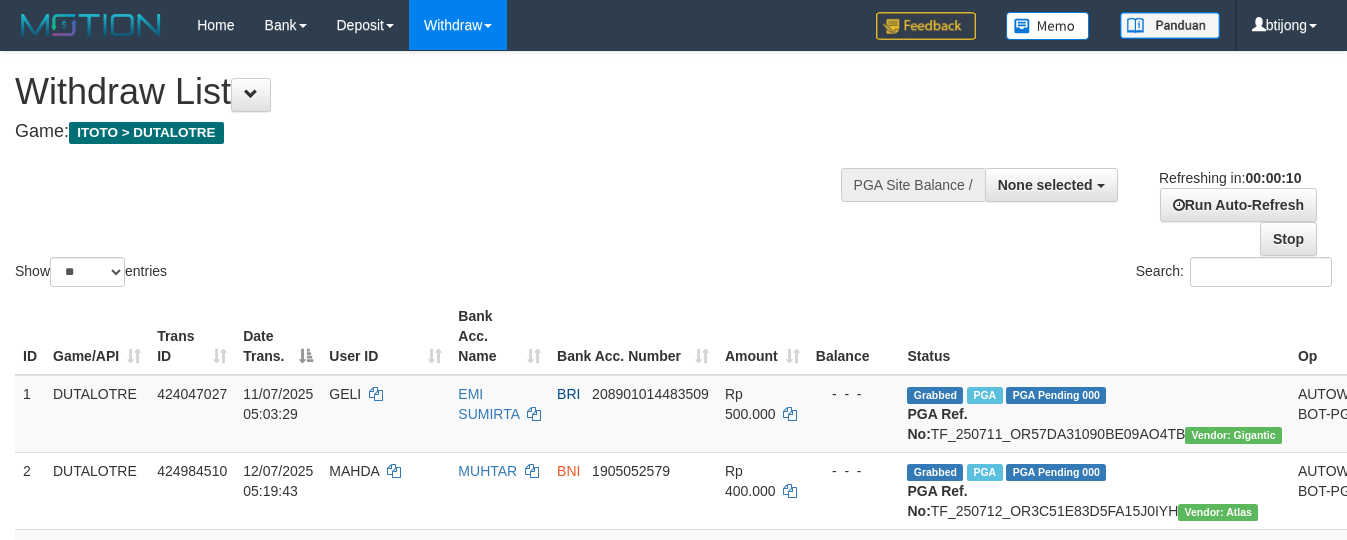 select 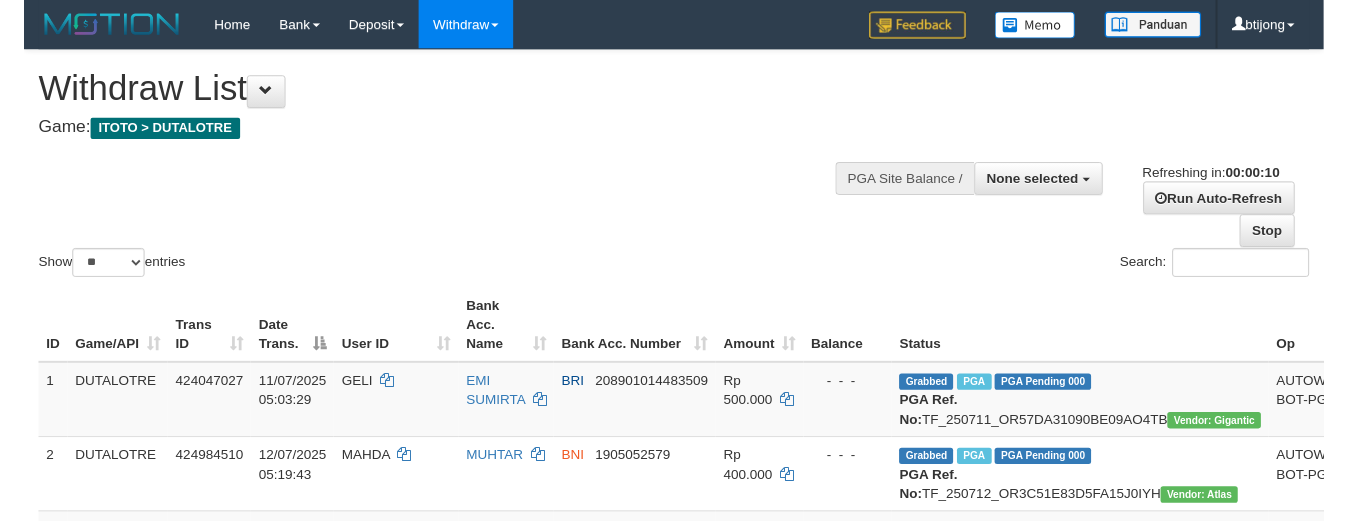 scroll, scrollTop: 0, scrollLeft: 0, axis: both 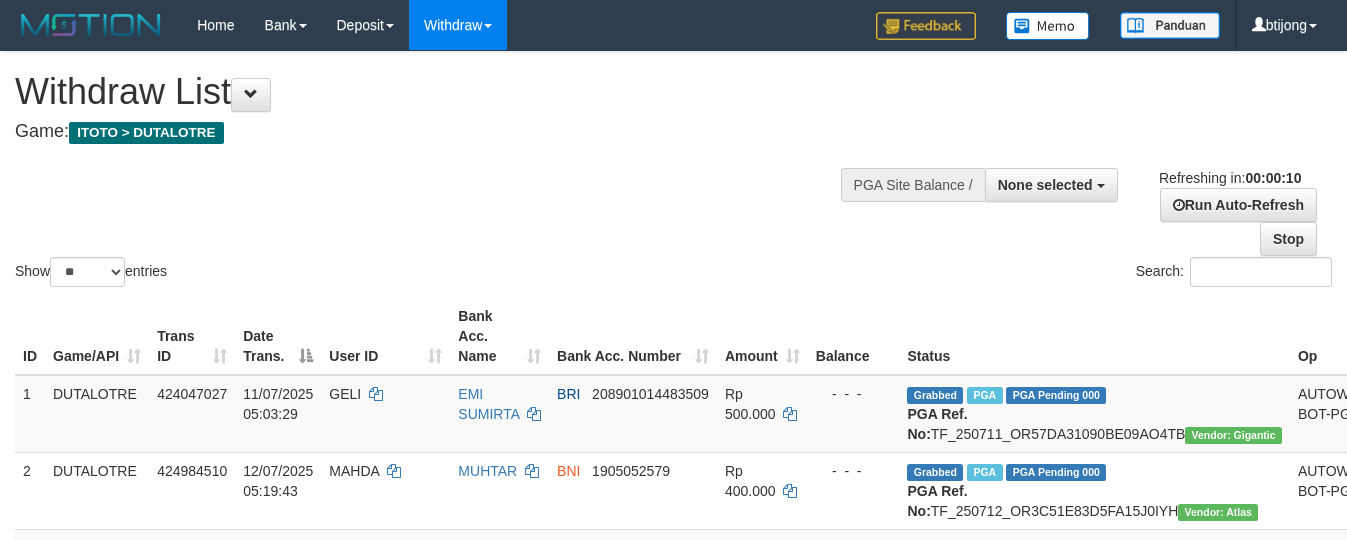 select 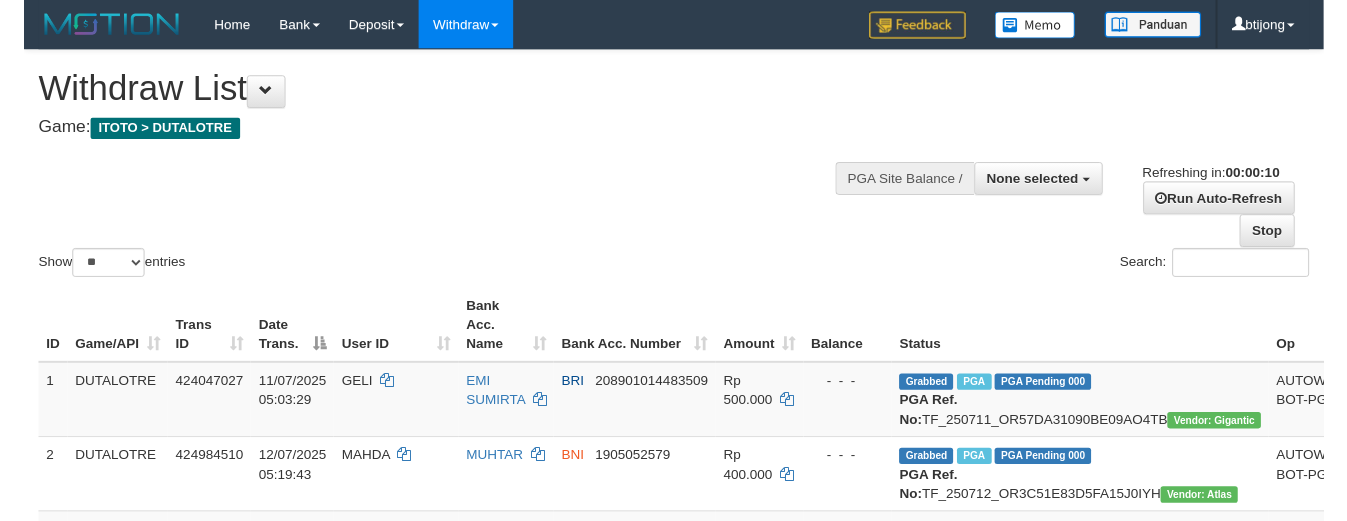 scroll, scrollTop: 0, scrollLeft: 0, axis: both 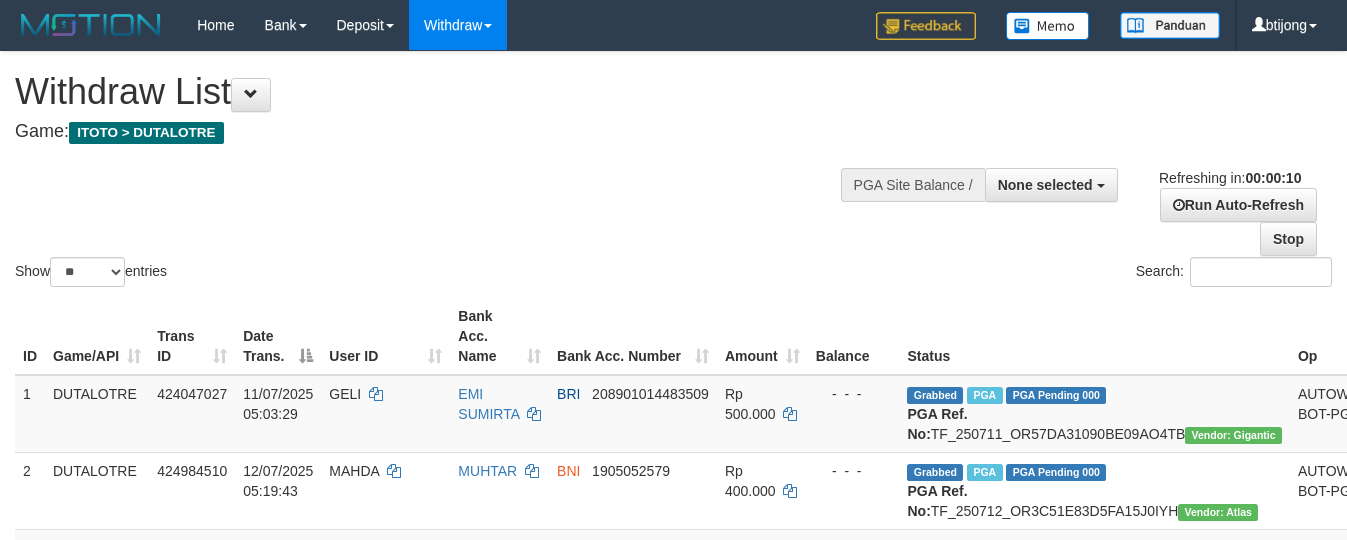 select 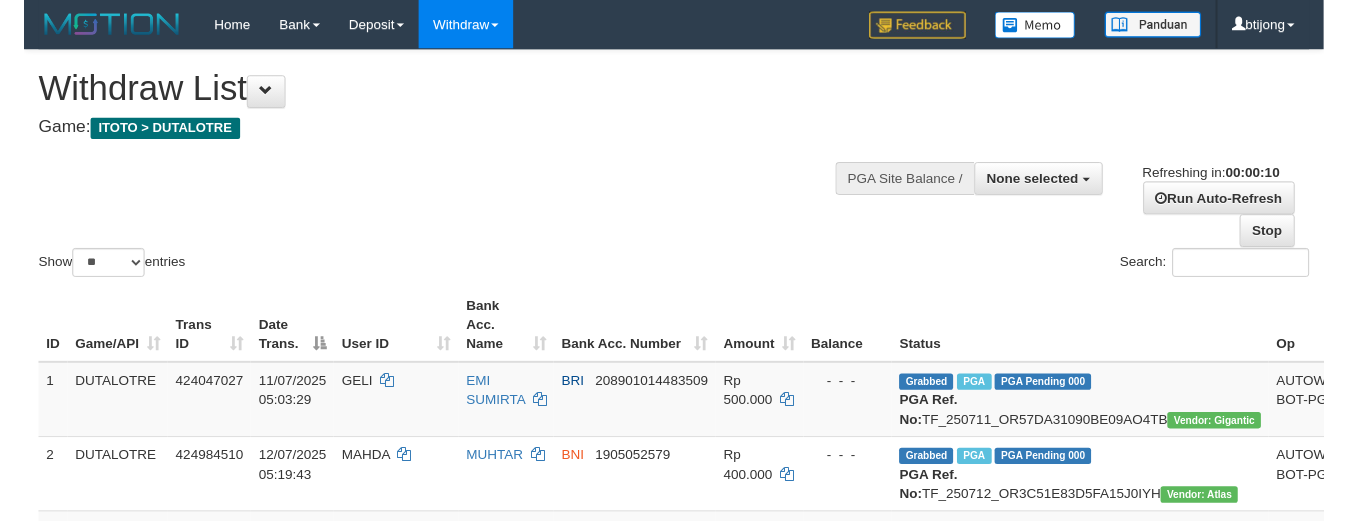 scroll, scrollTop: 0, scrollLeft: 0, axis: both 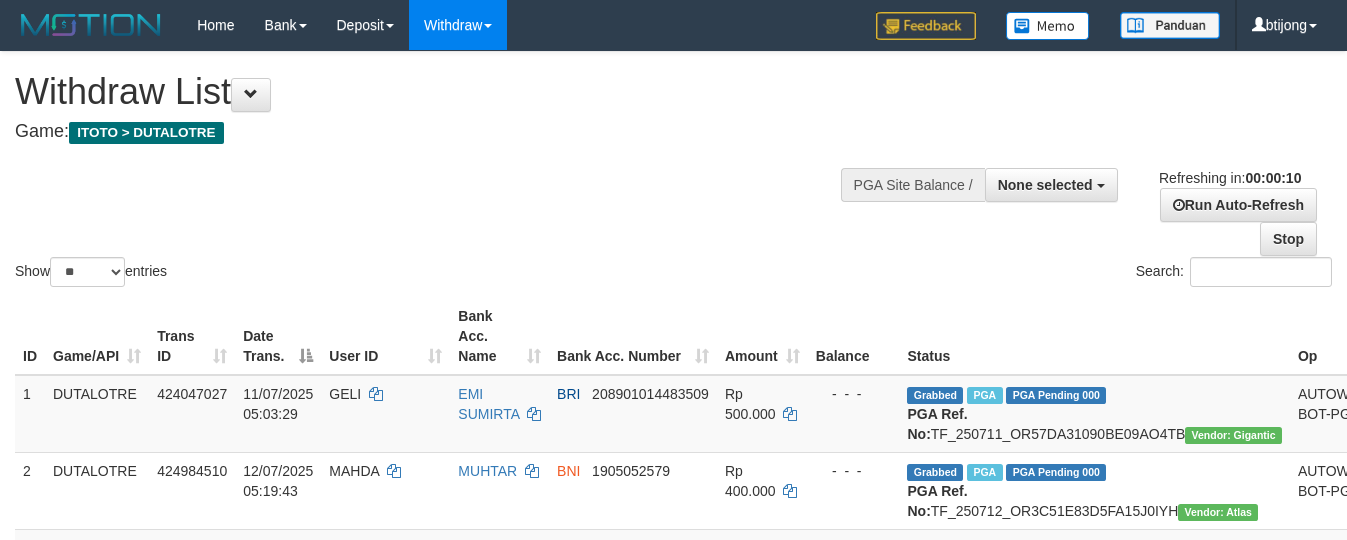 select 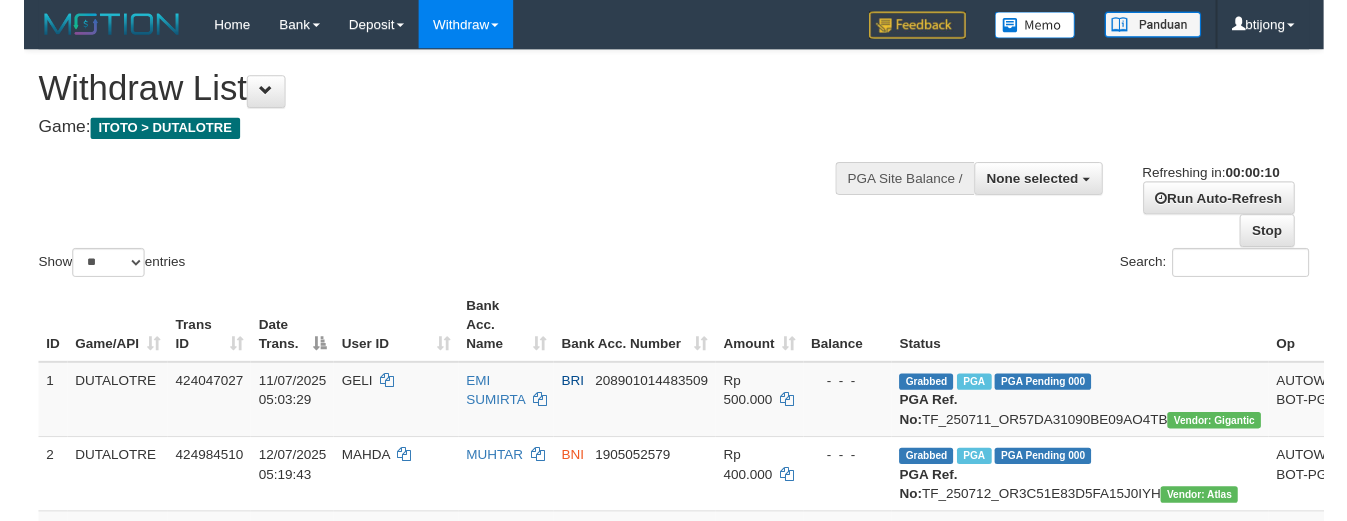 scroll, scrollTop: 0, scrollLeft: 0, axis: both 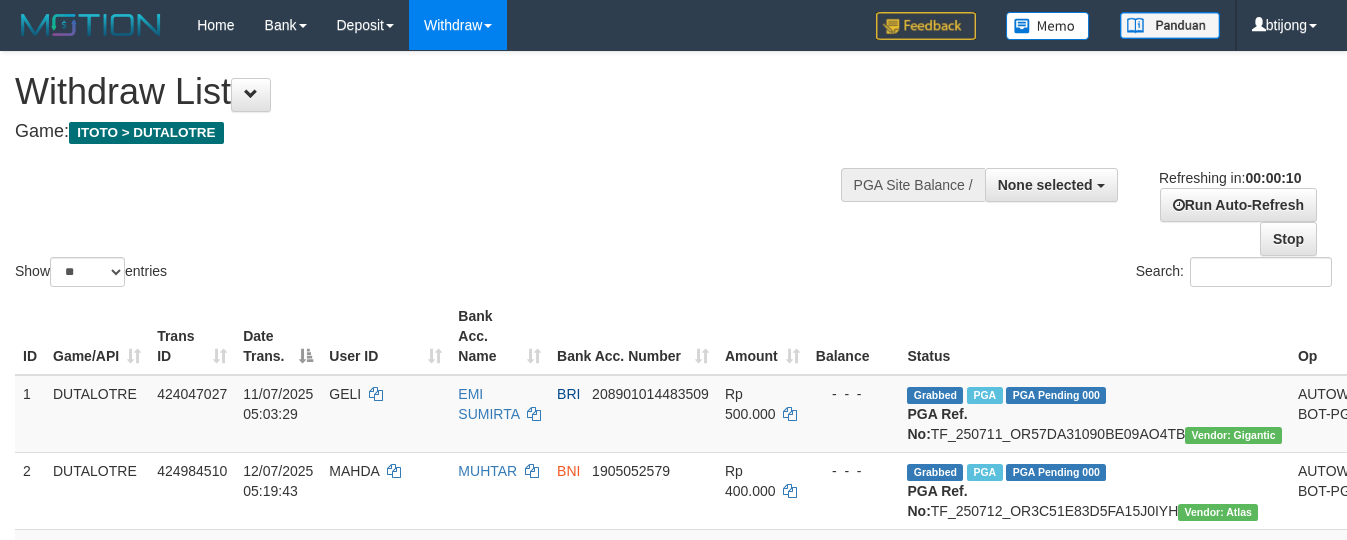 select 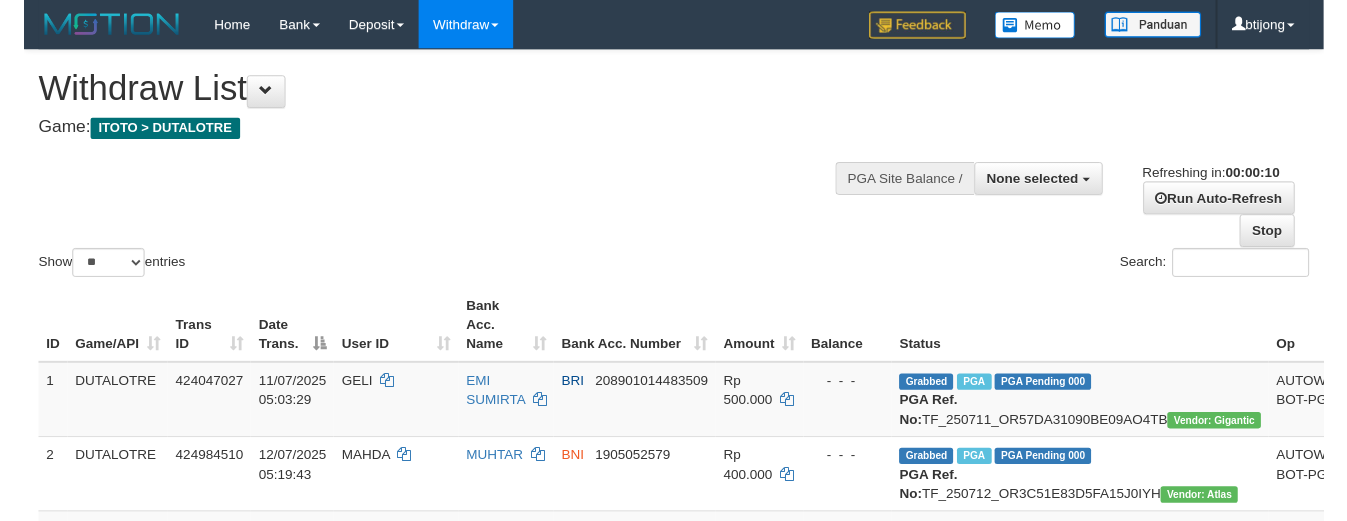 scroll, scrollTop: 0, scrollLeft: 0, axis: both 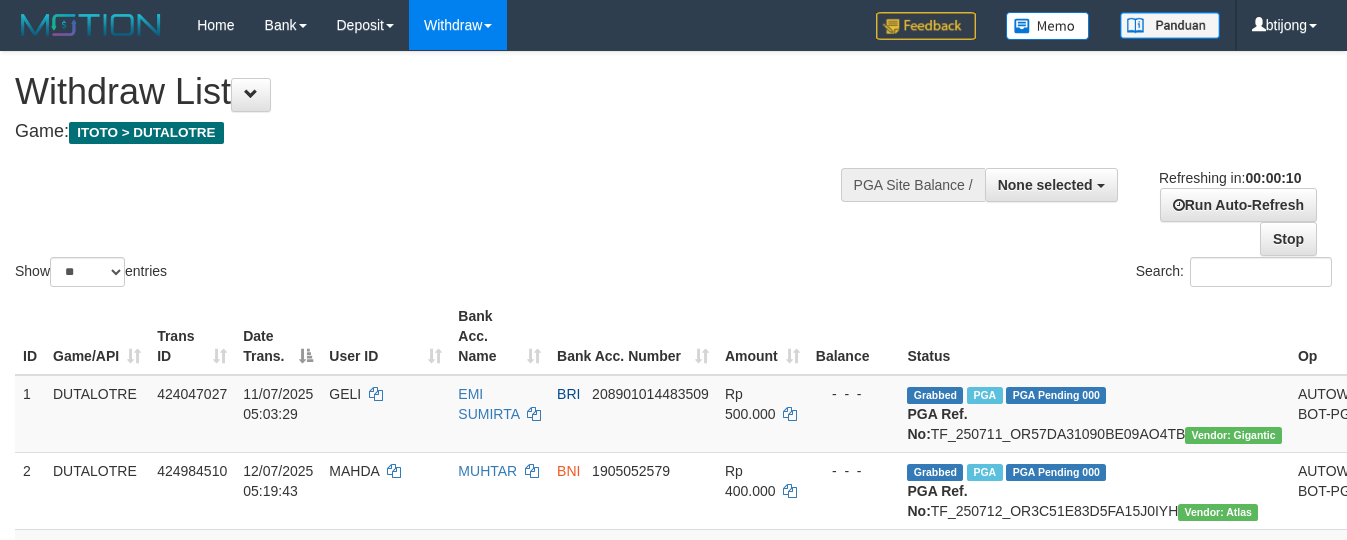 select 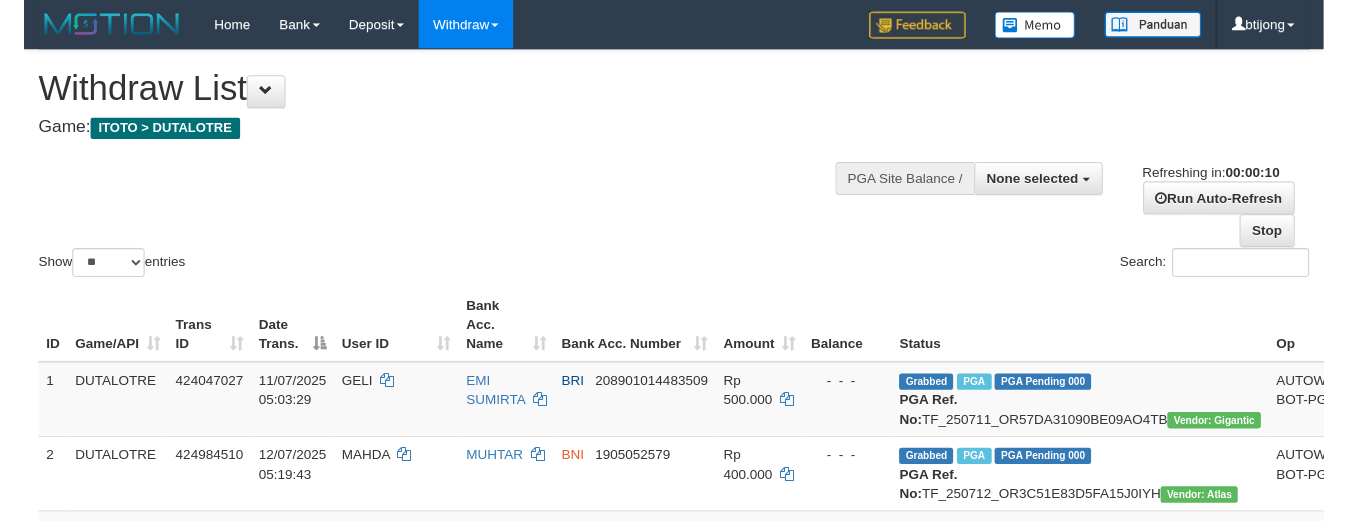 scroll, scrollTop: 0, scrollLeft: 0, axis: both 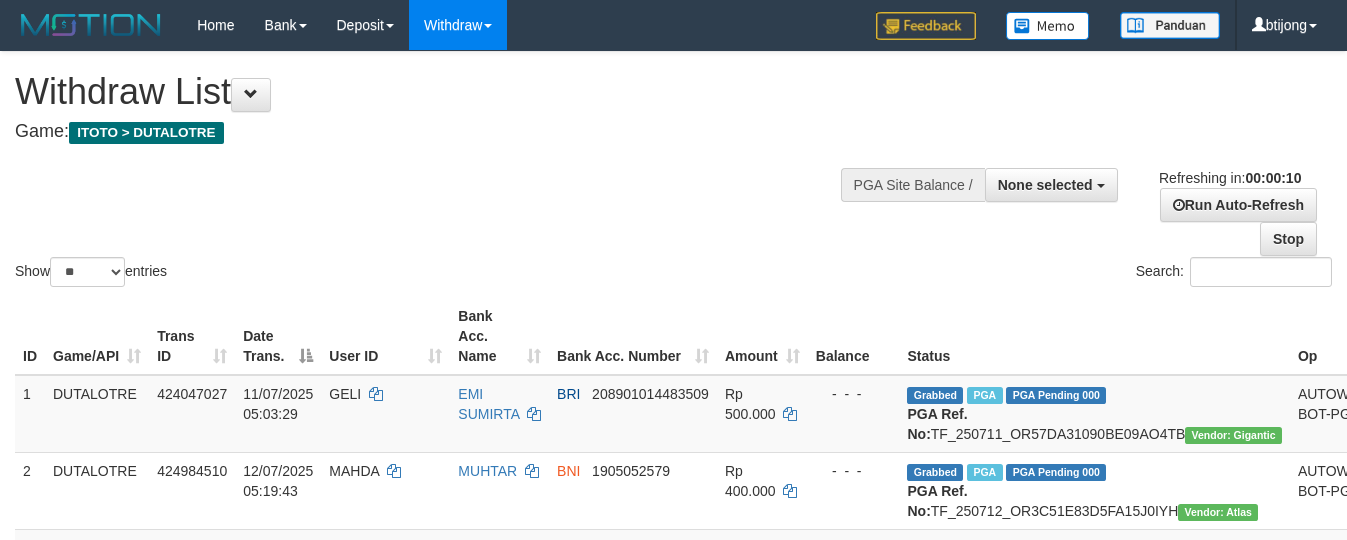 select 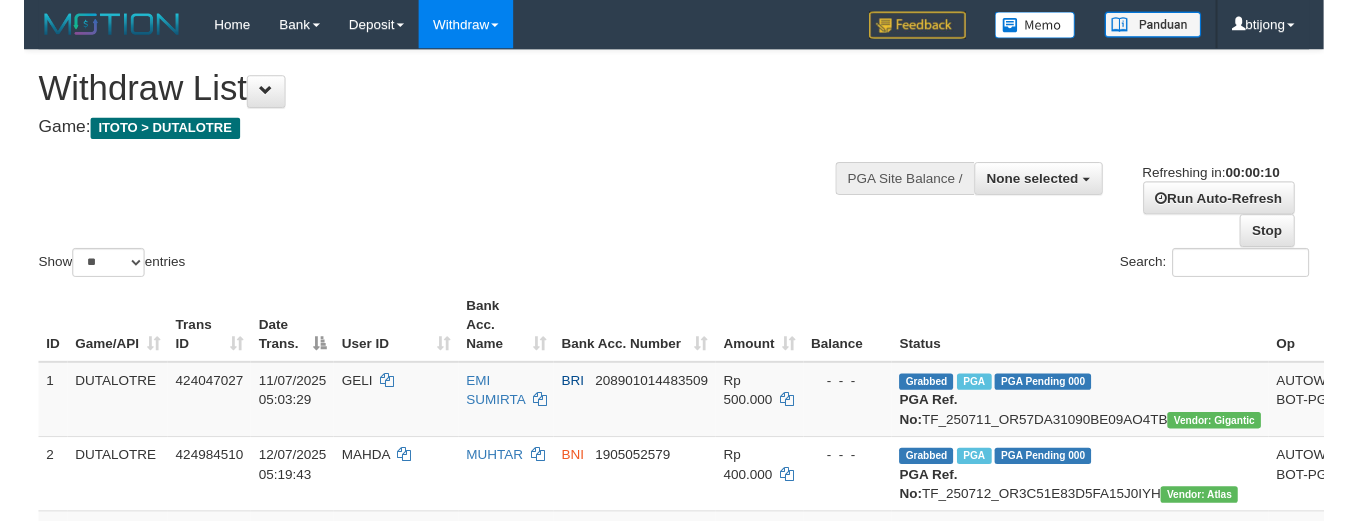 scroll, scrollTop: 0, scrollLeft: 0, axis: both 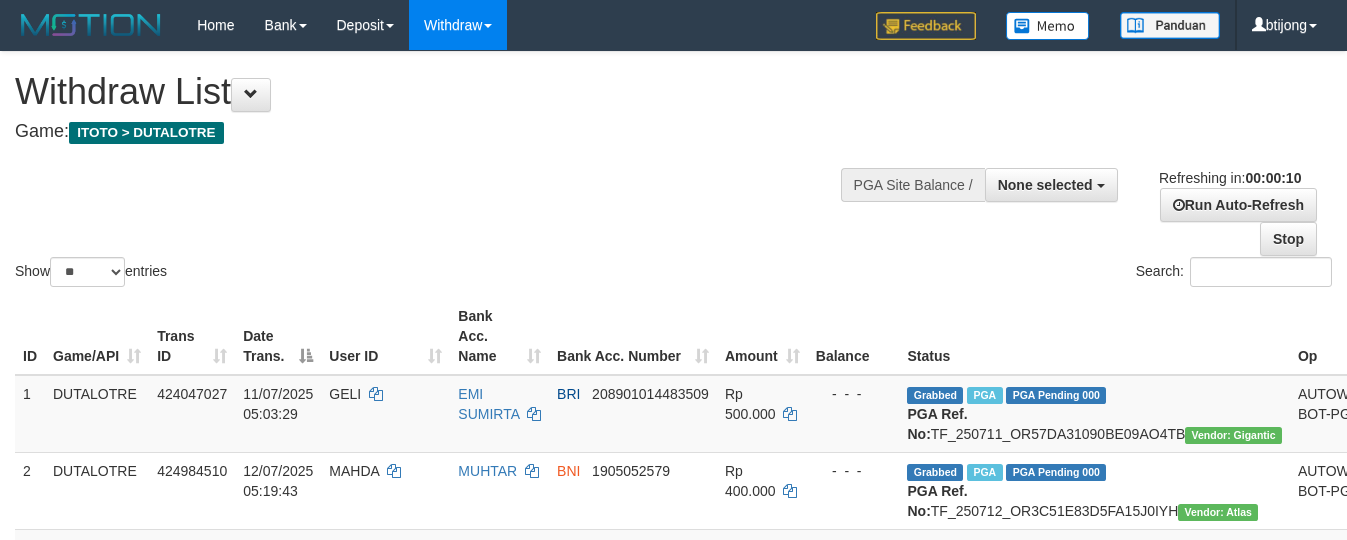 select 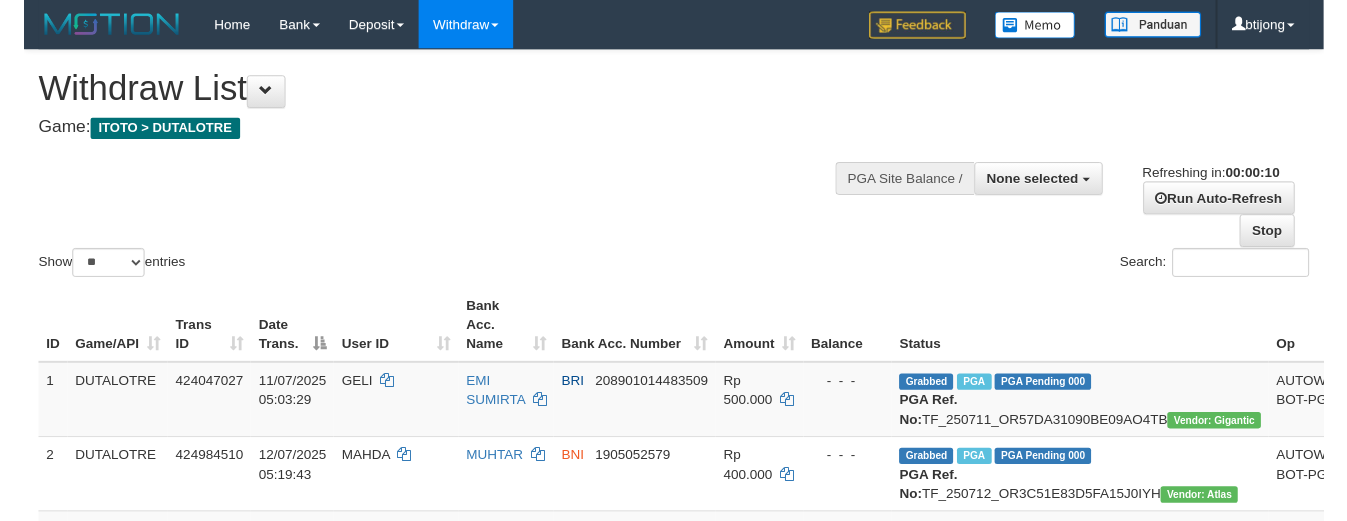 scroll, scrollTop: 0, scrollLeft: 0, axis: both 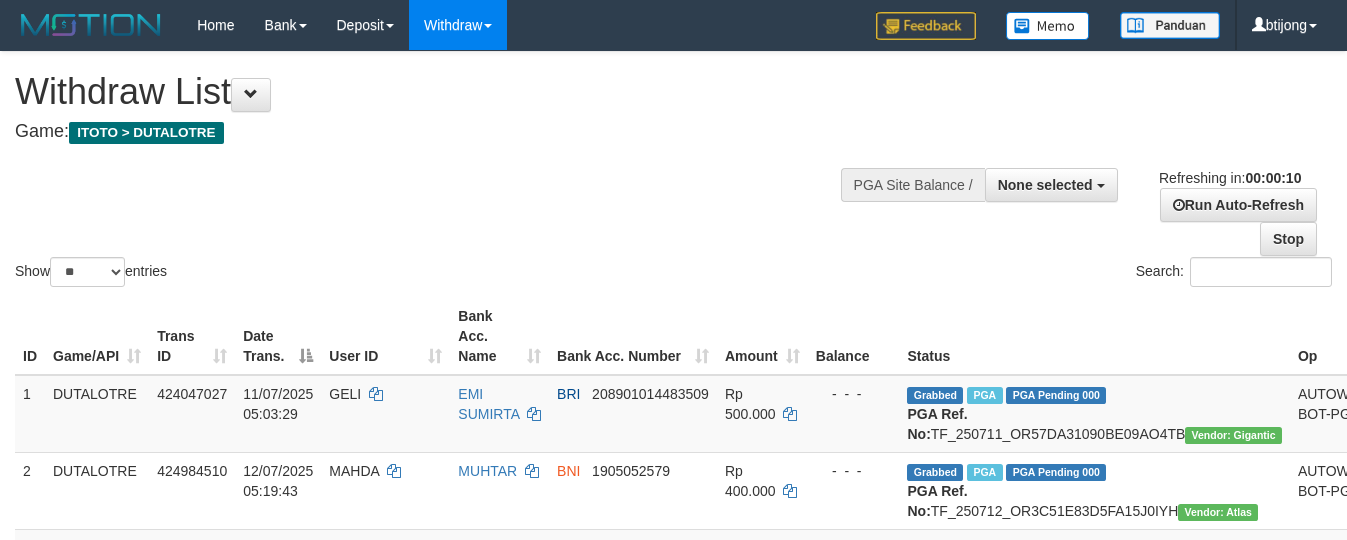 select 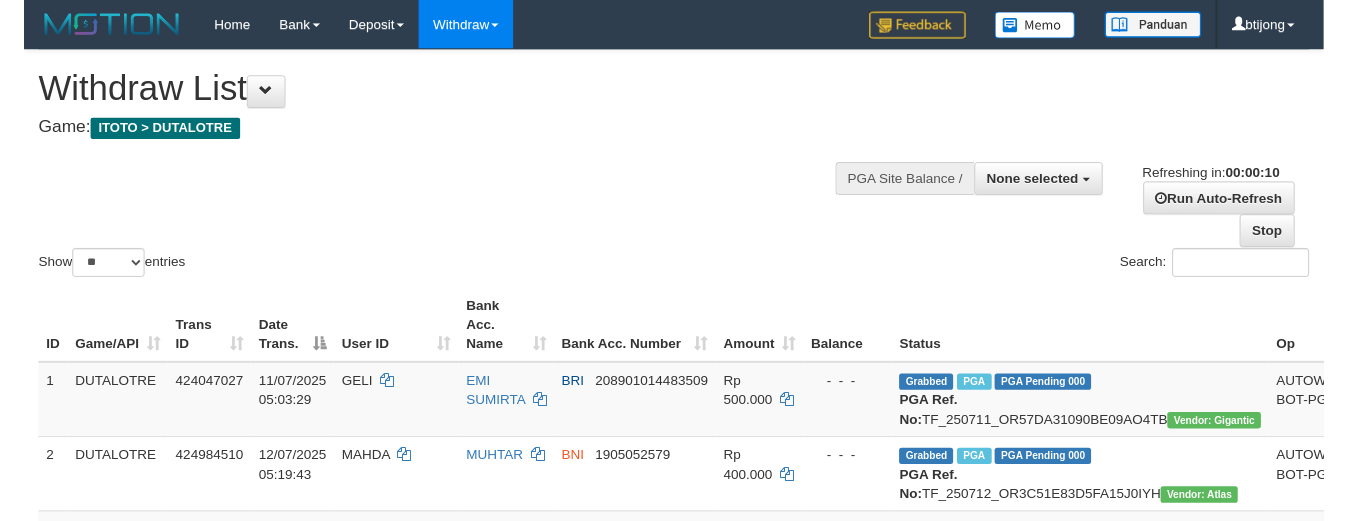 scroll, scrollTop: 0, scrollLeft: 0, axis: both 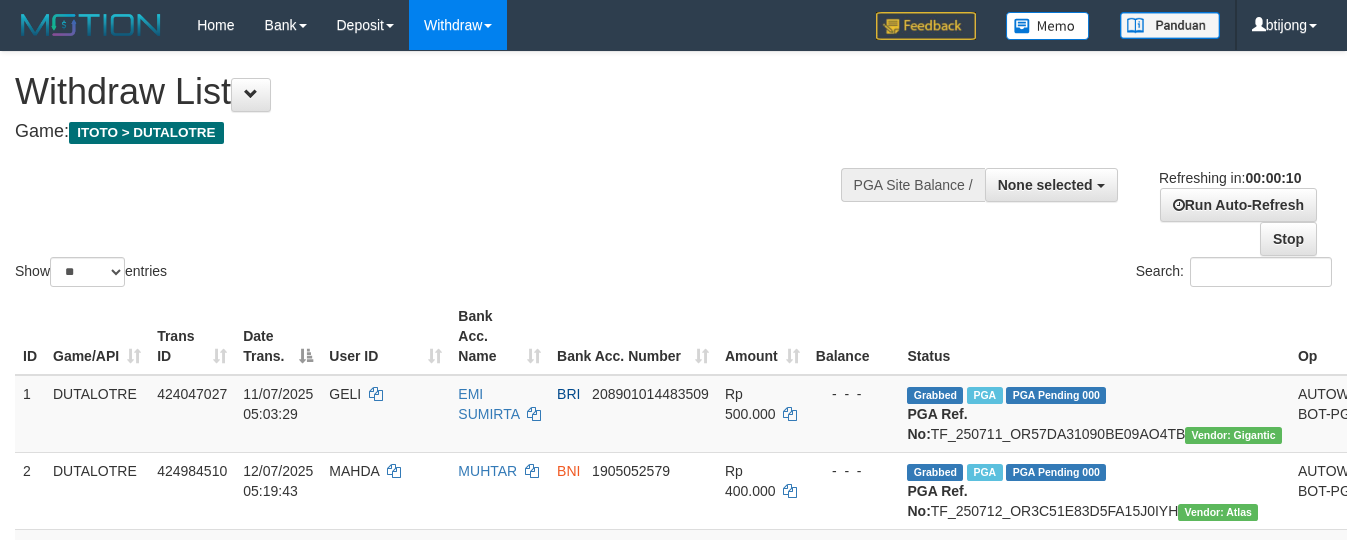 select 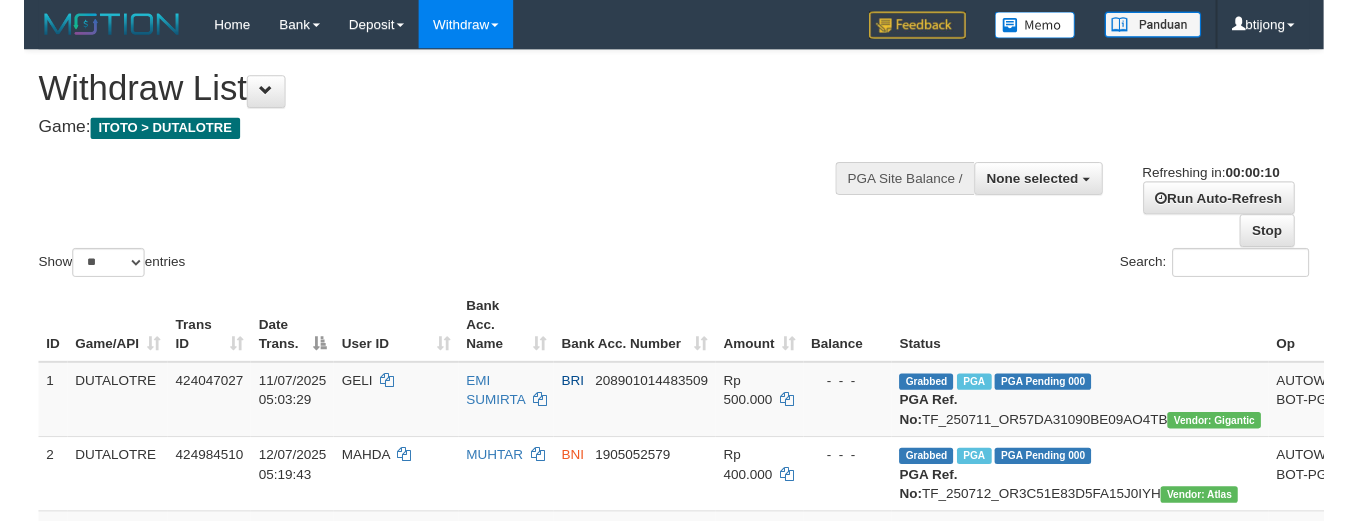 scroll, scrollTop: 0, scrollLeft: 0, axis: both 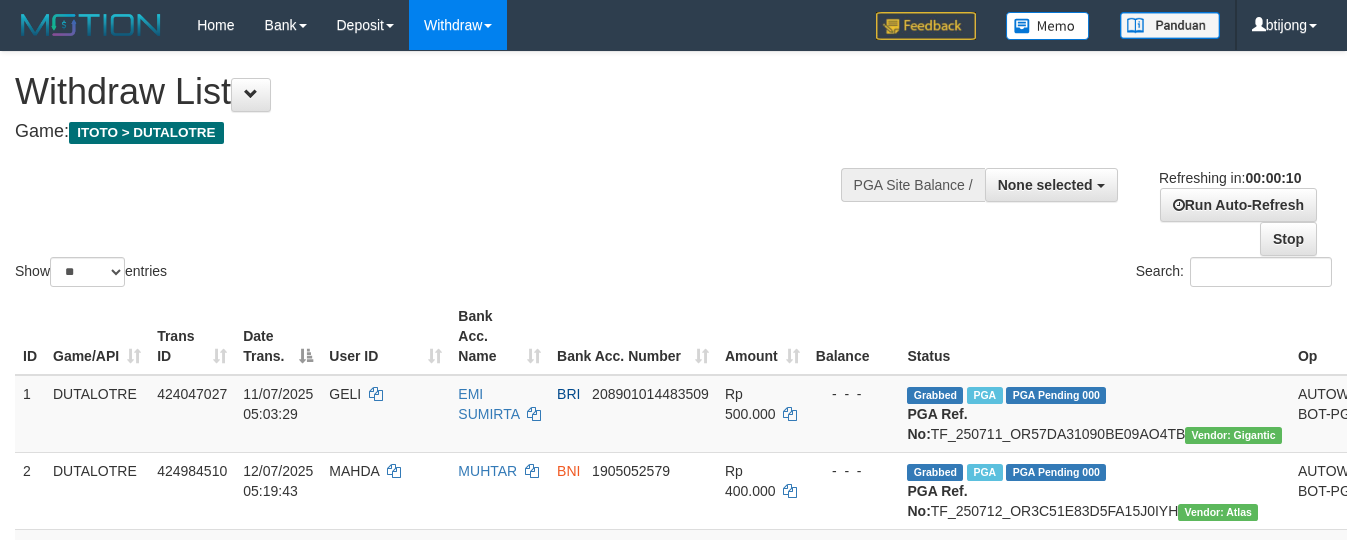 select 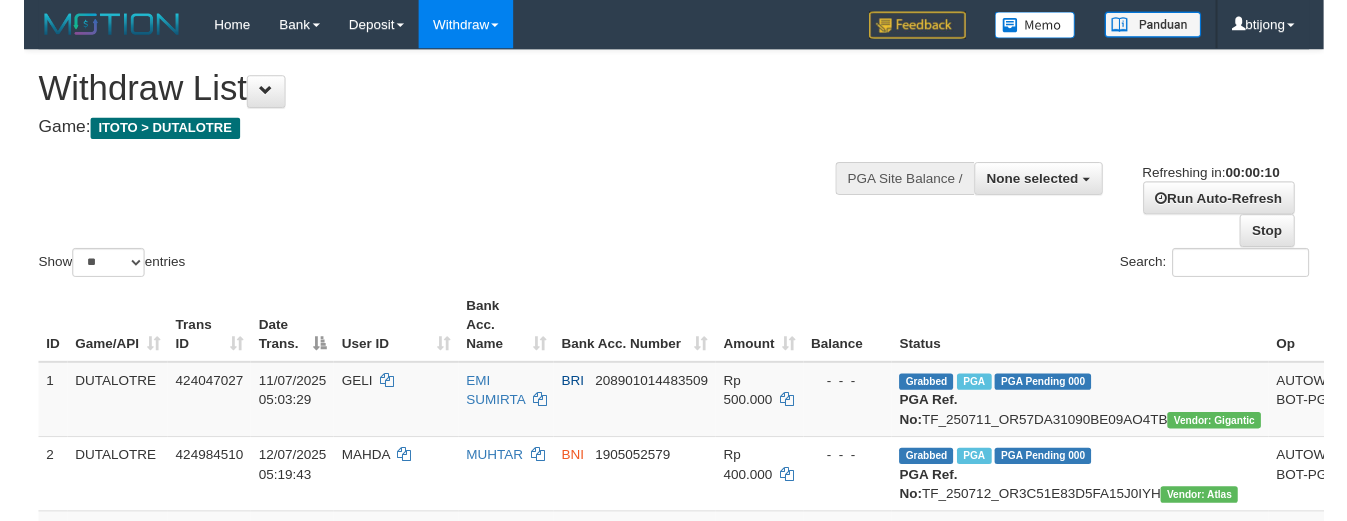 scroll, scrollTop: 0, scrollLeft: 0, axis: both 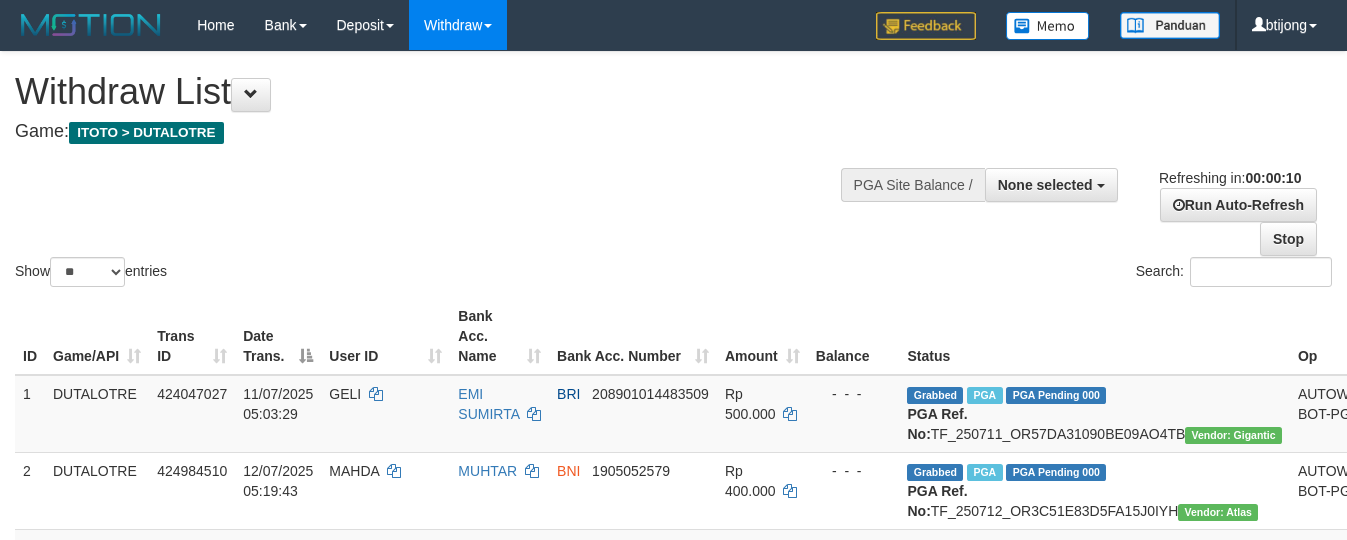 select 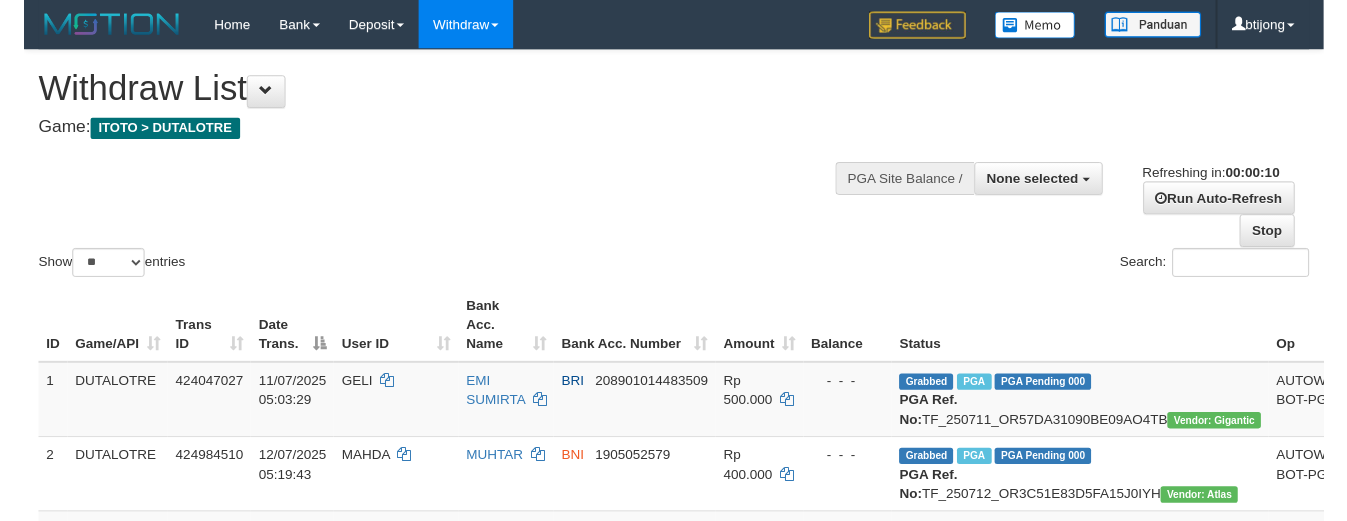 scroll, scrollTop: 0, scrollLeft: 0, axis: both 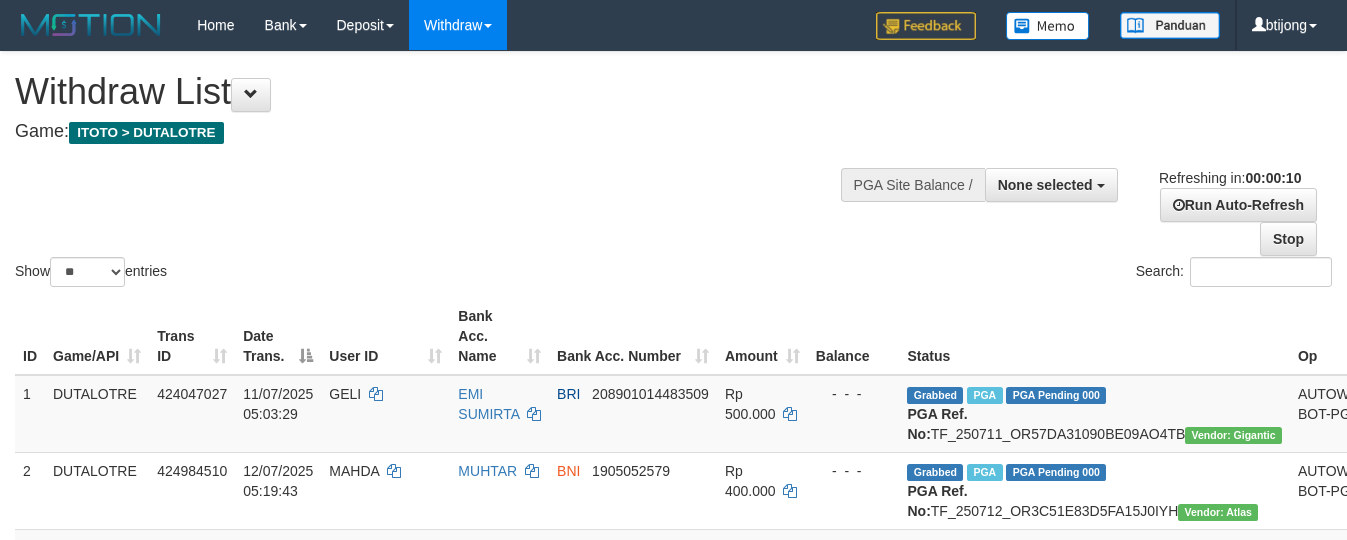 select 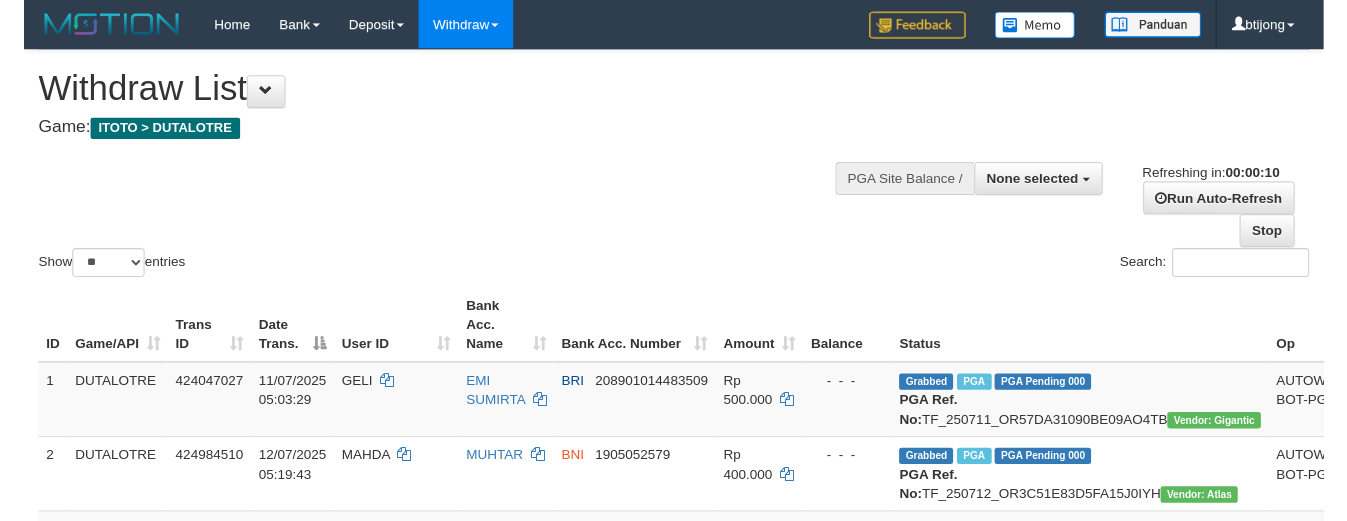 scroll, scrollTop: 0, scrollLeft: 0, axis: both 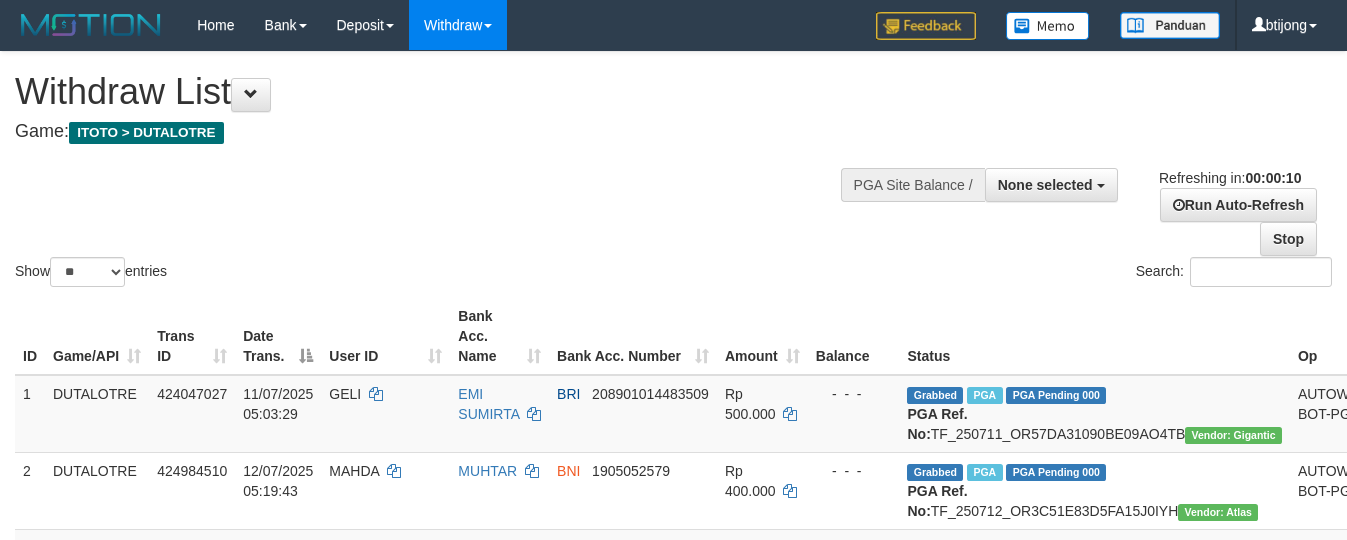 select 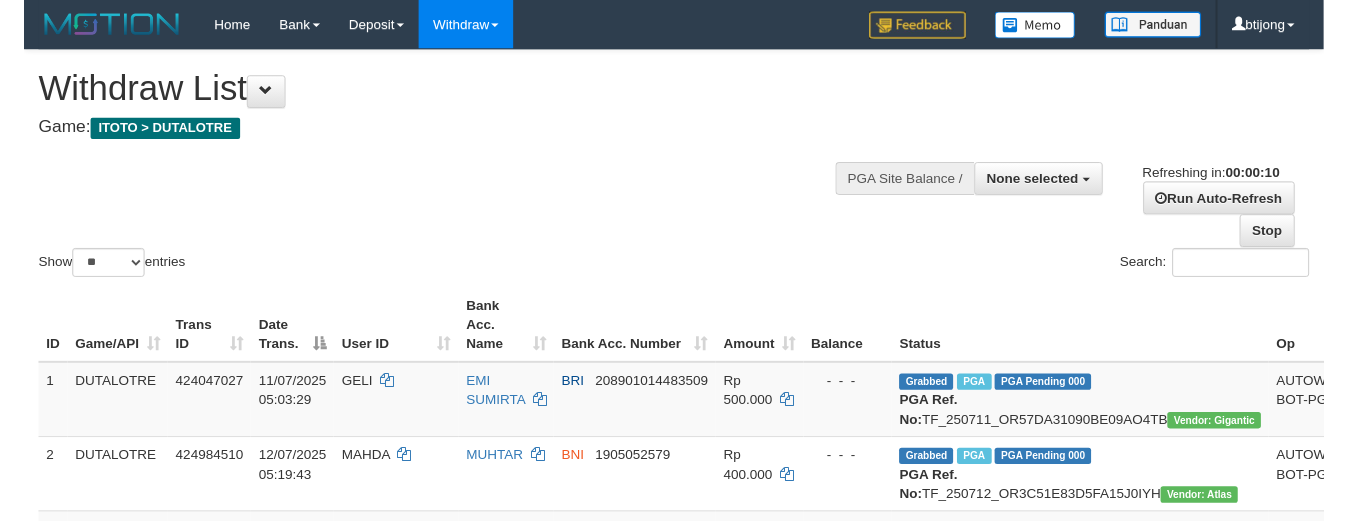 scroll, scrollTop: 0, scrollLeft: 0, axis: both 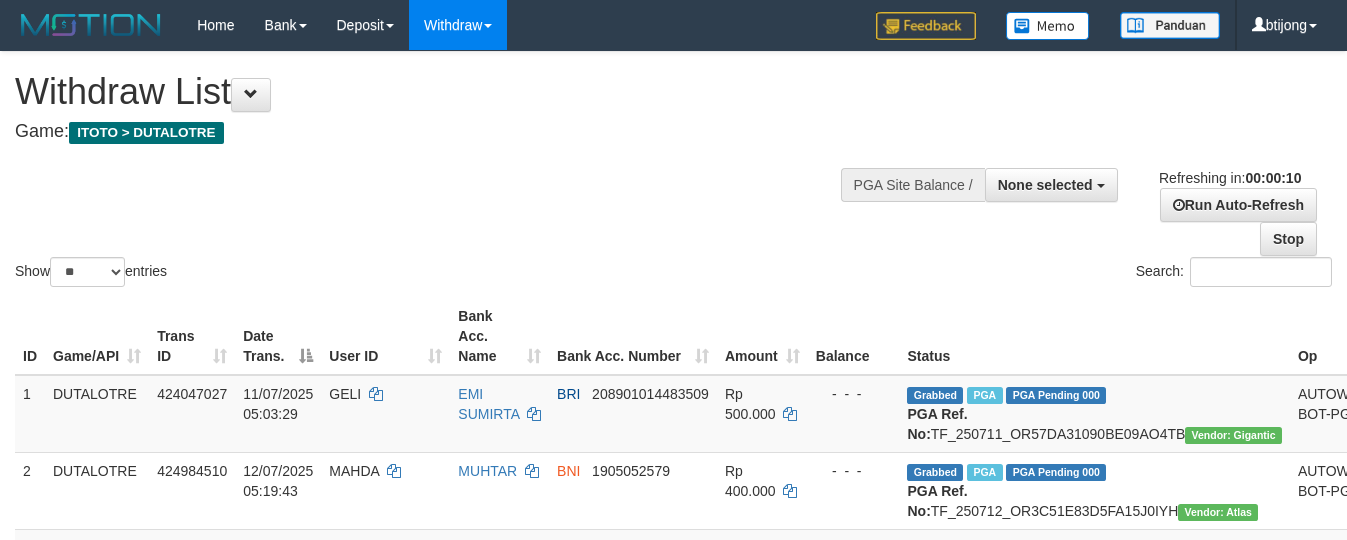 select 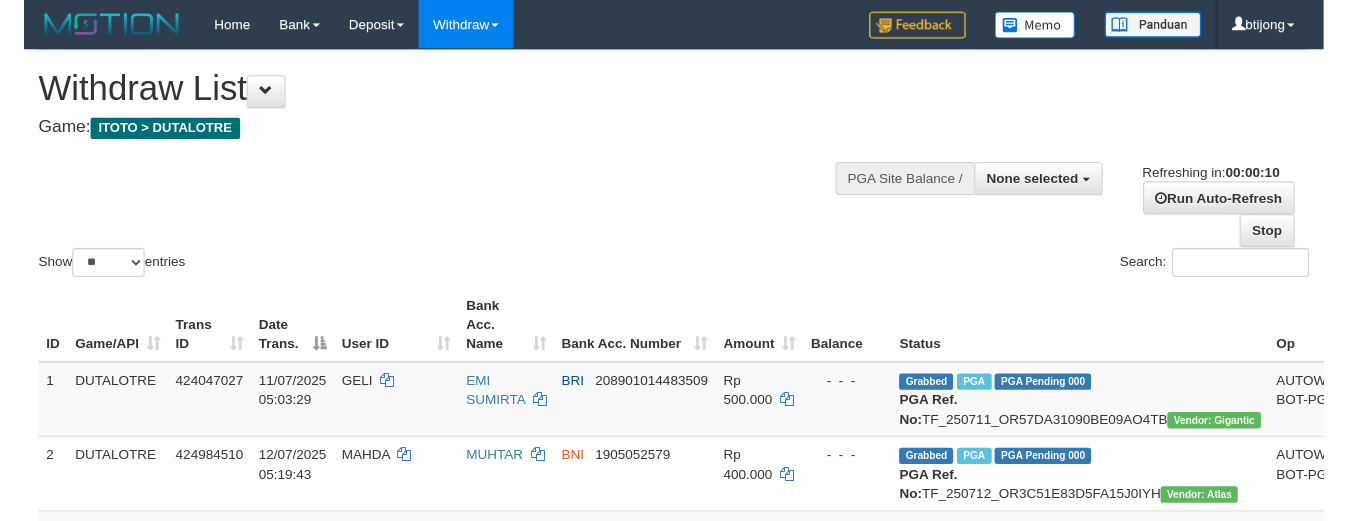 scroll, scrollTop: 0, scrollLeft: 0, axis: both 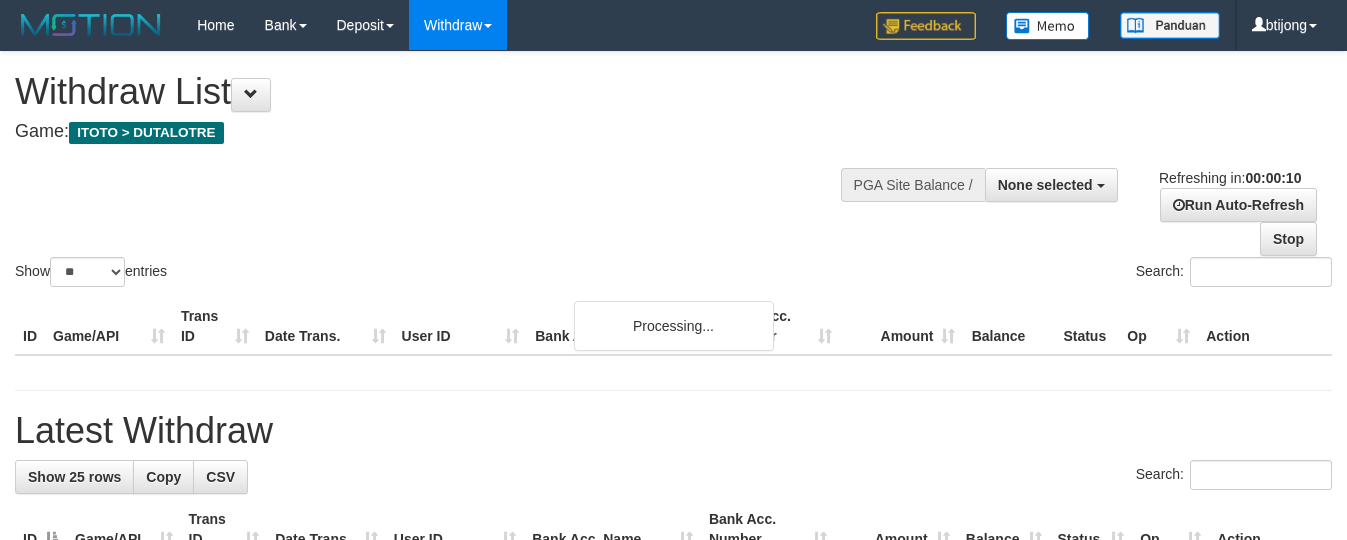 select 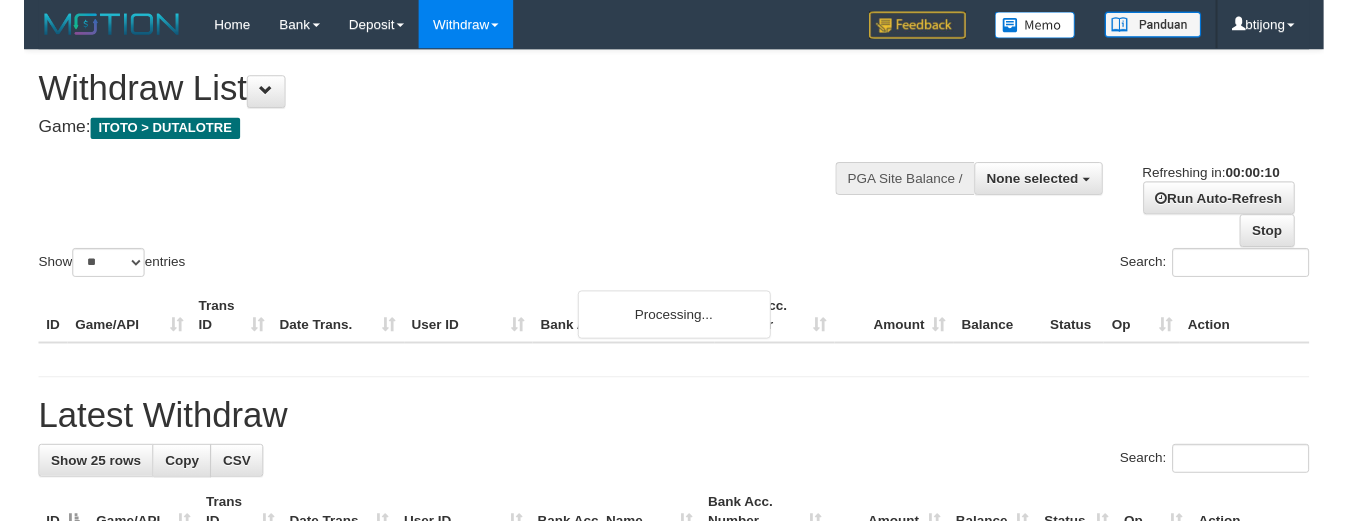 scroll, scrollTop: 0, scrollLeft: 0, axis: both 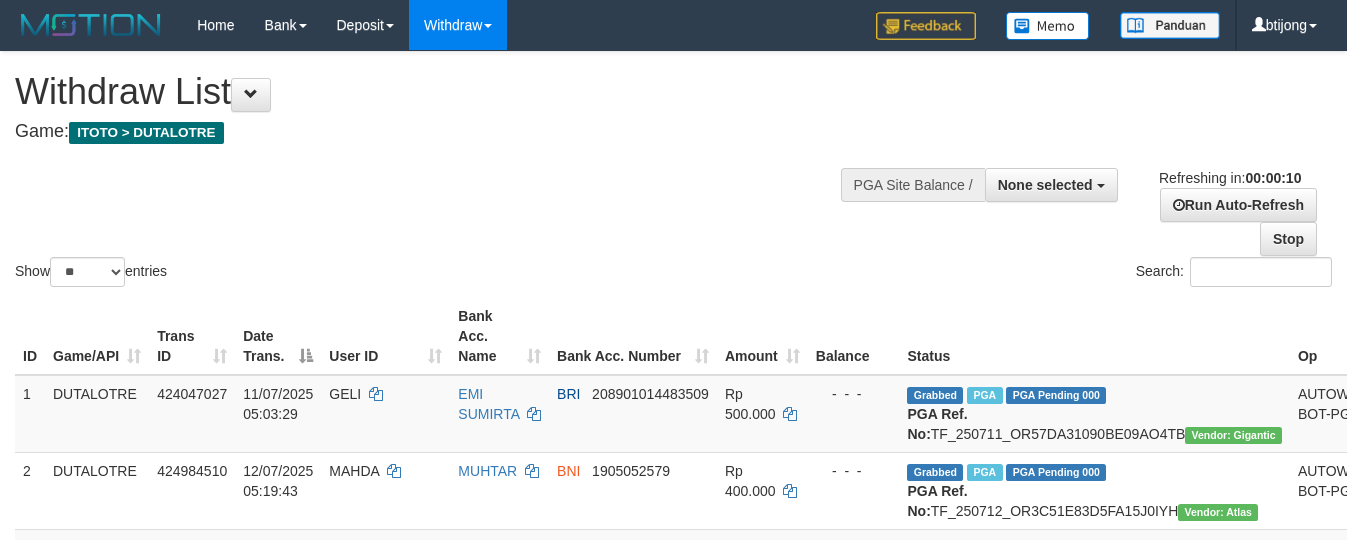 select 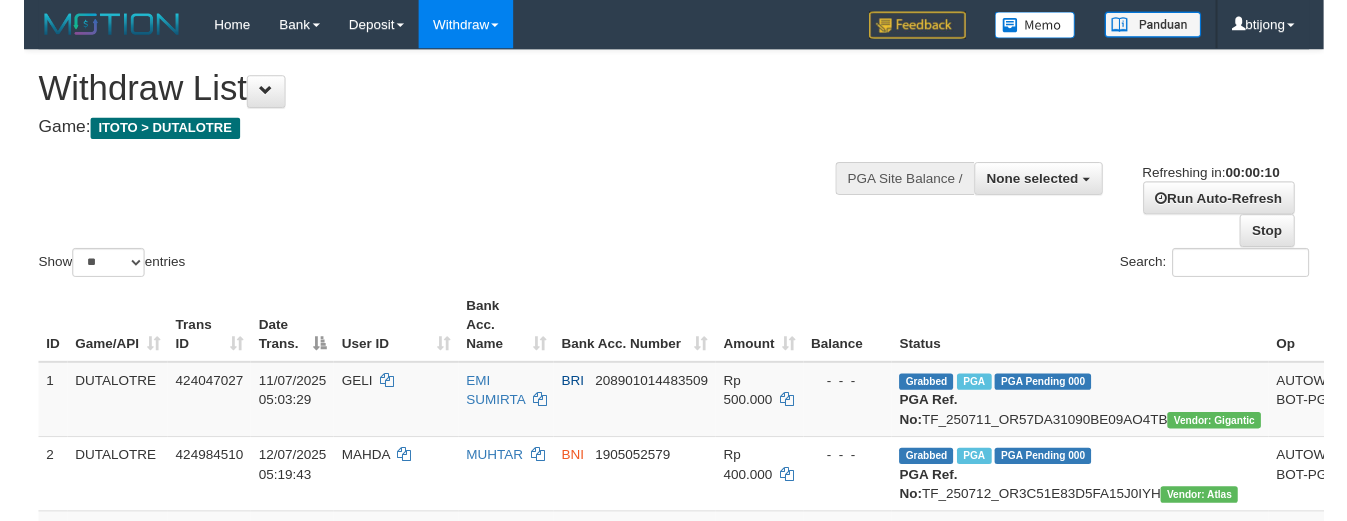 scroll, scrollTop: 0, scrollLeft: 0, axis: both 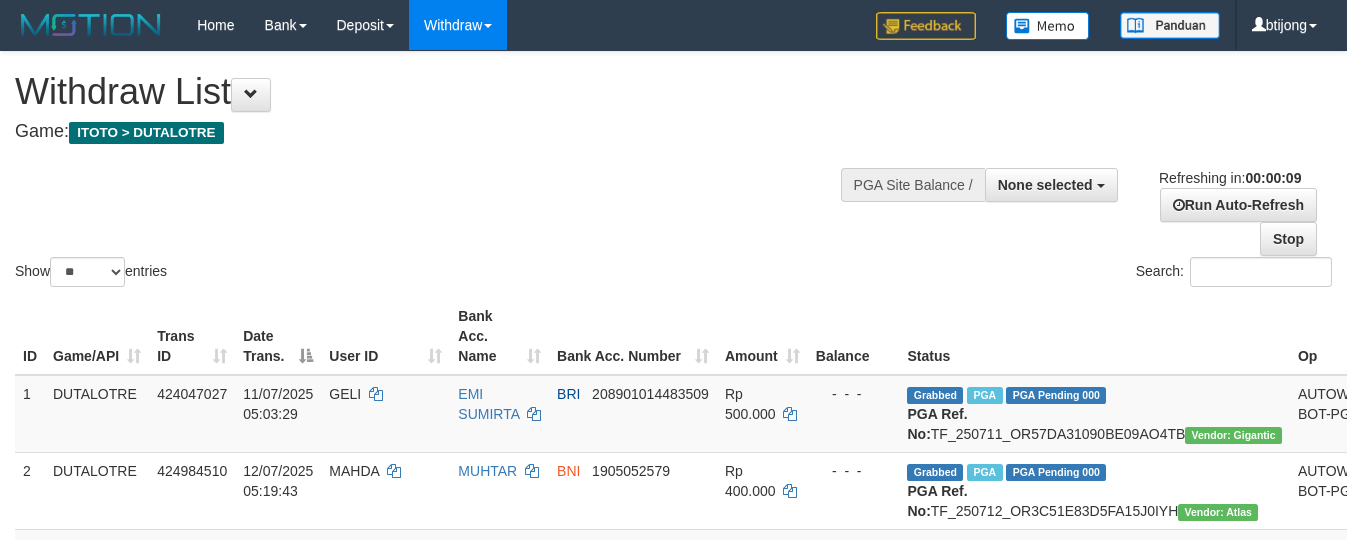 select 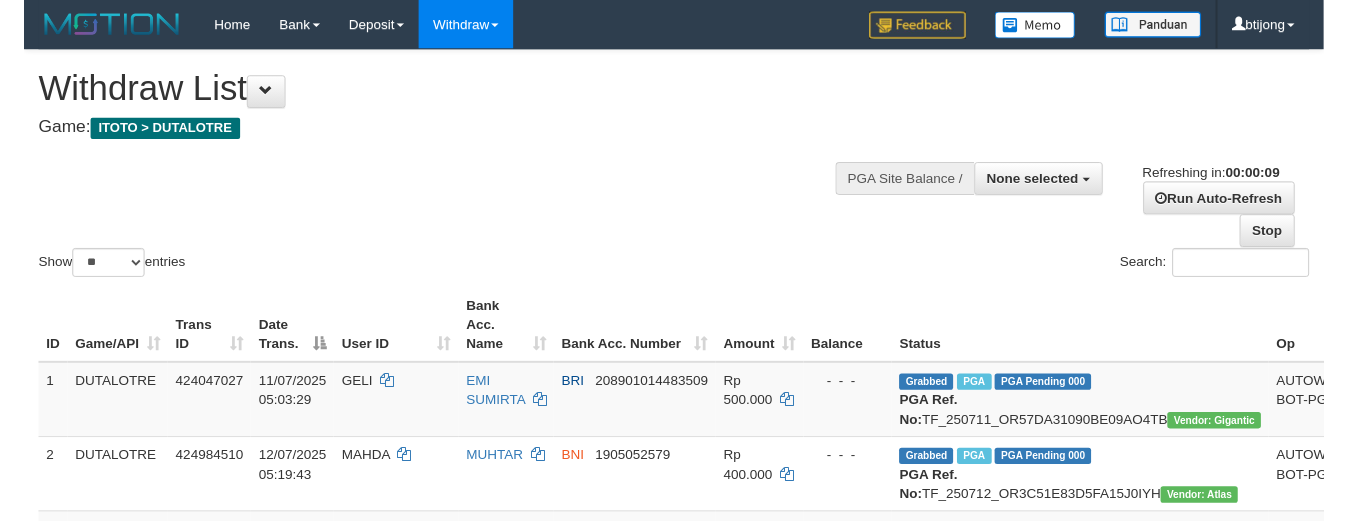 scroll, scrollTop: 0, scrollLeft: 0, axis: both 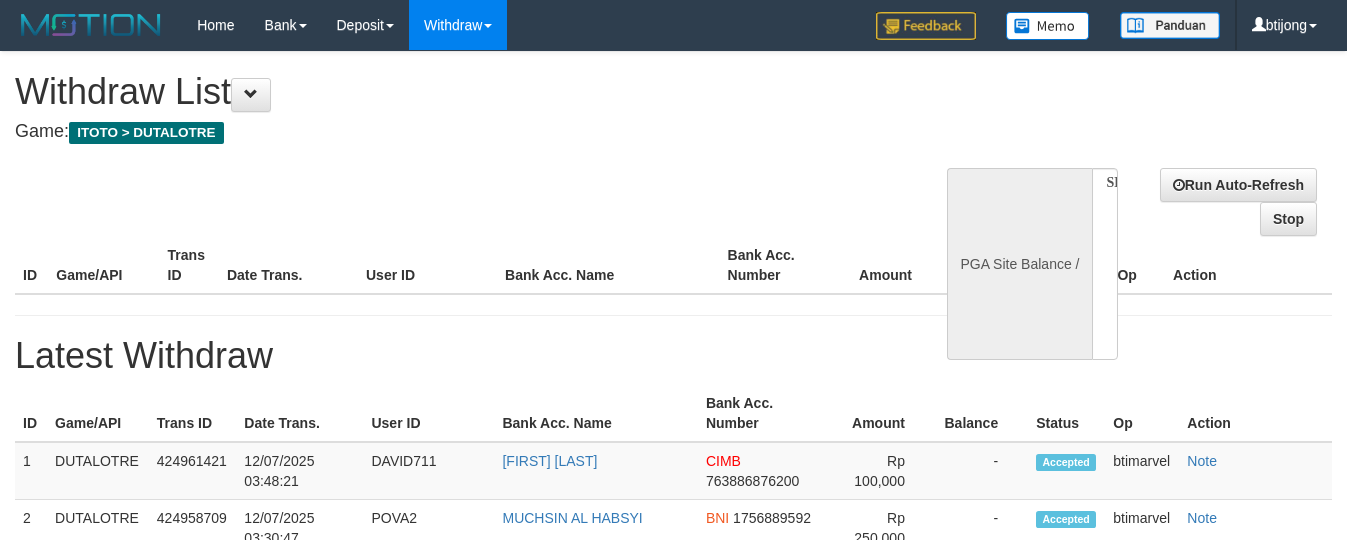 select 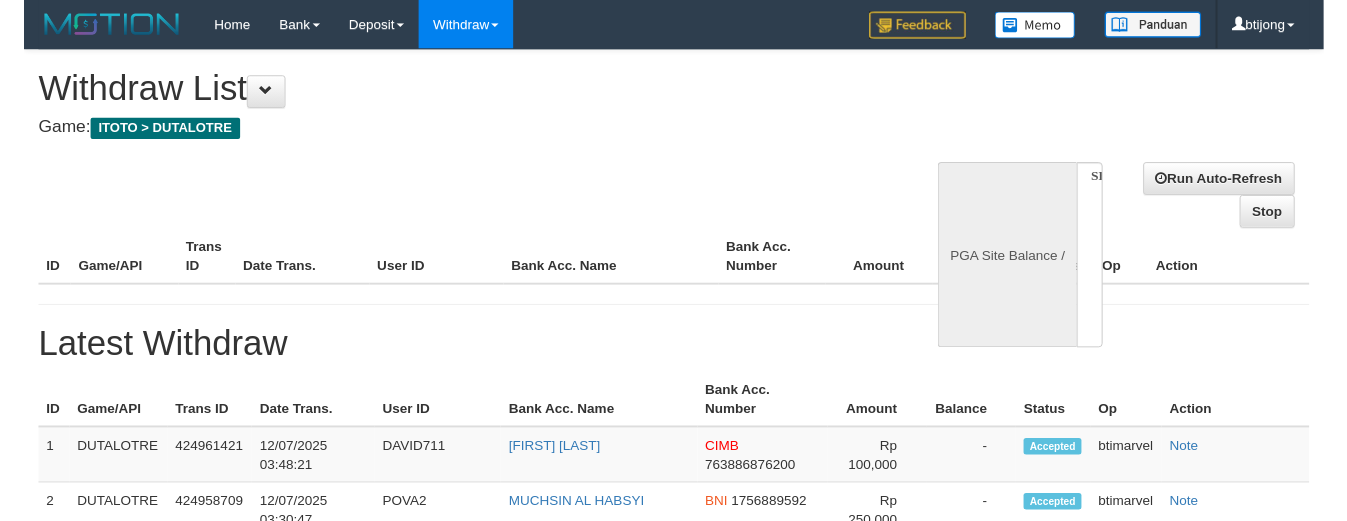 scroll, scrollTop: 0, scrollLeft: 0, axis: both 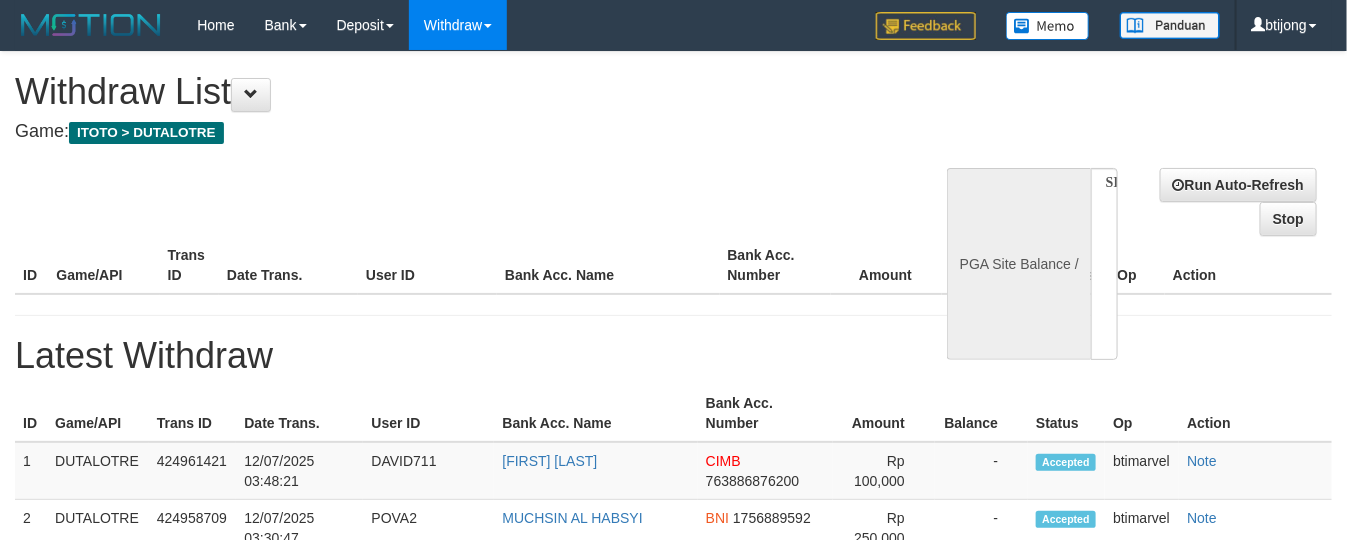 select on "**" 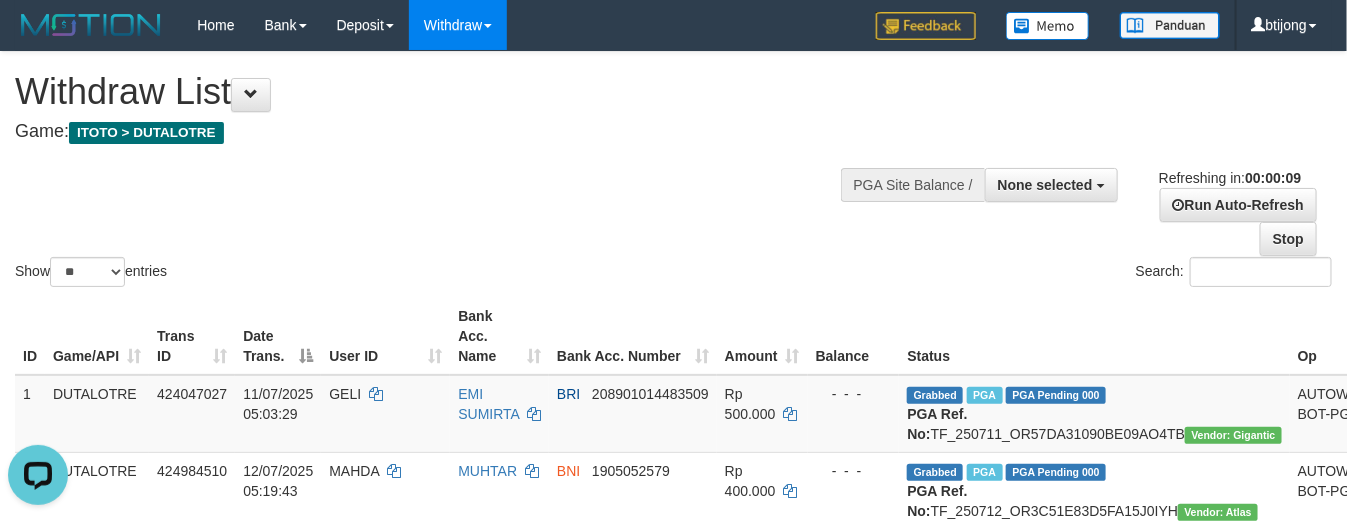 scroll, scrollTop: 0, scrollLeft: 0, axis: both 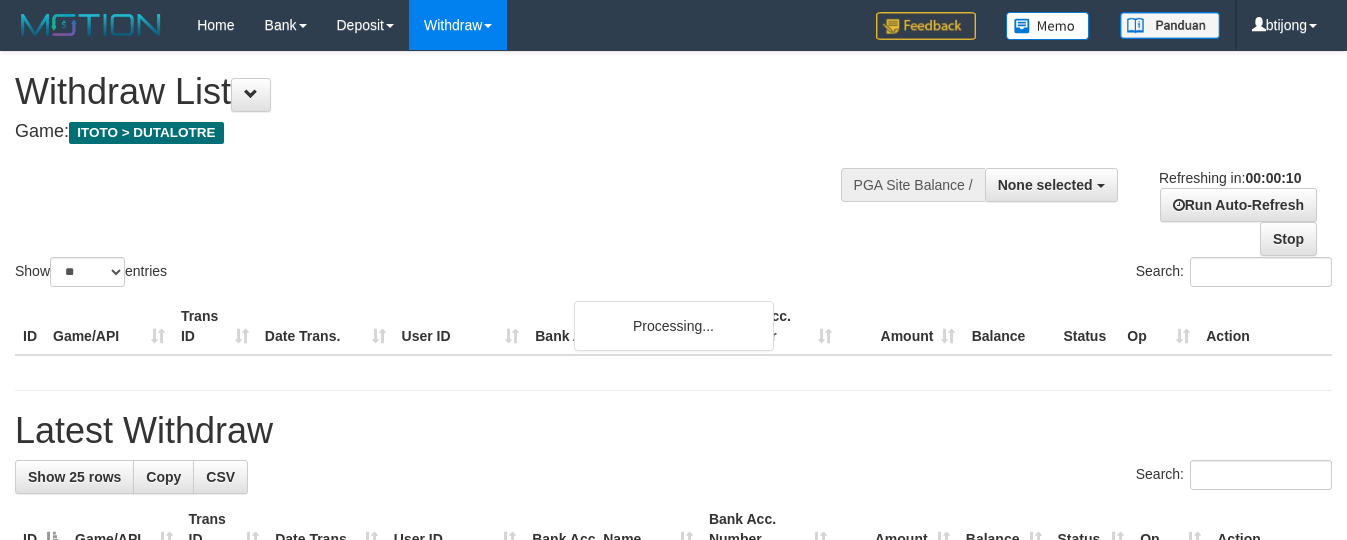select 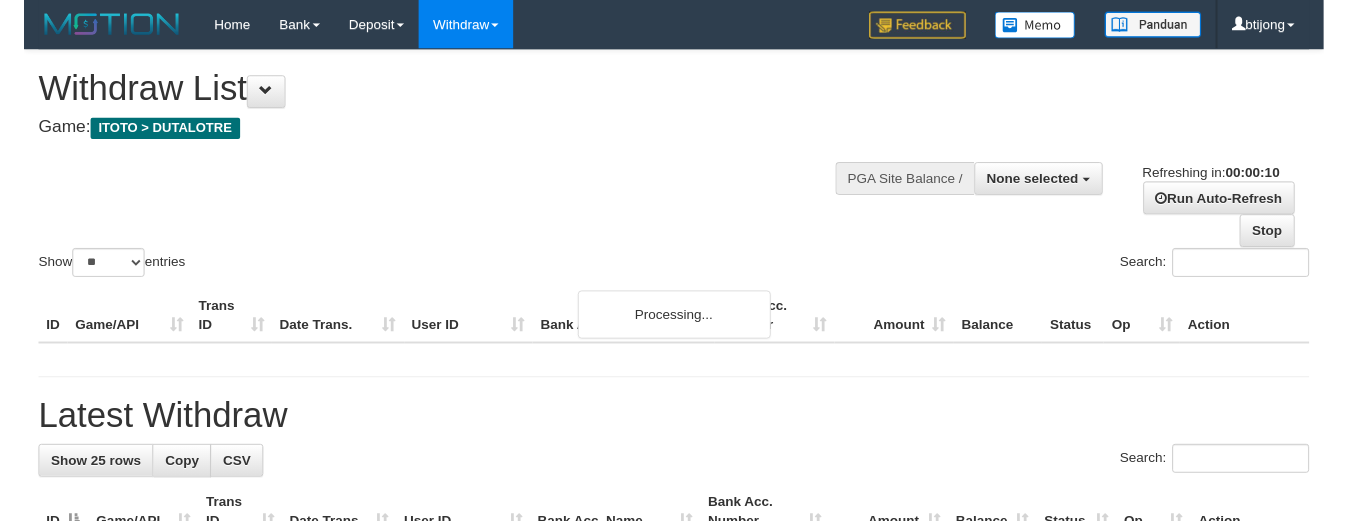 scroll, scrollTop: 0, scrollLeft: 0, axis: both 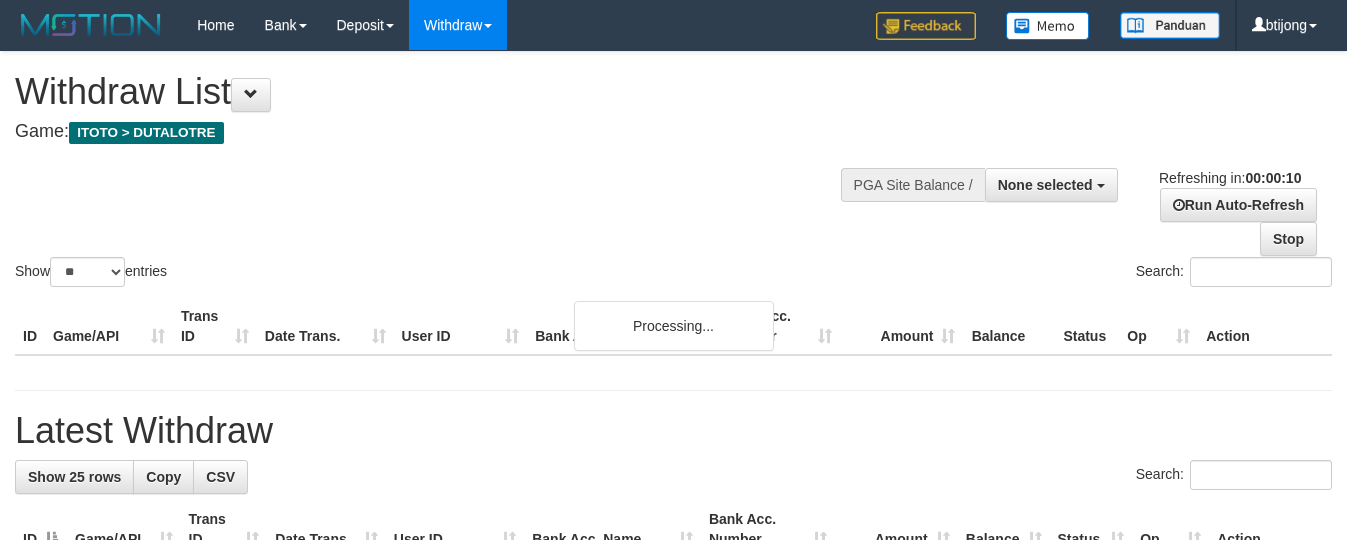 select 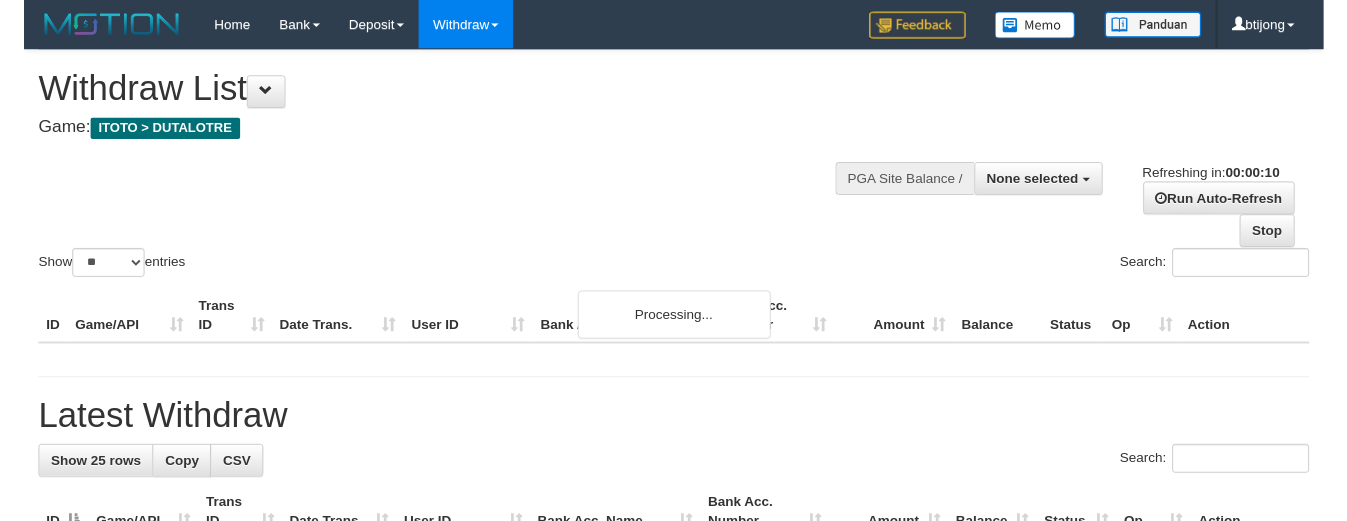 scroll, scrollTop: 0, scrollLeft: 0, axis: both 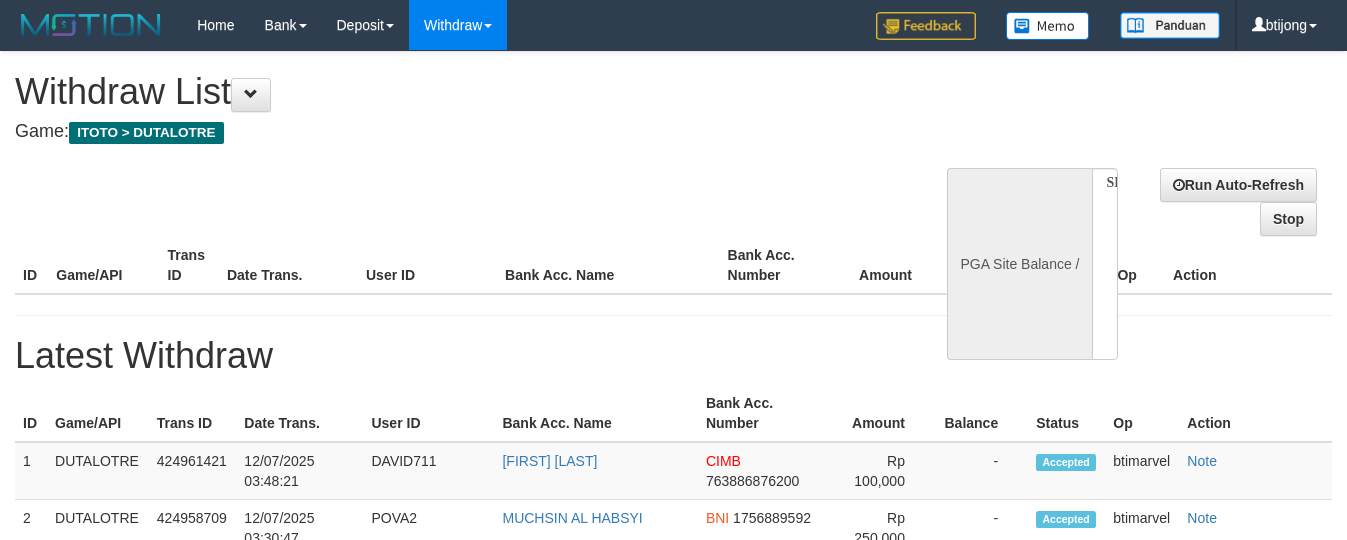 select 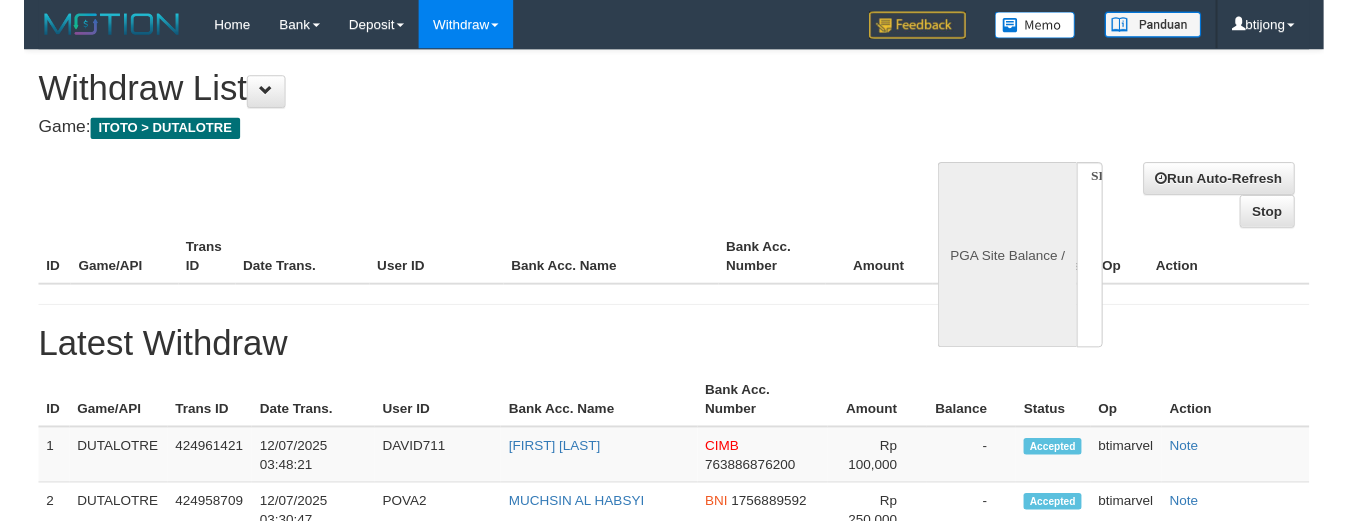 scroll, scrollTop: 0, scrollLeft: 0, axis: both 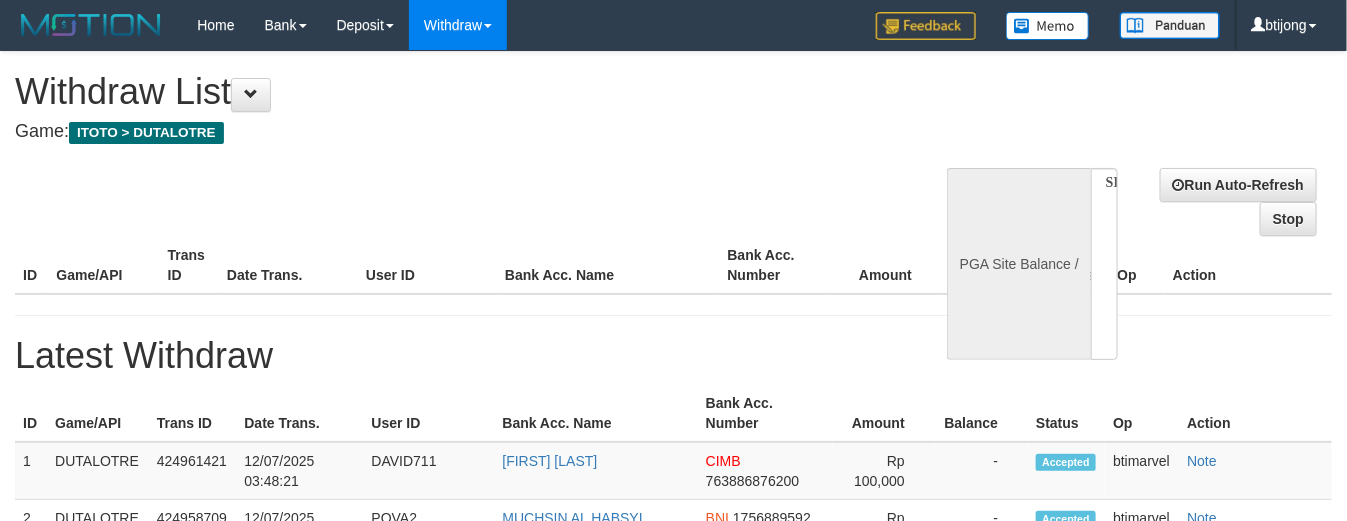 select on "**" 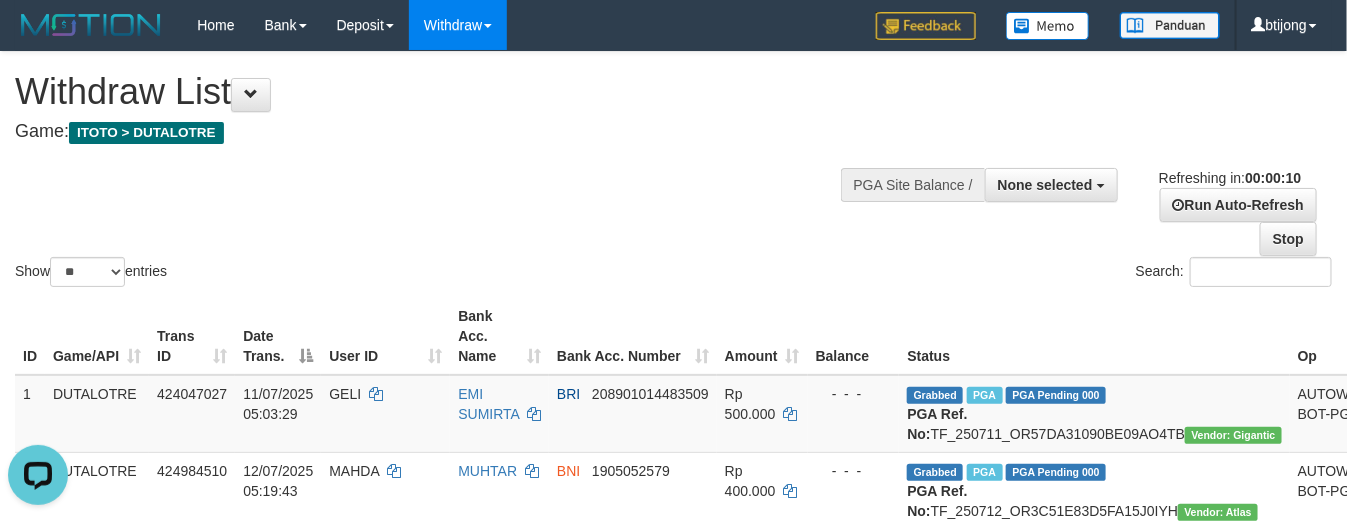 scroll, scrollTop: 0, scrollLeft: 0, axis: both 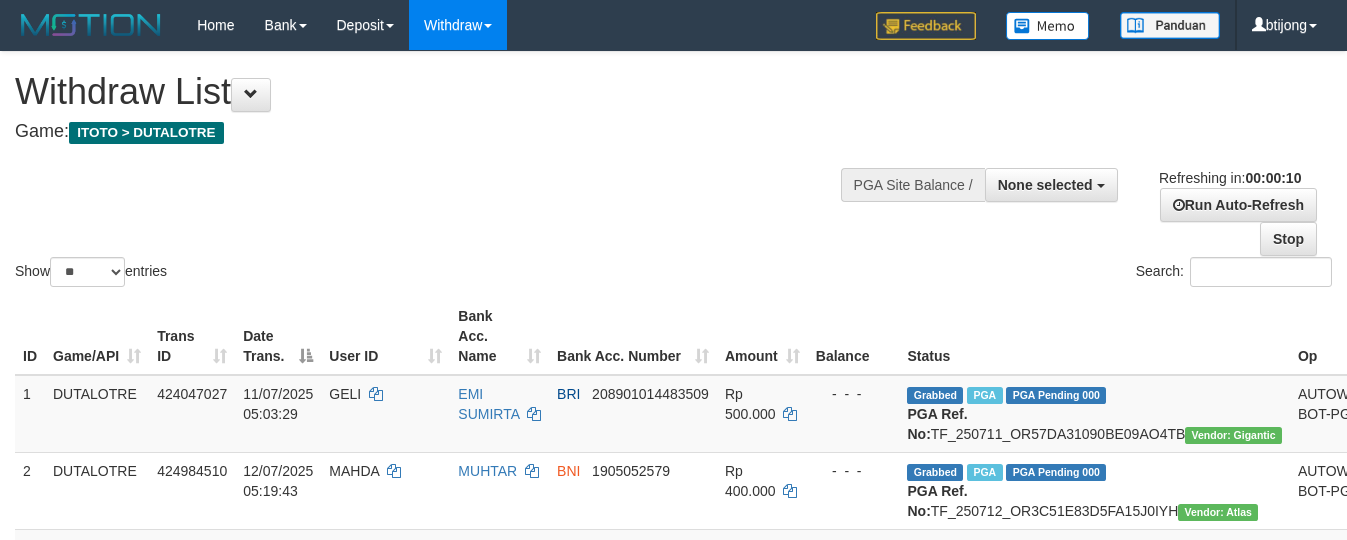 select 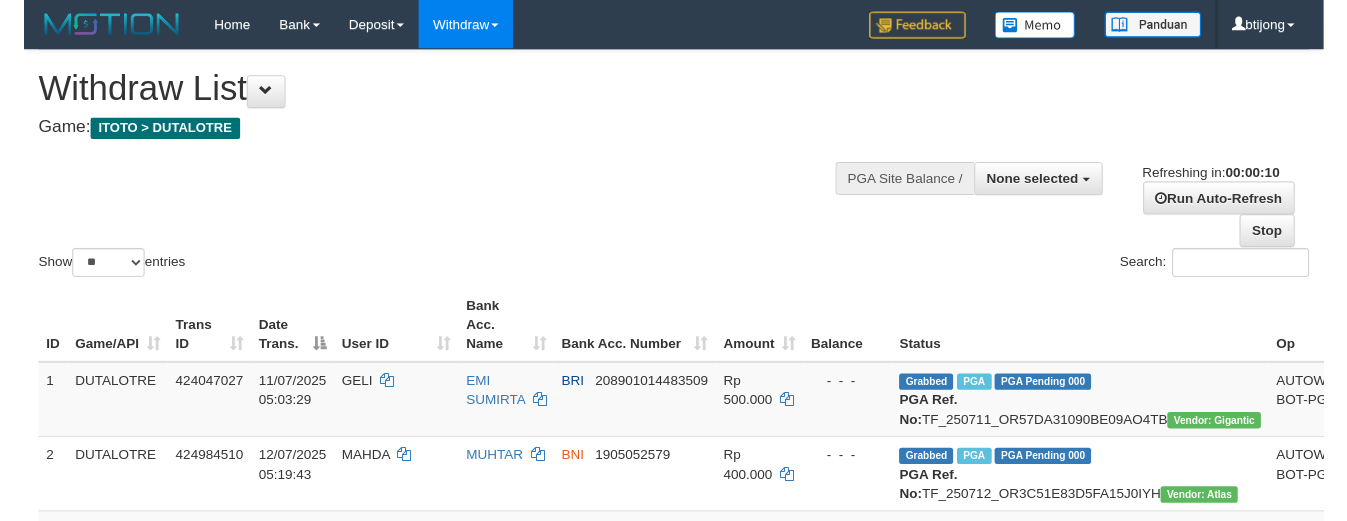 scroll, scrollTop: 0, scrollLeft: 0, axis: both 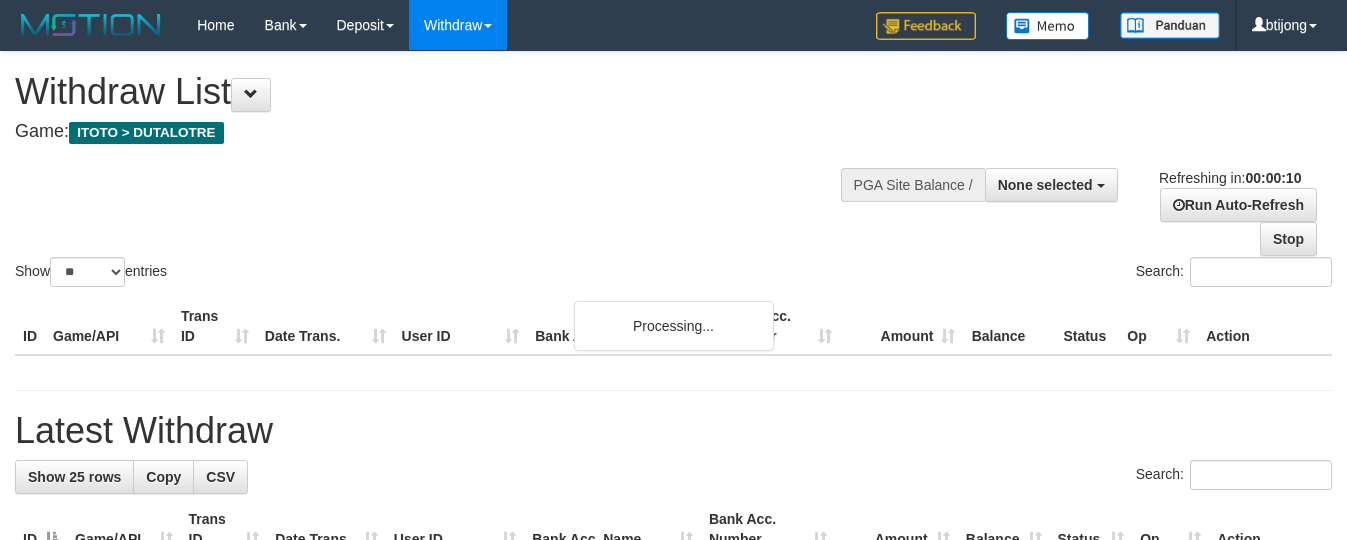 select 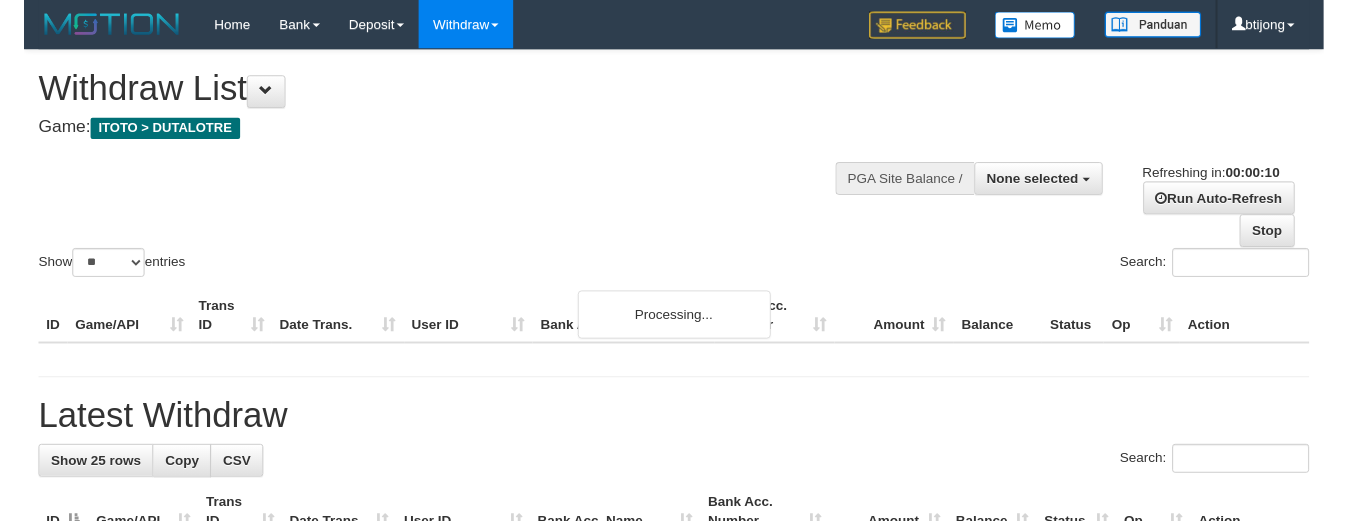 scroll, scrollTop: 0, scrollLeft: 0, axis: both 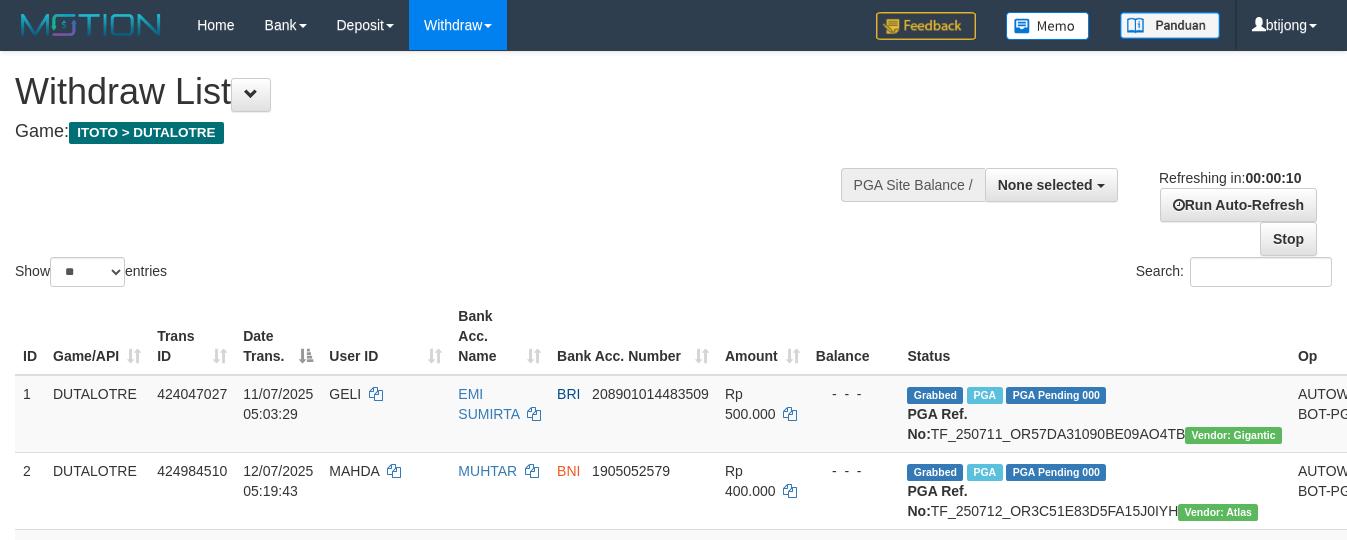 select 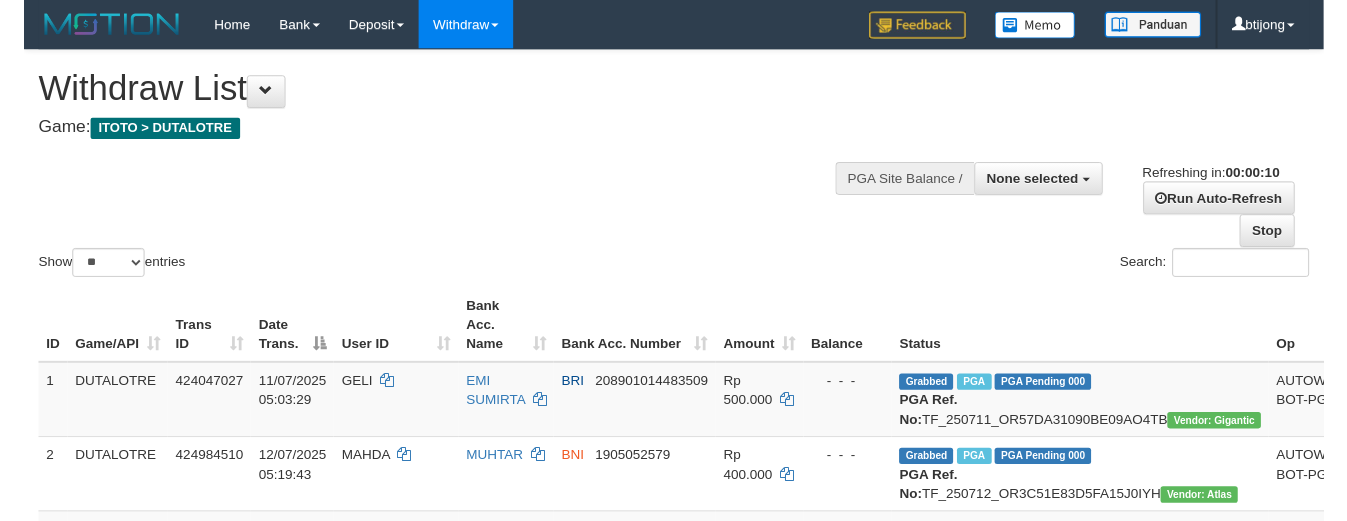 scroll, scrollTop: 0, scrollLeft: 0, axis: both 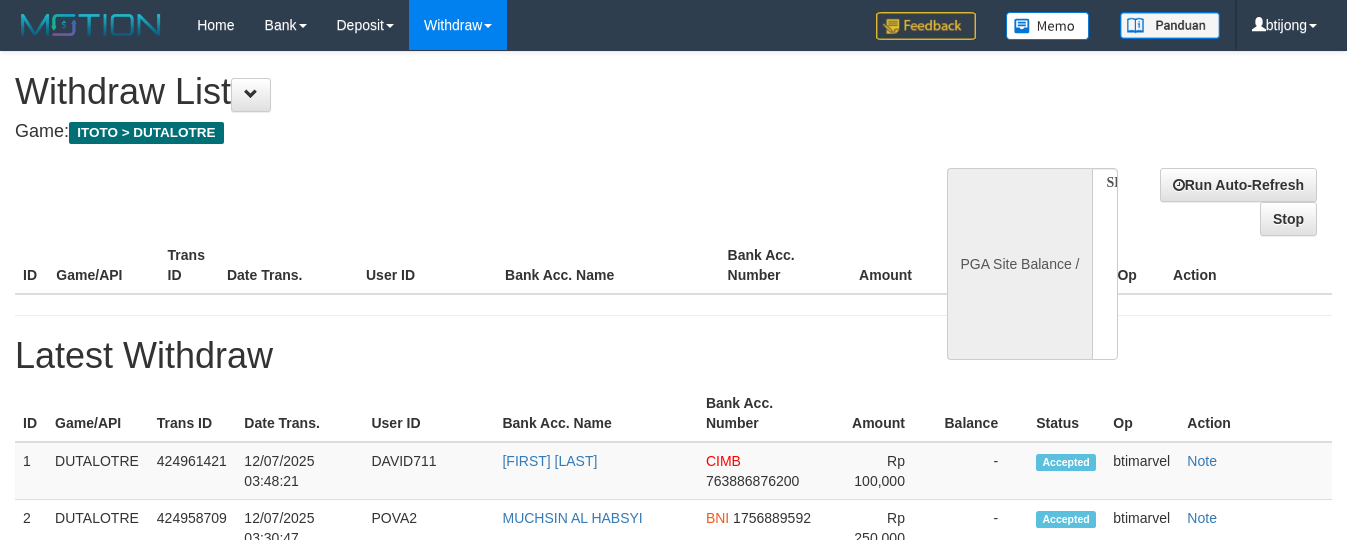 select 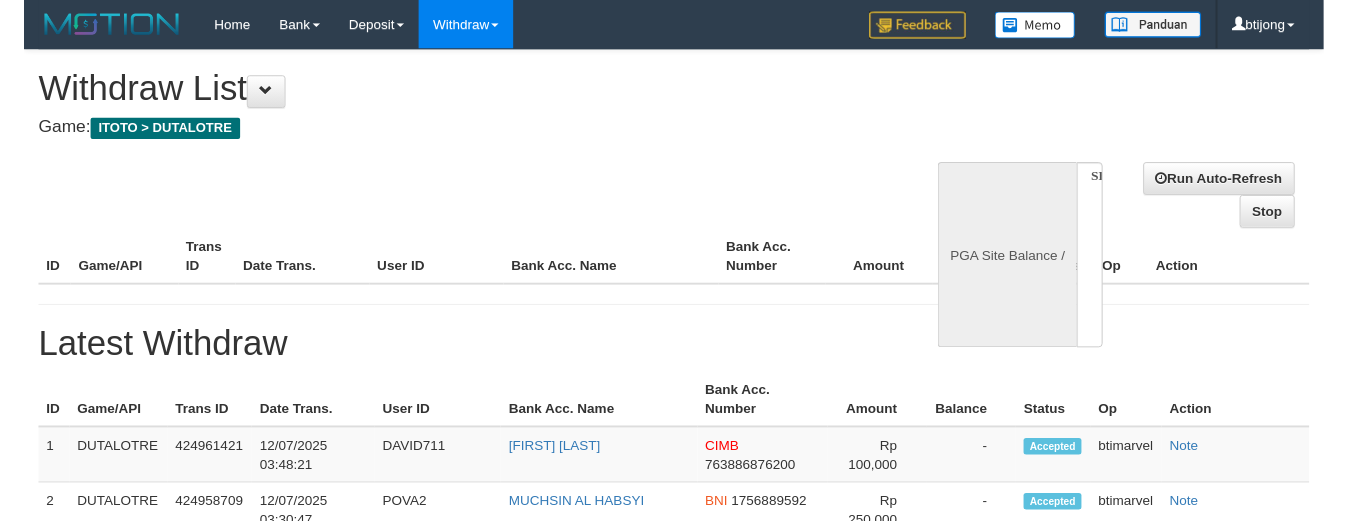 scroll, scrollTop: 0, scrollLeft: 0, axis: both 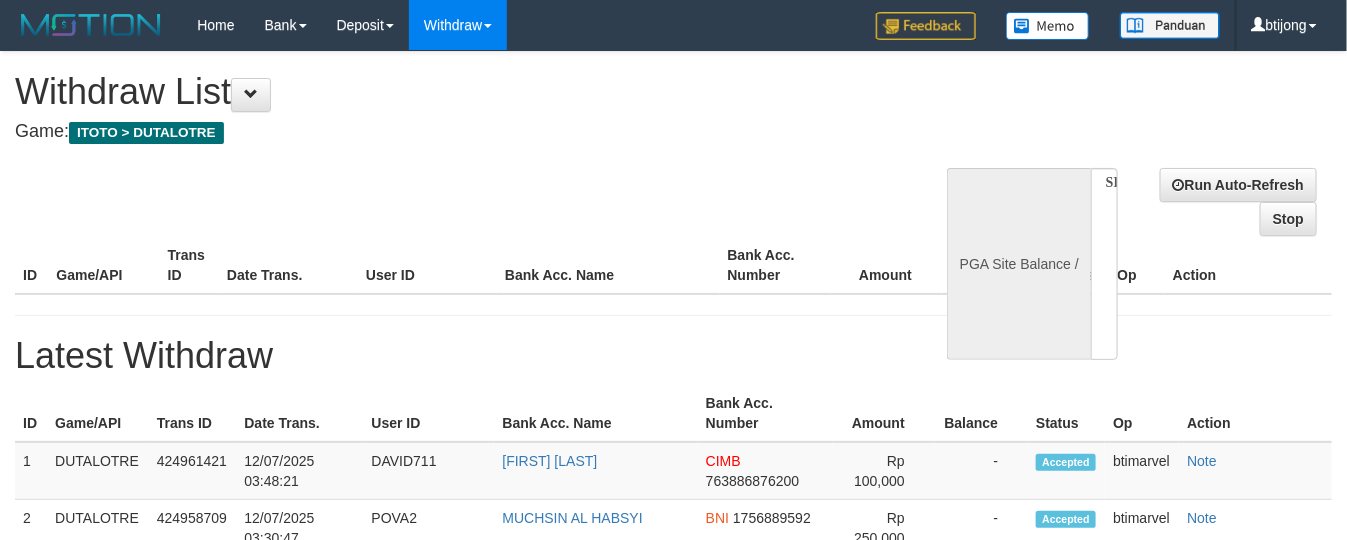 select on "**" 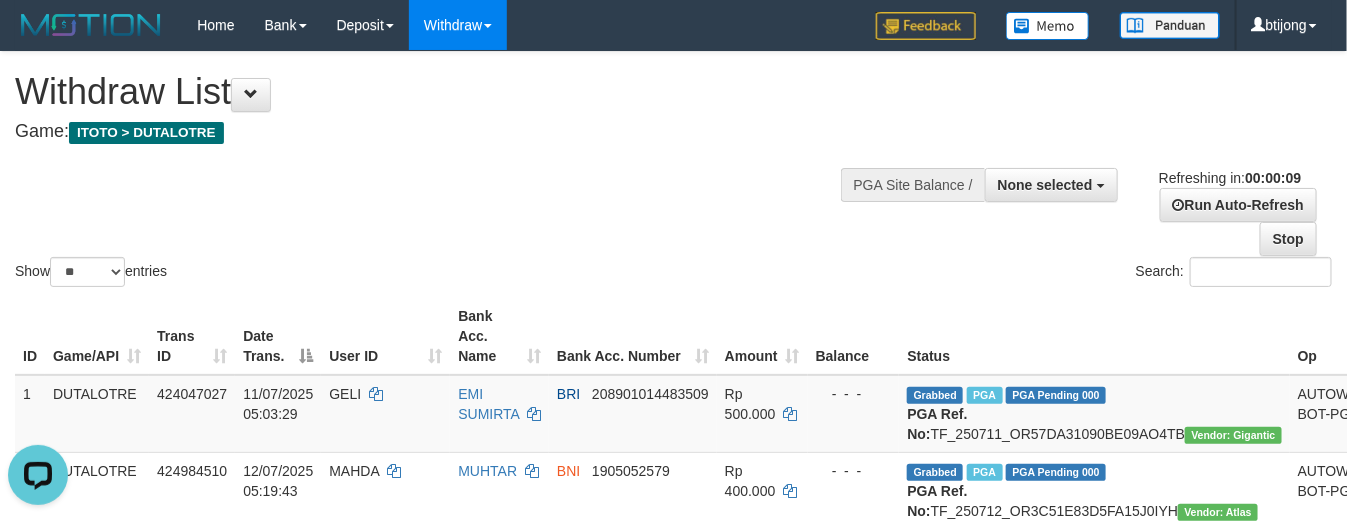 scroll, scrollTop: 0, scrollLeft: 0, axis: both 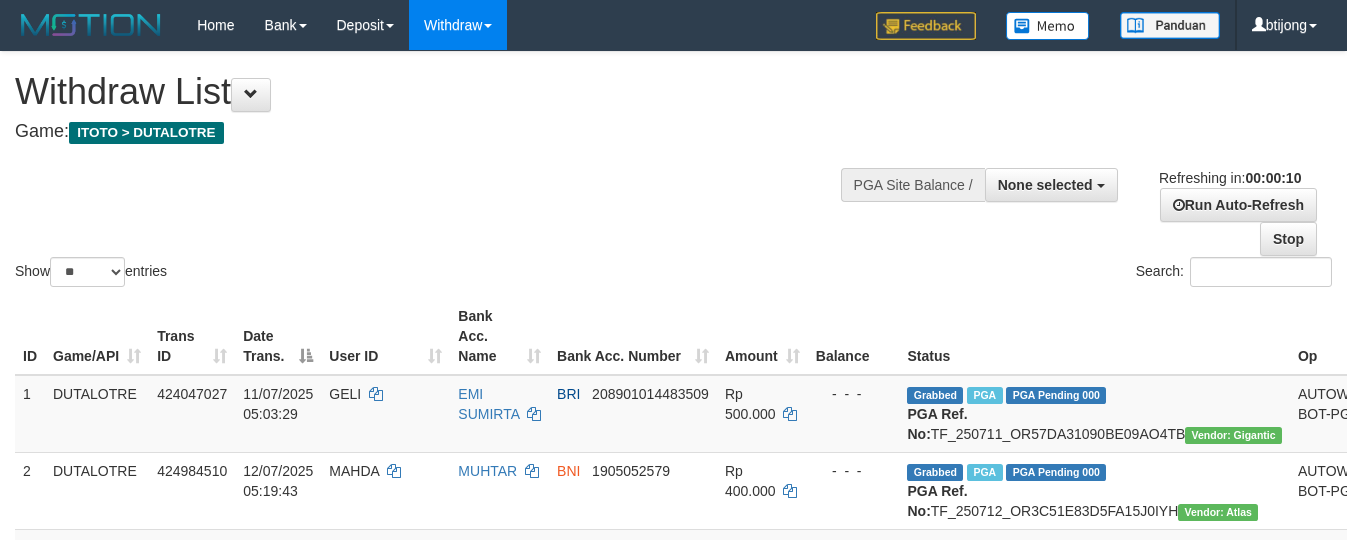 select 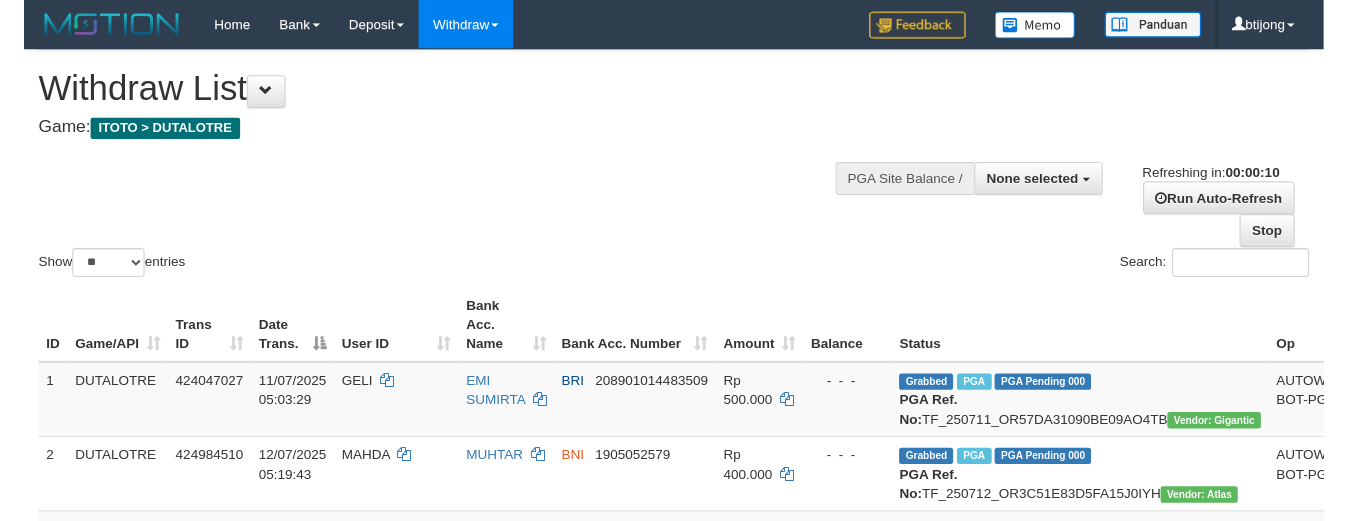 scroll, scrollTop: 0, scrollLeft: 0, axis: both 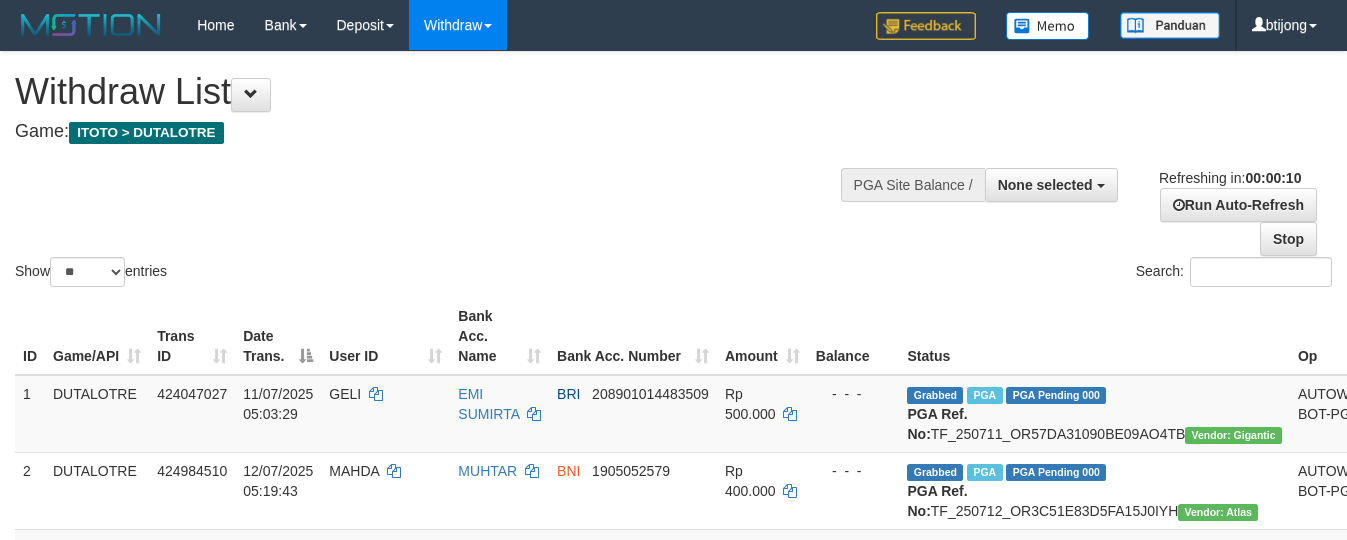select 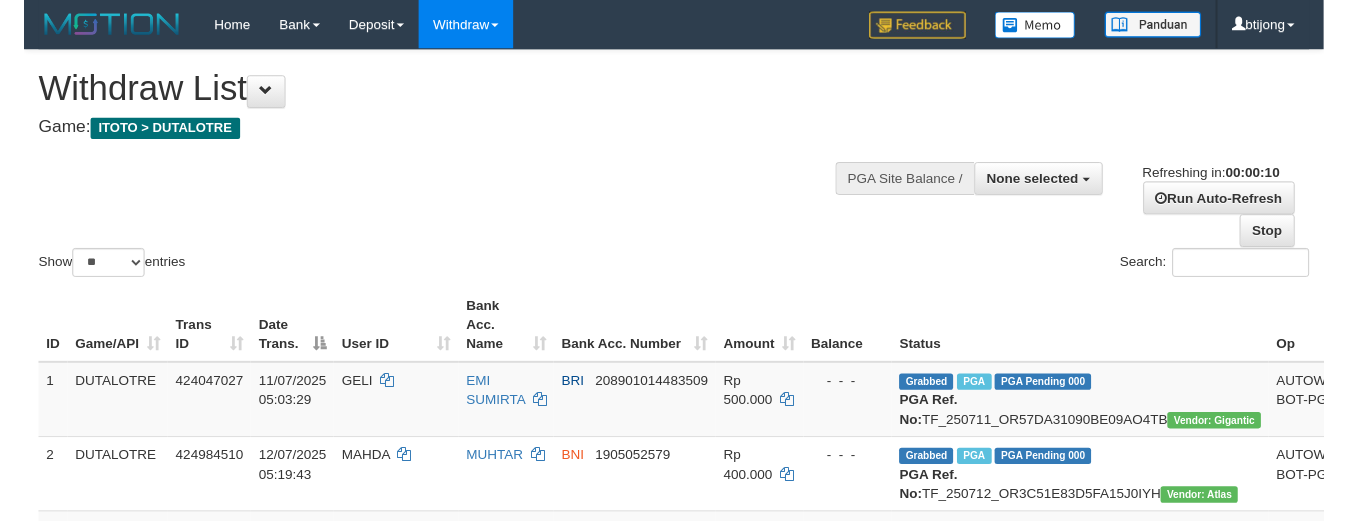 scroll, scrollTop: 0, scrollLeft: 0, axis: both 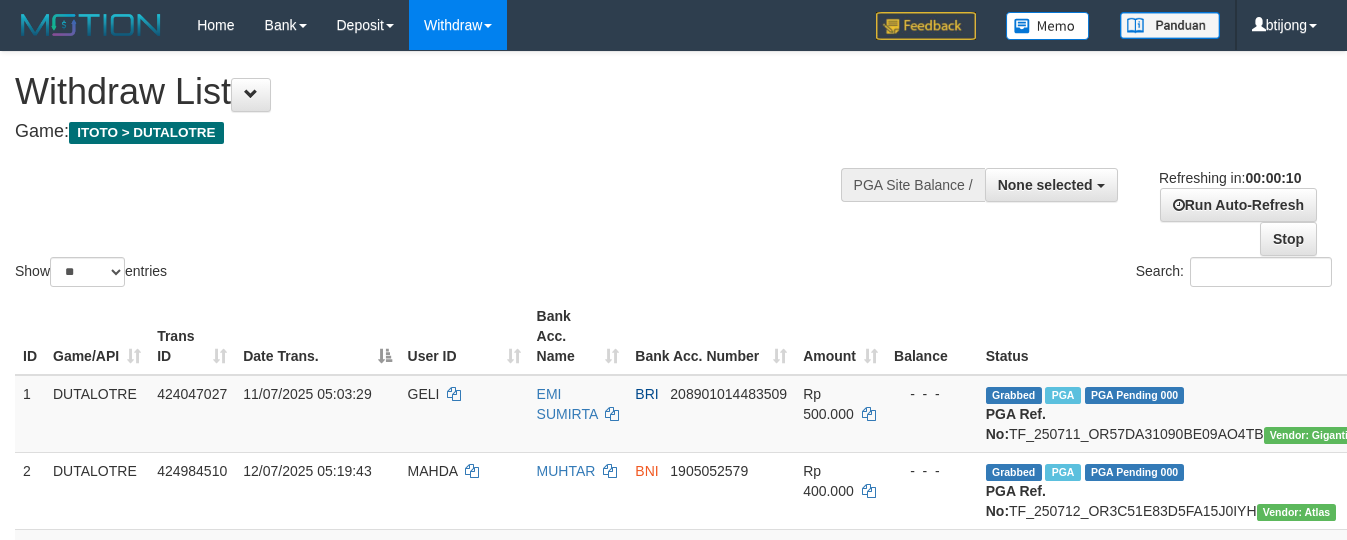 select 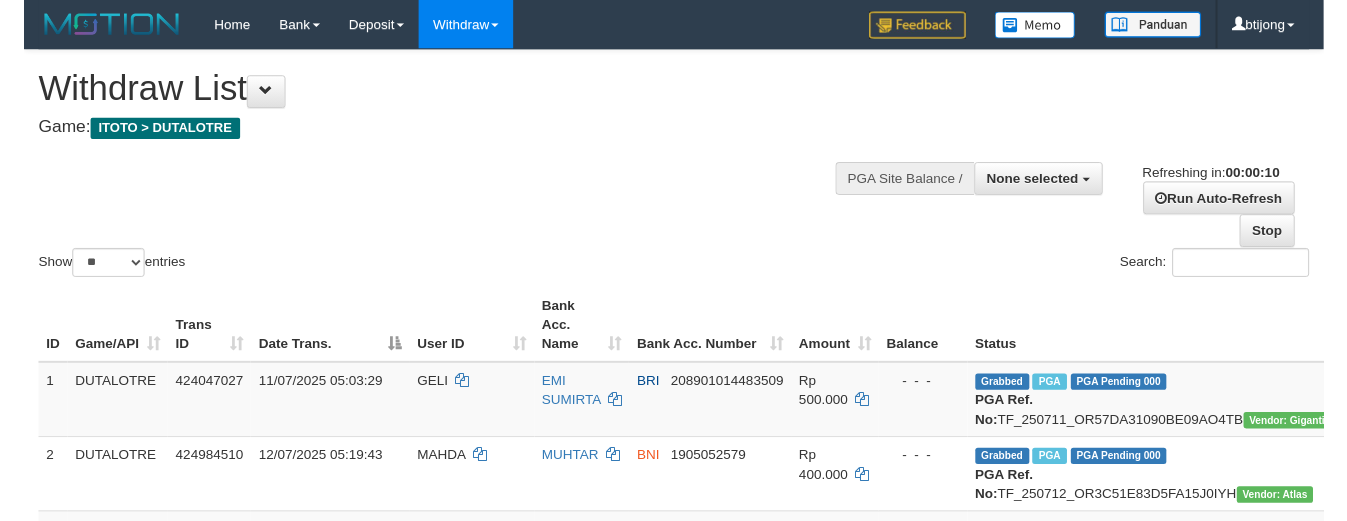 scroll, scrollTop: 0, scrollLeft: 0, axis: both 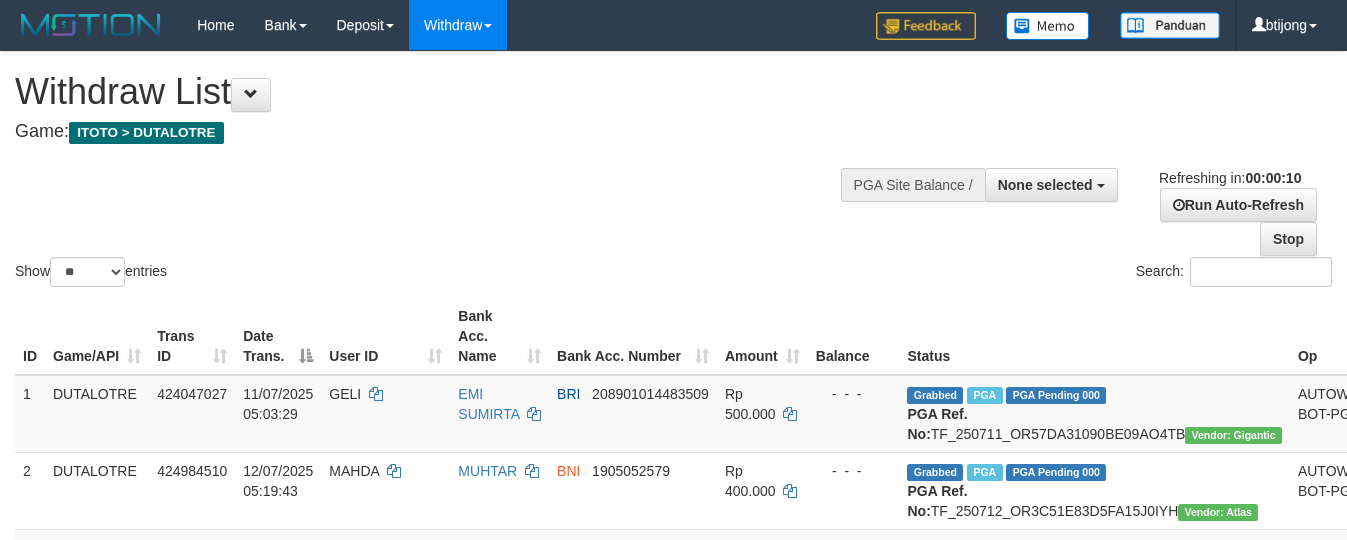 select 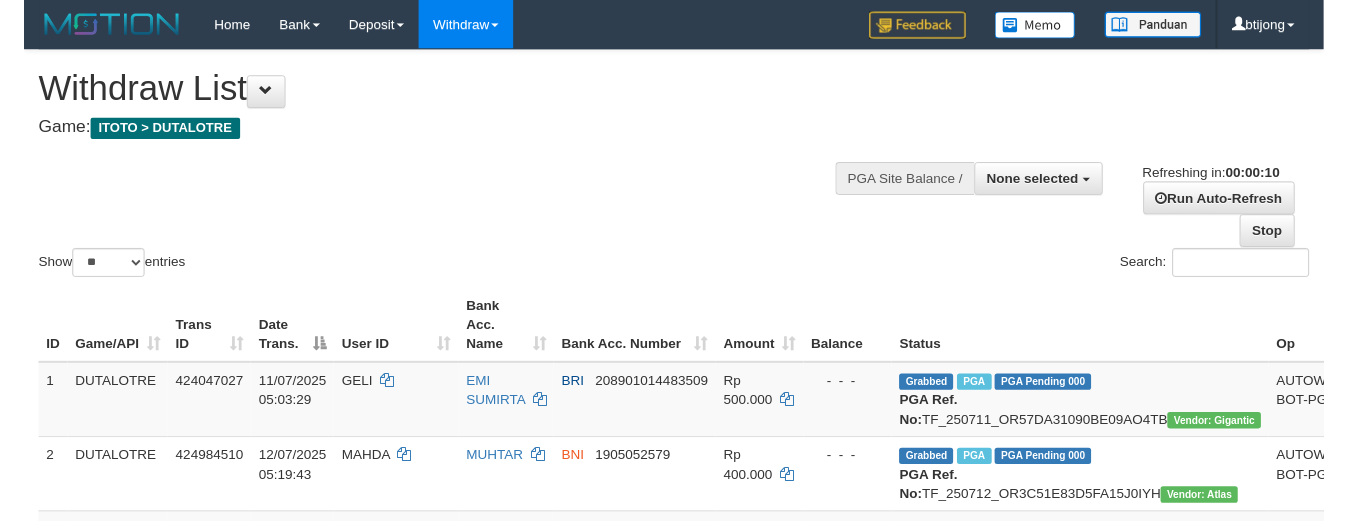scroll, scrollTop: 0, scrollLeft: 0, axis: both 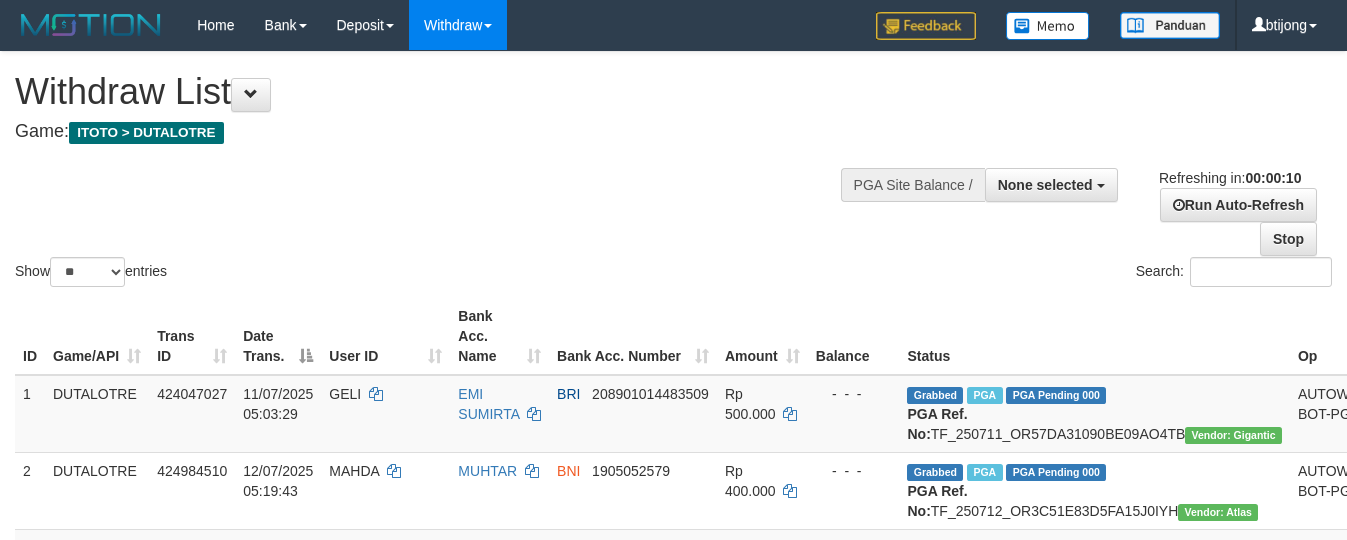 select 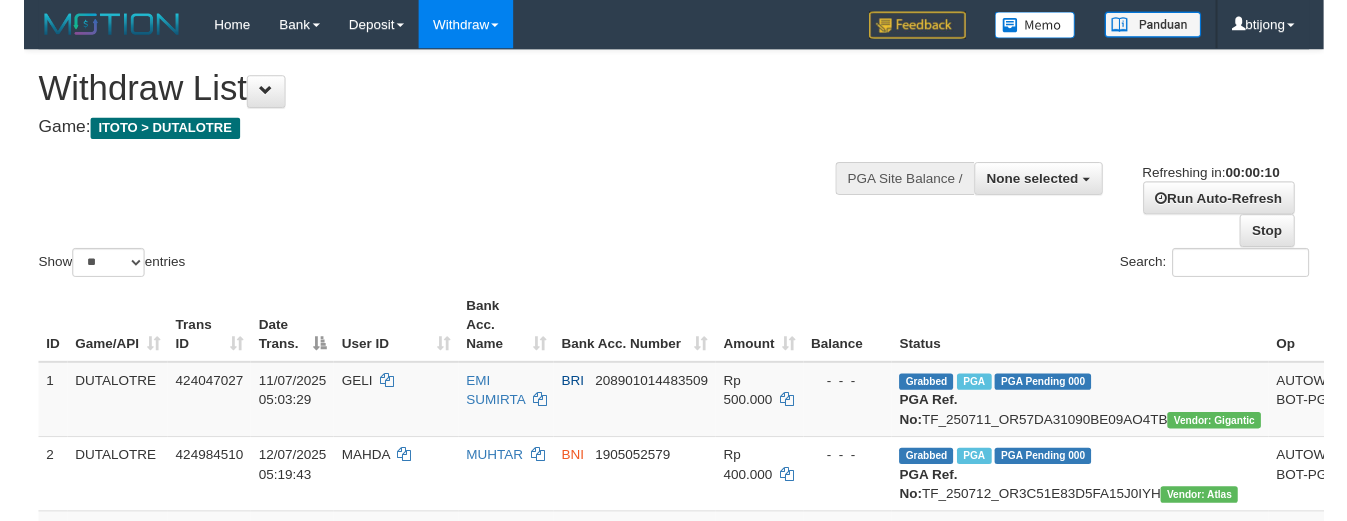 scroll, scrollTop: 0, scrollLeft: 0, axis: both 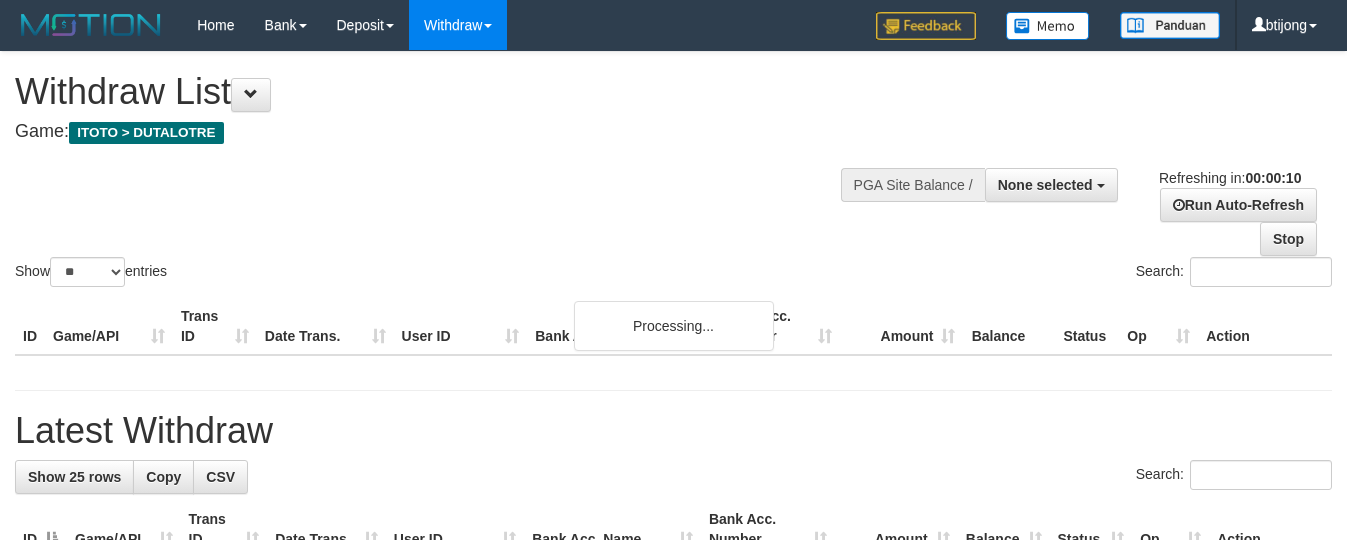 select 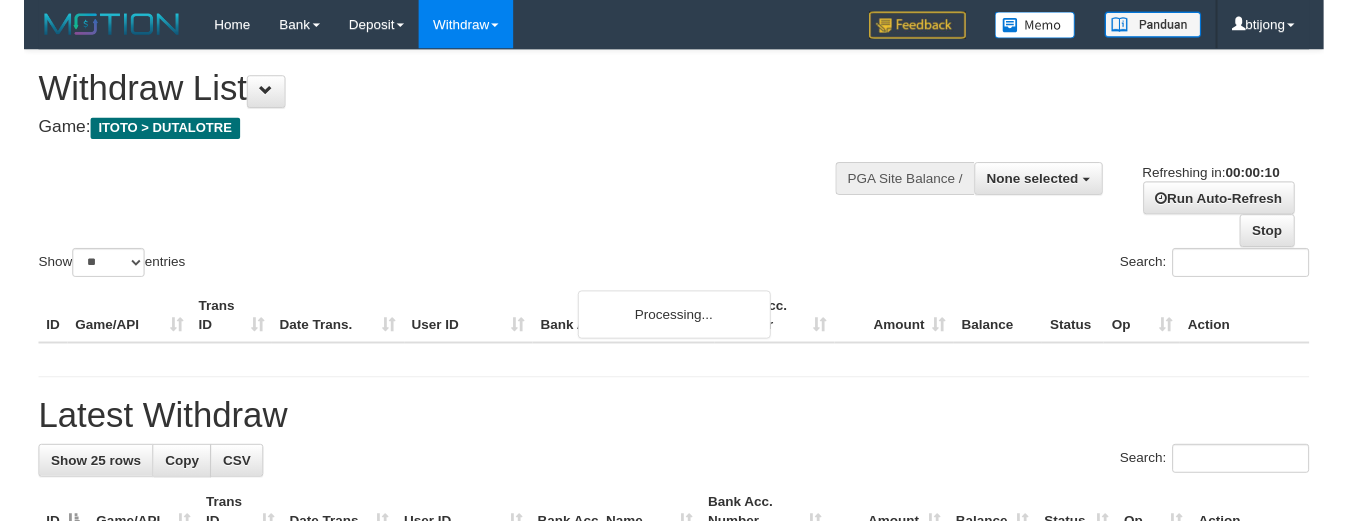 scroll, scrollTop: 0, scrollLeft: 0, axis: both 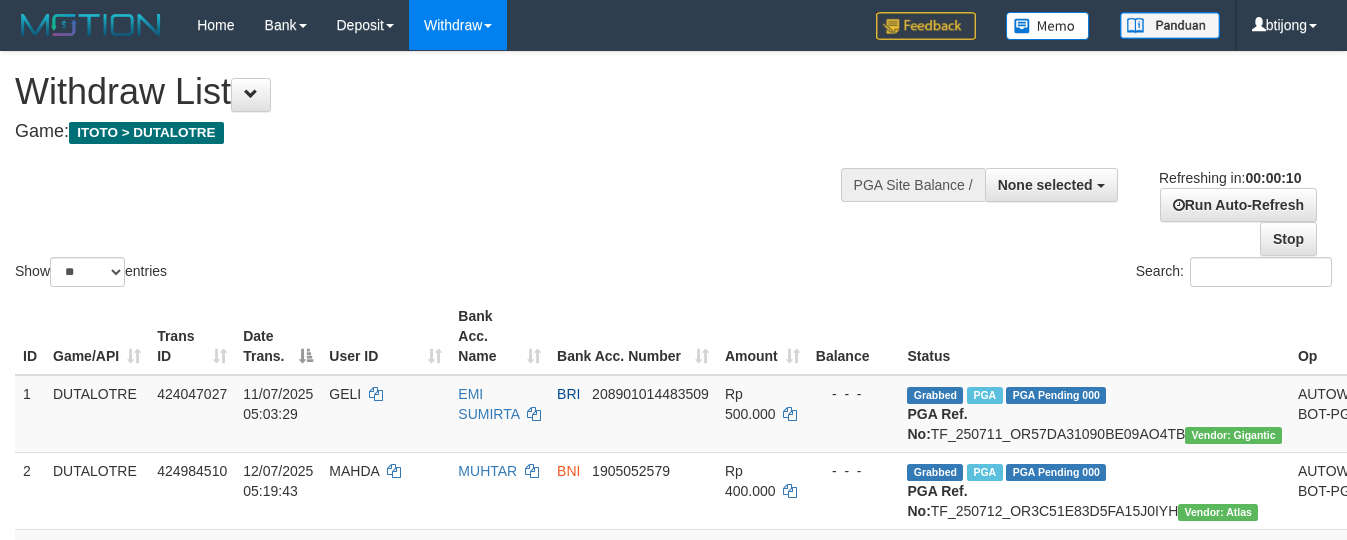 select 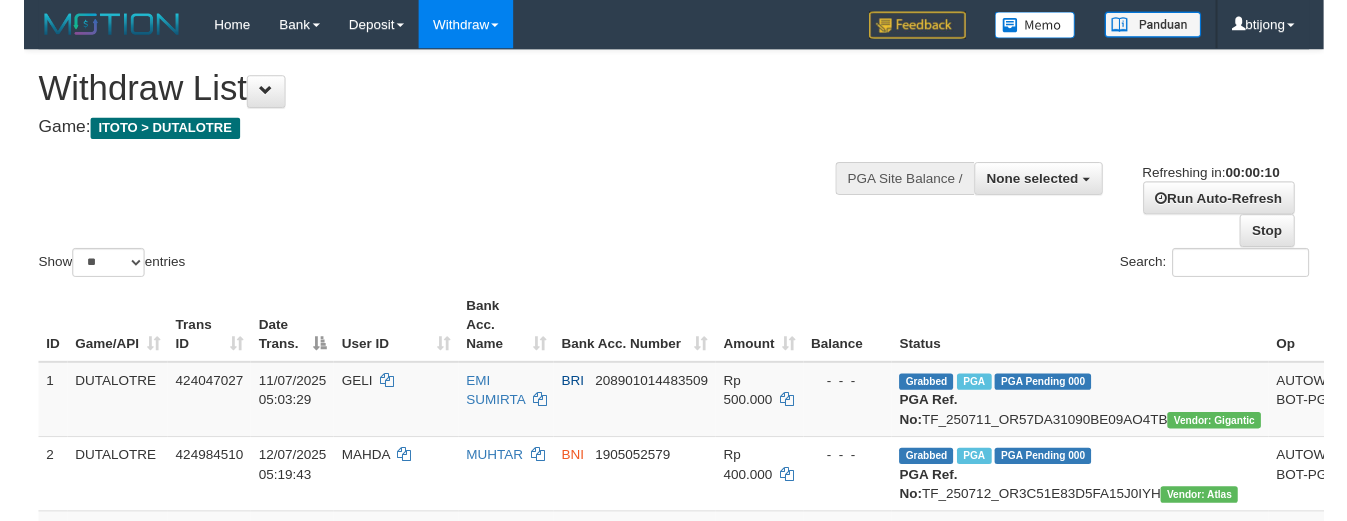 scroll, scrollTop: 0, scrollLeft: 0, axis: both 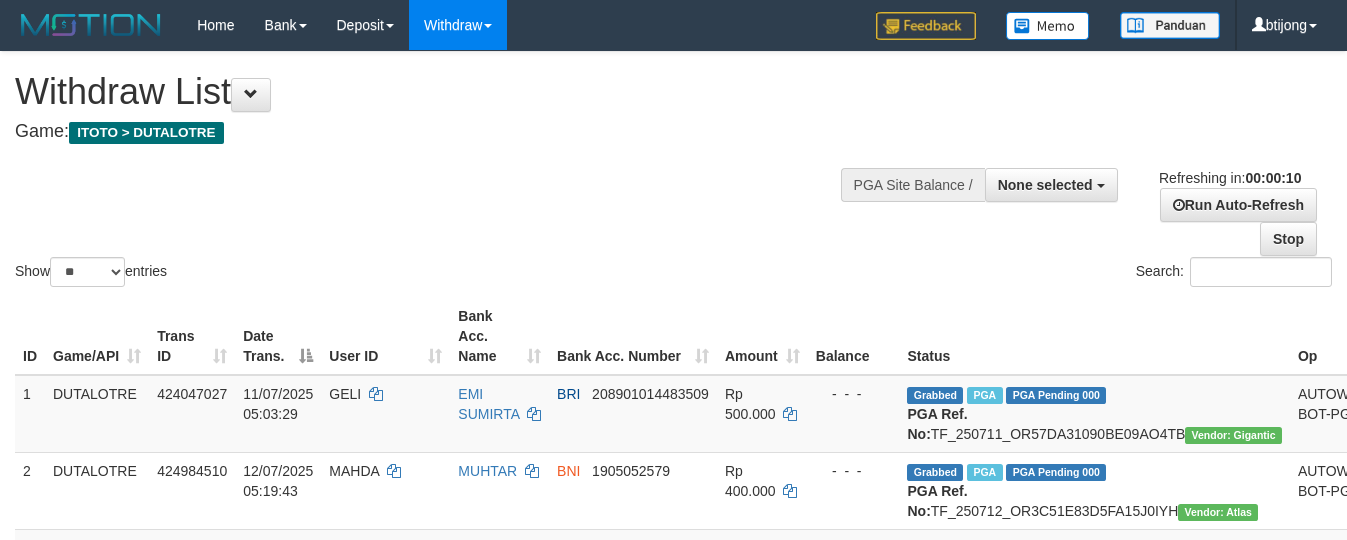 select 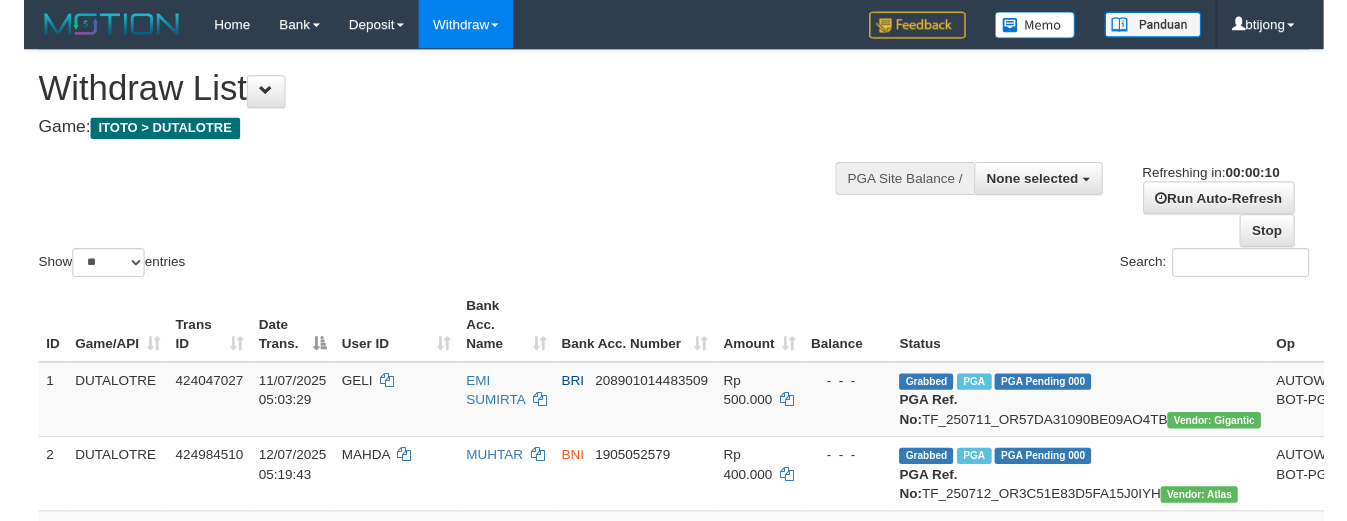 scroll, scrollTop: 0, scrollLeft: 0, axis: both 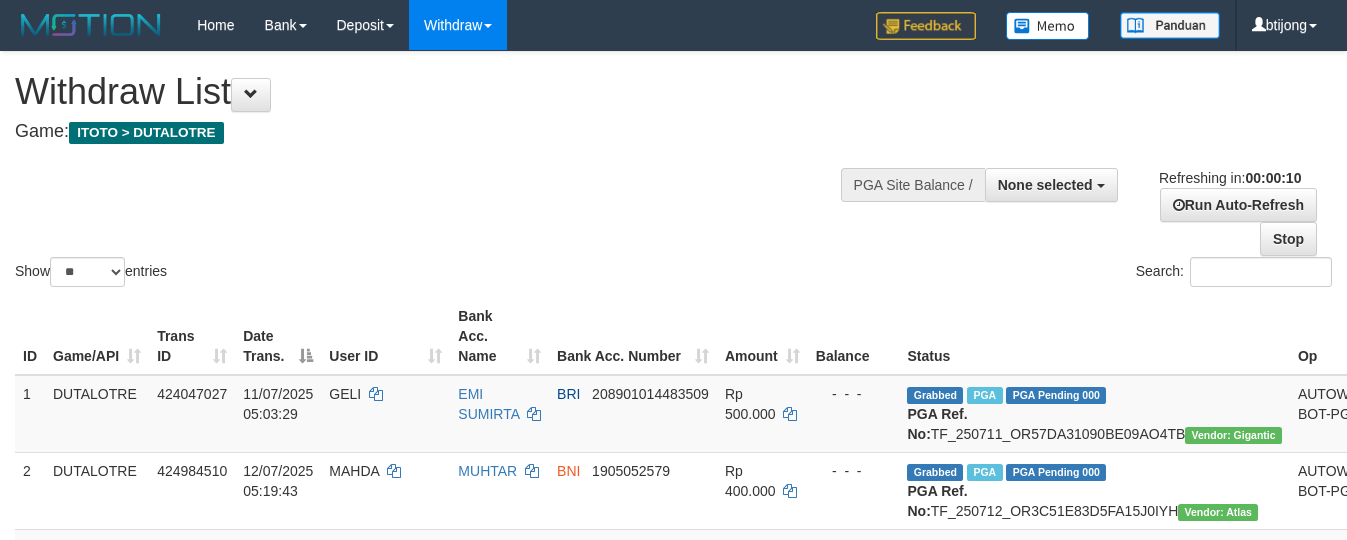 select 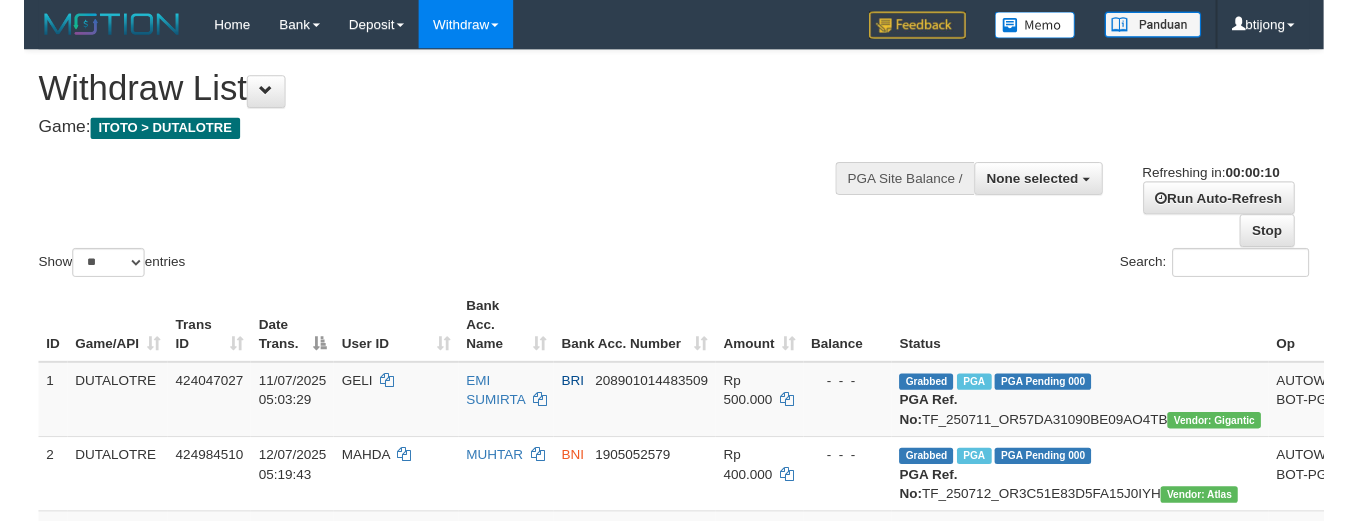 scroll, scrollTop: 0, scrollLeft: 0, axis: both 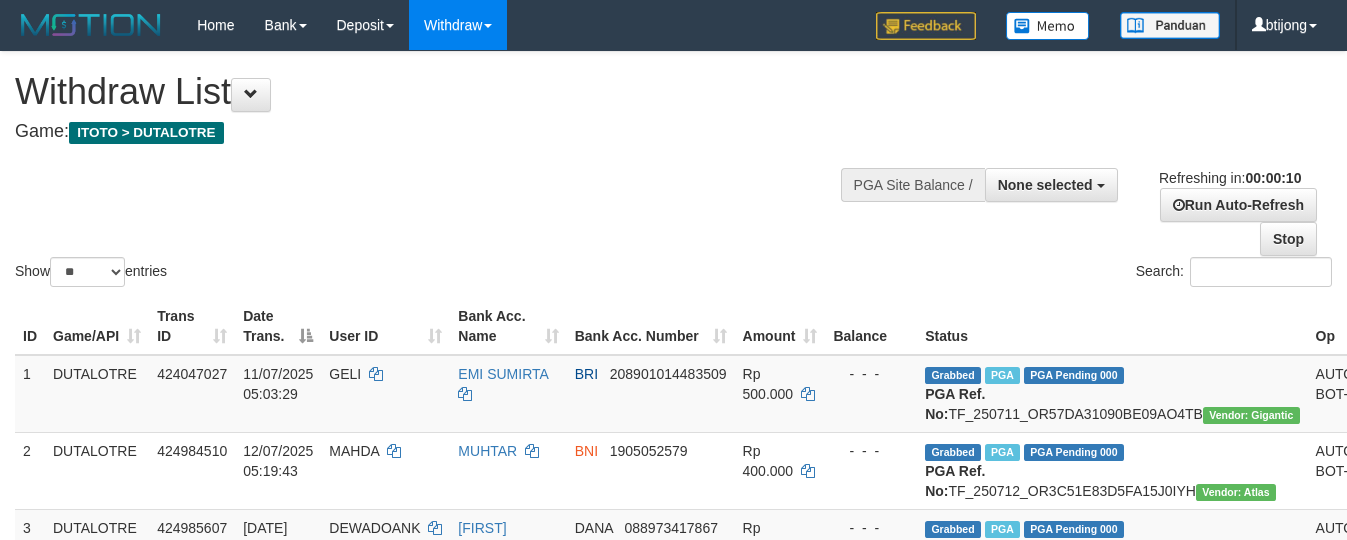 select 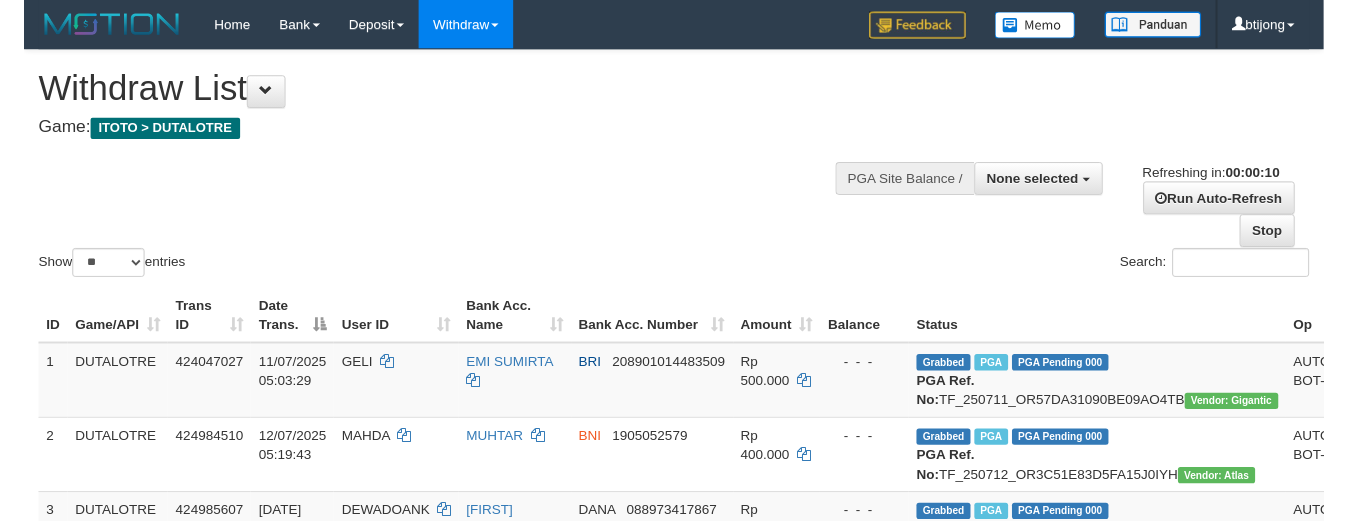 scroll, scrollTop: 0, scrollLeft: 0, axis: both 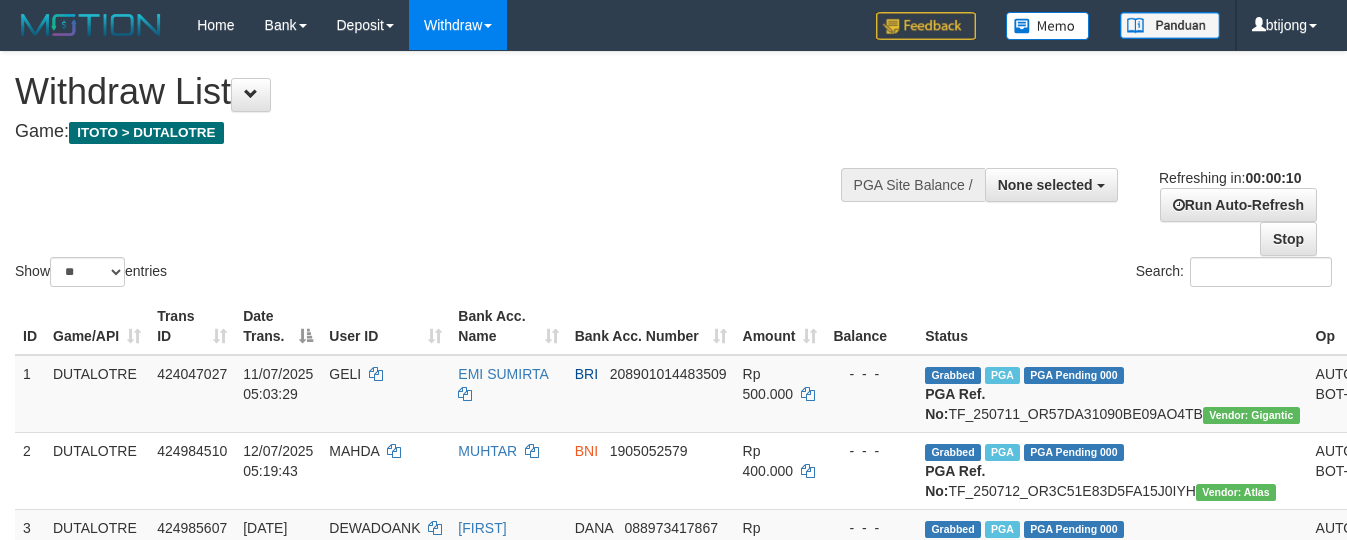 select 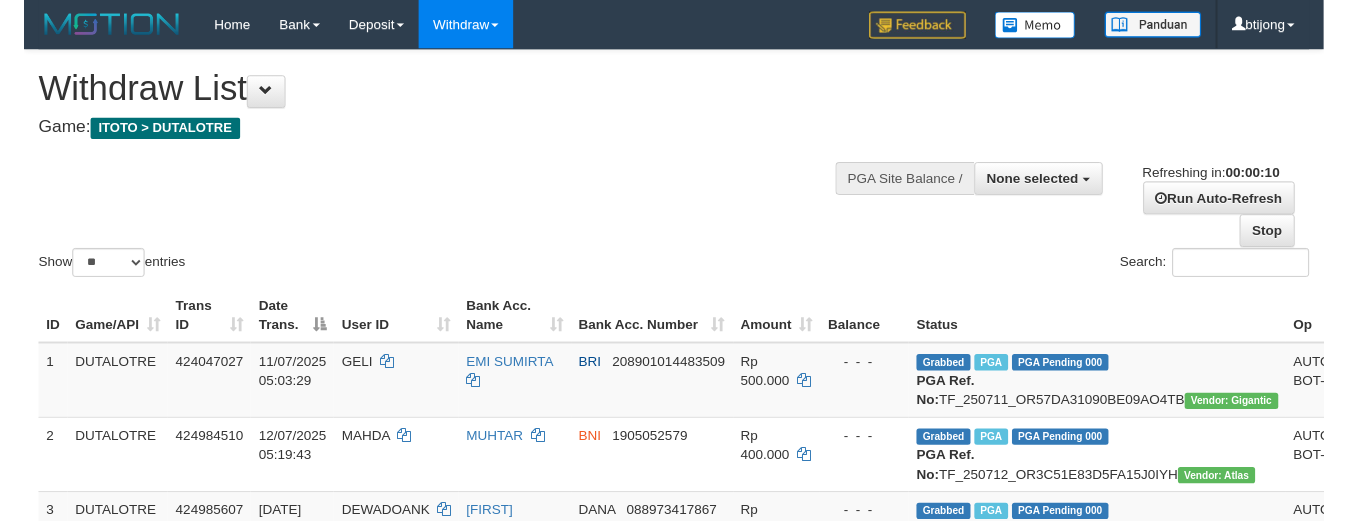 scroll, scrollTop: 0, scrollLeft: 0, axis: both 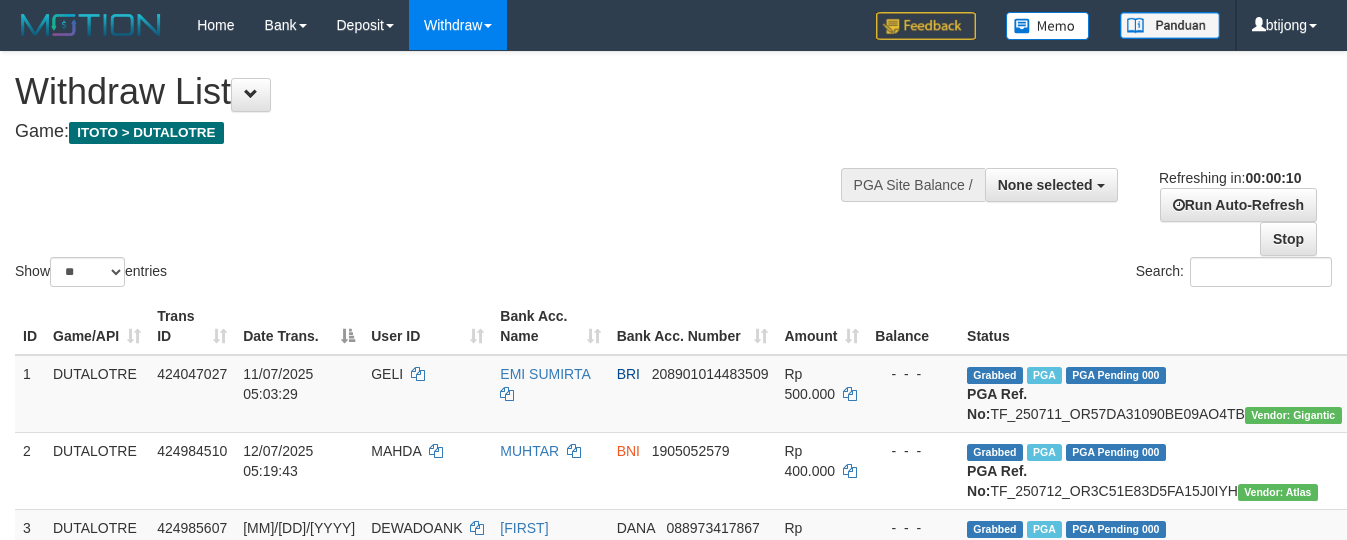 select 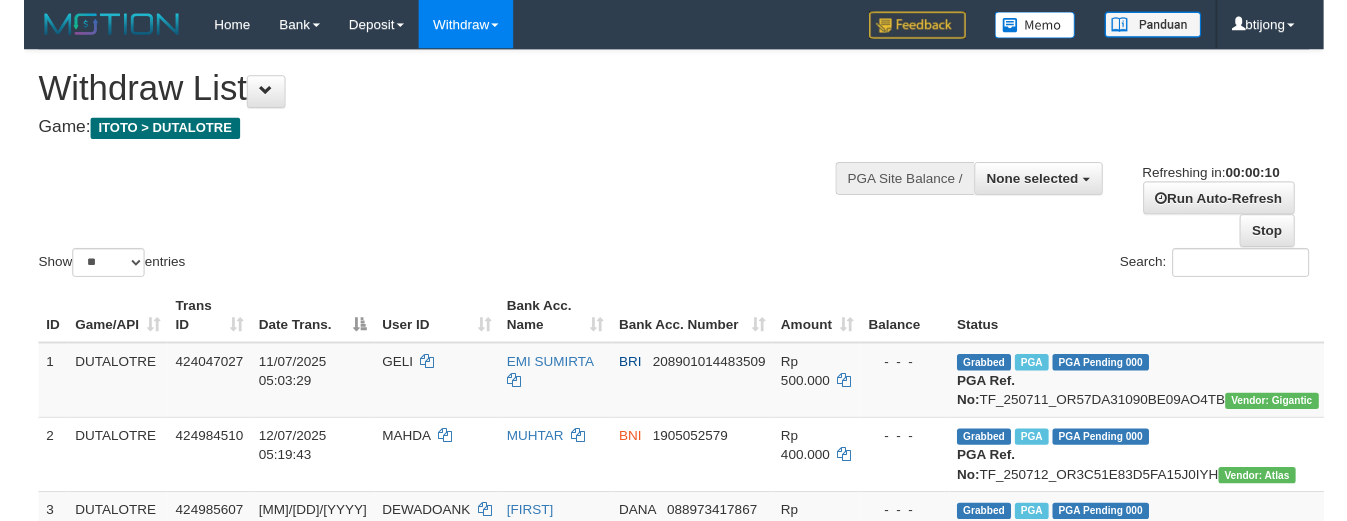 scroll, scrollTop: 0, scrollLeft: 0, axis: both 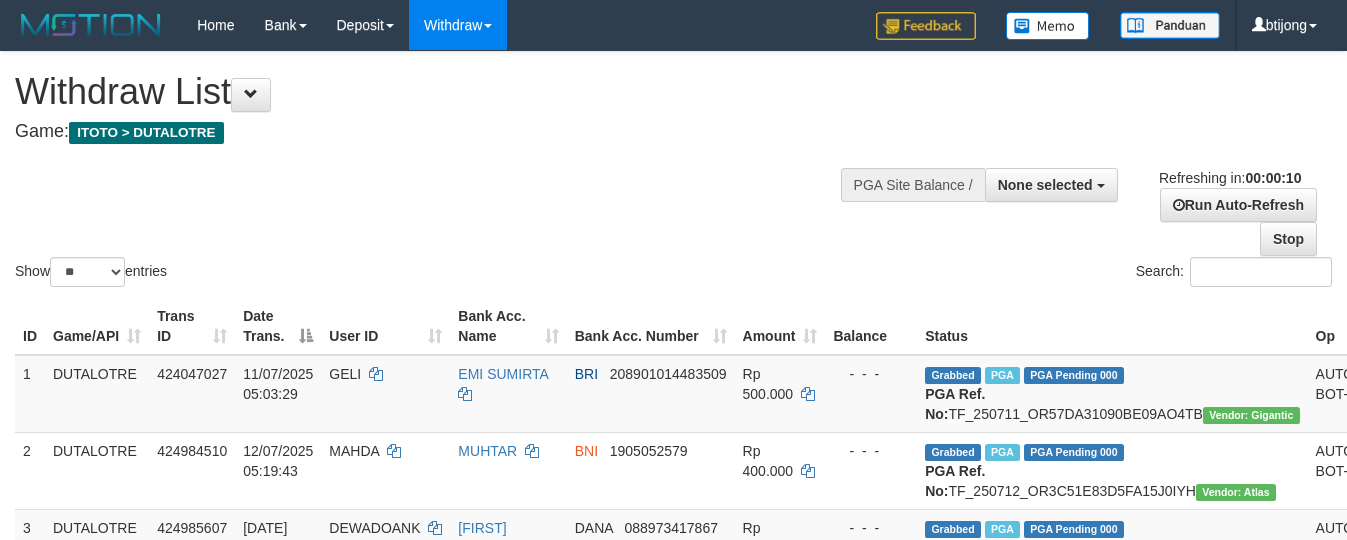 select 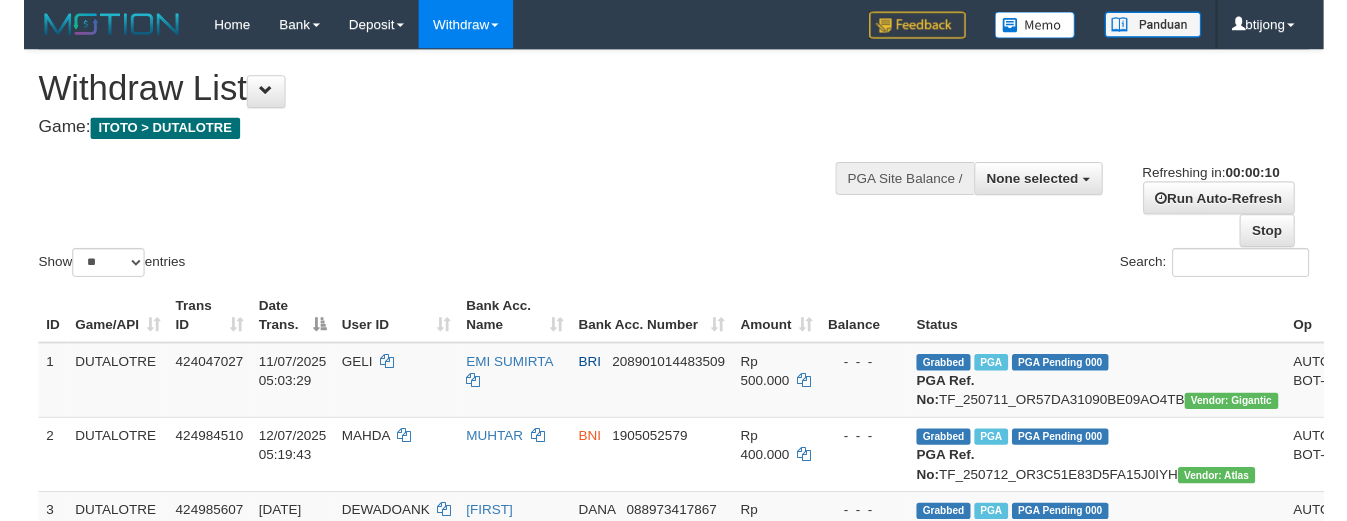 scroll, scrollTop: 0, scrollLeft: 0, axis: both 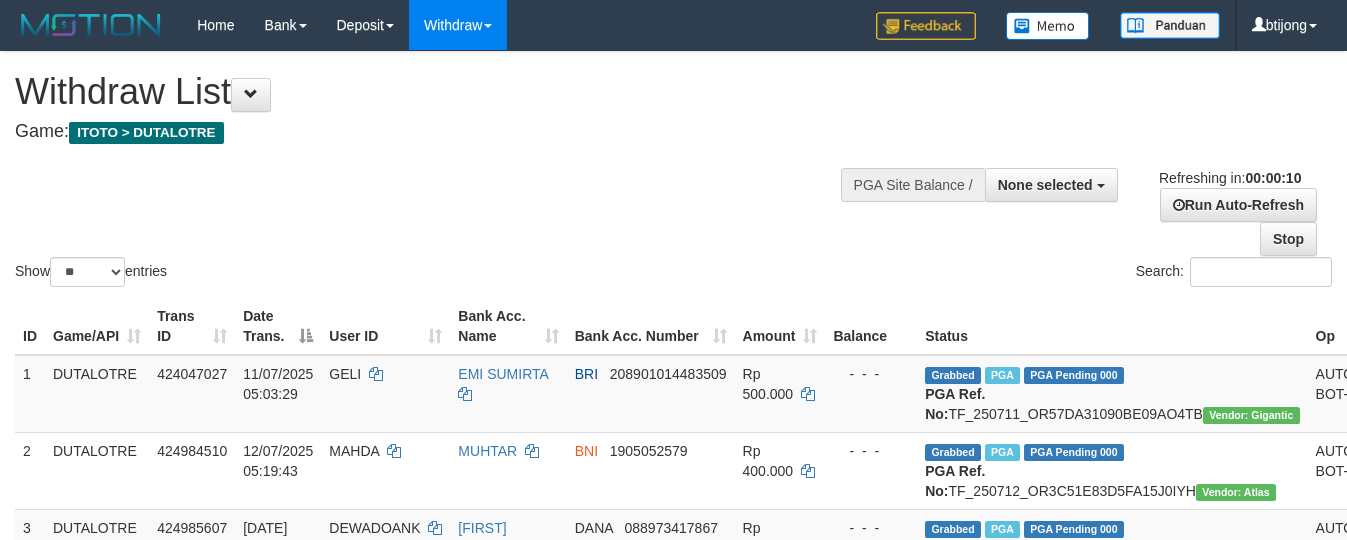 select 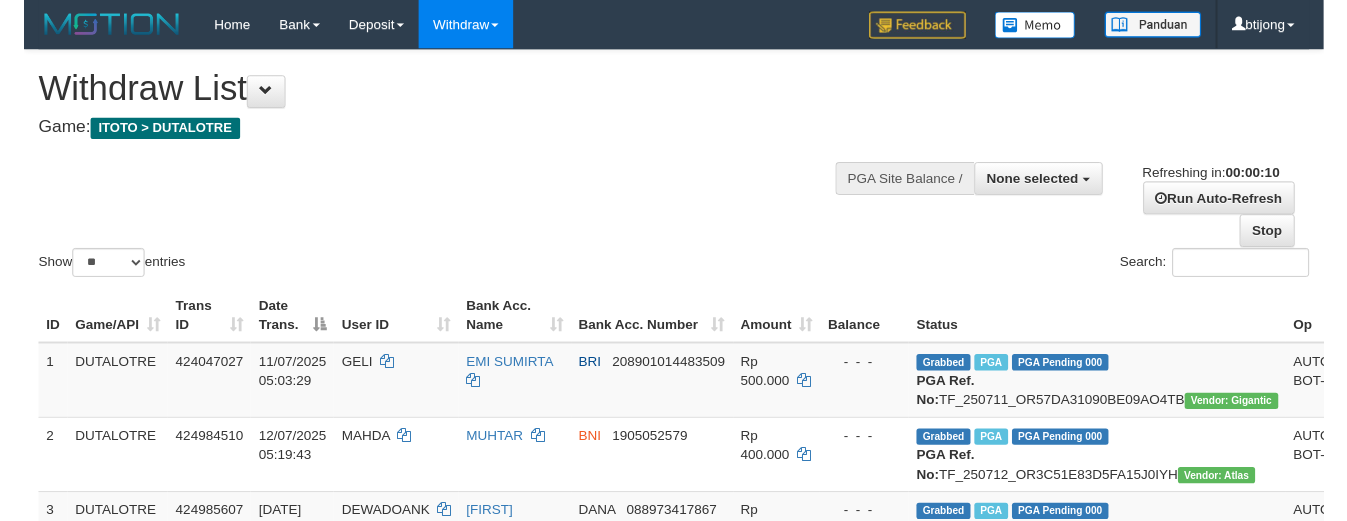 scroll, scrollTop: 0, scrollLeft: 0, axis: both 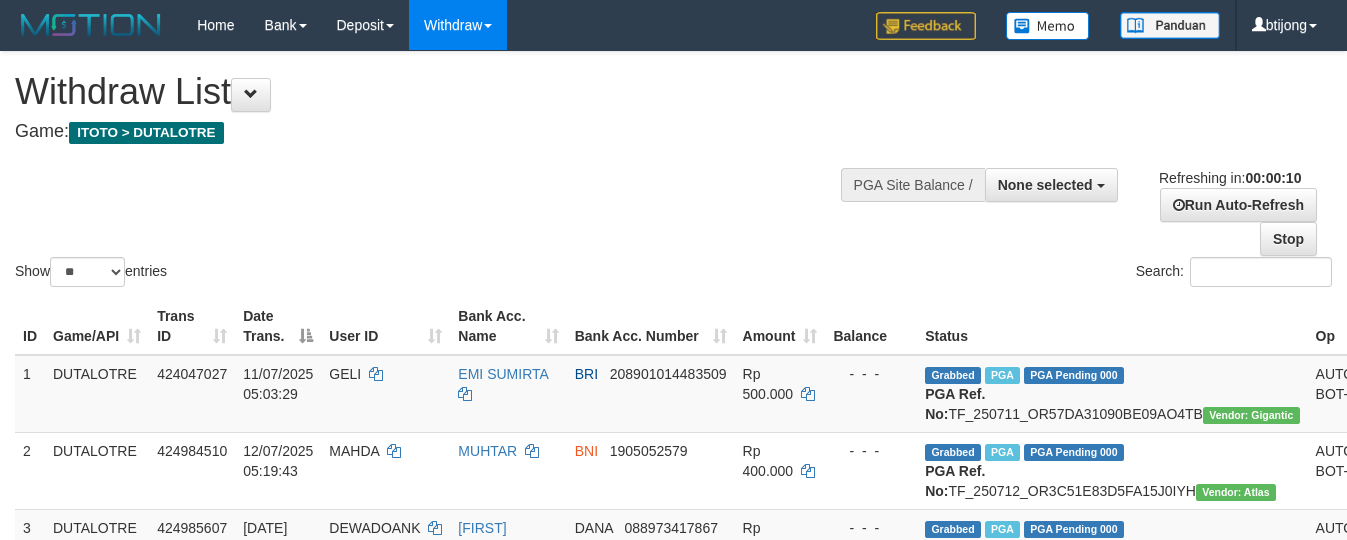 select 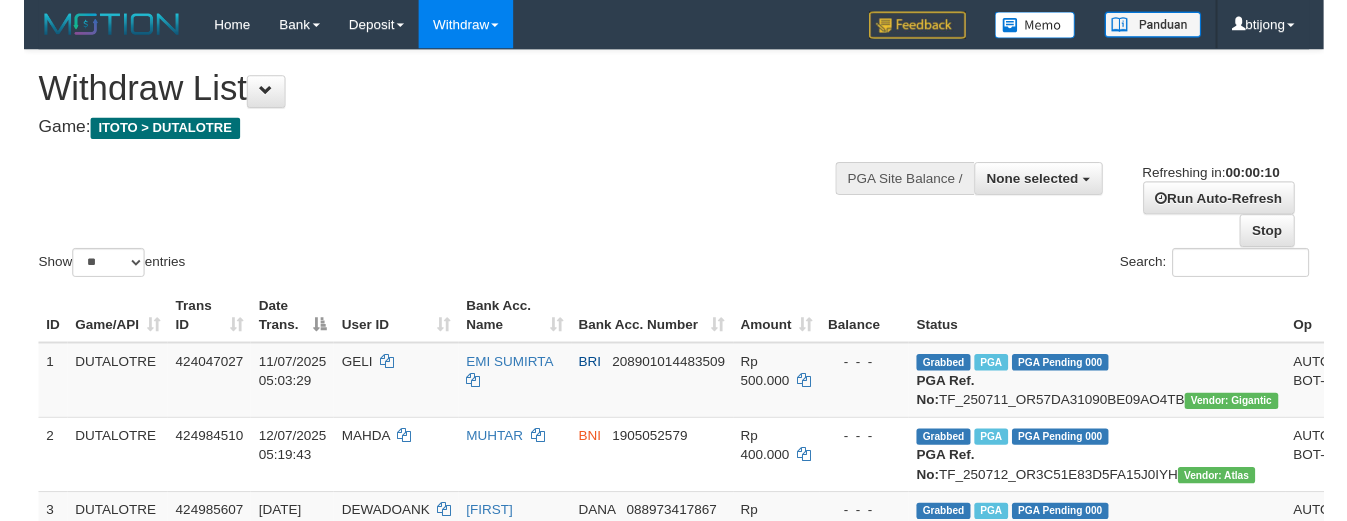scroll, scrollTop: 0, scrollLeft: 0, axis: both 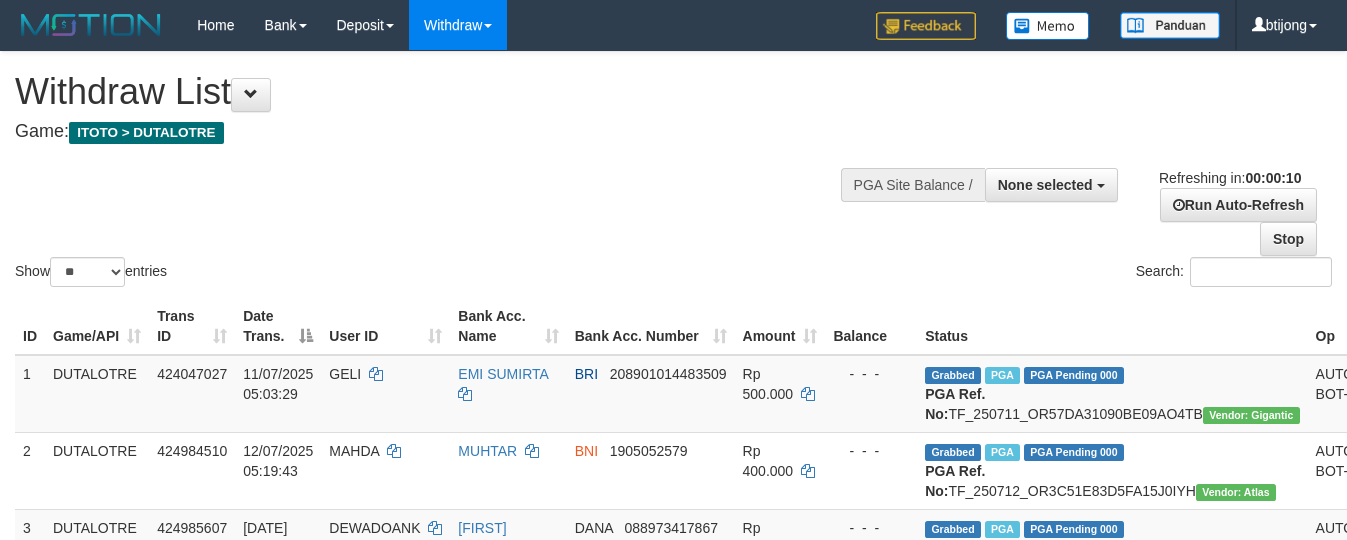select 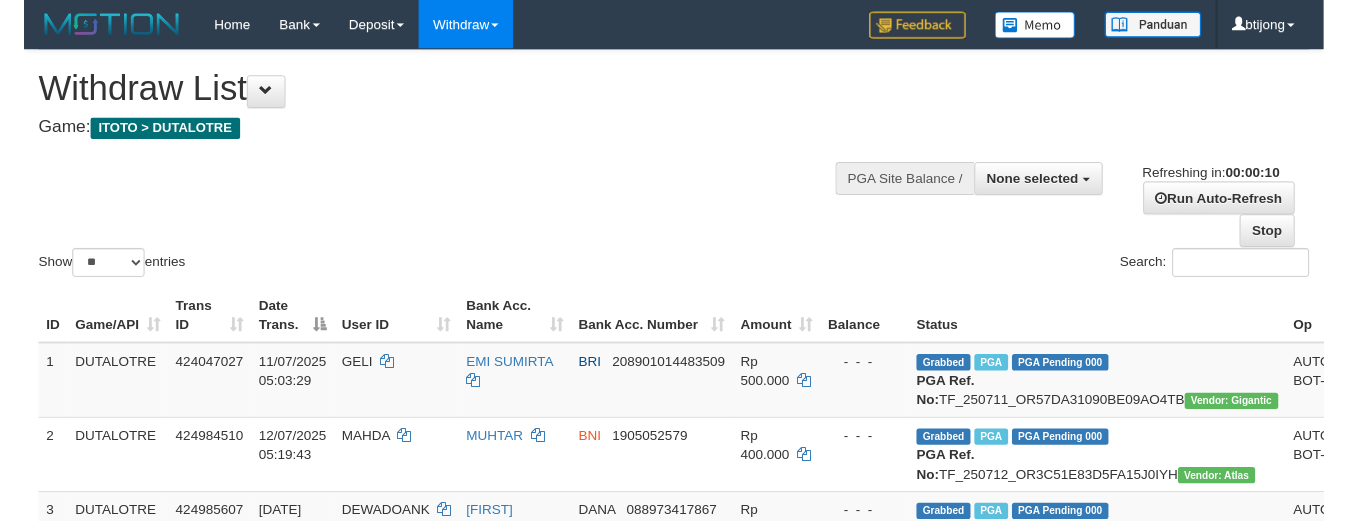 scroll, scrollTop: 0, scrollLeft: 0, axis: both 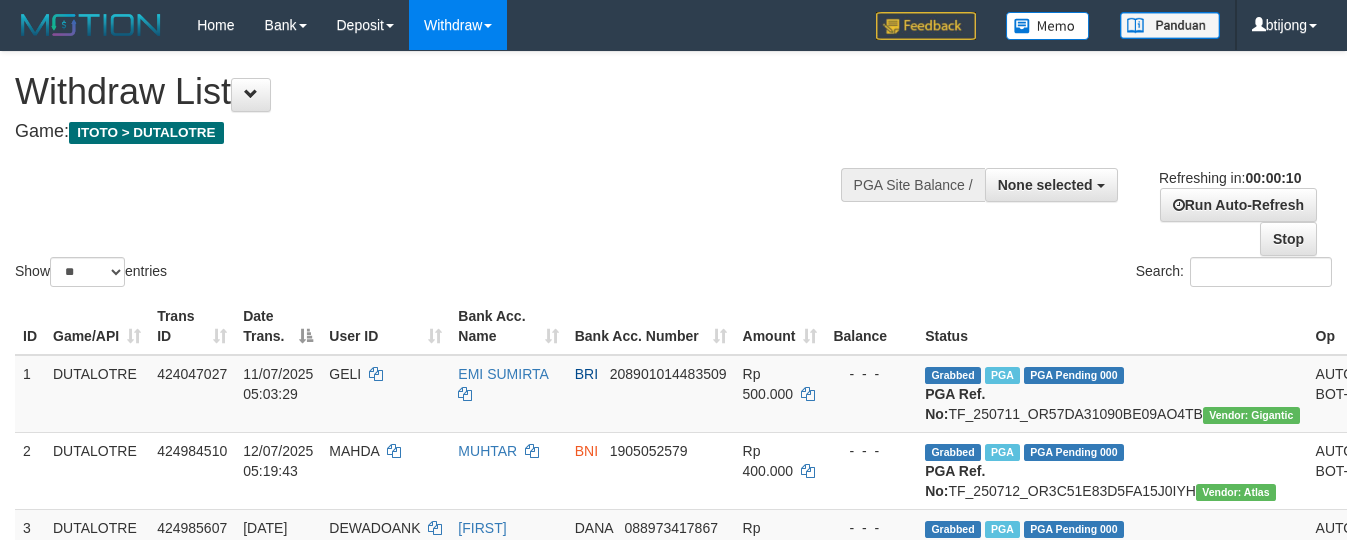 select 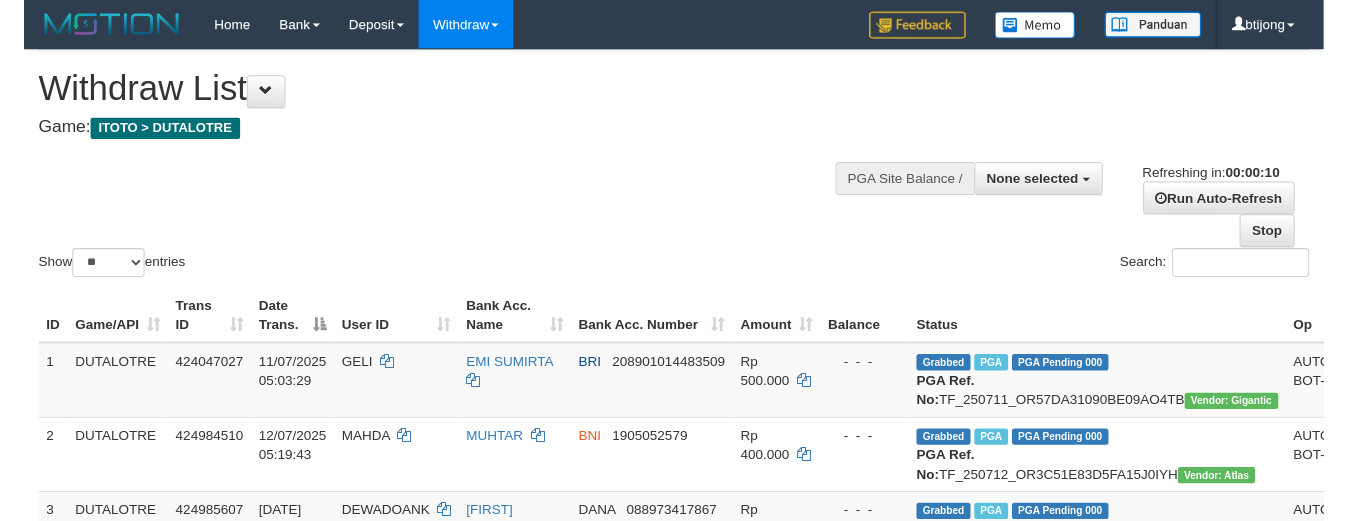 scroll, scrollTop: 0, scrollLeft: 0, axis: both 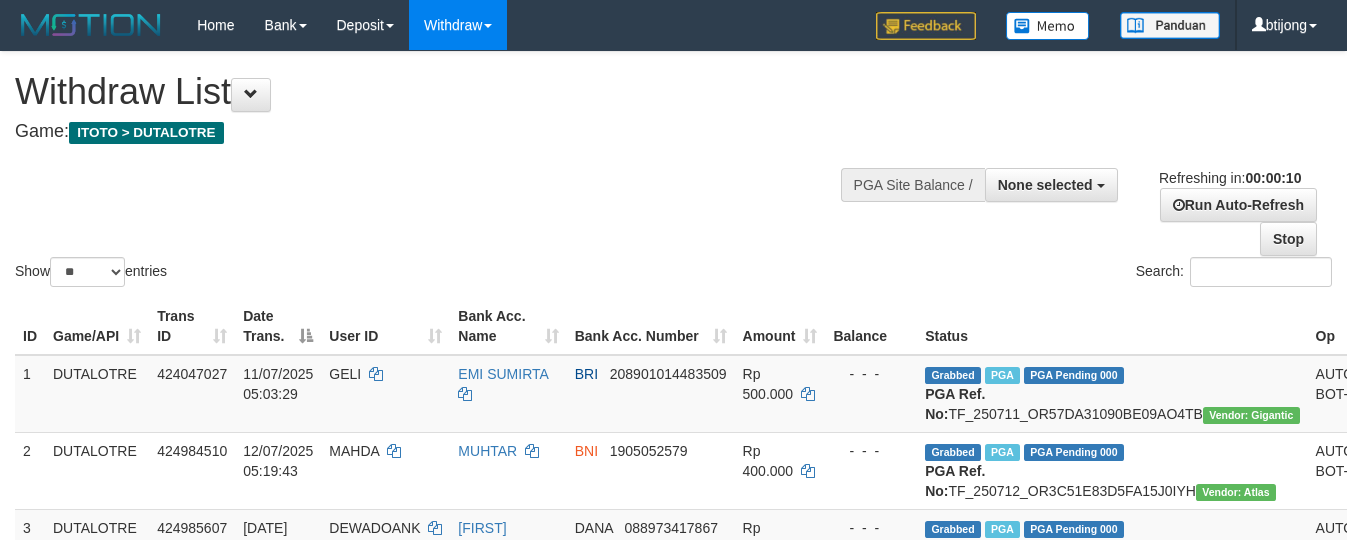 select 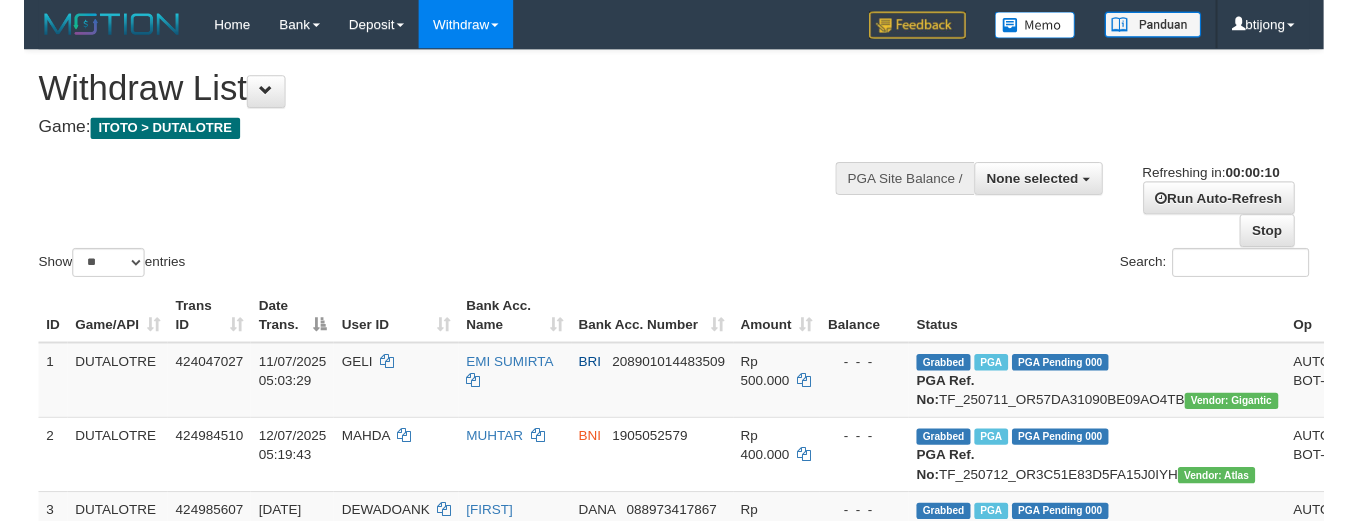 scroll, scrollTop: 0, scrollLeft: 0, axis: both 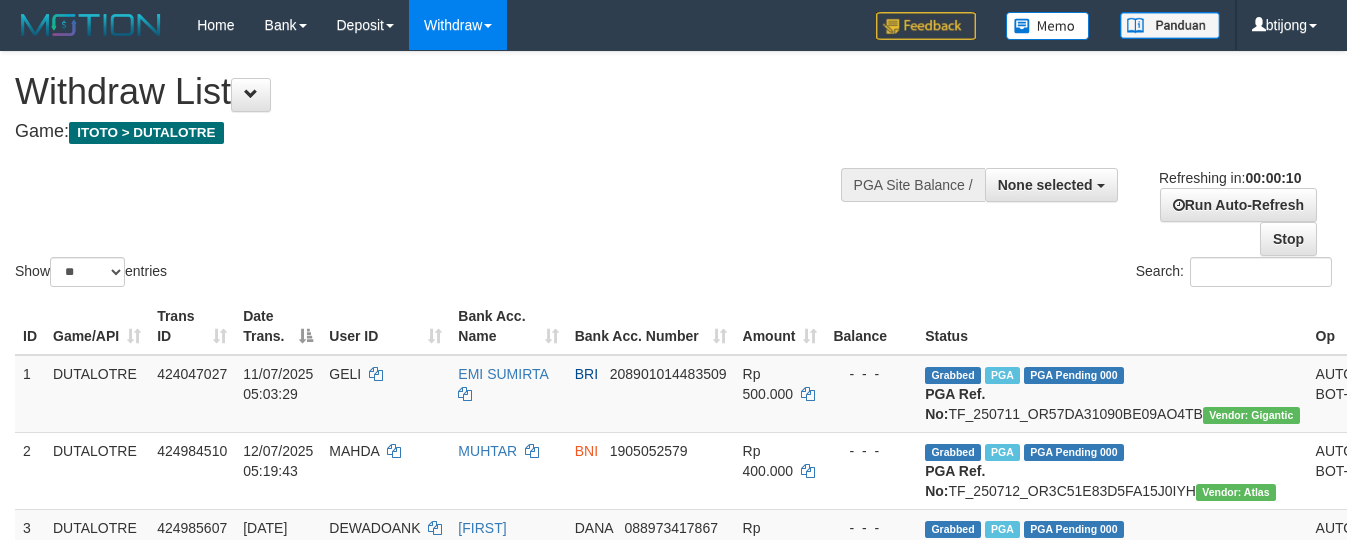 select 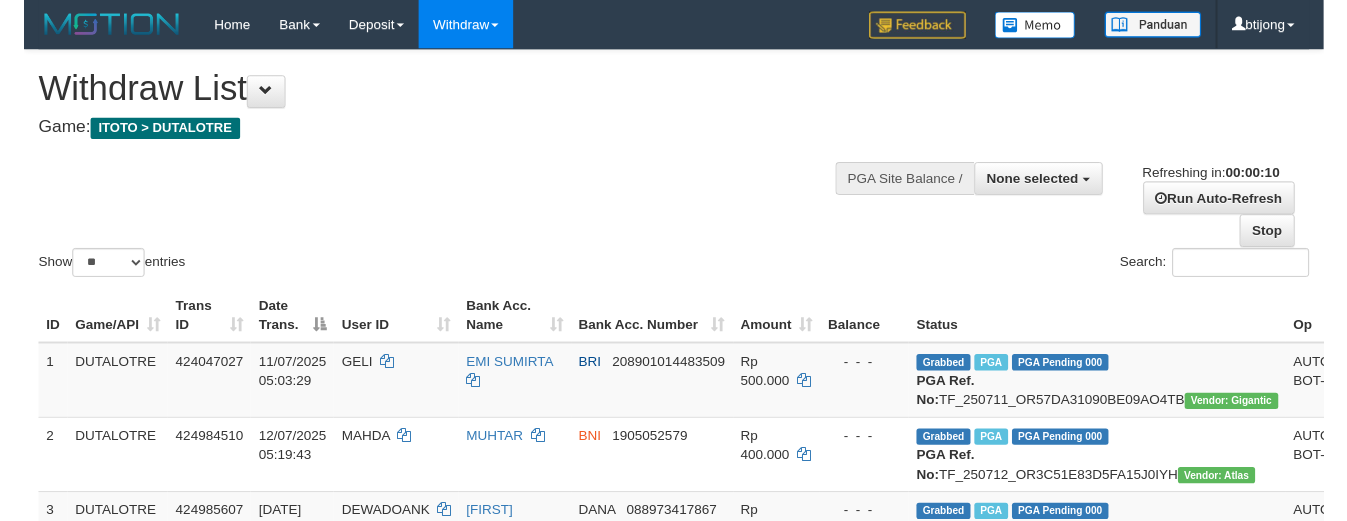 scroll, scrollTop: 0, scrollLeft: 0, axis: both 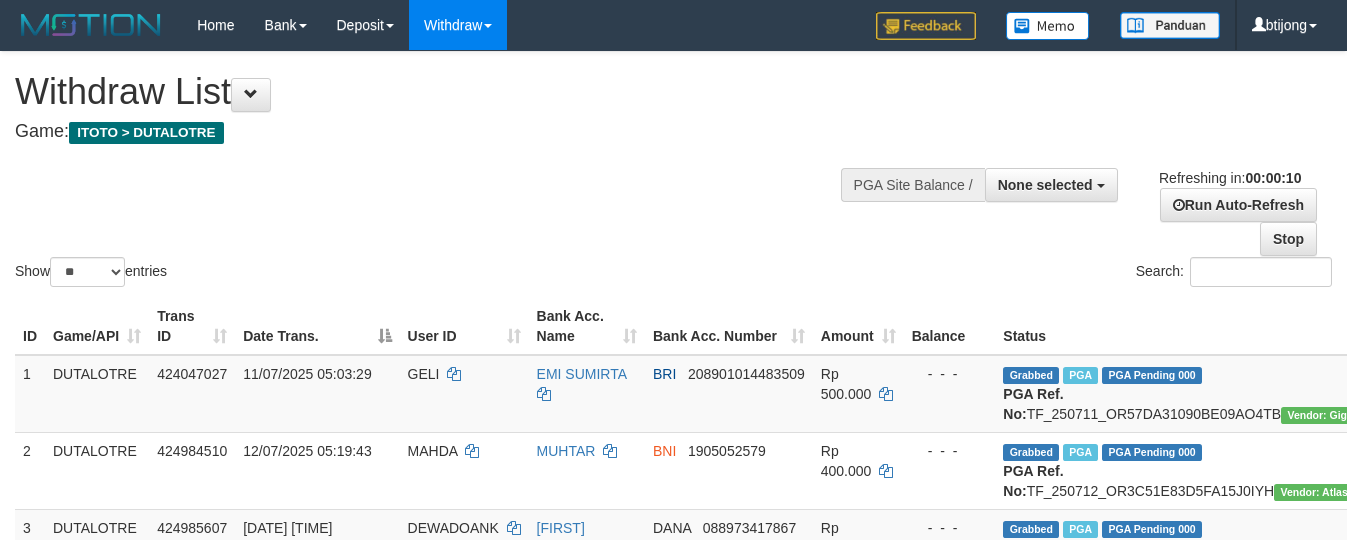 select 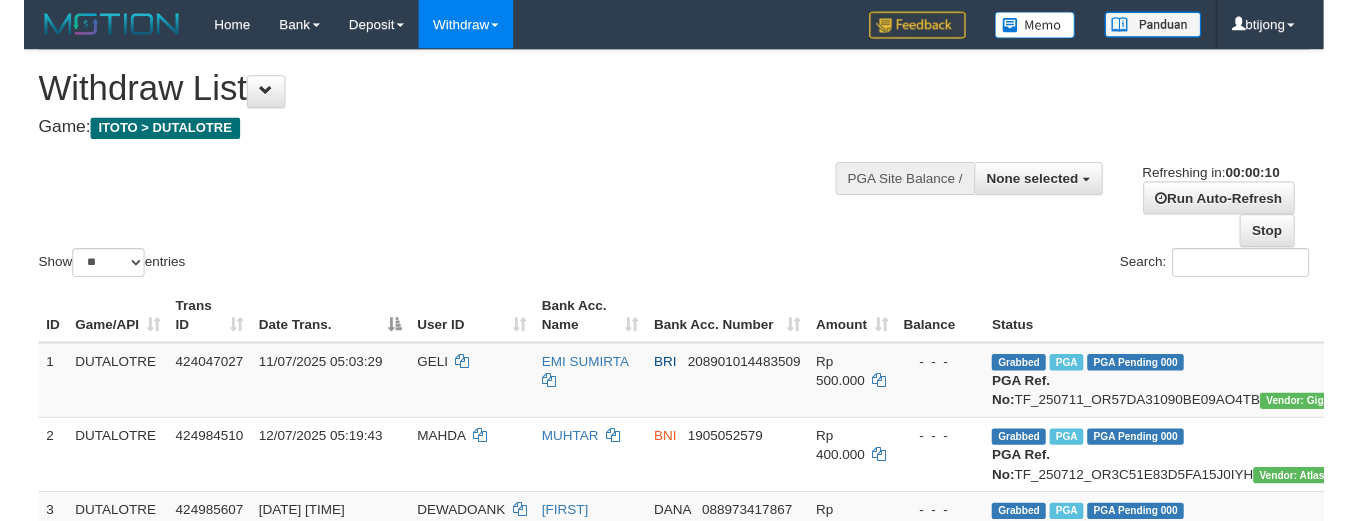 scroll, scrollTop: 0, scrollLeft: 0, axis: both 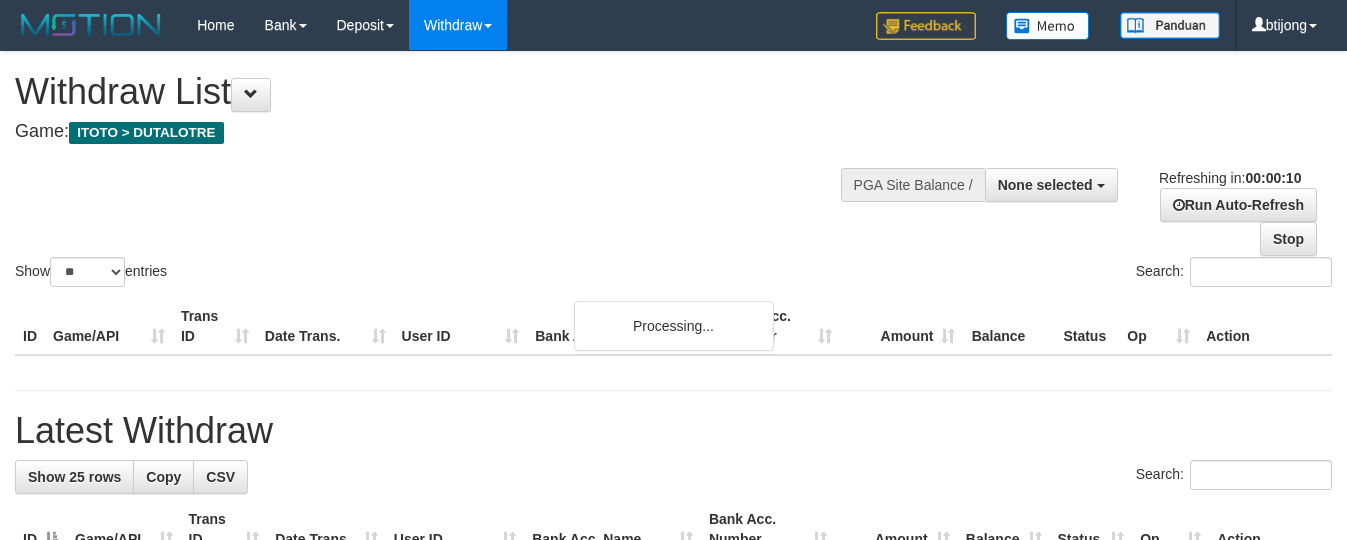 select 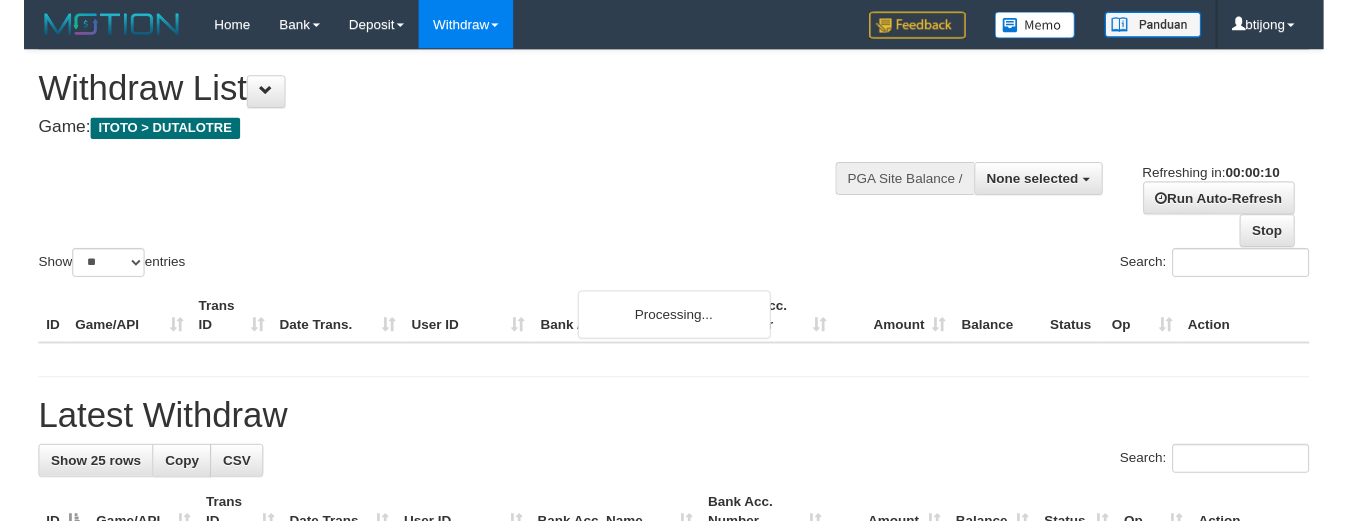 scroll, scrollTop: 0, scrollLeft: 0, axis: both 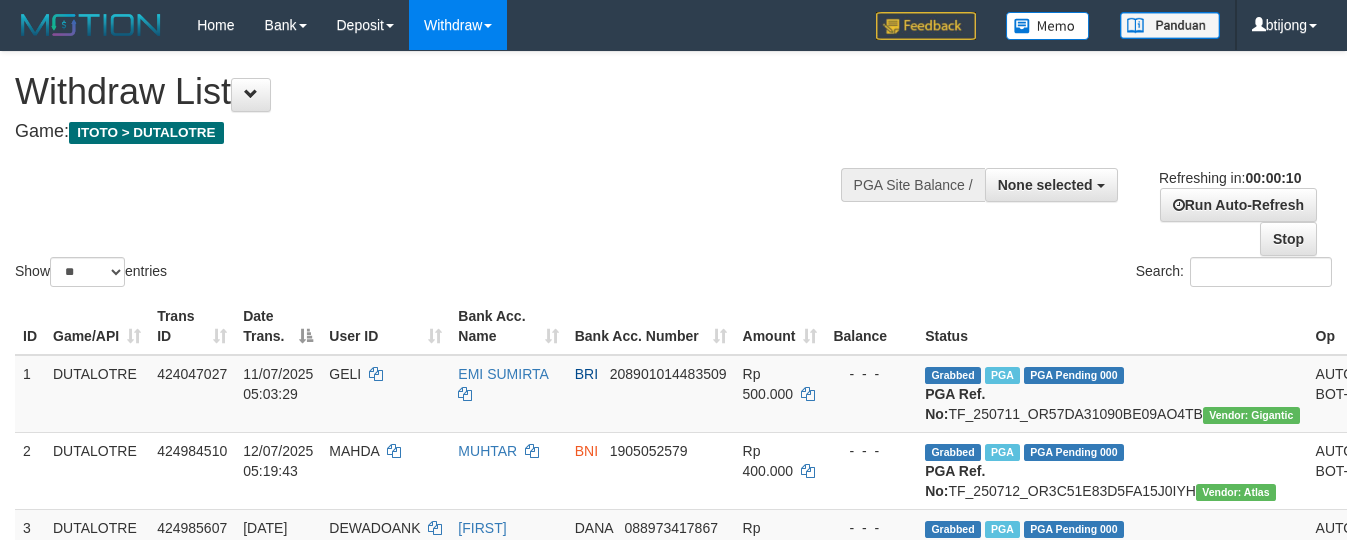 select 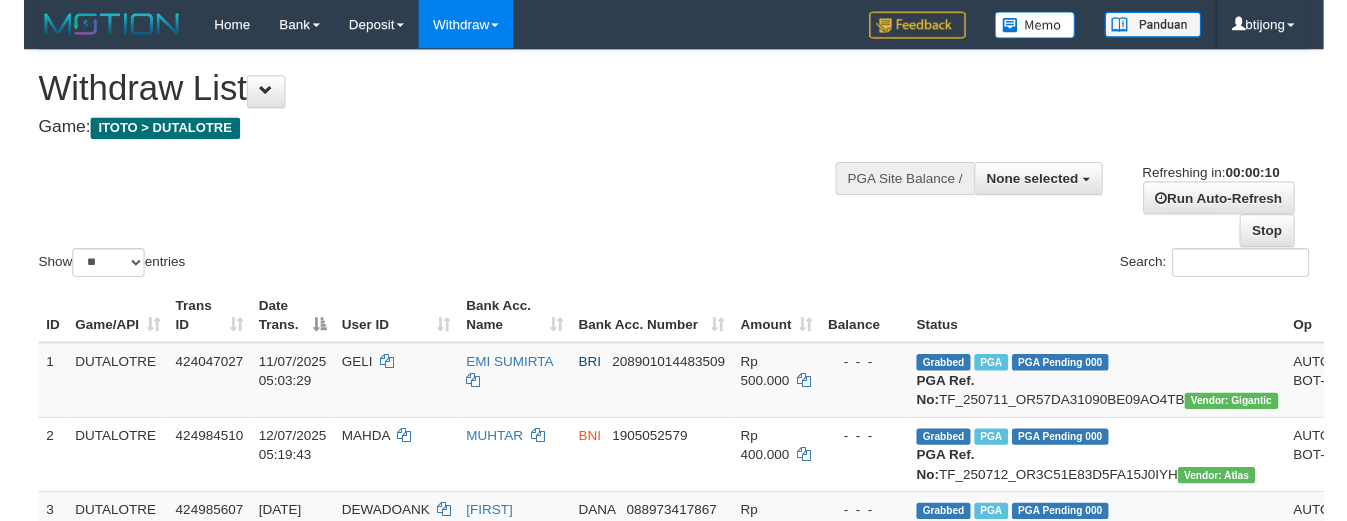 scroll, scrollTop: 0, scrollLeft: 0, axis: both 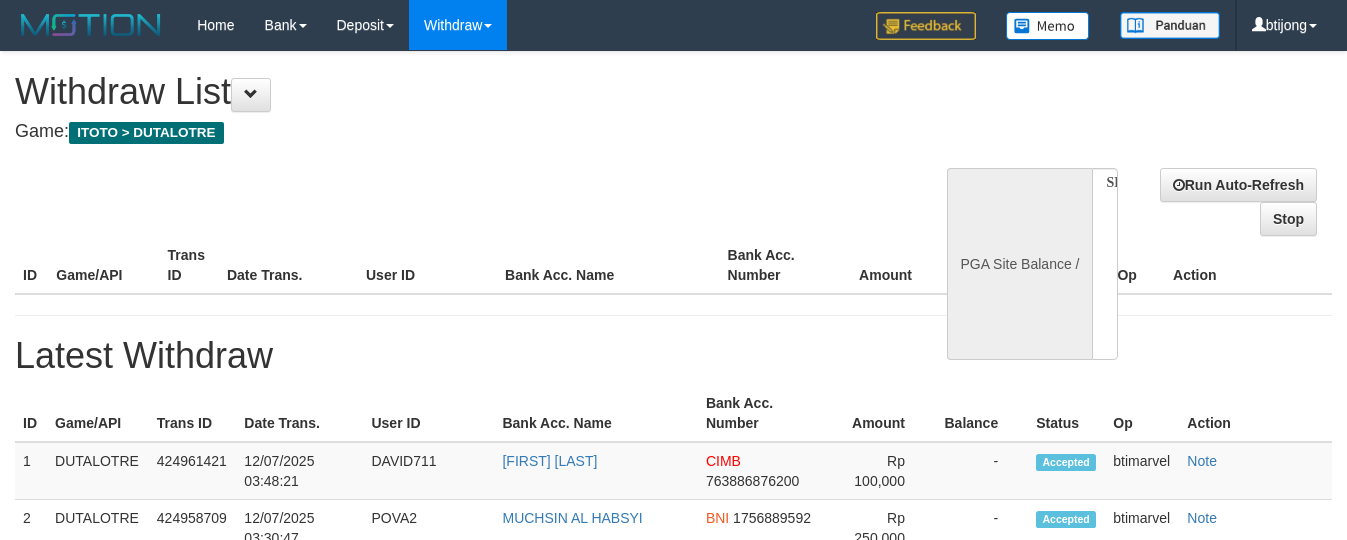 select 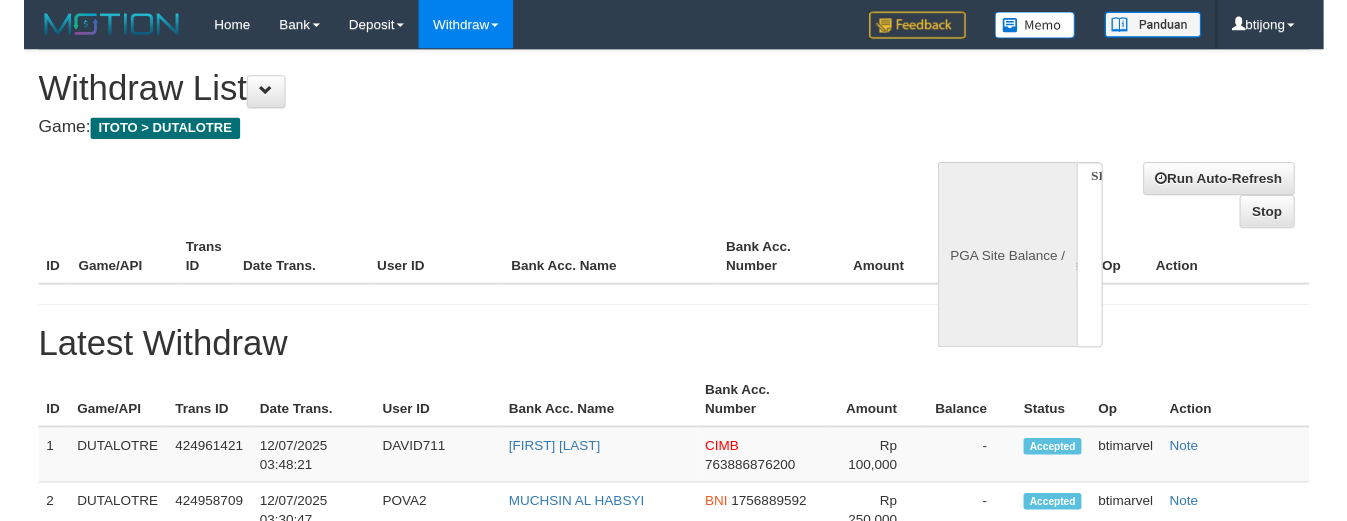 scroll, scrollTop: 0, scrollLeft: 0, axis: both 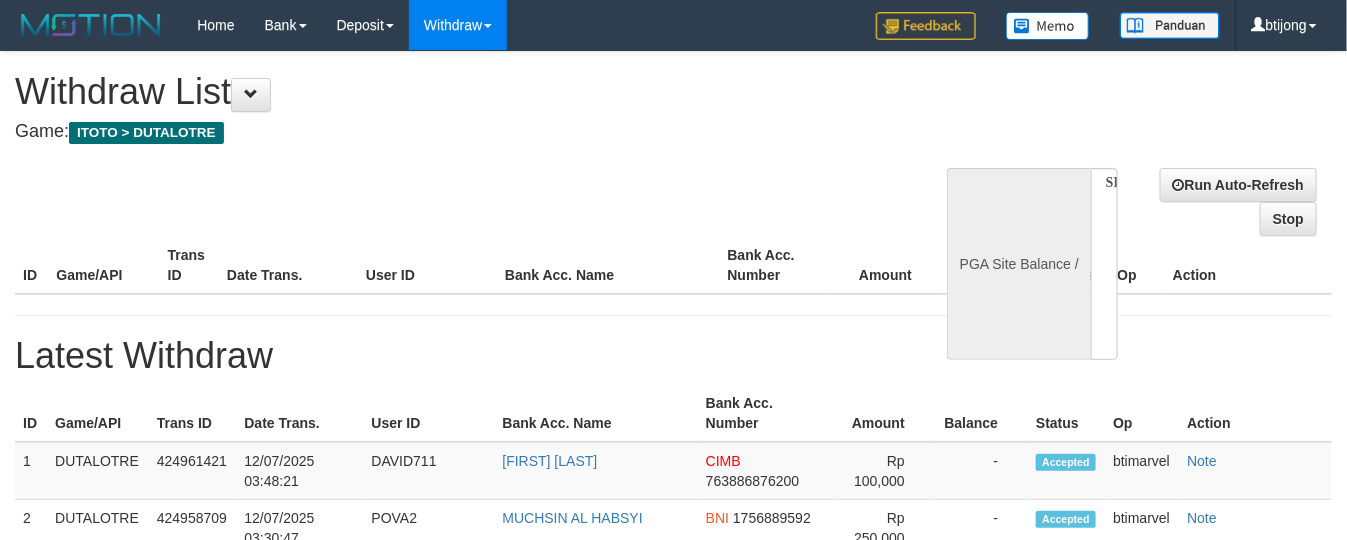 select on "**" 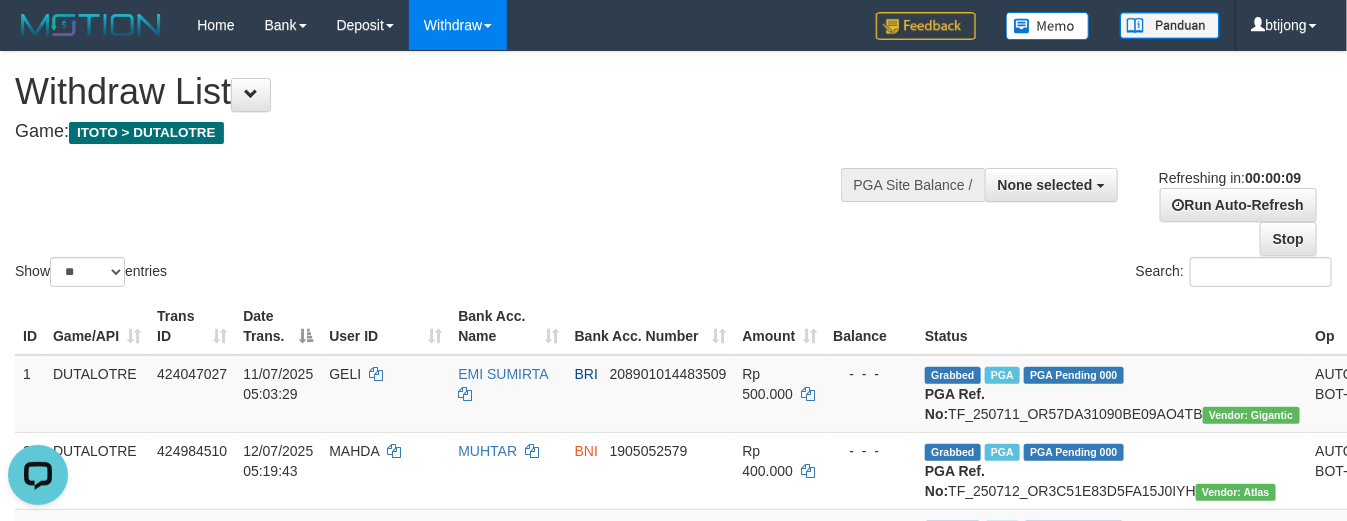 scroll, scrollTop: 0, scrollLeft: 0, axis: both 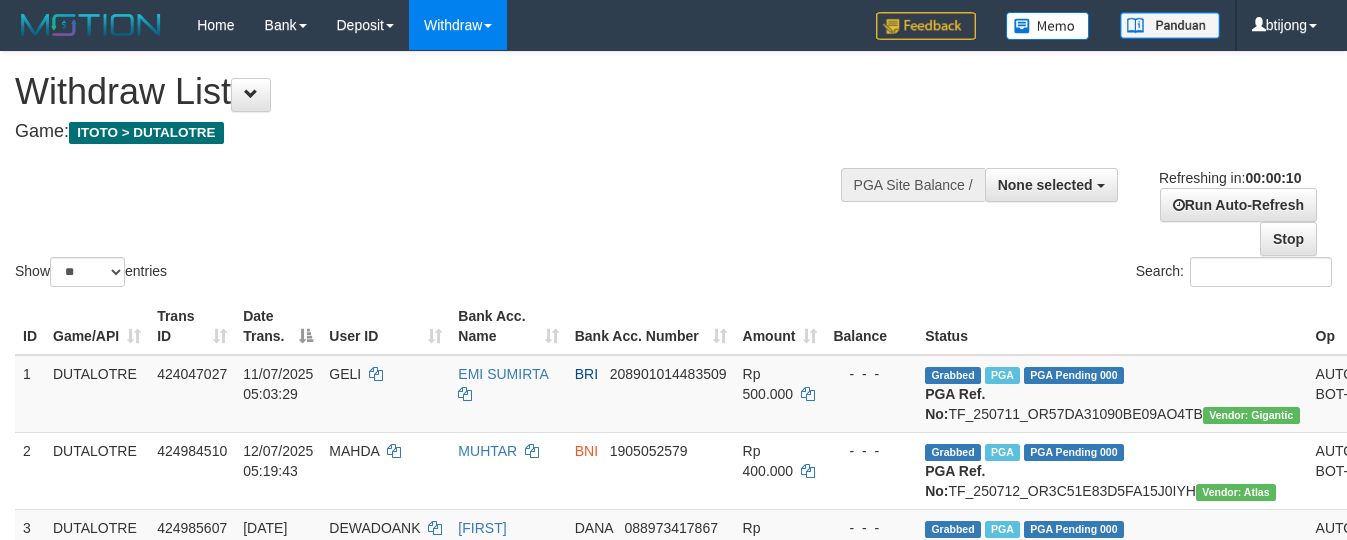 select 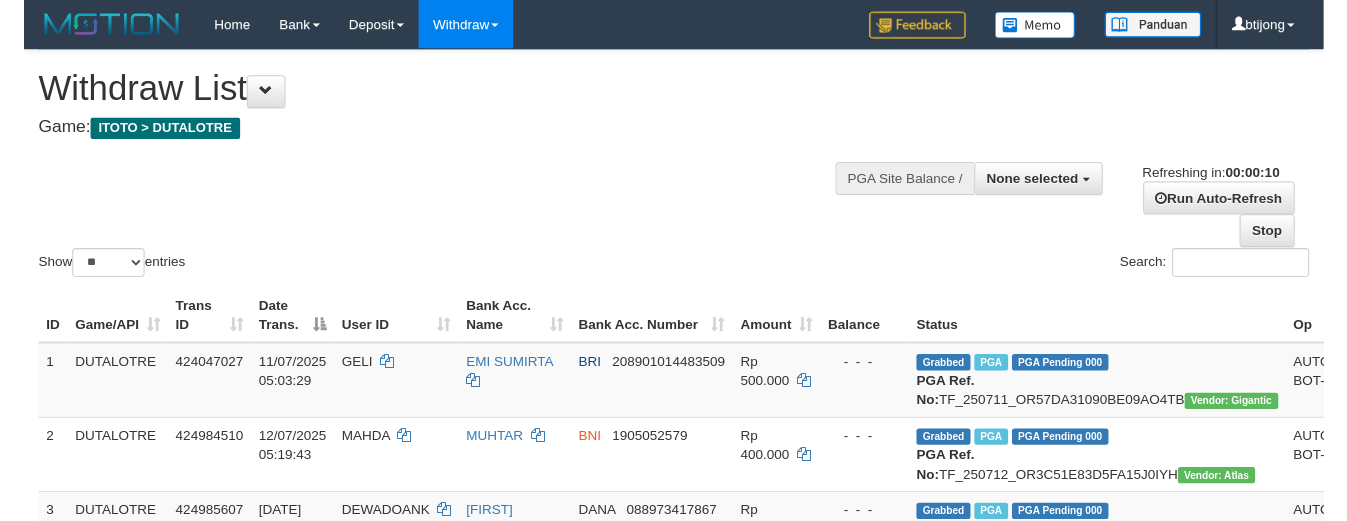 scroll, scrollTop: 0, scrollLeft: 0, axis: both 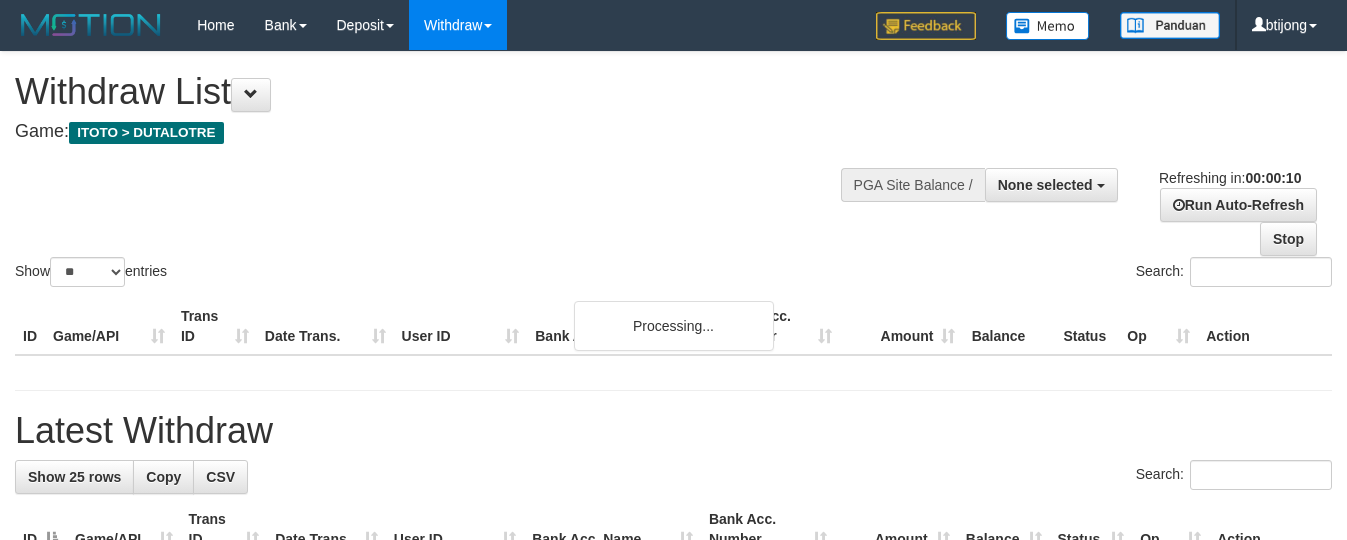select 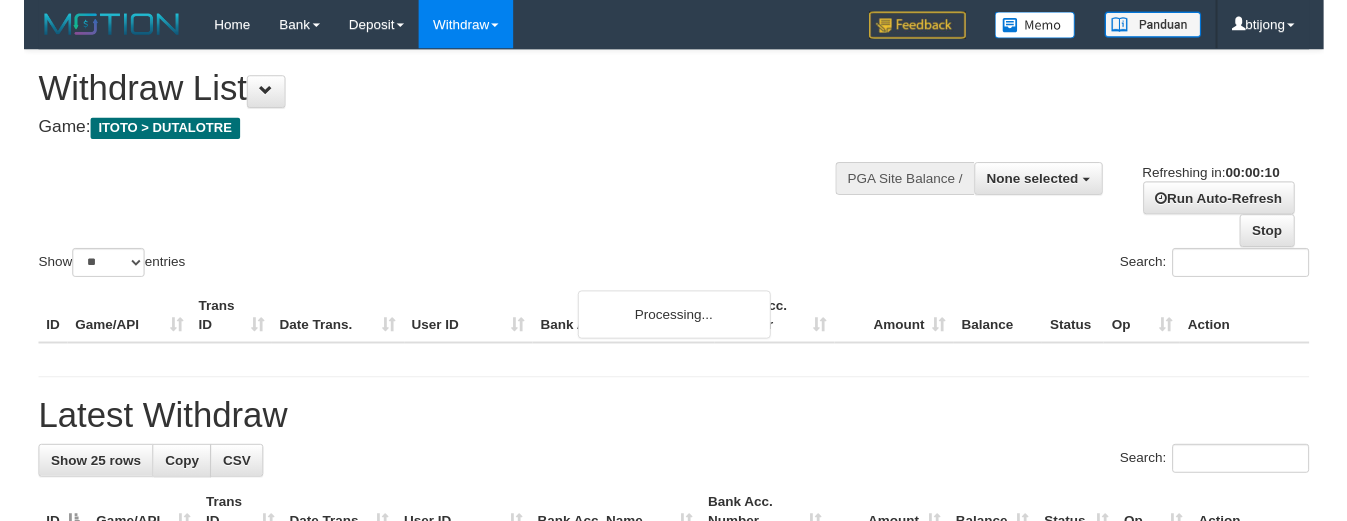 scroll, scrollTop: 0, scrollLeft: 0, axis: both 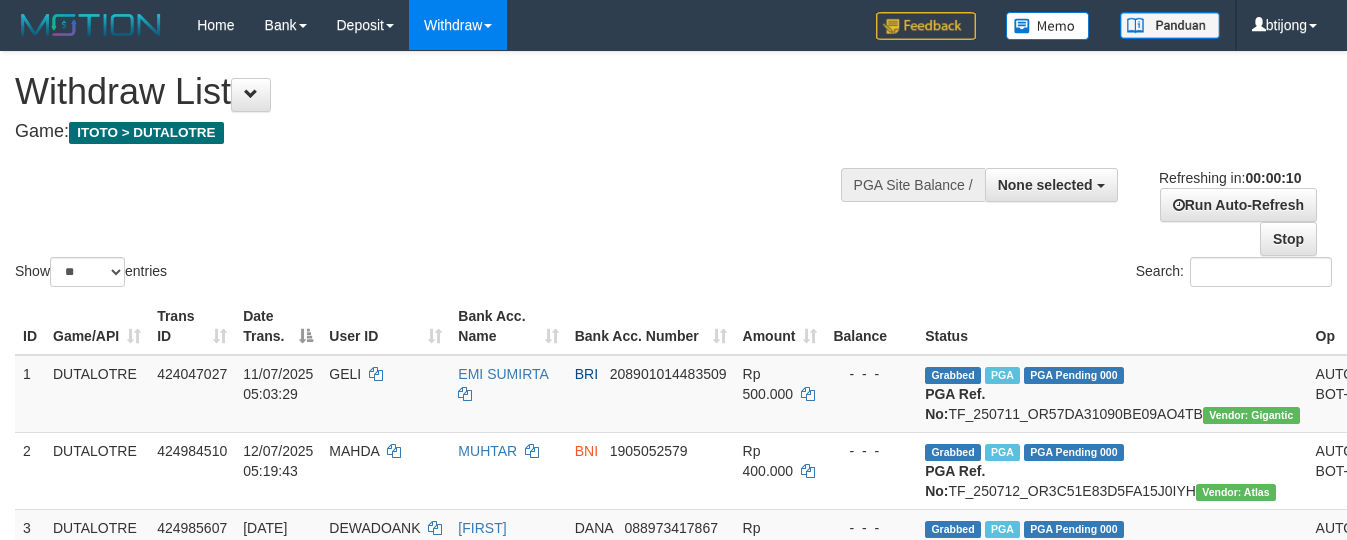 select 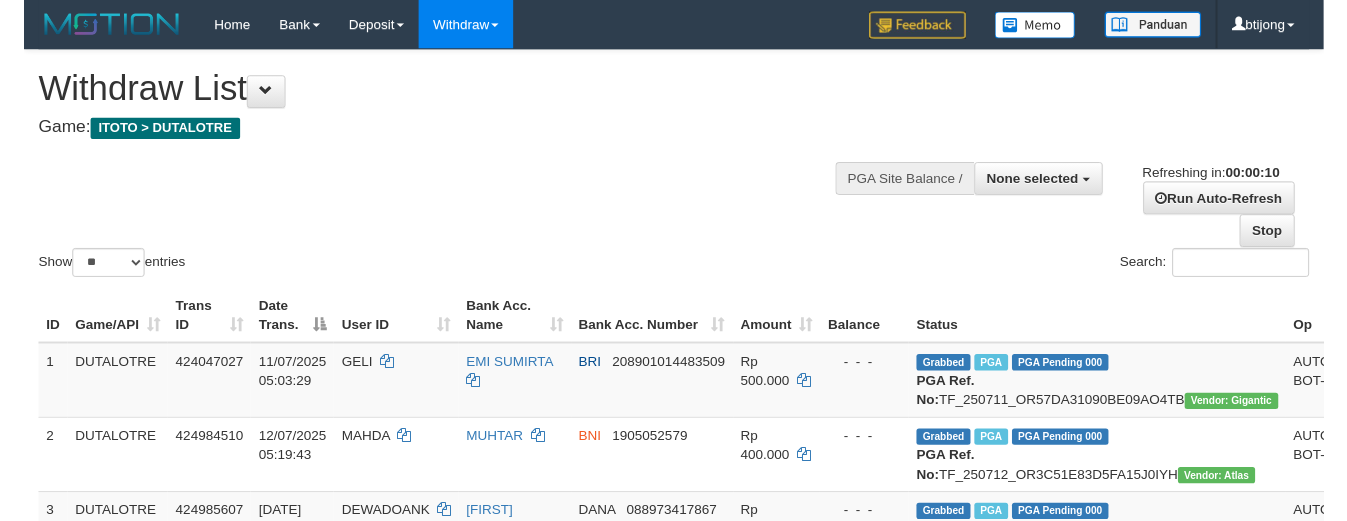 scroll, scrollTop: 0, scrollLeft: 0, axis: both 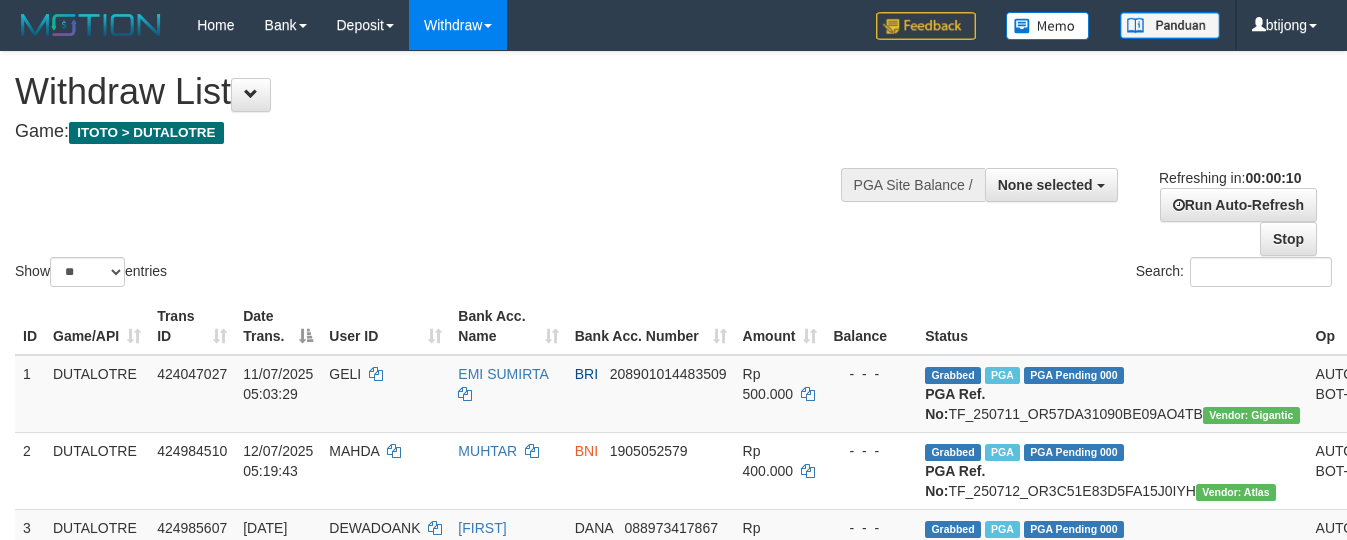 select 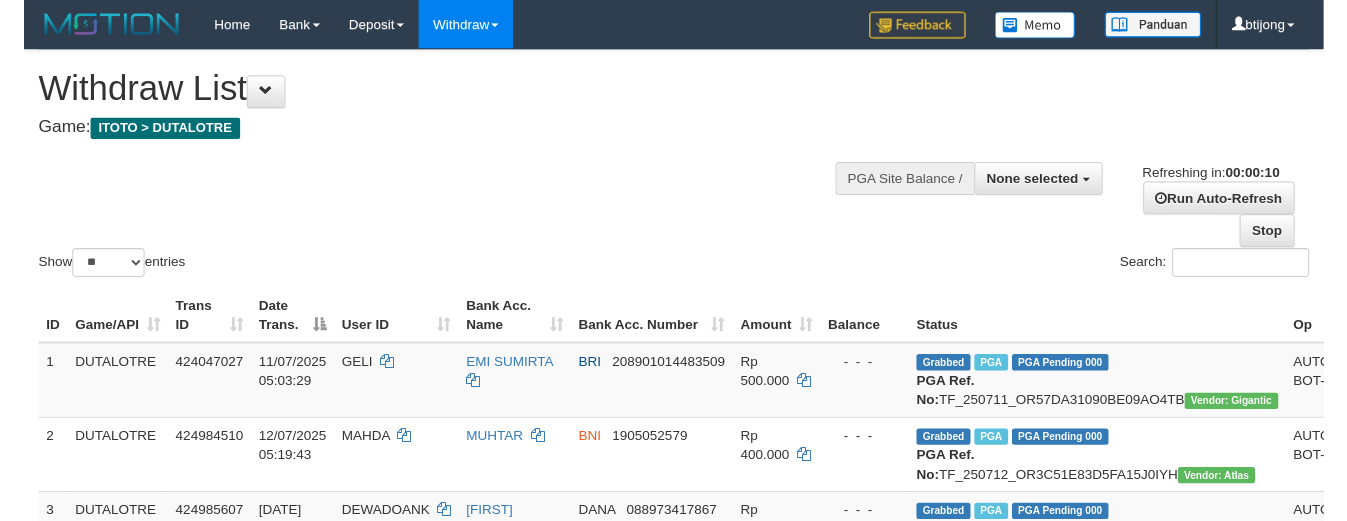 scroll, scrollTop: 0, scrollLeft: 0, axis: both 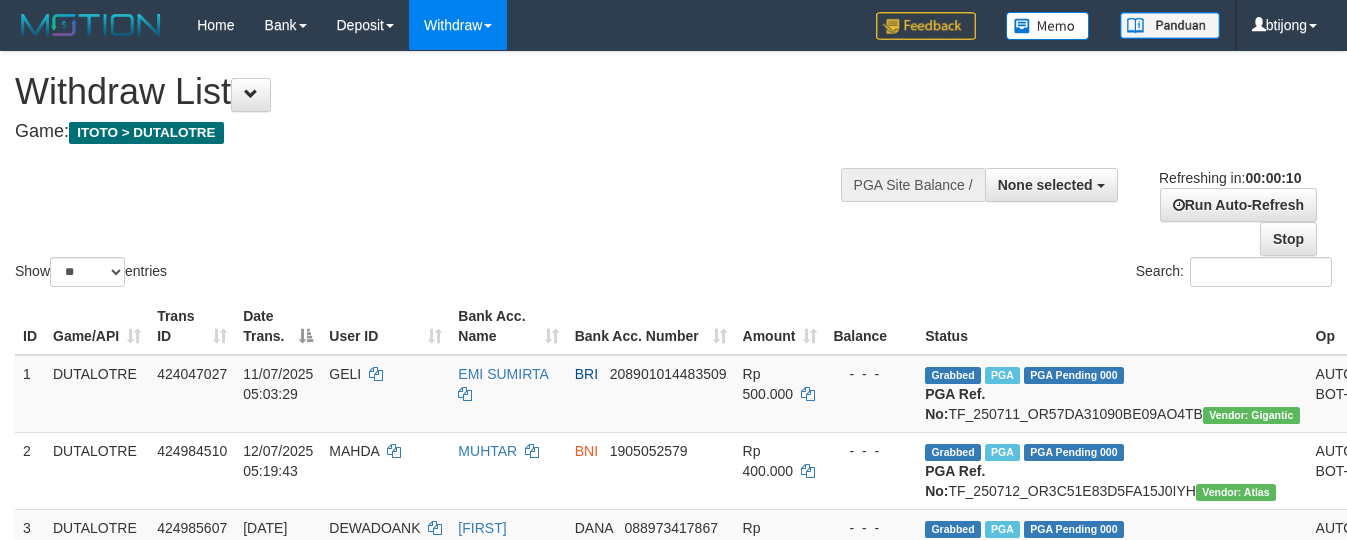 select 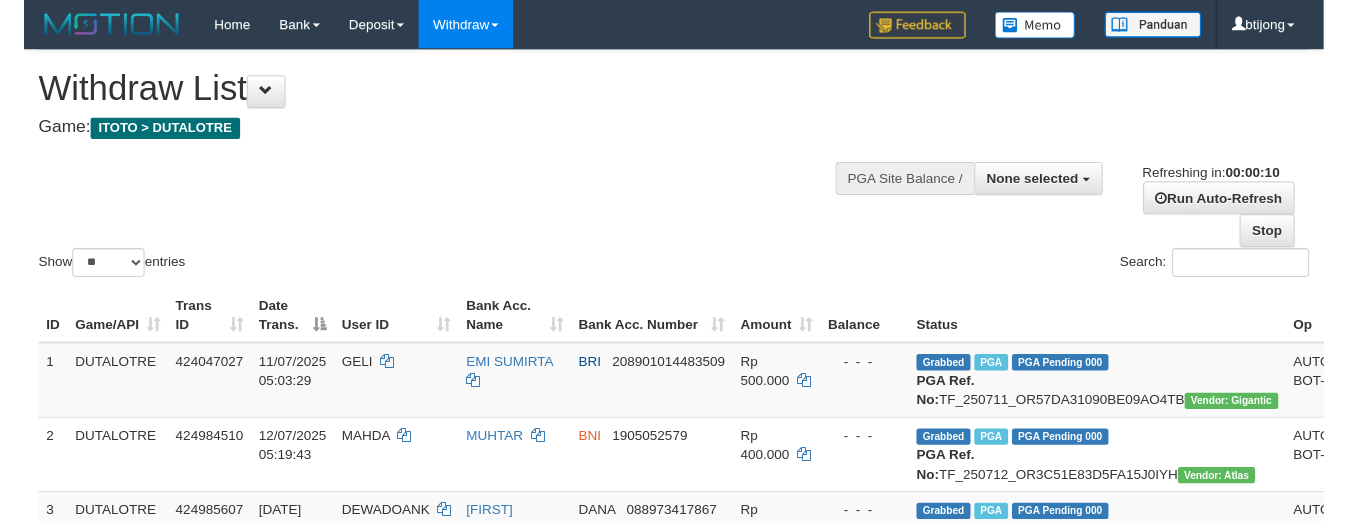 scroll, scrollTop: 0, scrollLeft: 0, axis: both 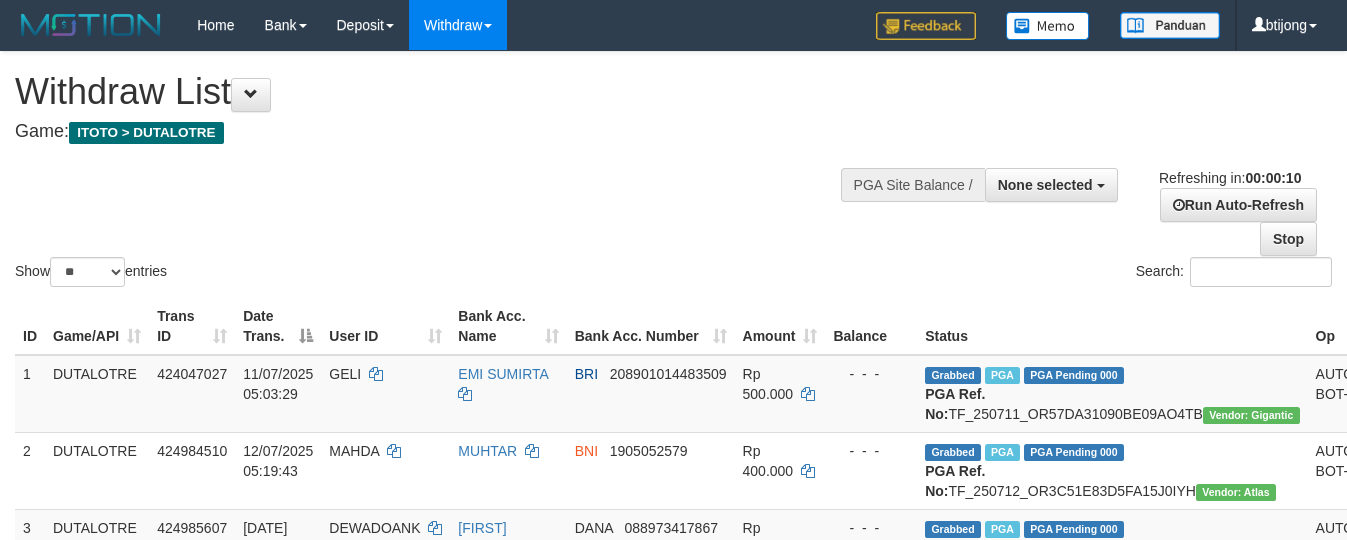 select 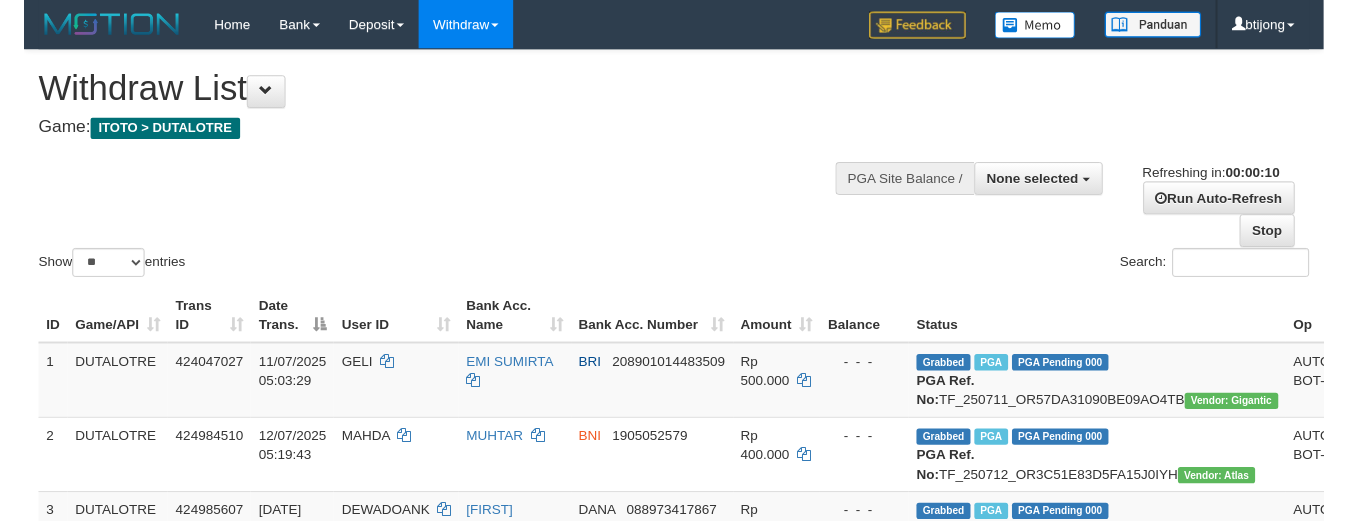 scroll, scrollTop: 0, scrollLeft: 0, axis: both 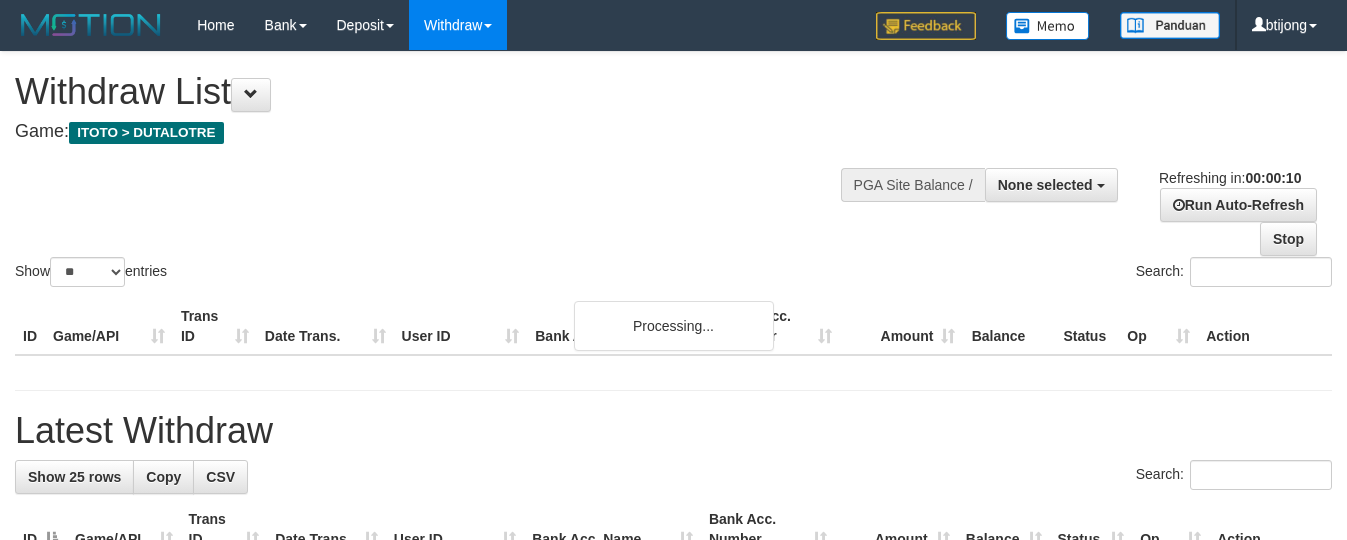 select 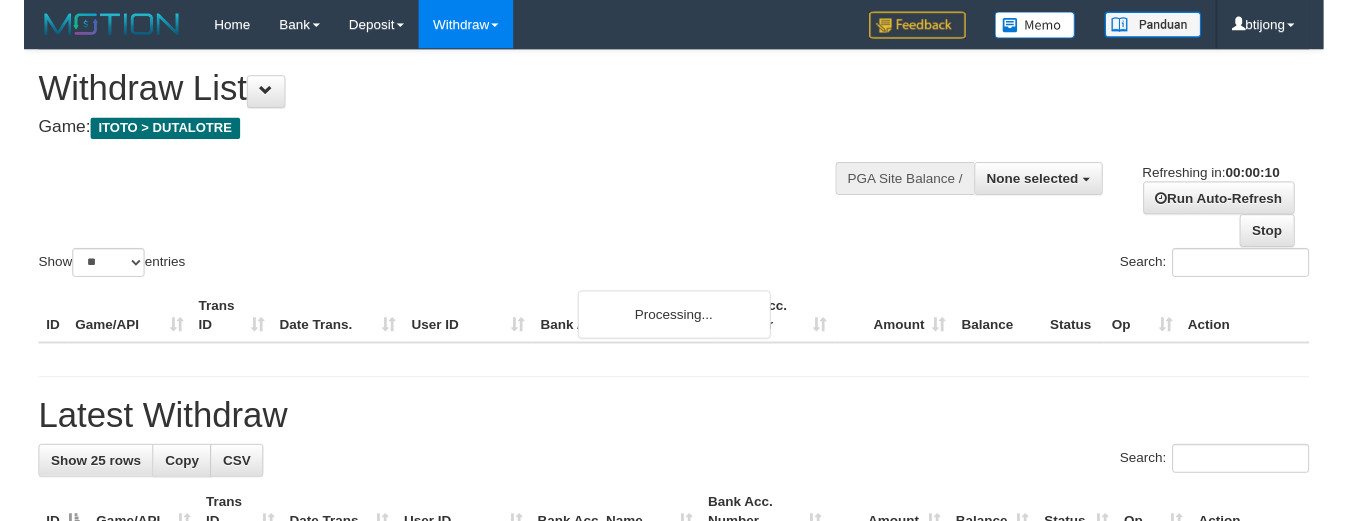 scroll, scrollTop: 0, scrollLeft: 0, axis: both 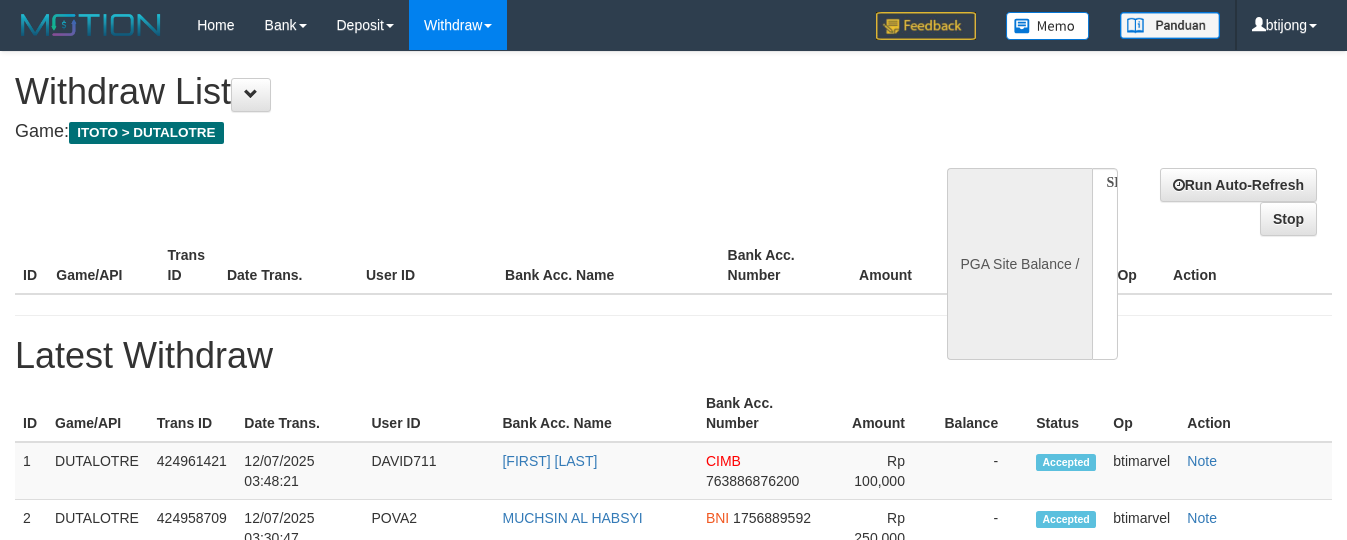 select 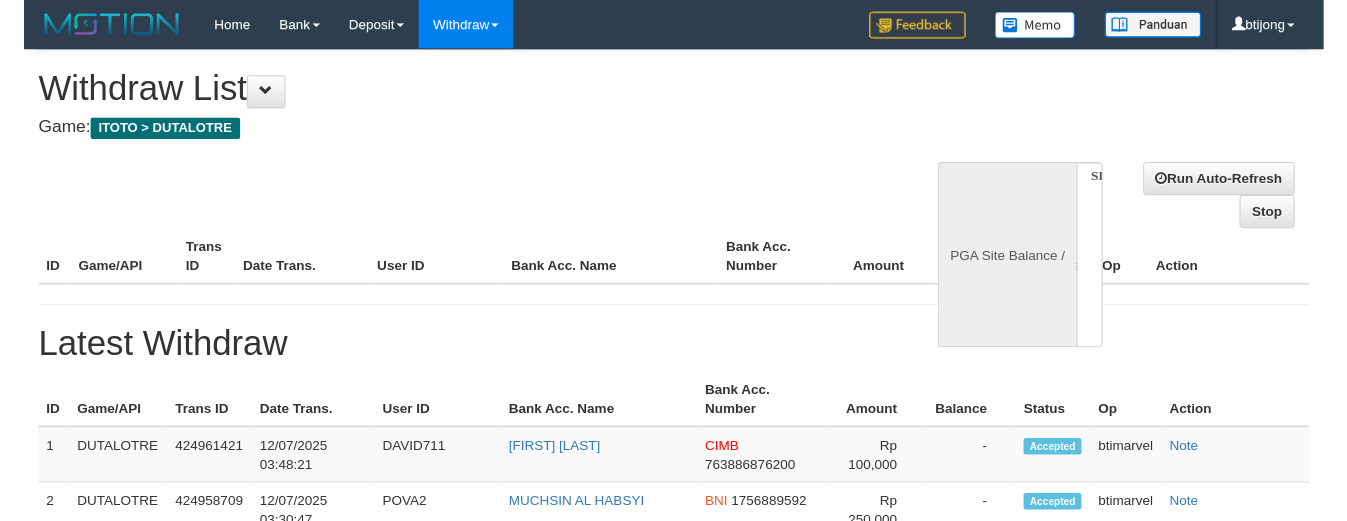 scroll, scrollTop: 0, scrollLeft: 0, axis: both 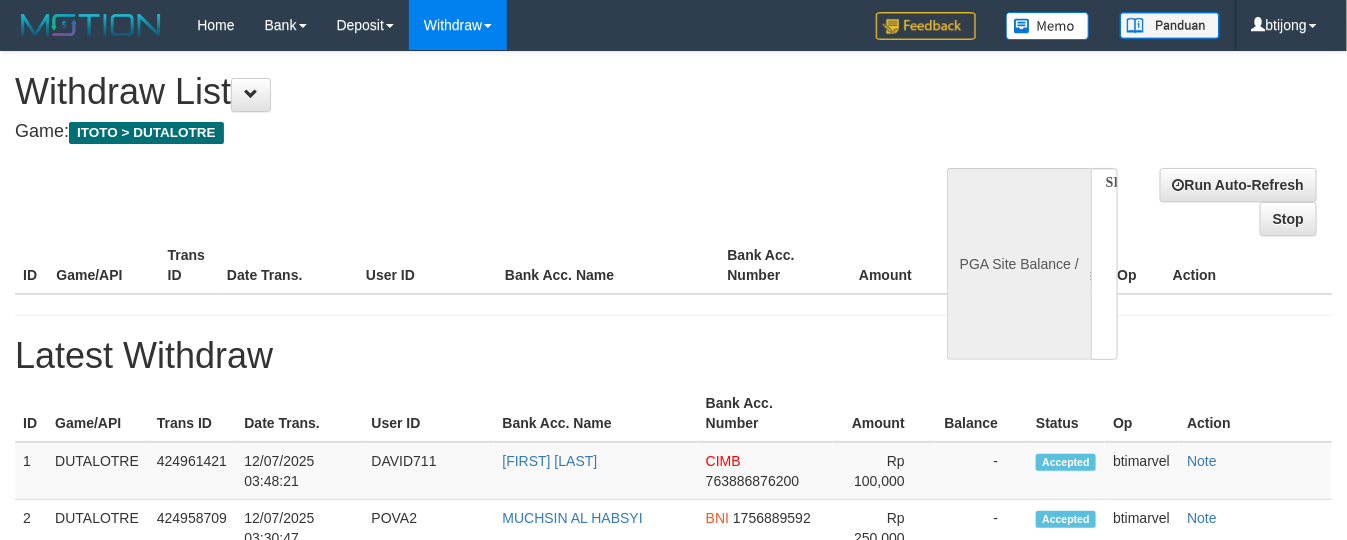 select on "**" 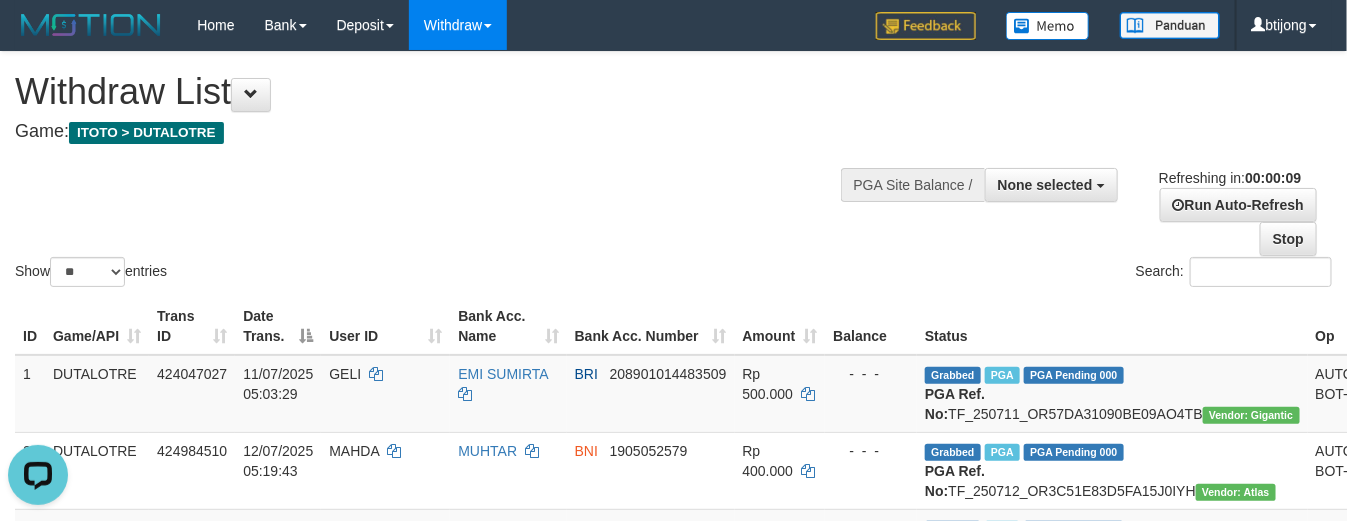 scroll, scrollTop: 0, scrollLeft: 0, axis: both 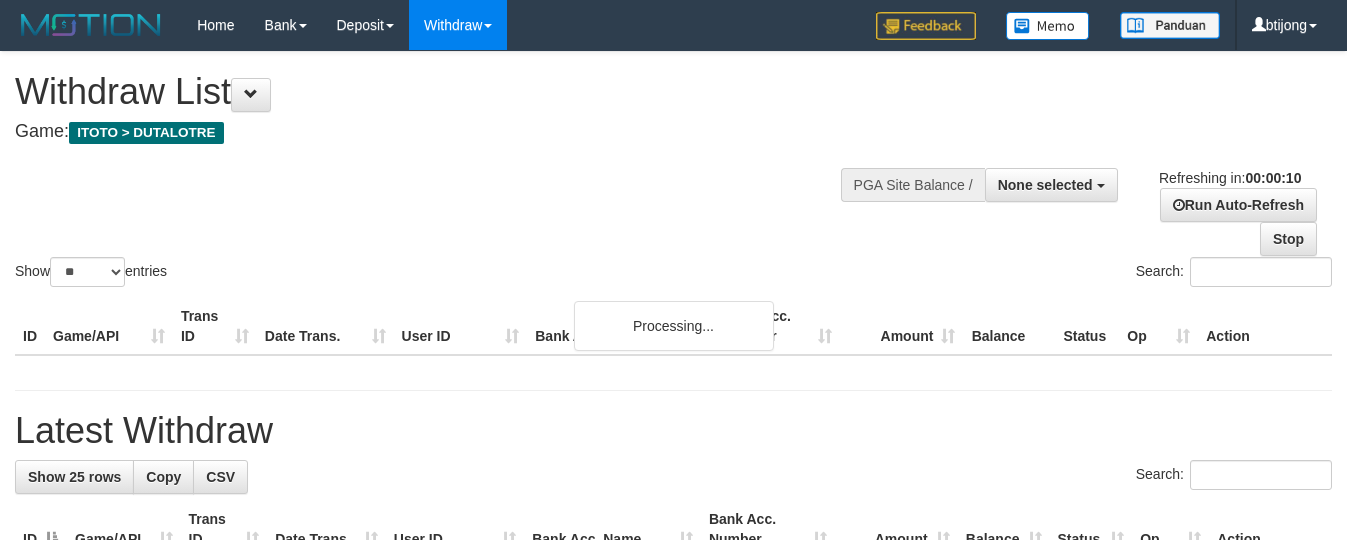 select 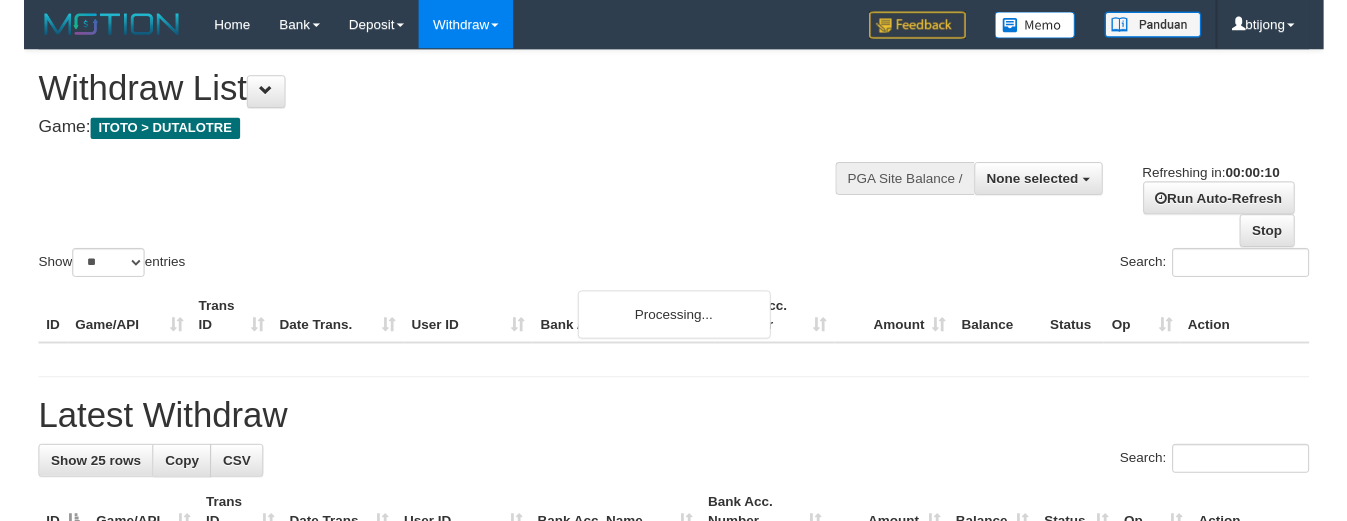scroll, scrollTop: 0, scrollLeft: 0, axis: both 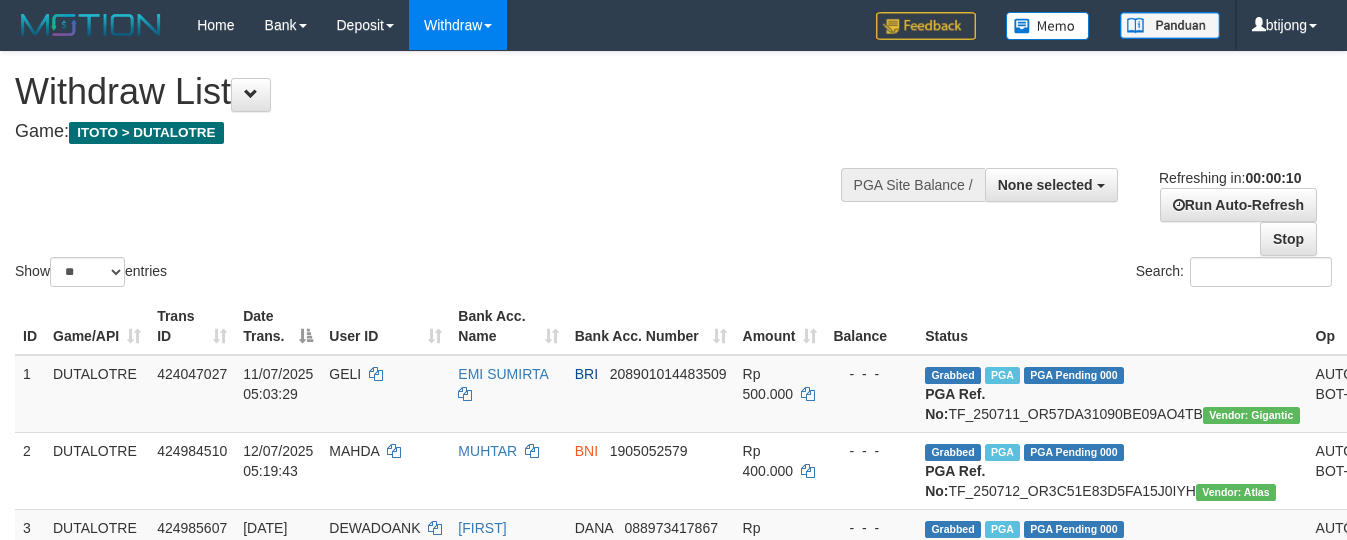 select 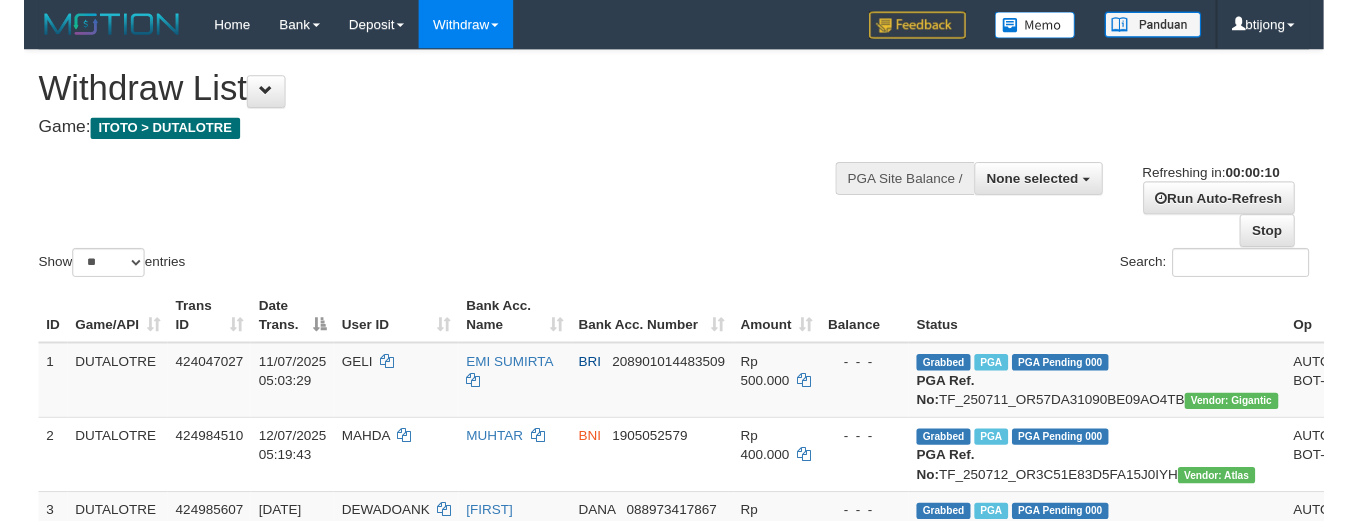 scroll, scrollTop: 0, scrollLeft: 0, axis: both 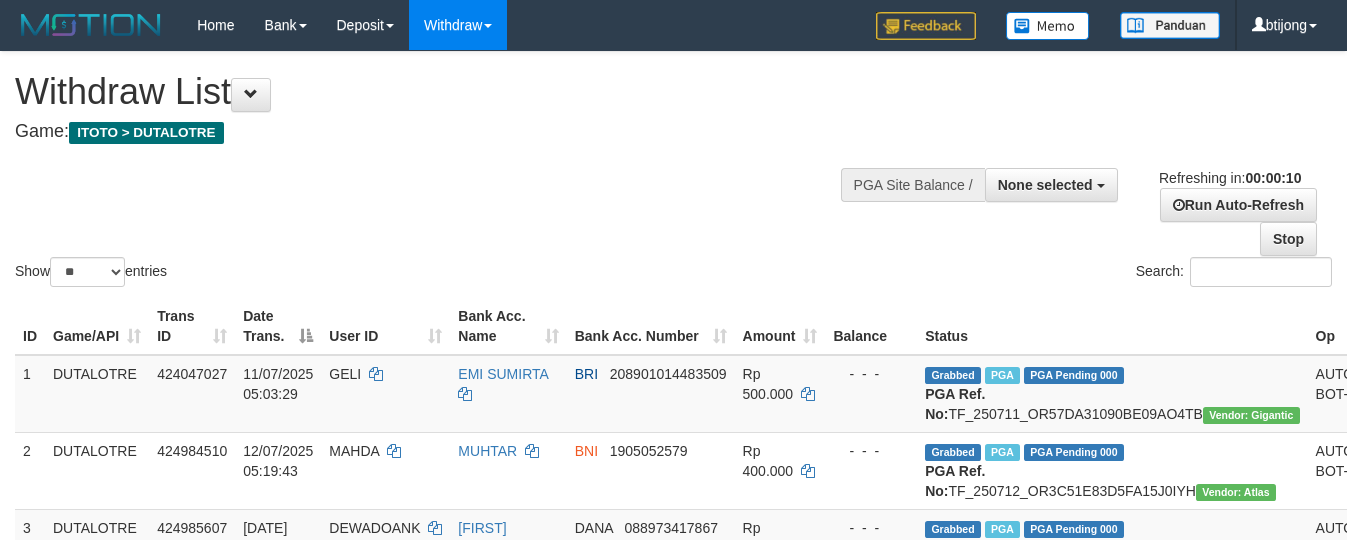 select 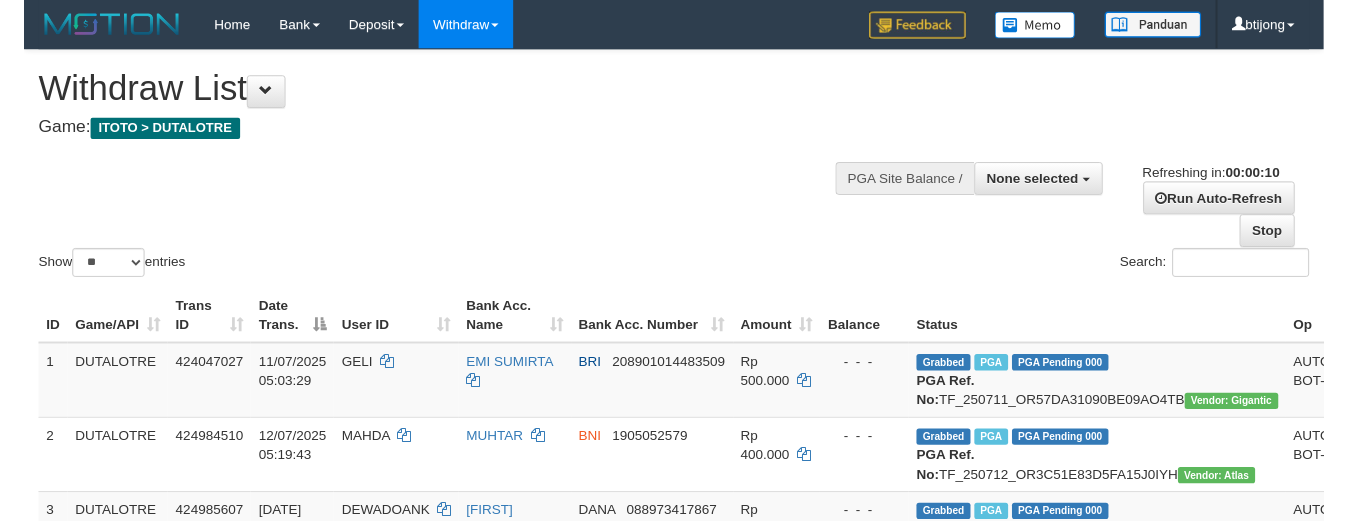 scroll, scrollTop: 0, scrollLeft: 0, axis: both 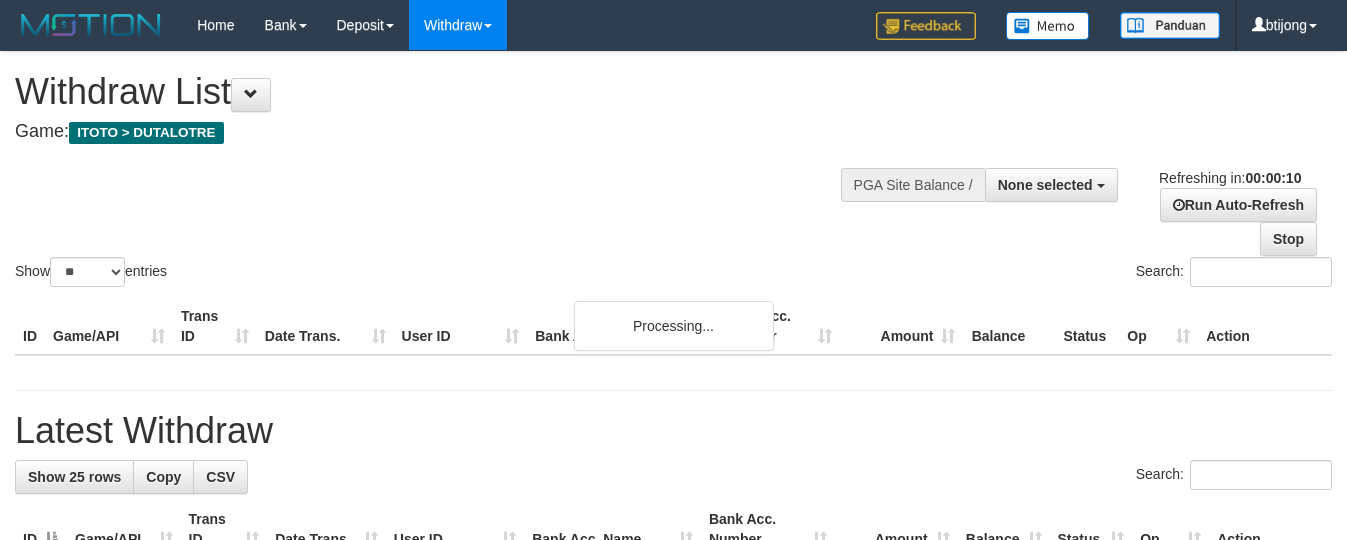 select 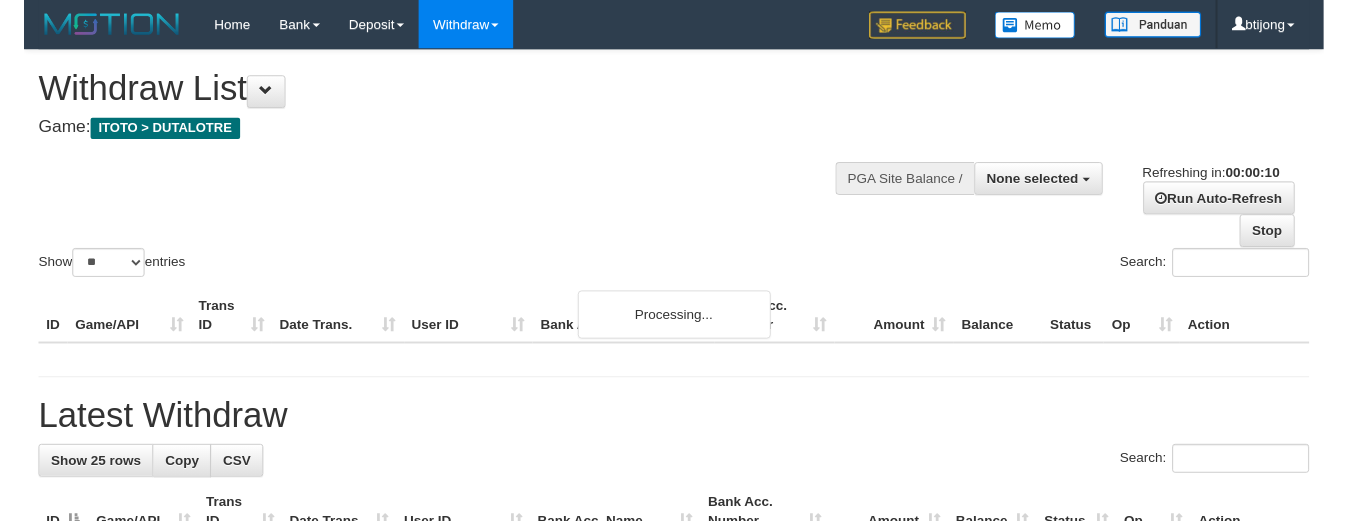 scroll, scrollTop: 0, scrollLeft: 0, axis: both 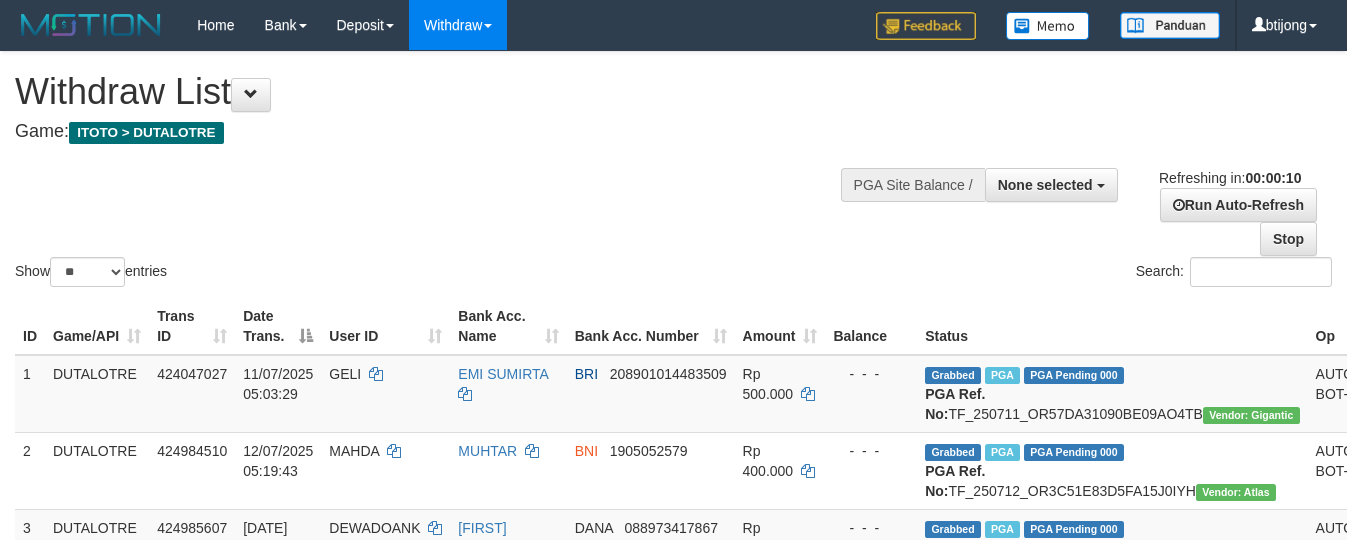 select 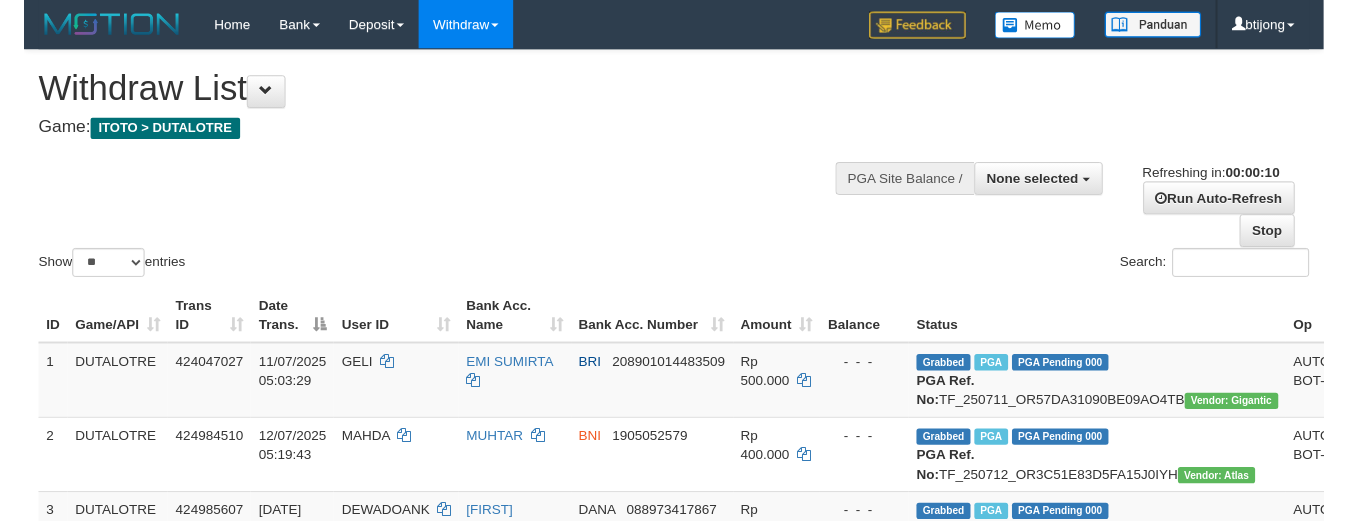 scroll, scrollTop: 0, scrollLeft: 0, axis: both 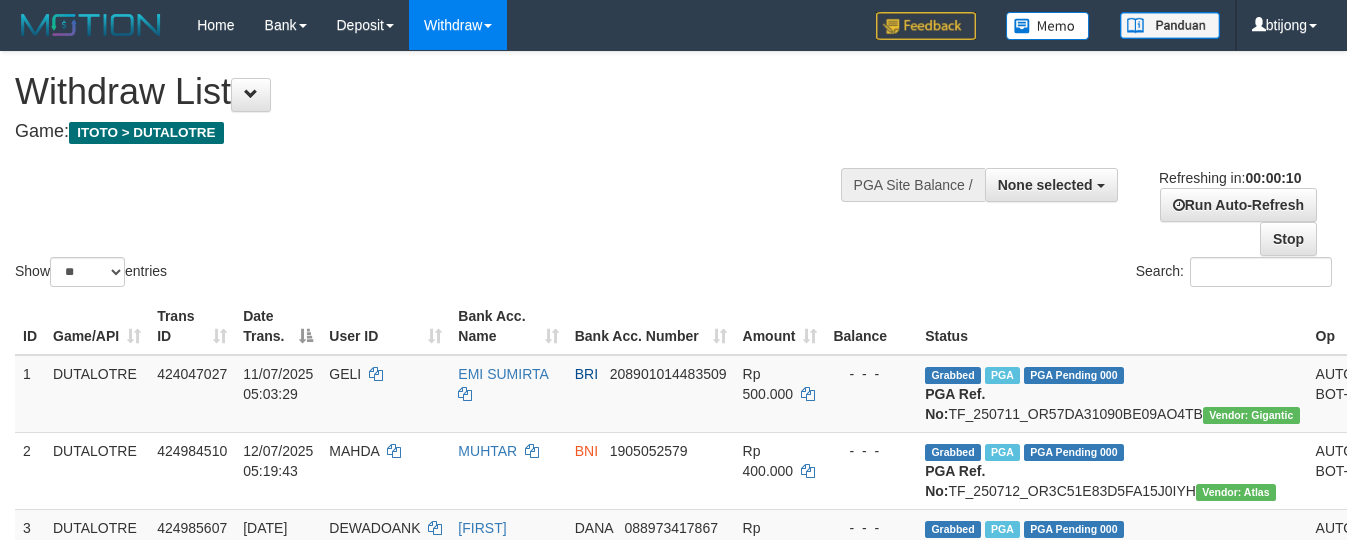 select 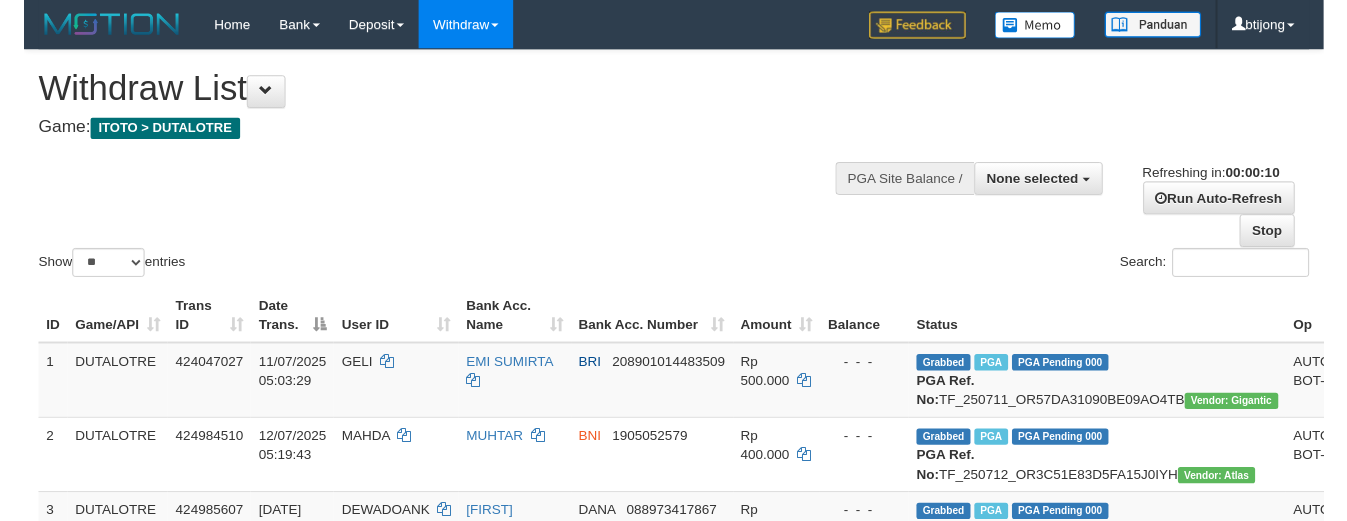 scroll, scrollTop: 0, scrollLeft: 0, axis: both 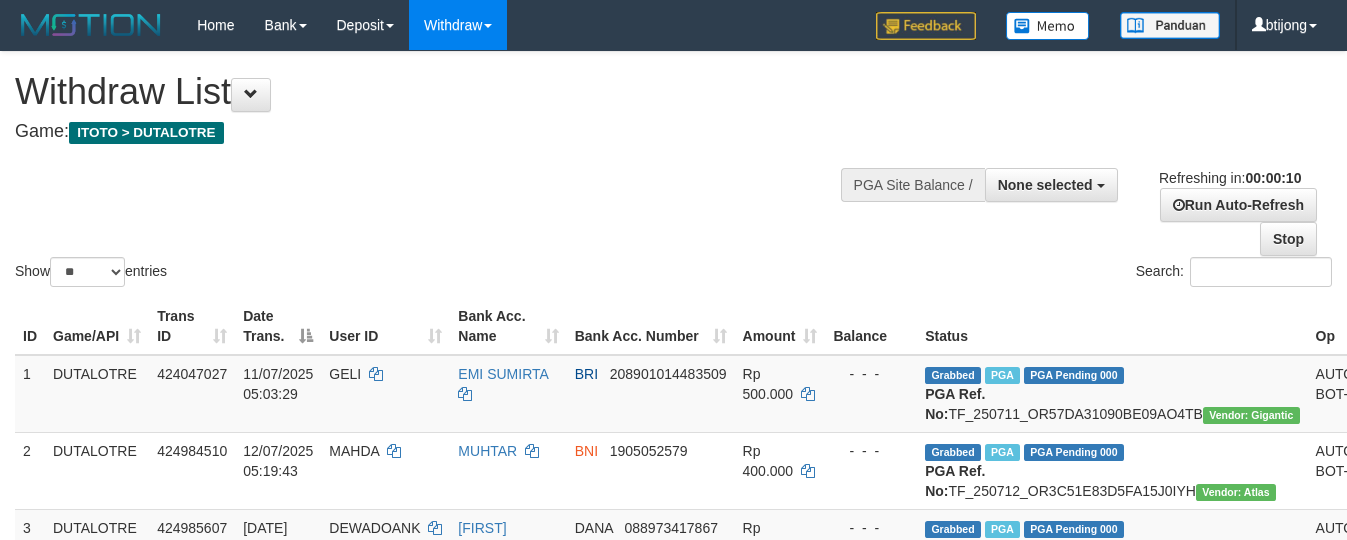 select 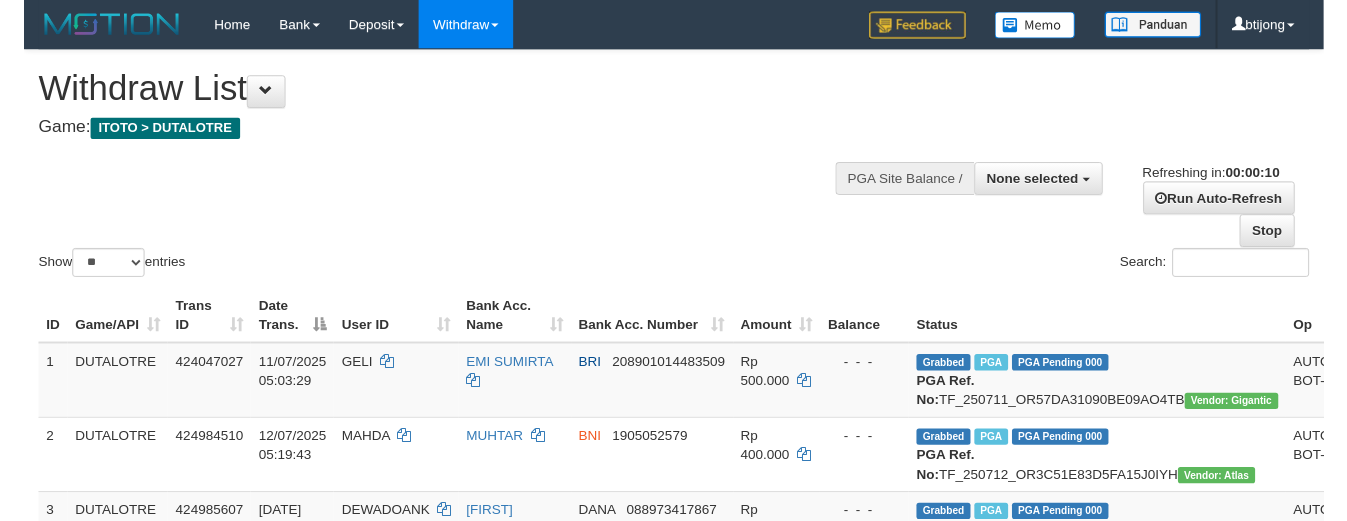scroll, scrollTop: 0, scrollLeft: 0, axis: both 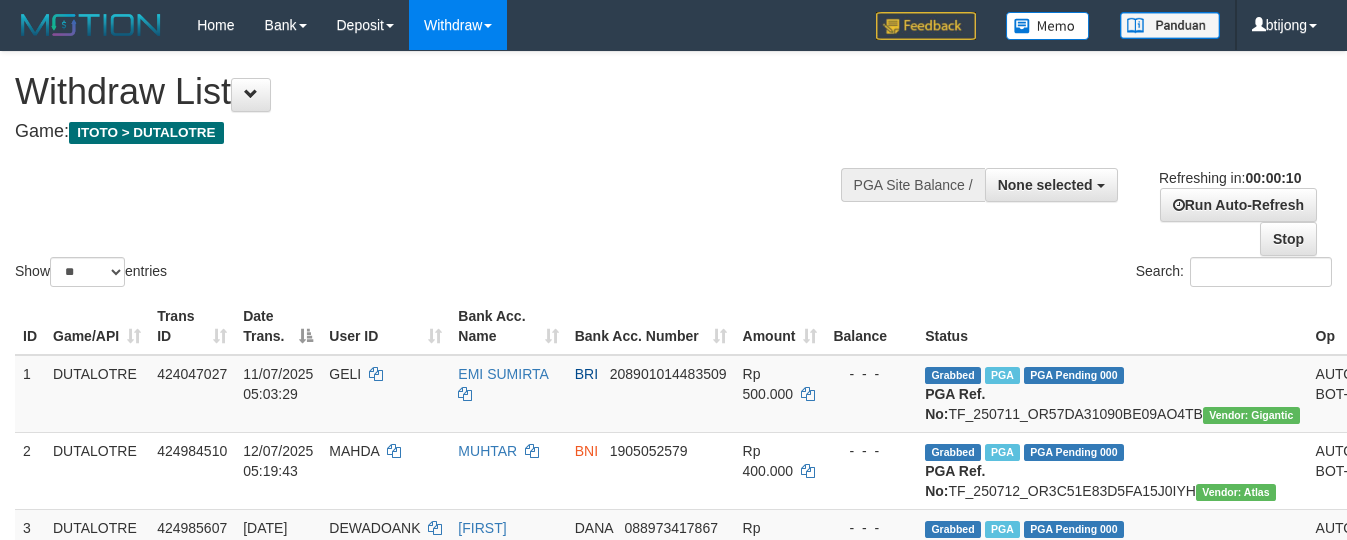select 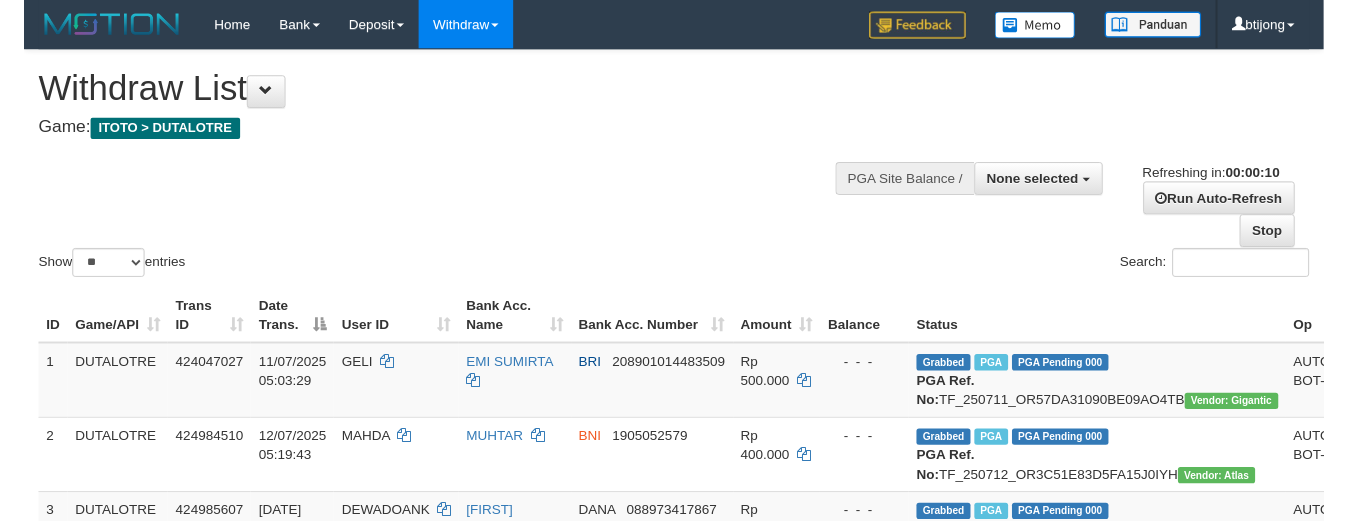 scroll, scrollTop: 0, scrollLeft: 0, axis: both 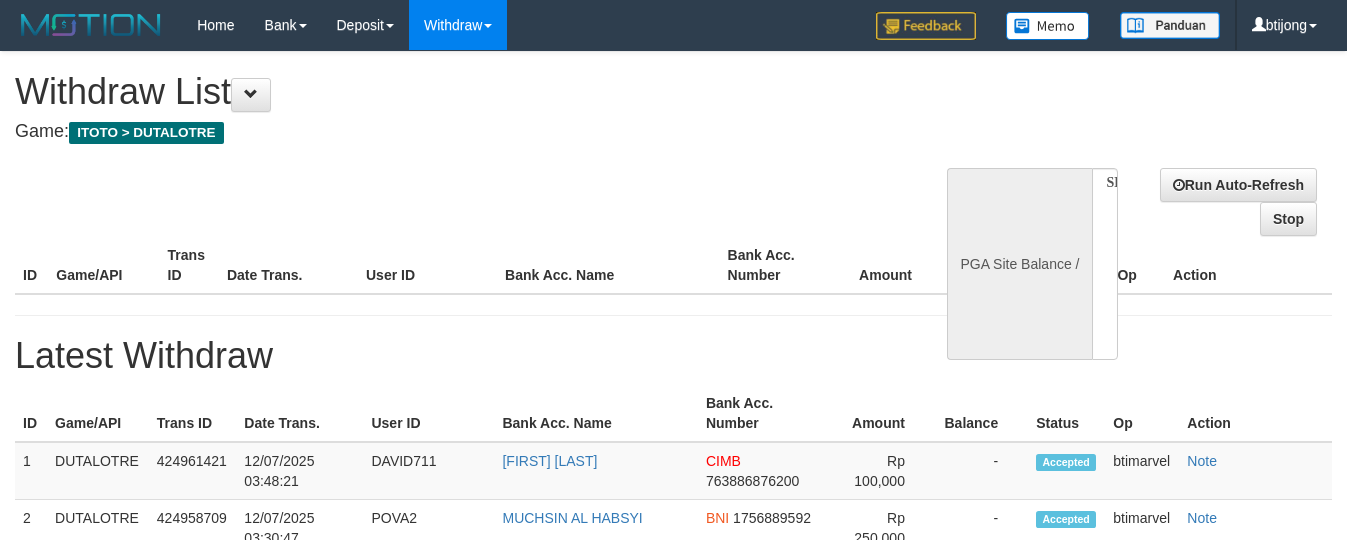 select 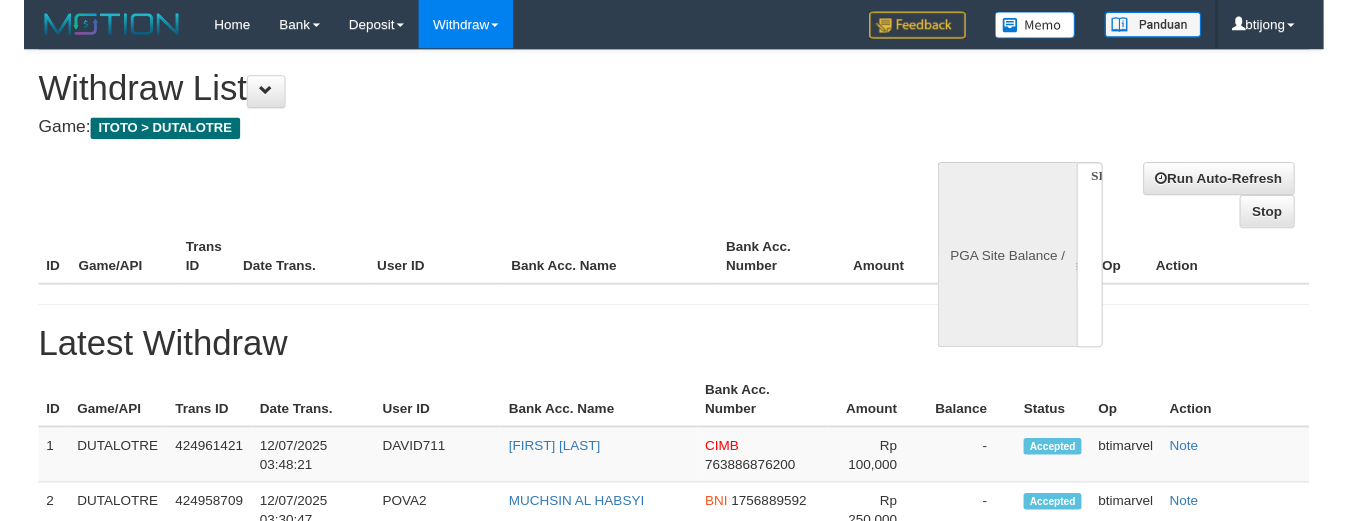scroll, scrollTop: 0, scrollLeft: 0, axis: both 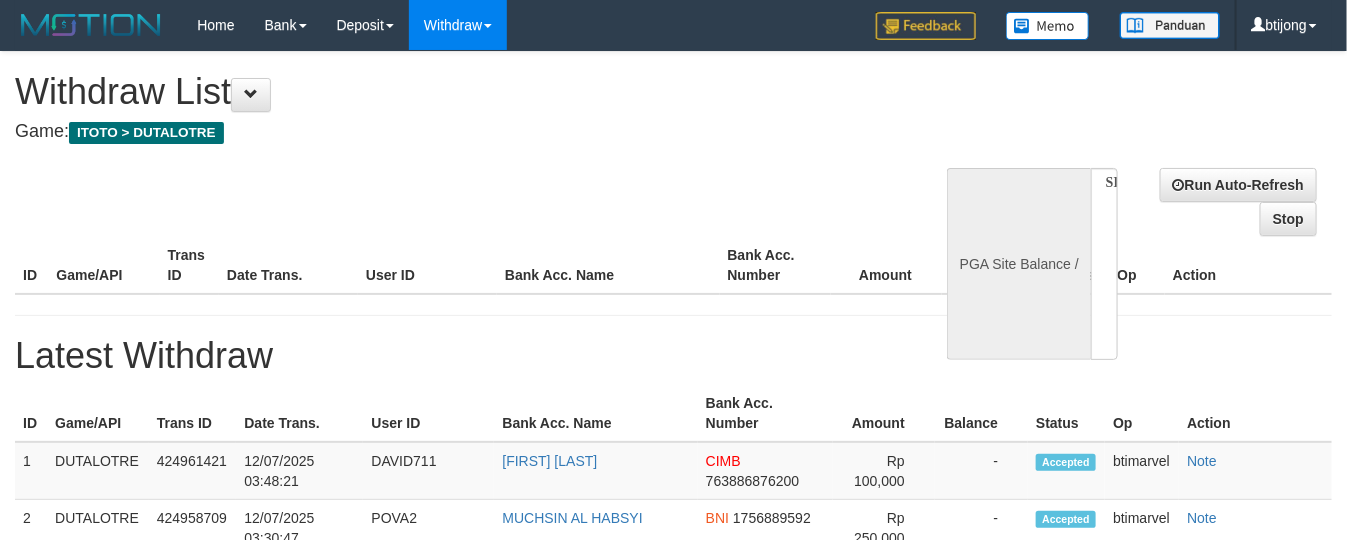 select on "**" 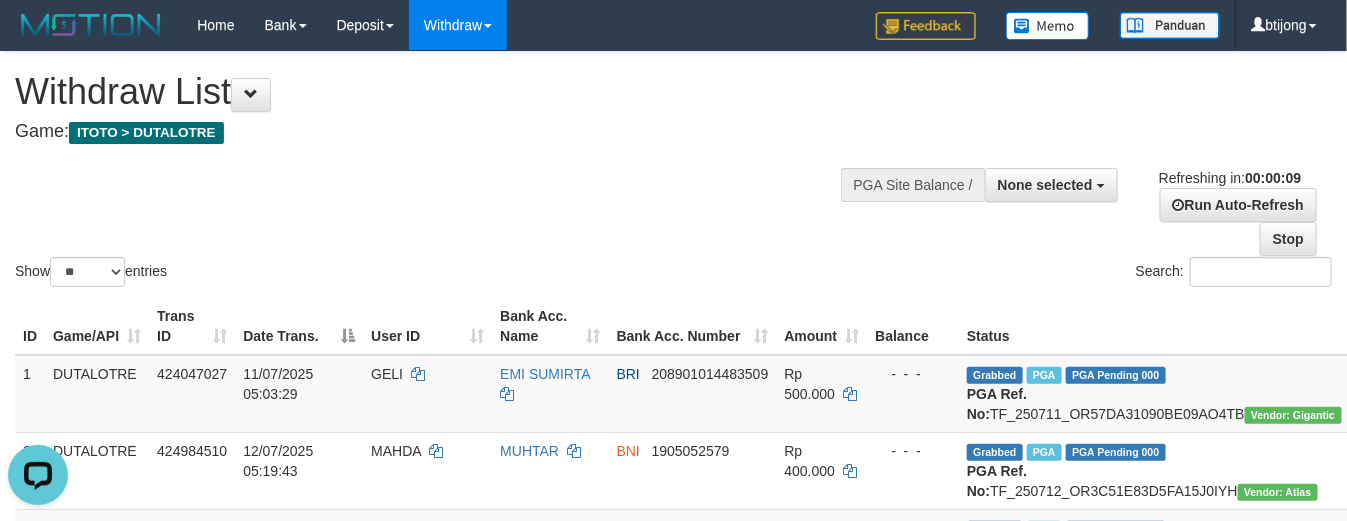 scroll, scrollTop: 0, scrollLeft: 0, axis: both 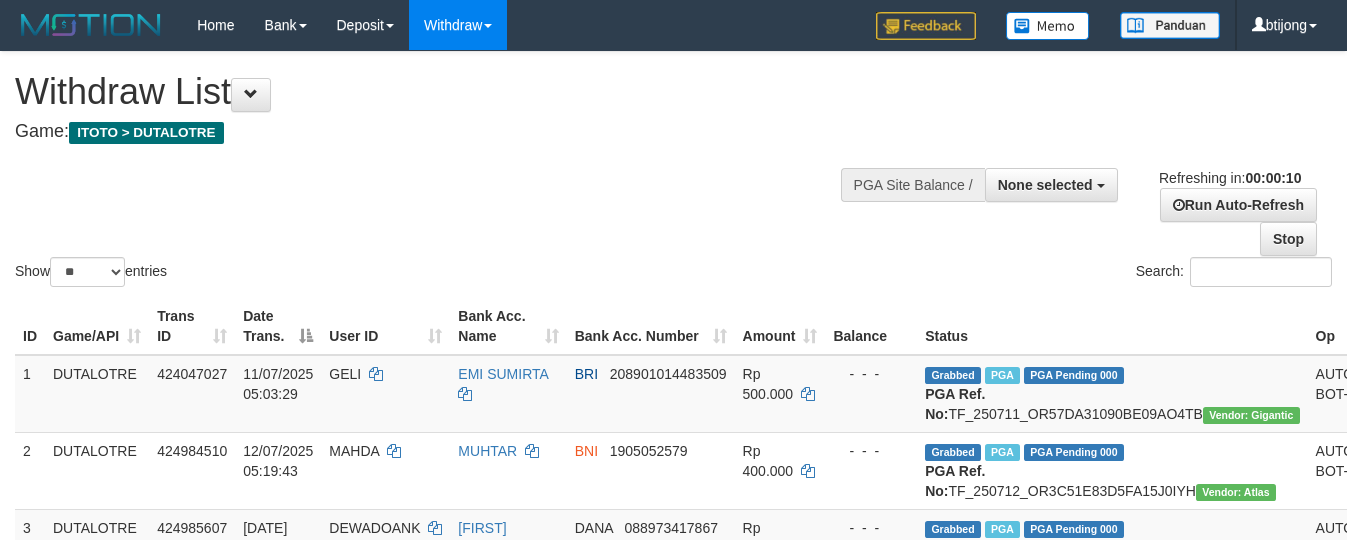 select 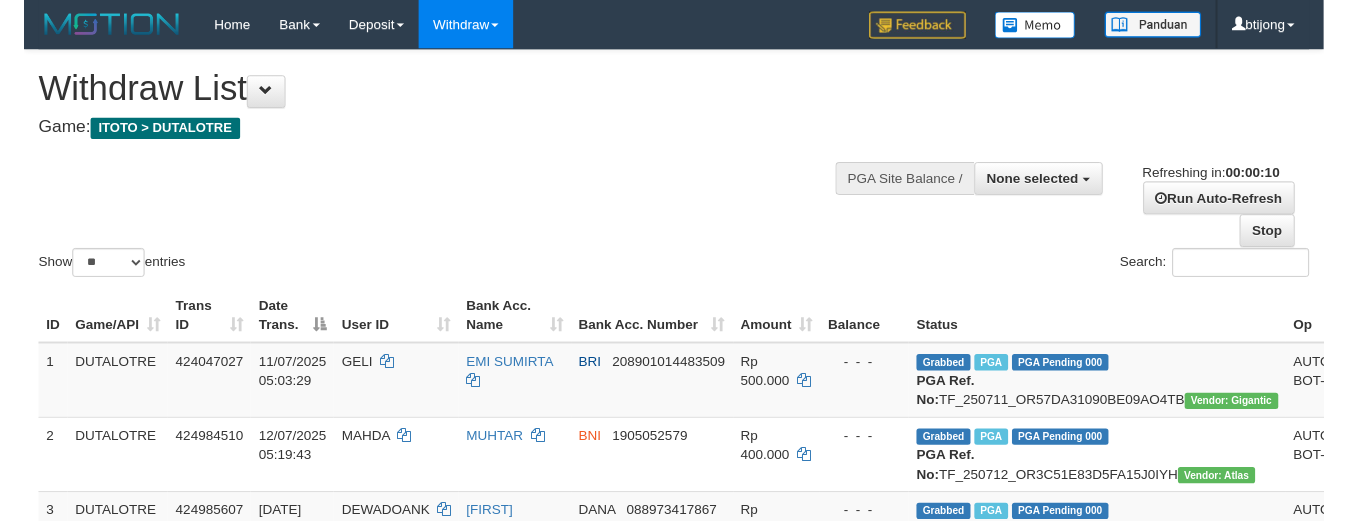 scroll, scrollTop: 0, scrollLeft: 0, axis: both 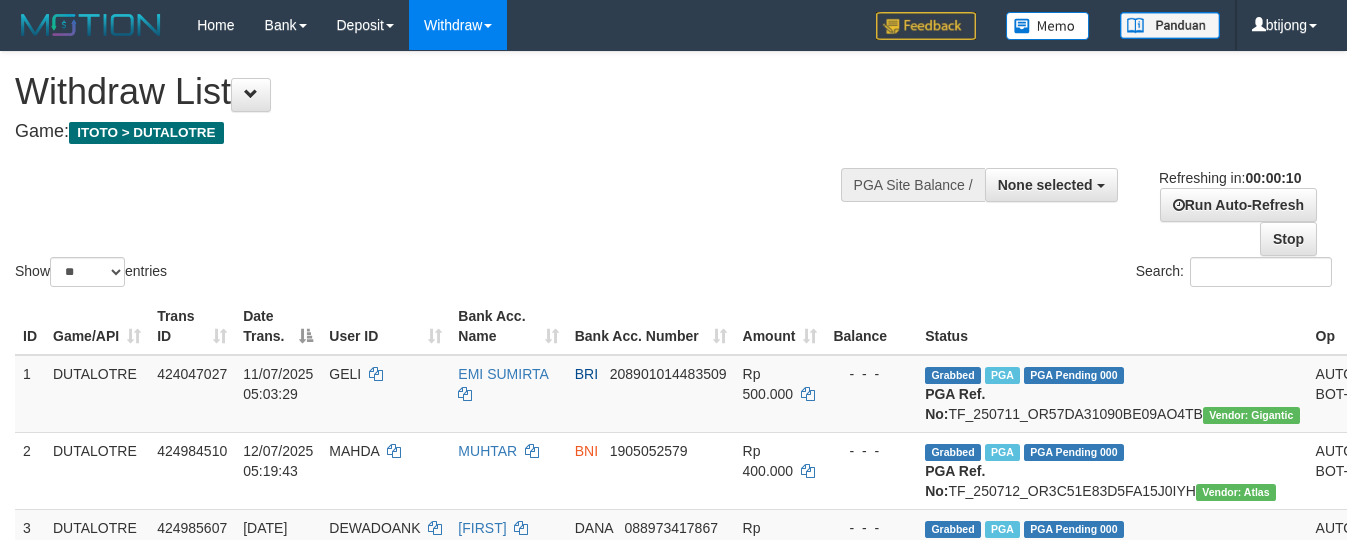 select 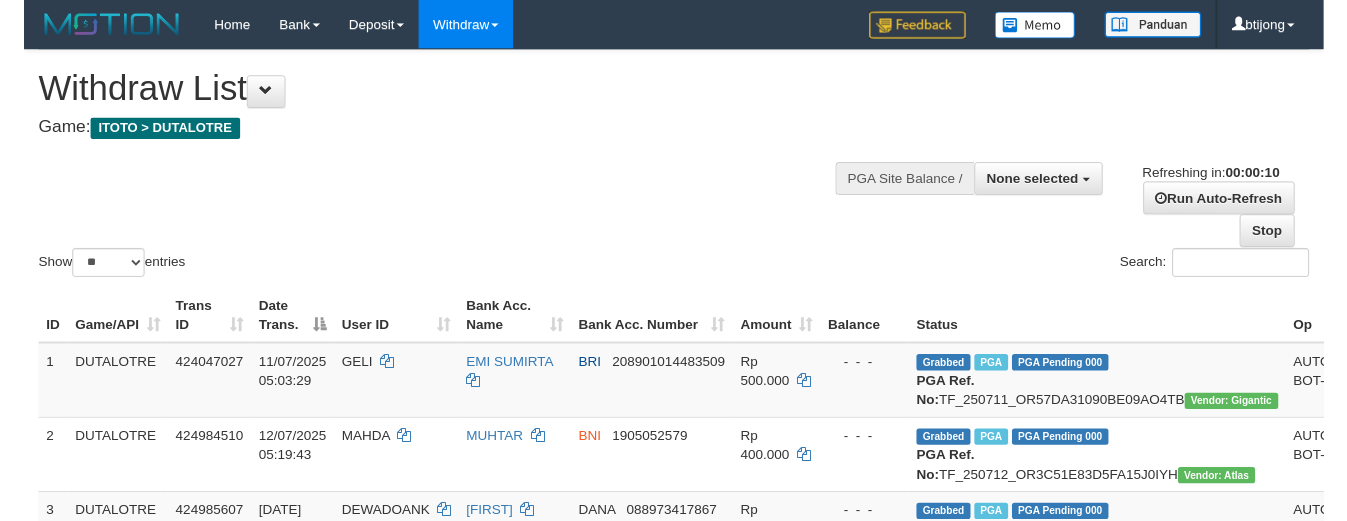 scroll, scrollTop: 0, scrollLeft: 0, axis: both 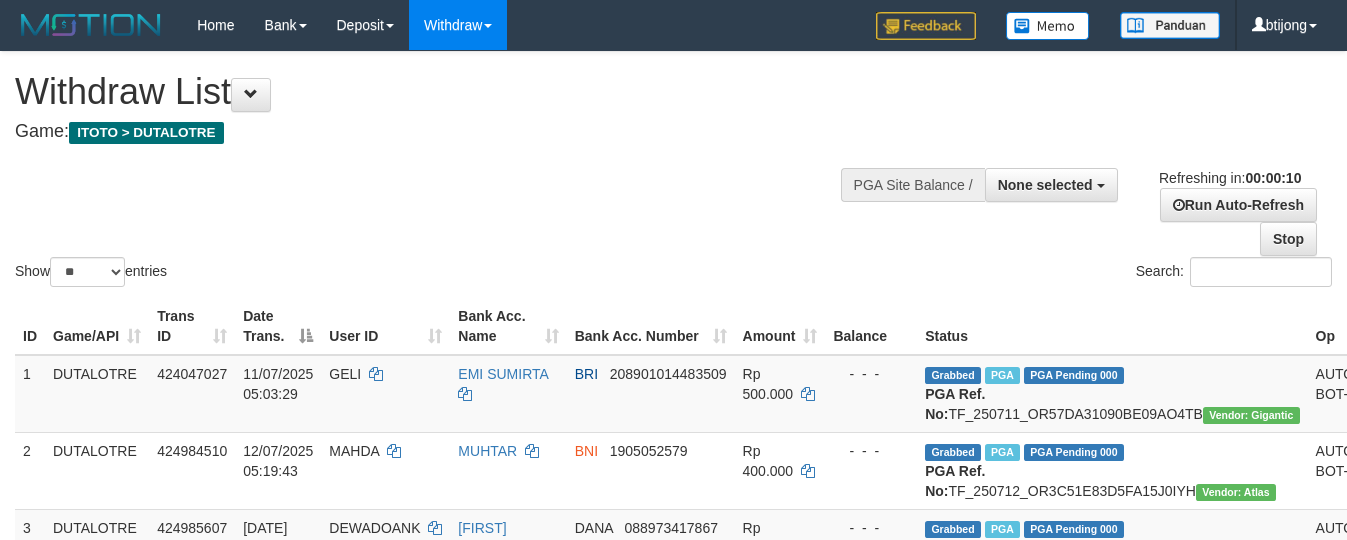 select 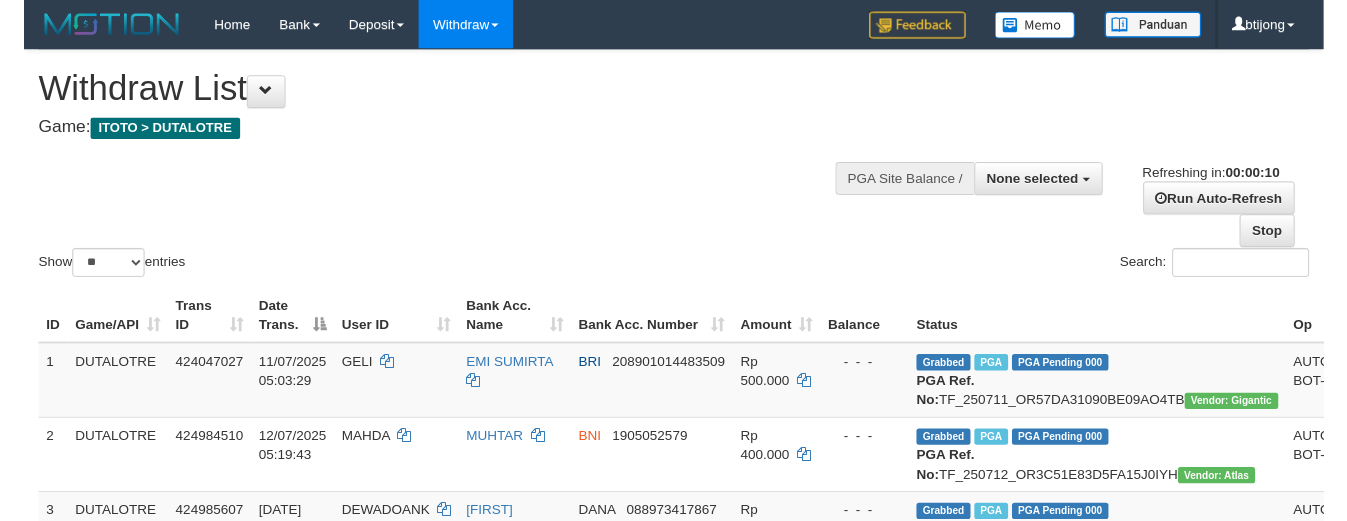 scroll, scrollTop: 0, scrollLeft: 0, axis: both 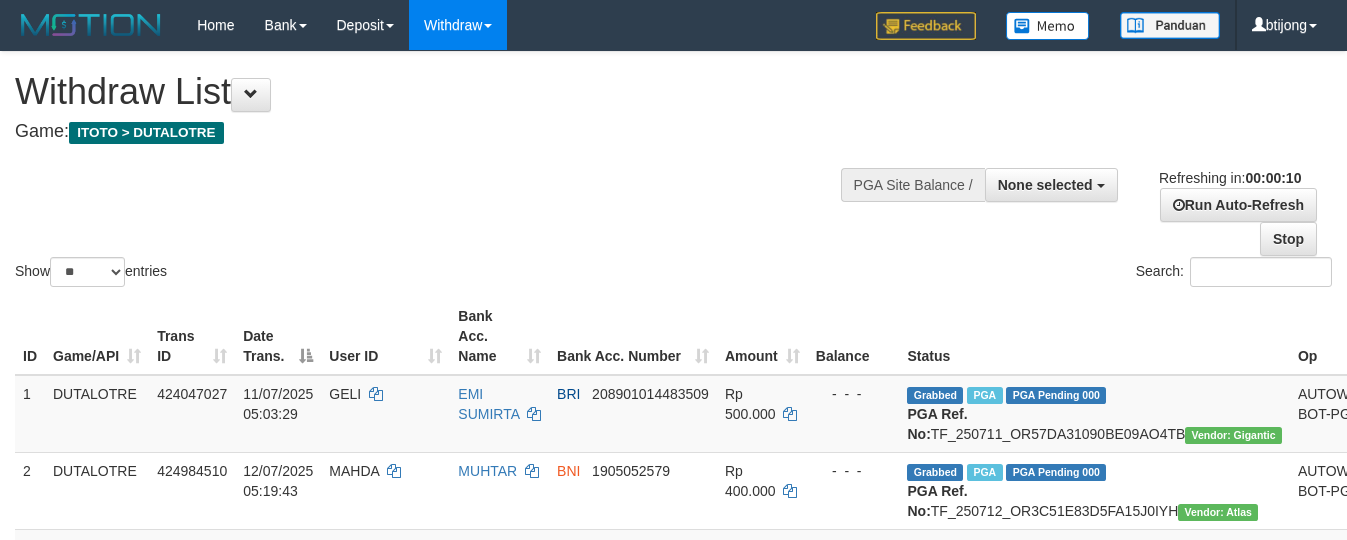 select 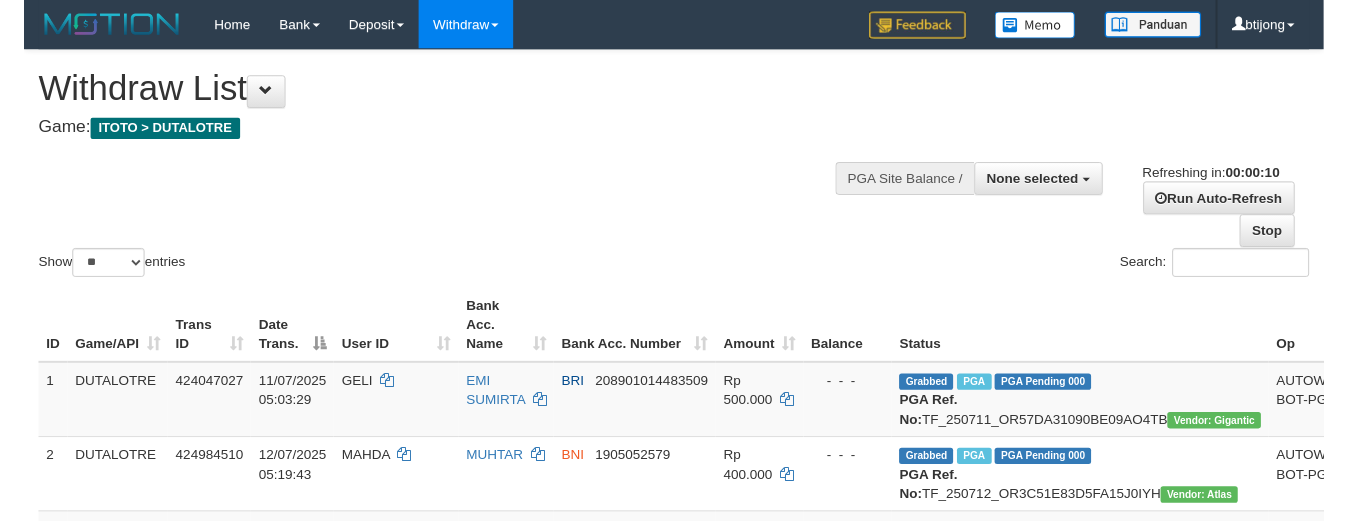 scroll, scrollTop: 0, scrollLeft: 0, axis: both 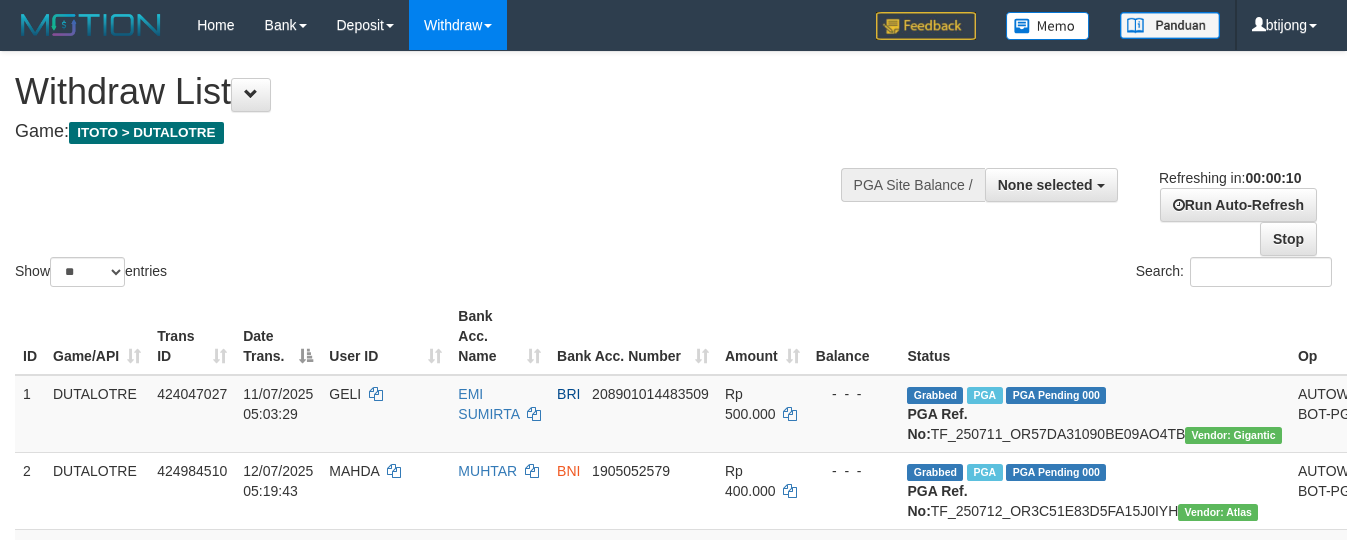 select 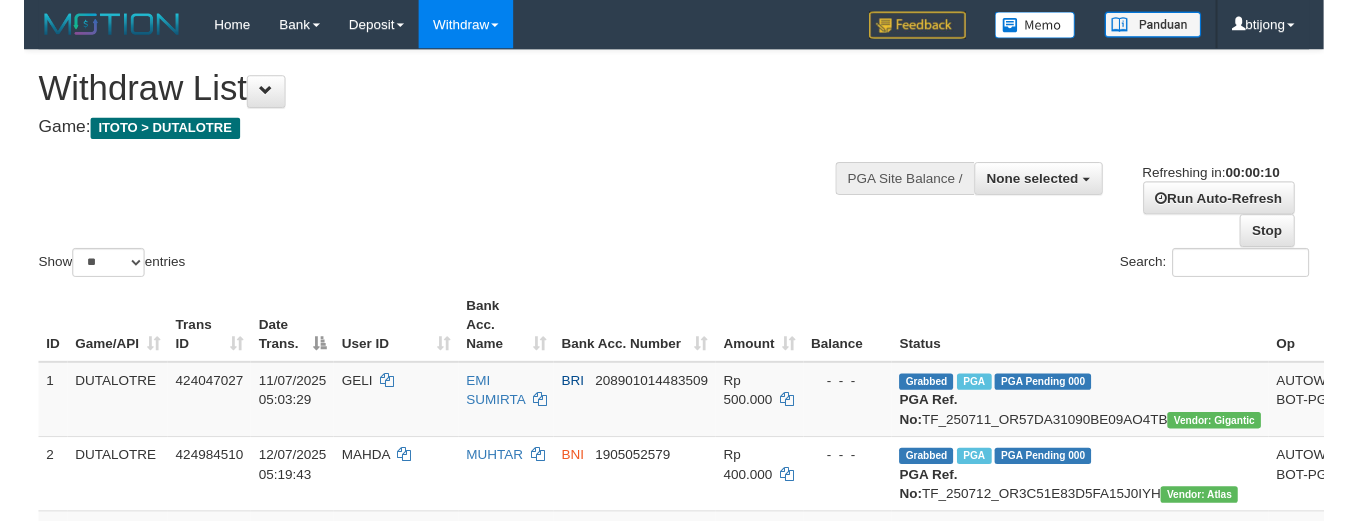 scroll, scrollTop: 0, scrollLeft: 0, axis: both 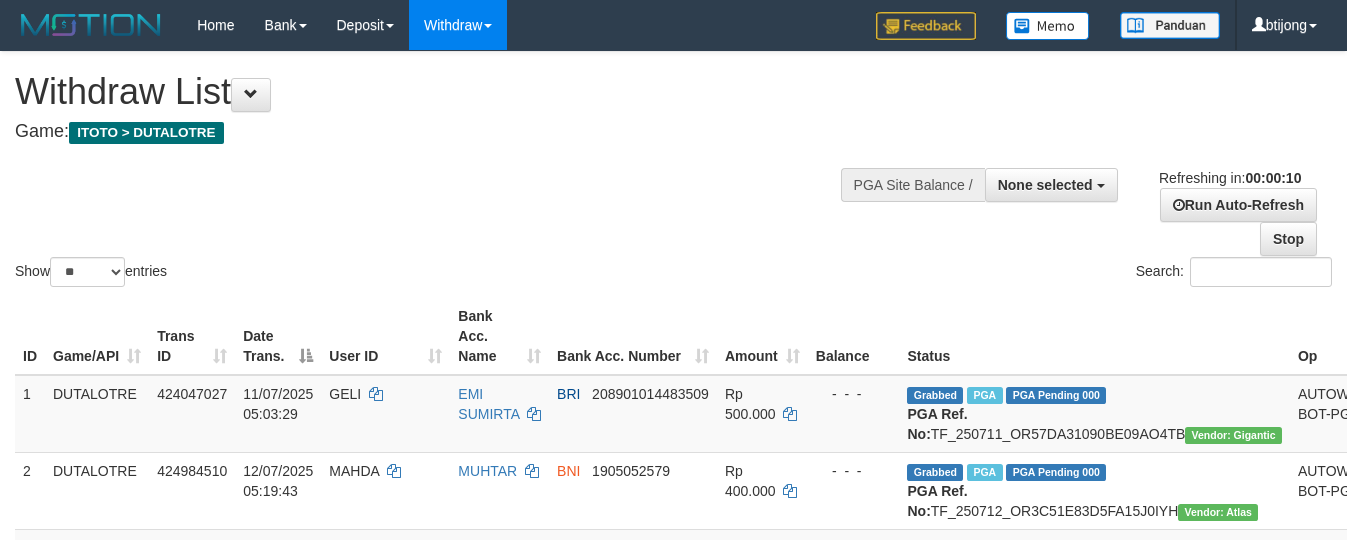 select 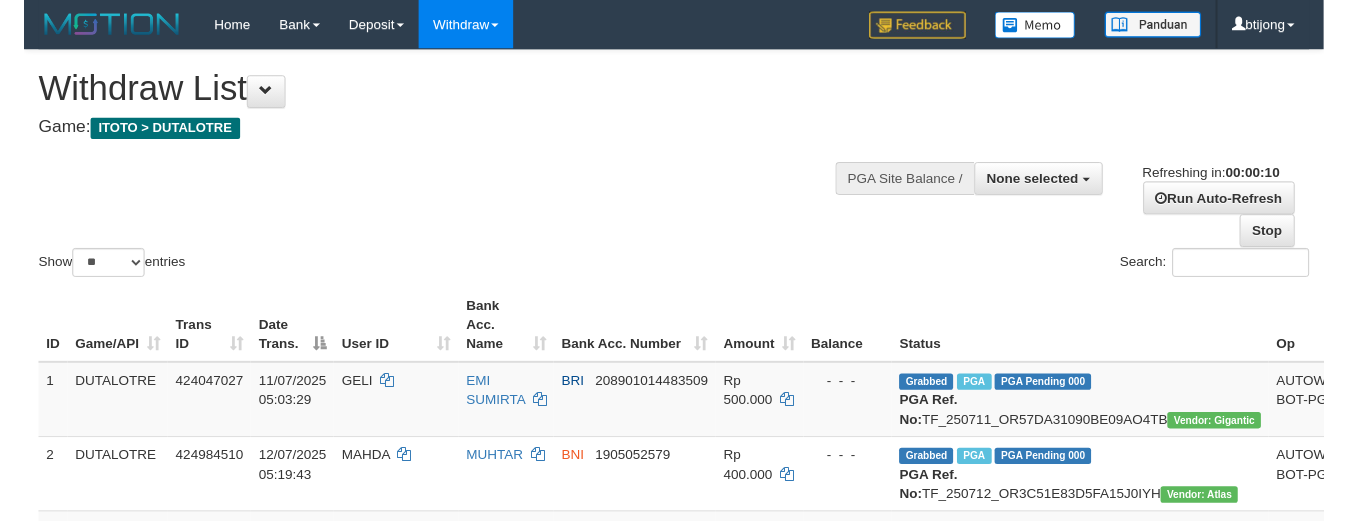 scroll, scrollTop: 0, scrollLeft: 0, axis: both 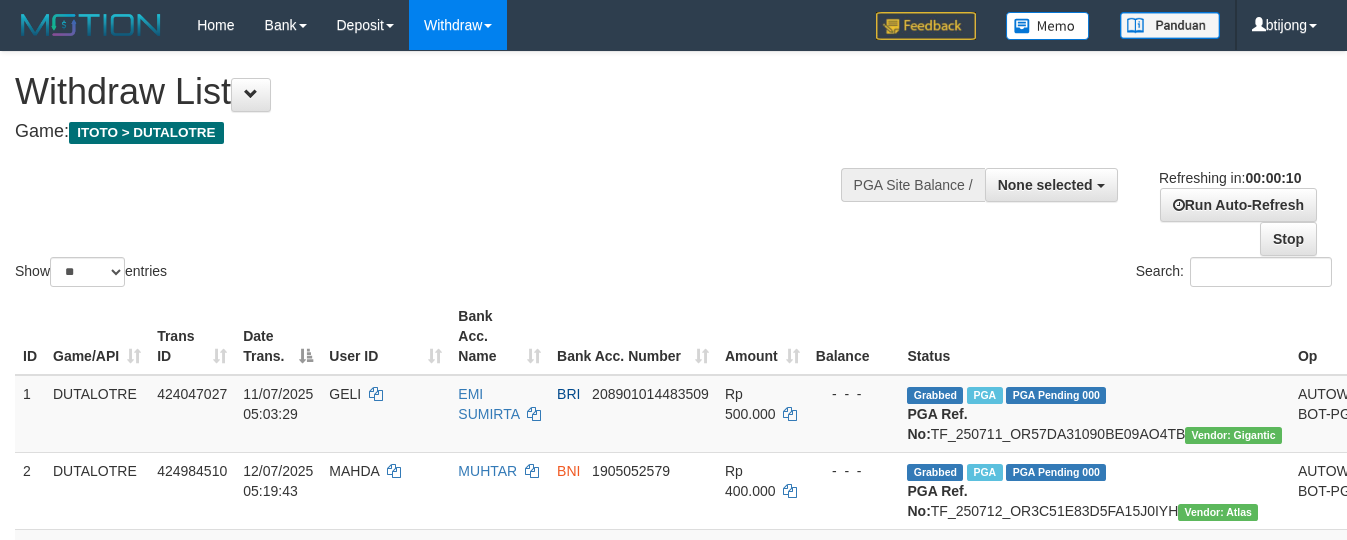 select 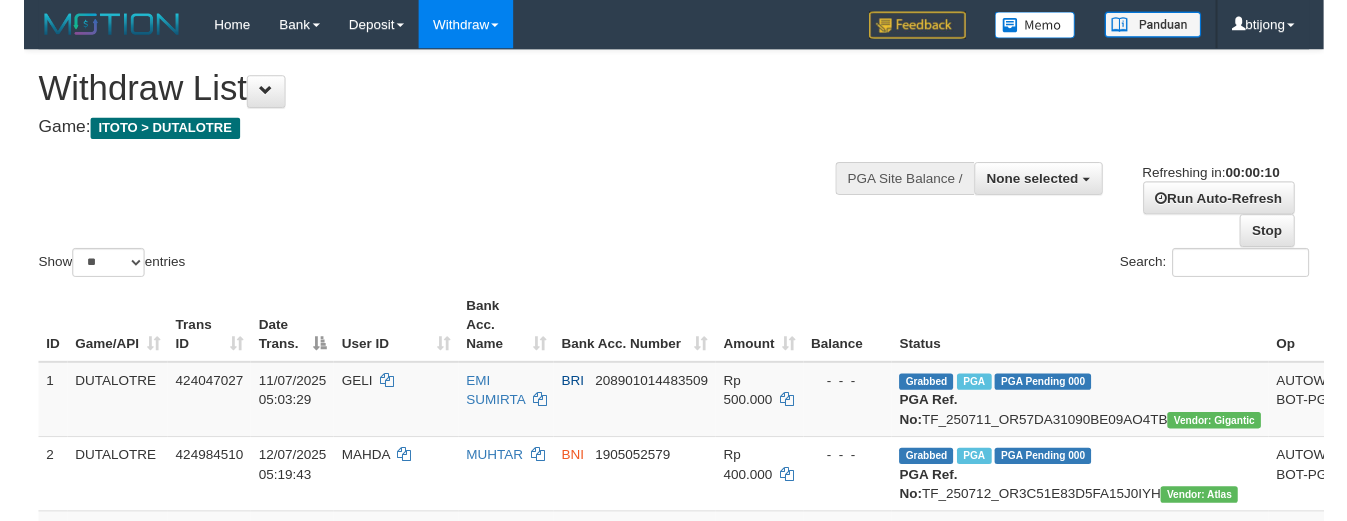 scroll, scrollTop: 0, scrollLeft: 0, axis: both 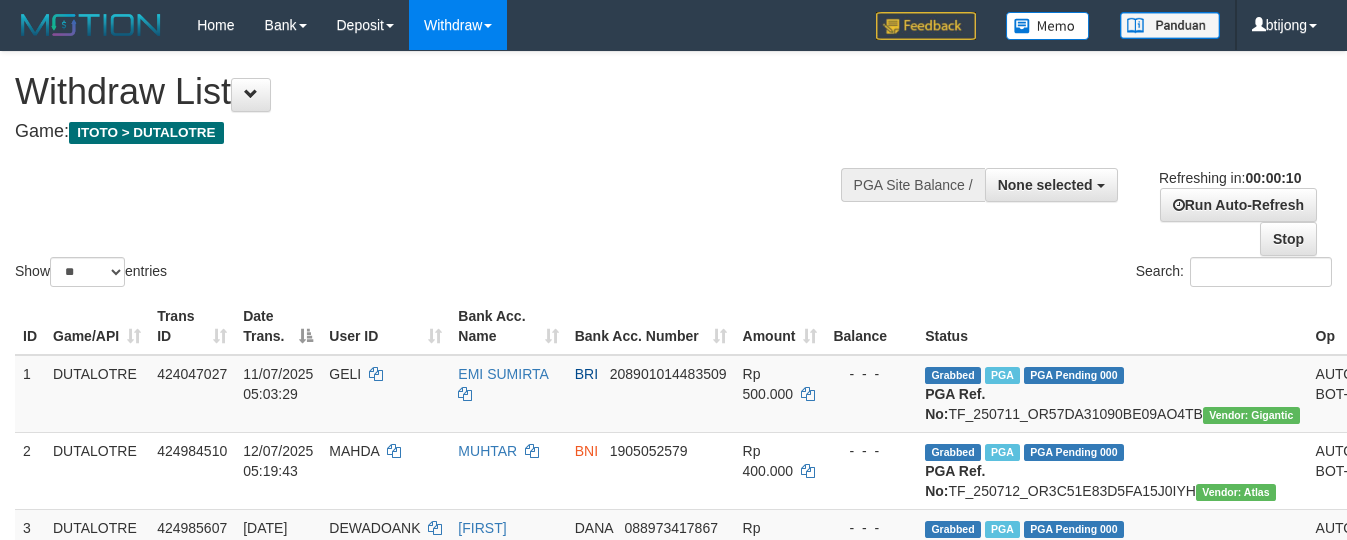 select 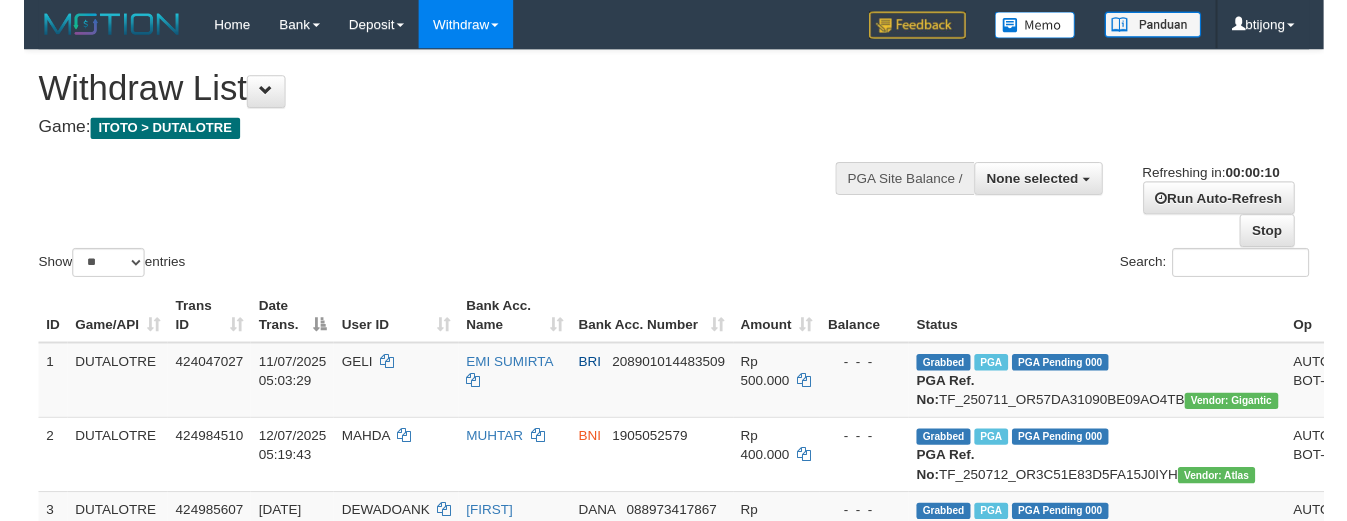 scroll, scrollTop: 0, scrollLeft: 0, axis: both 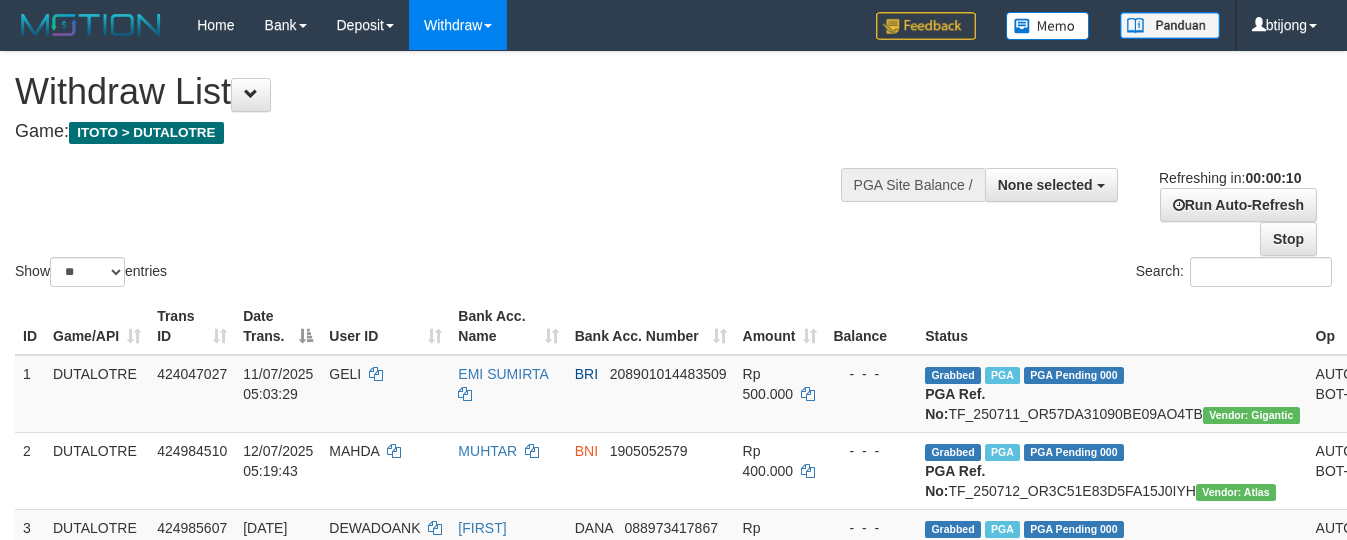 select 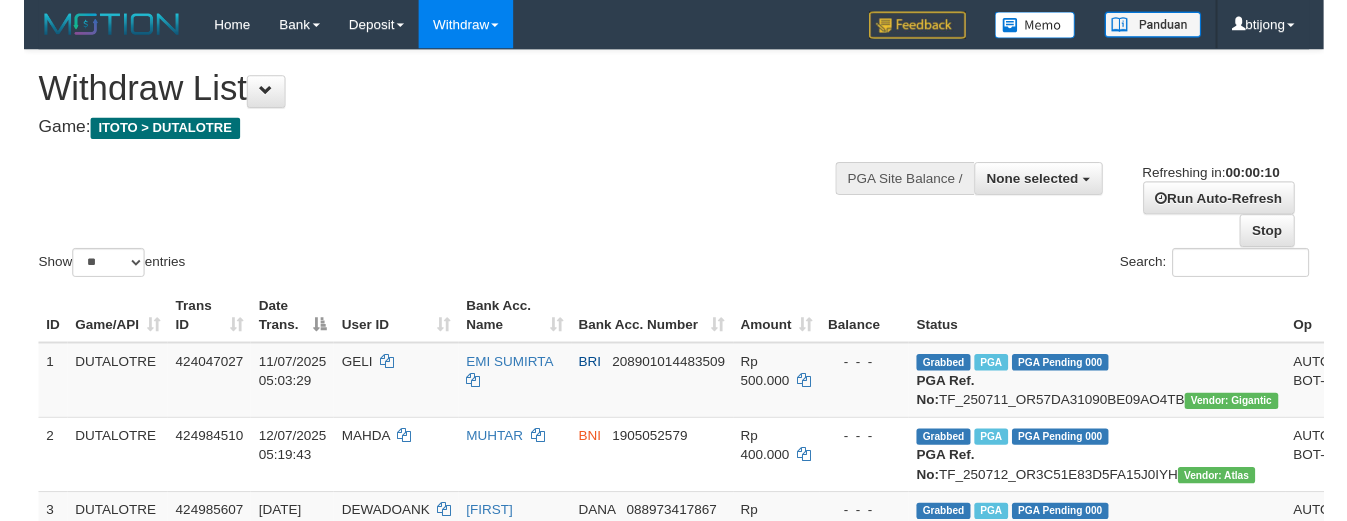 scroll, scrollTop: 0, scrollLeft: 0, axis: both 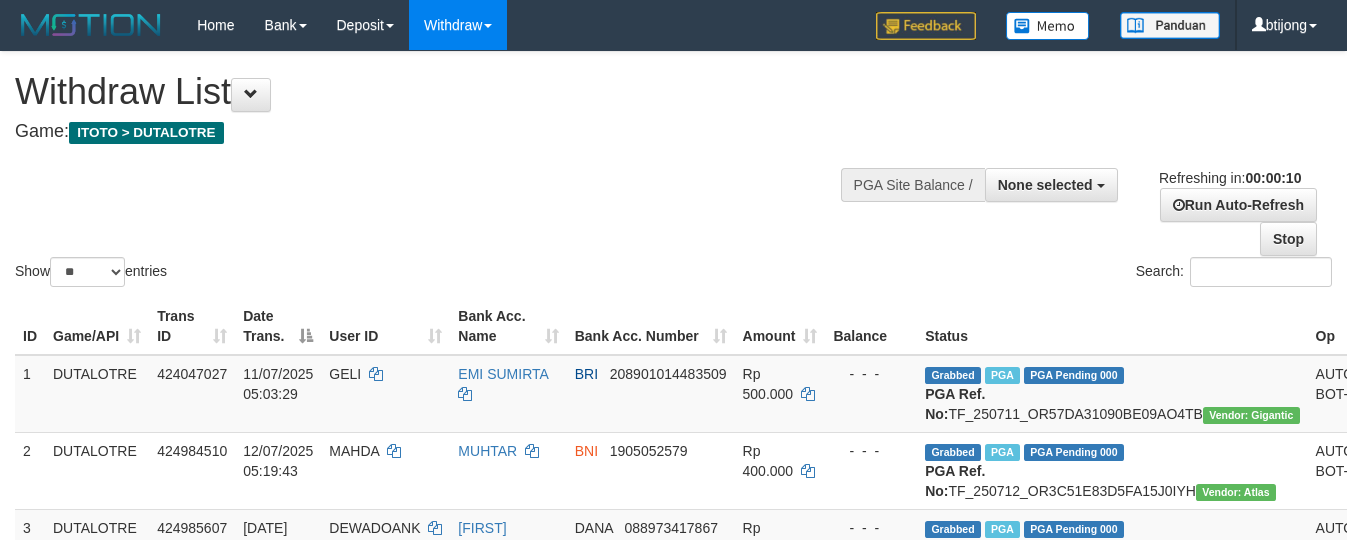 select 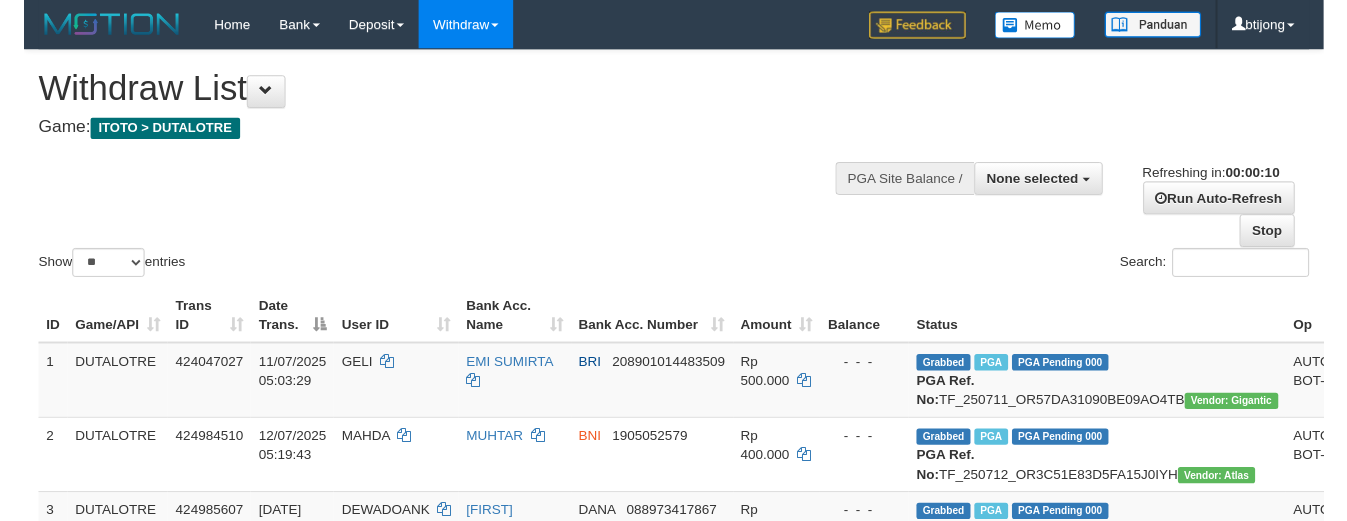 scroll, scrollTop: 0, scrollLeft: 0, axis: both 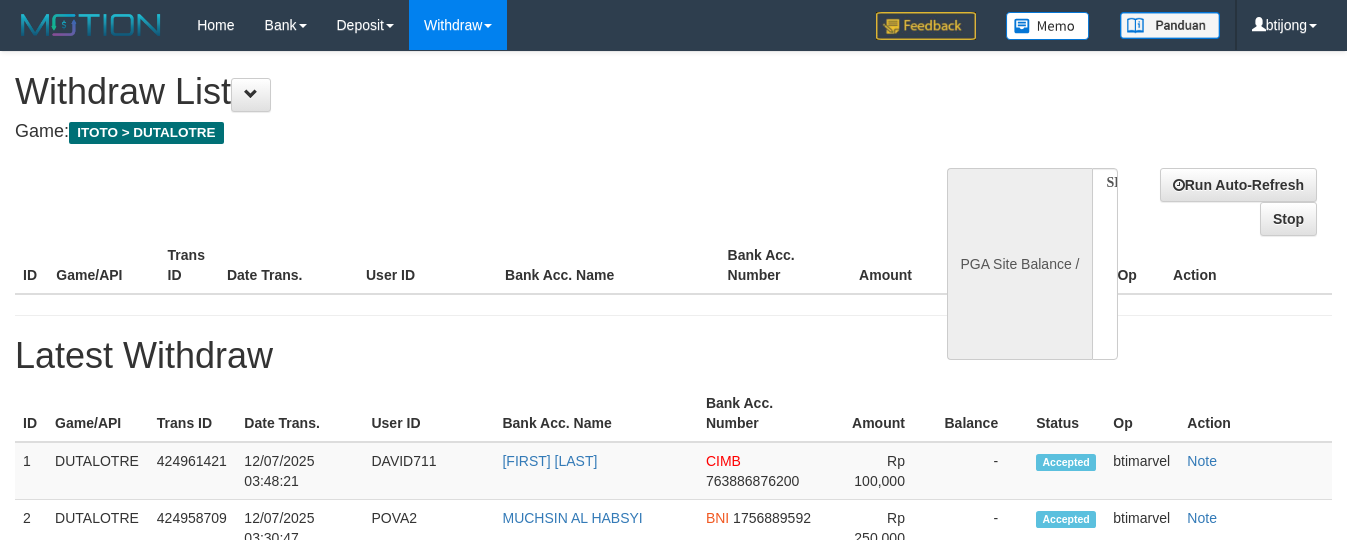 select 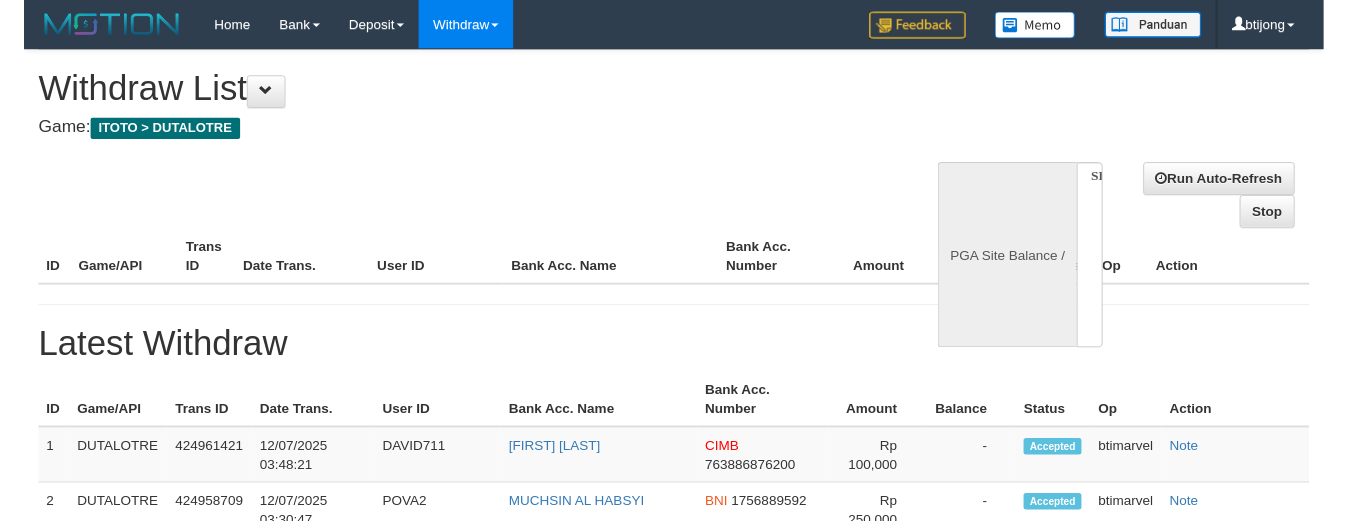 scroll, scrollTop: 0, scrollLeft: 0, axis: both 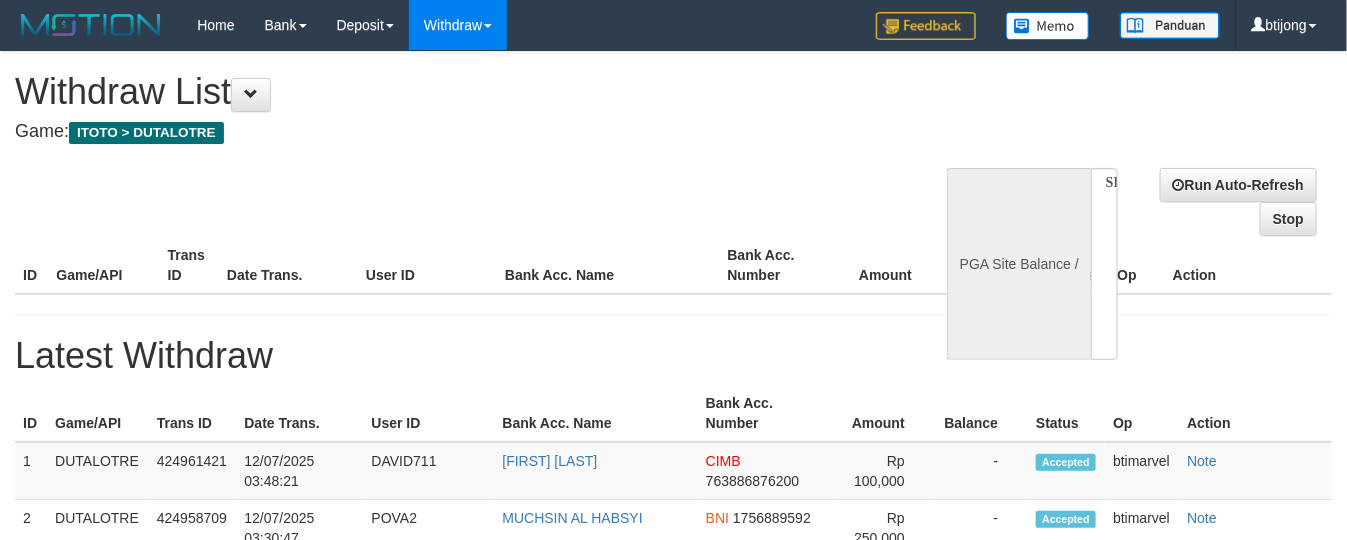 select on "**" 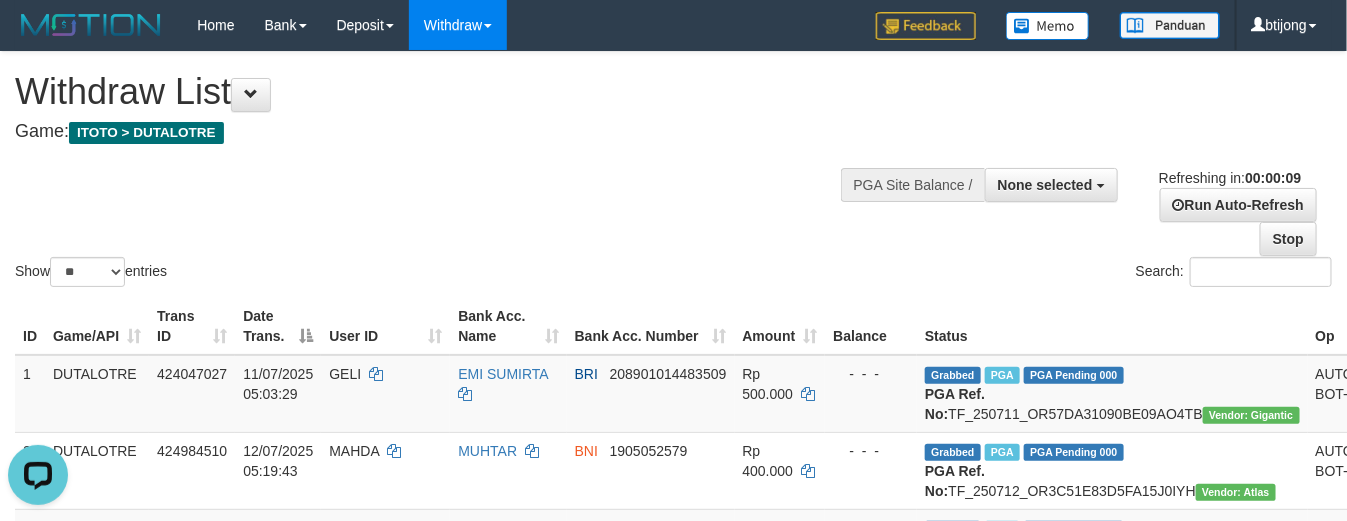 scroll, scrollTop: 0, scrollLeft: 0, axis: both 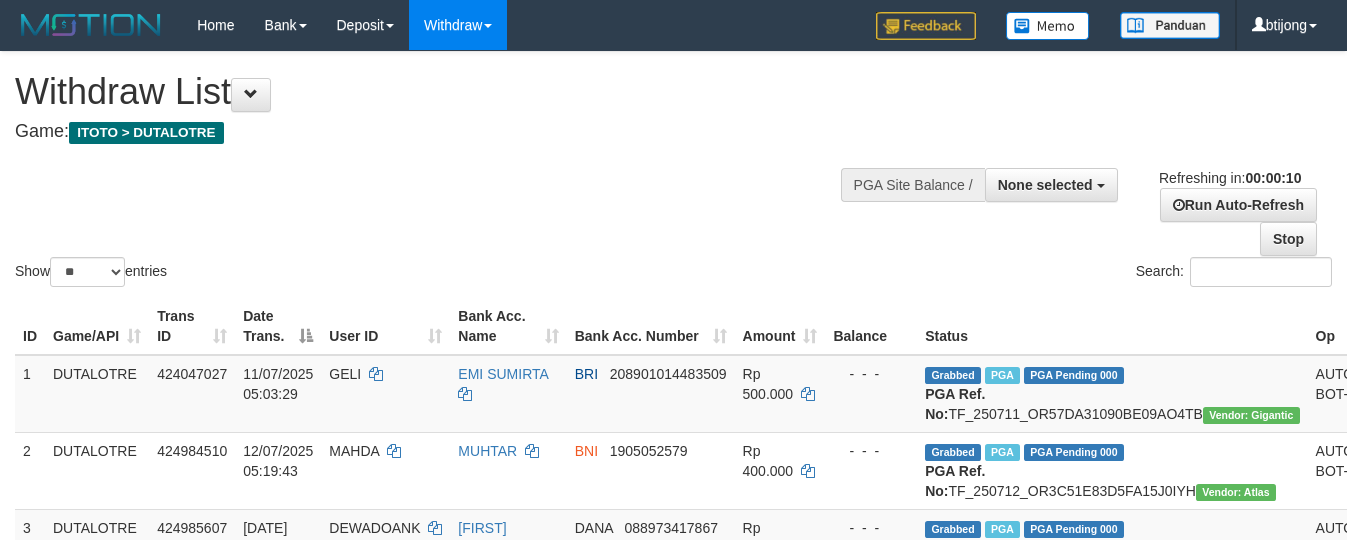 select 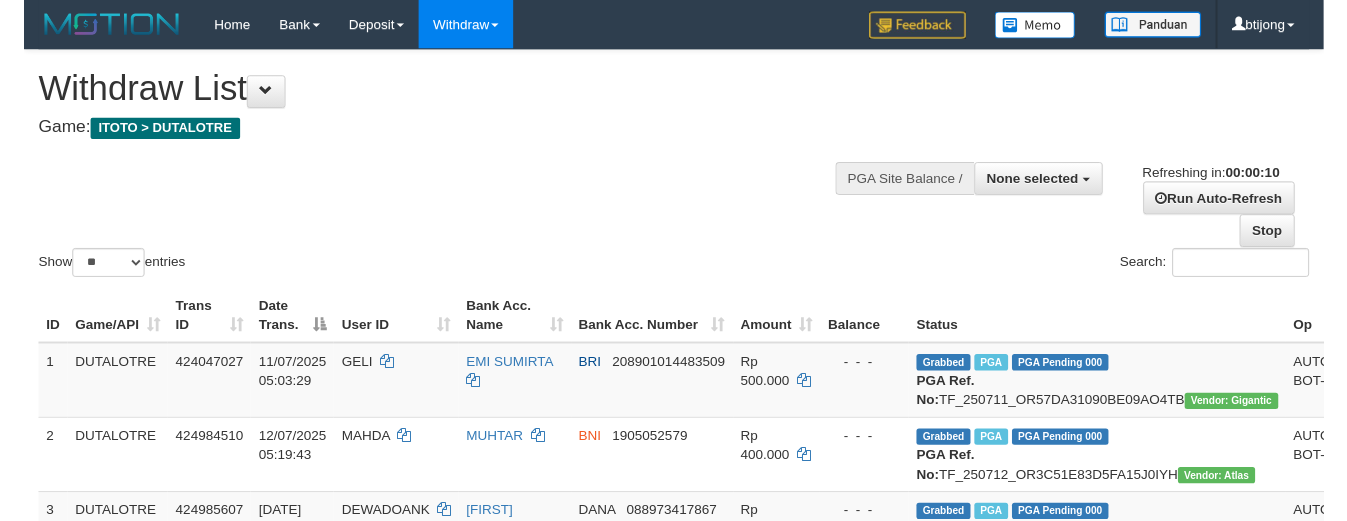 scroll, scrollTop: 0, scrollLeft: 0, axis: both 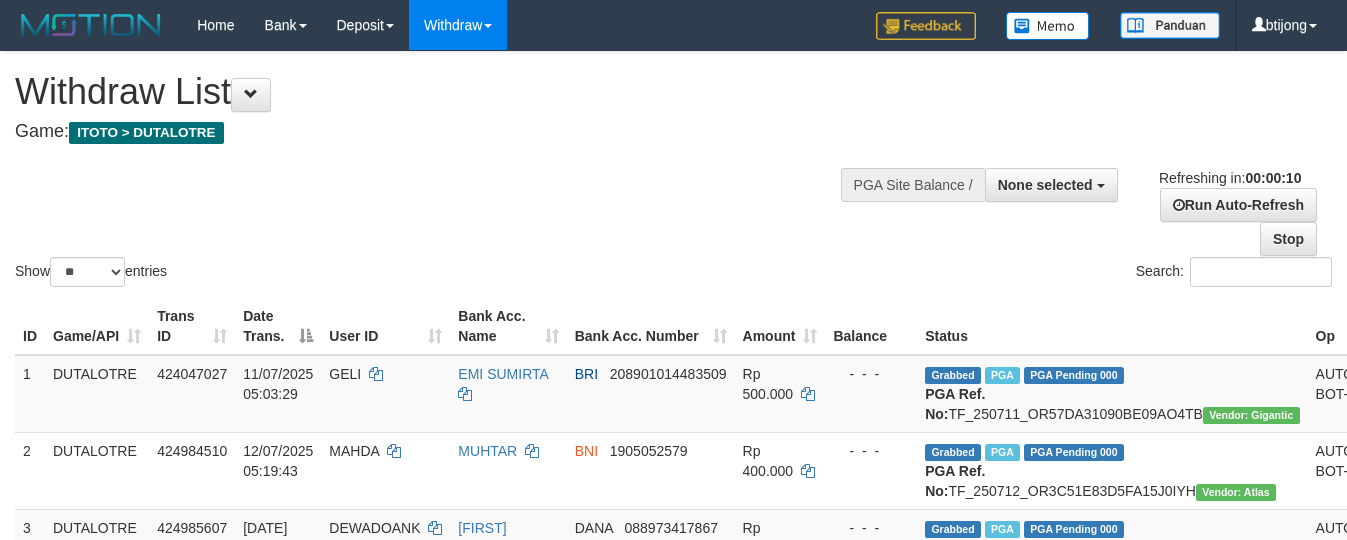 select 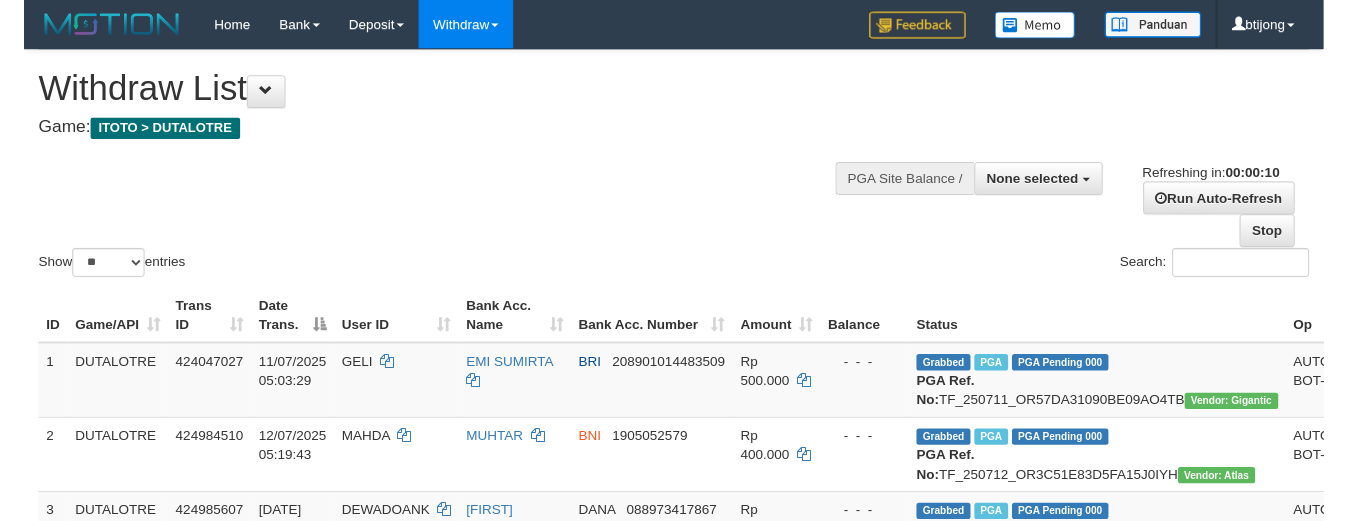 scroll, scrollTop: 0, scrollLeft: 0, axis: both 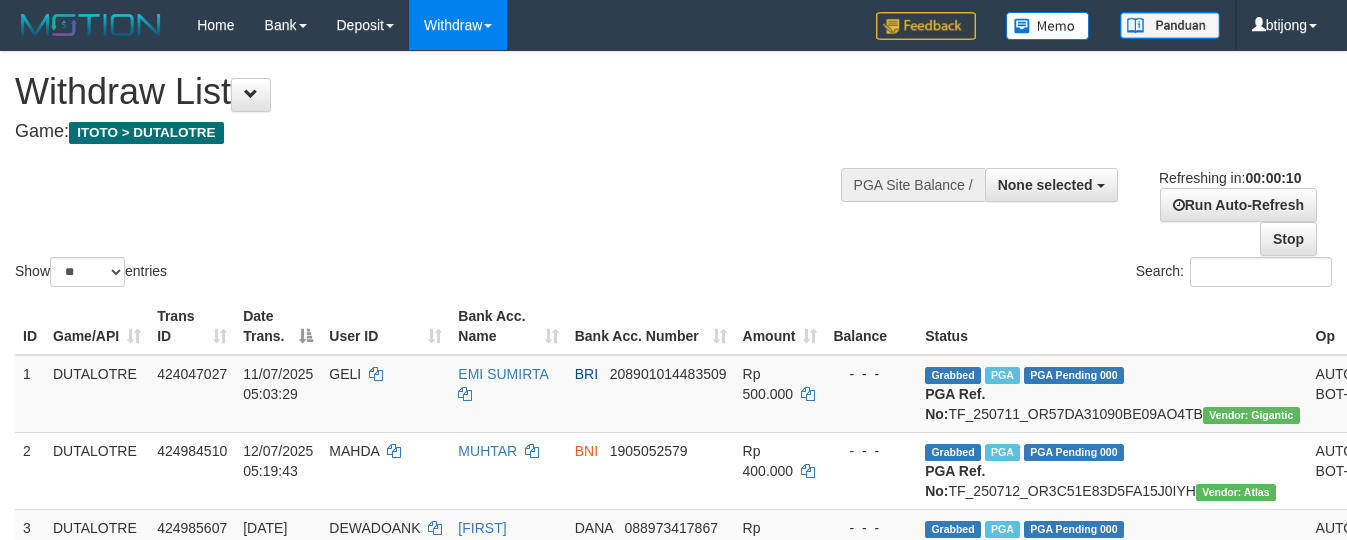 select 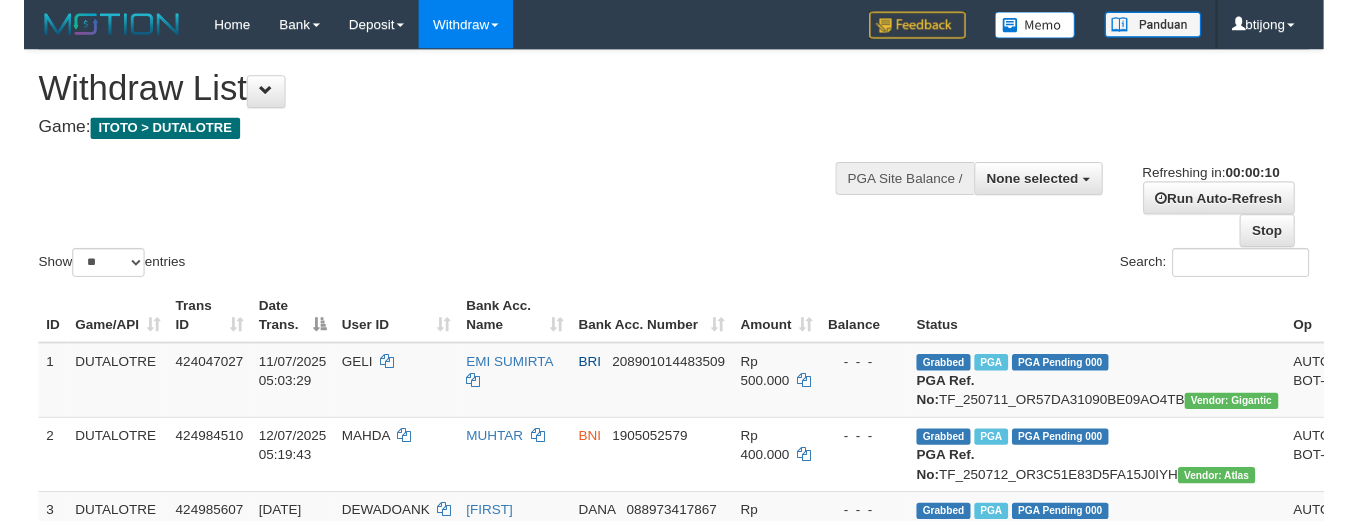 scroll, scrollTop: 0, scrollLeft: 0, axis: both 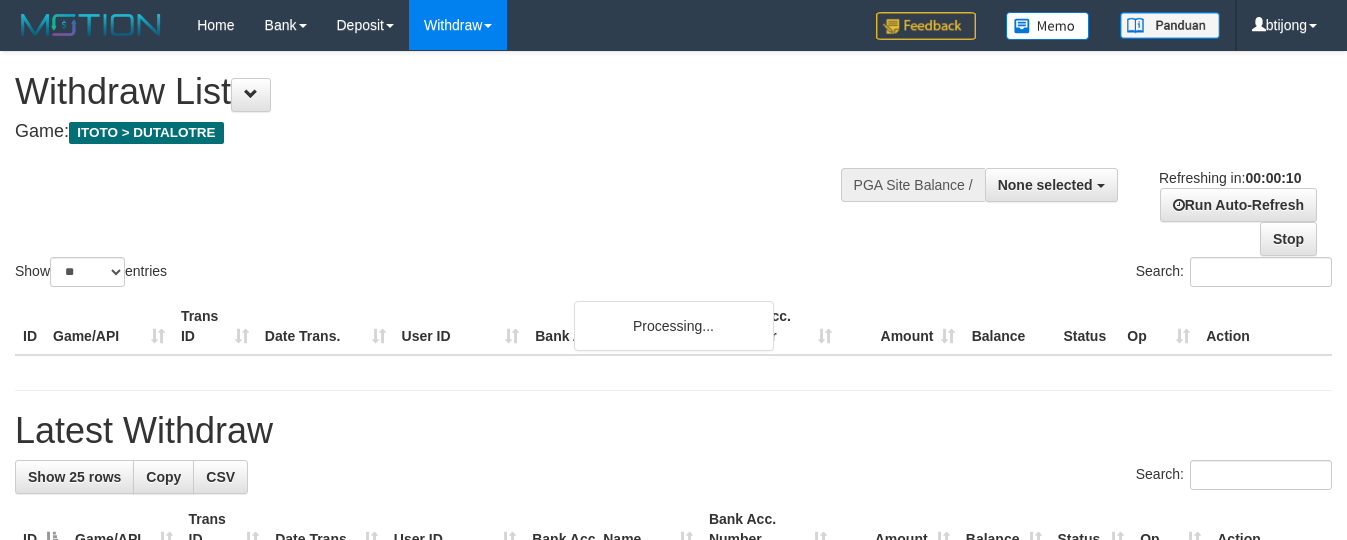 select 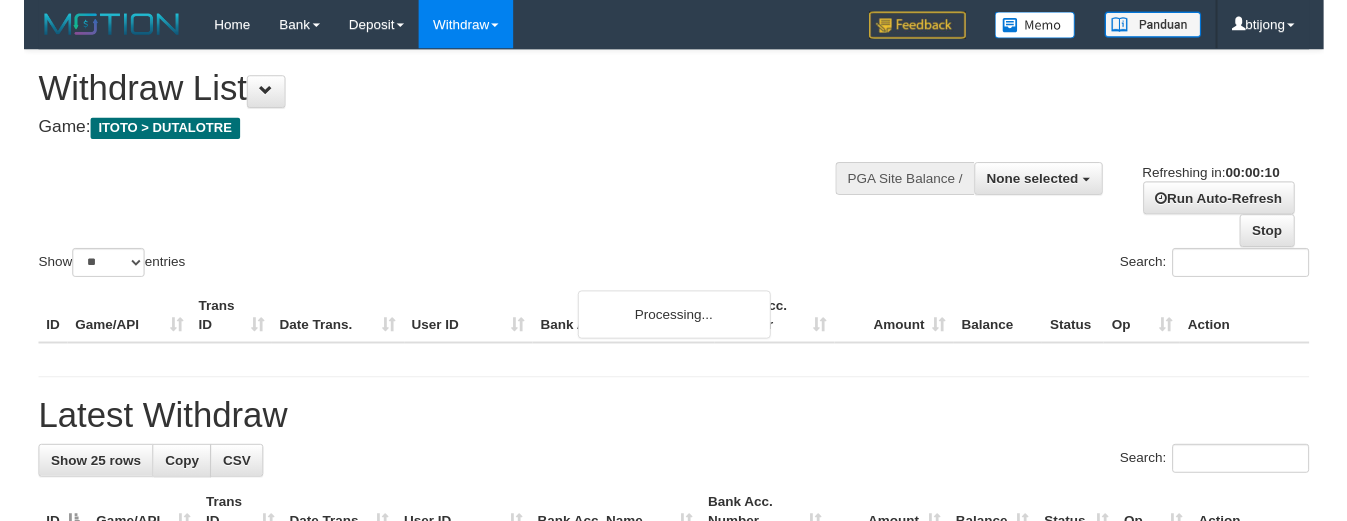 scroll, scrollTop: 0, scrollLeft: 0, axis: both 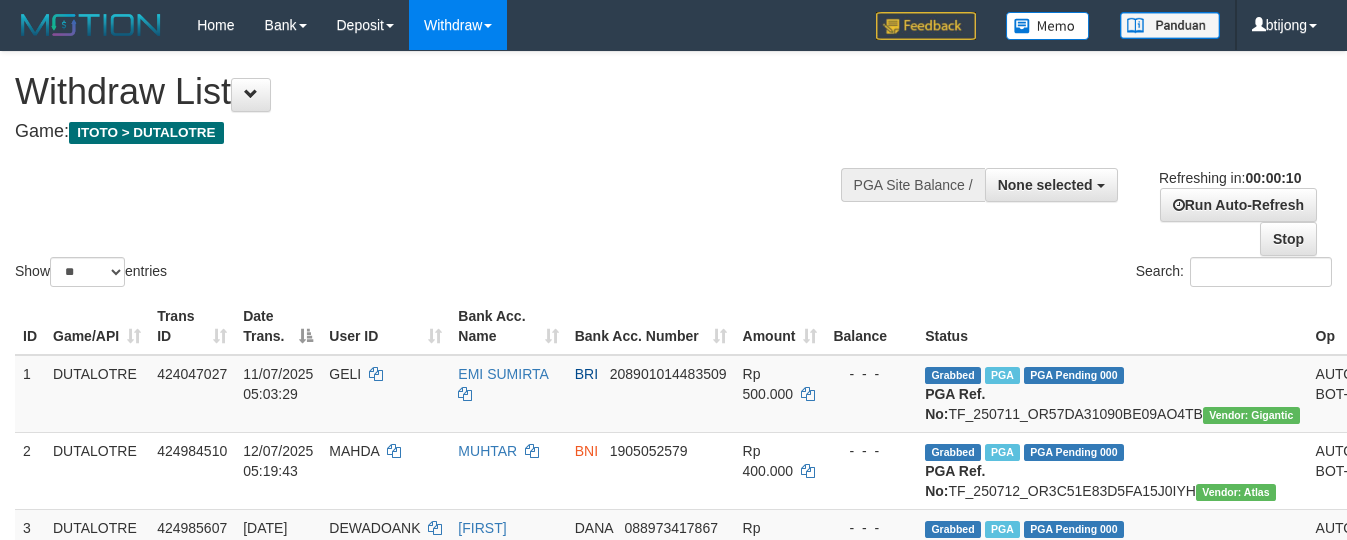 select 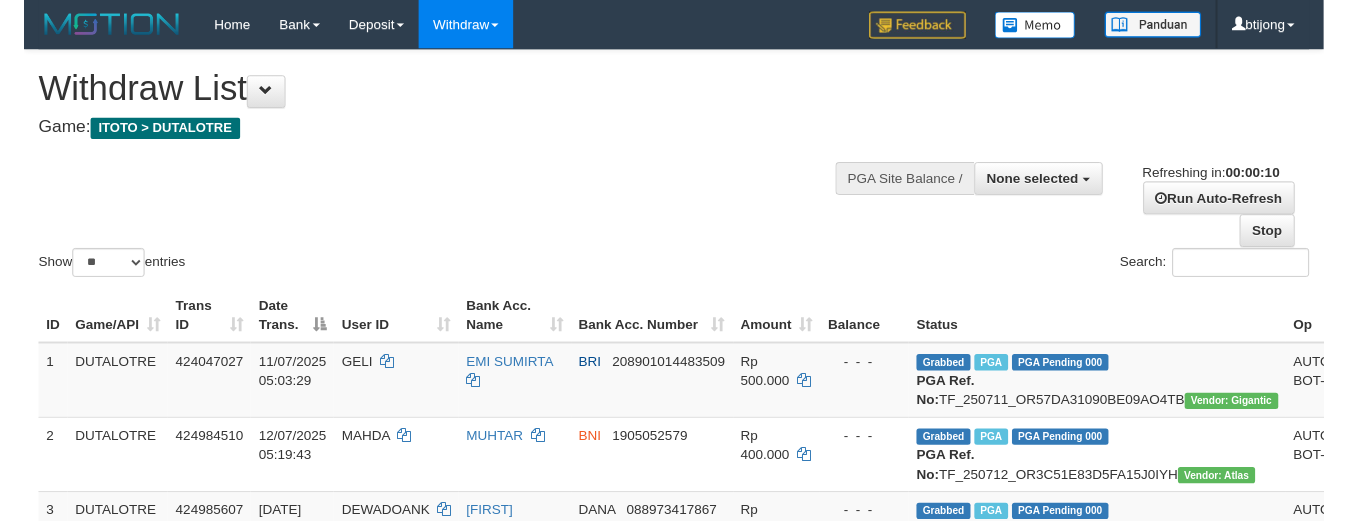 scroll, scrollTop: 0, scrollLeft: 0, axis: both 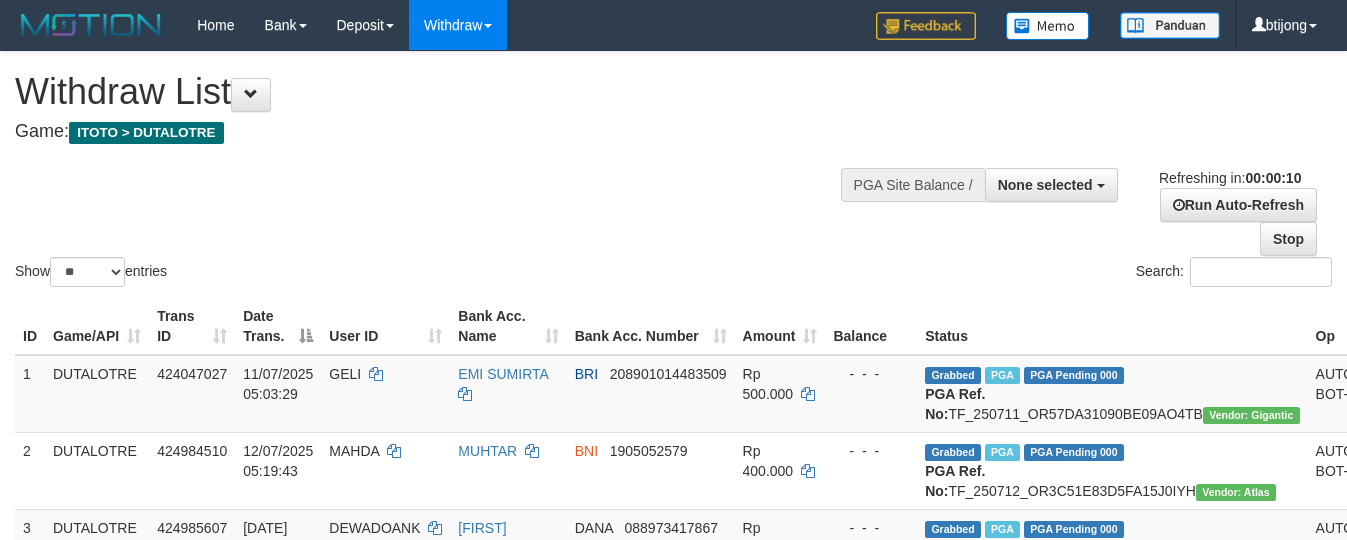 select 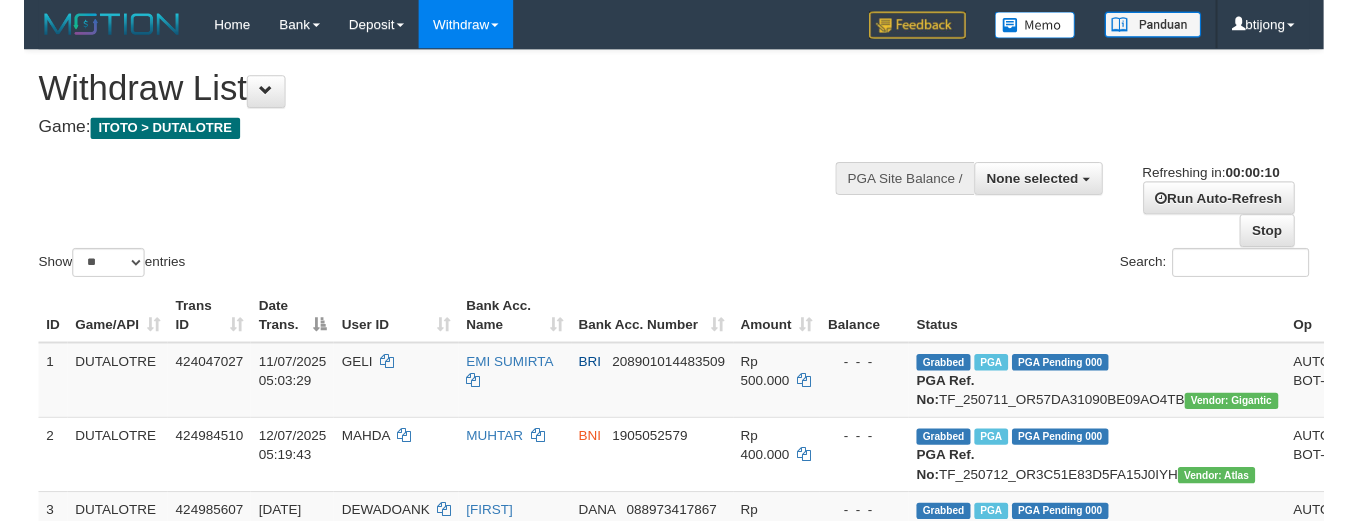 scroll, scrollTop: 0, scrollLeft: 0, axis: both 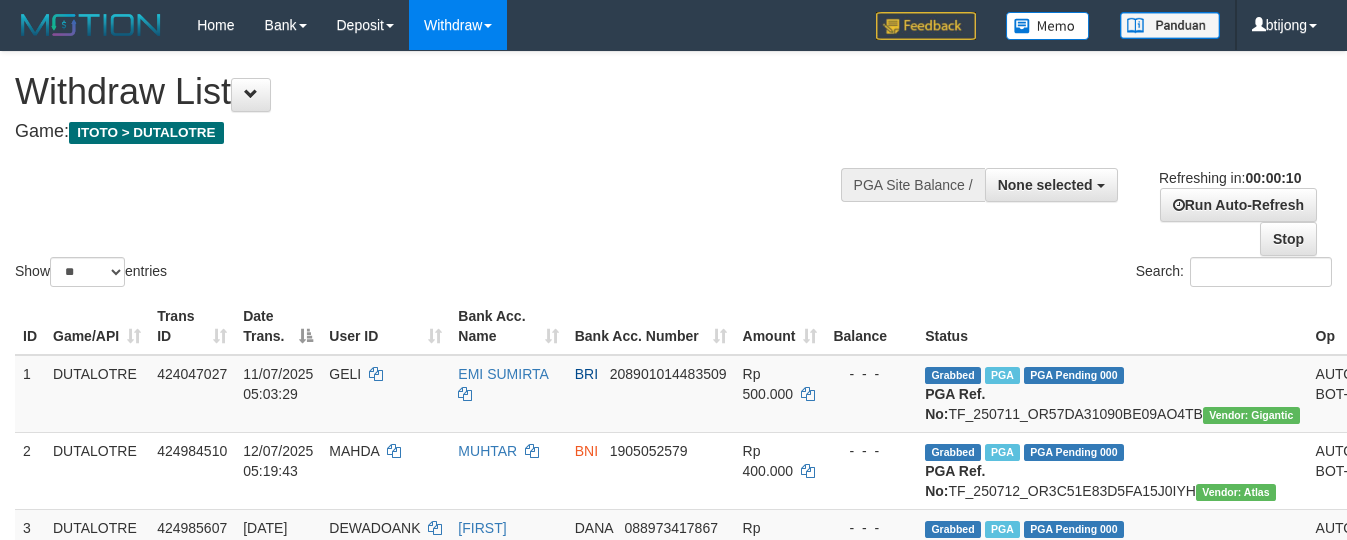 select 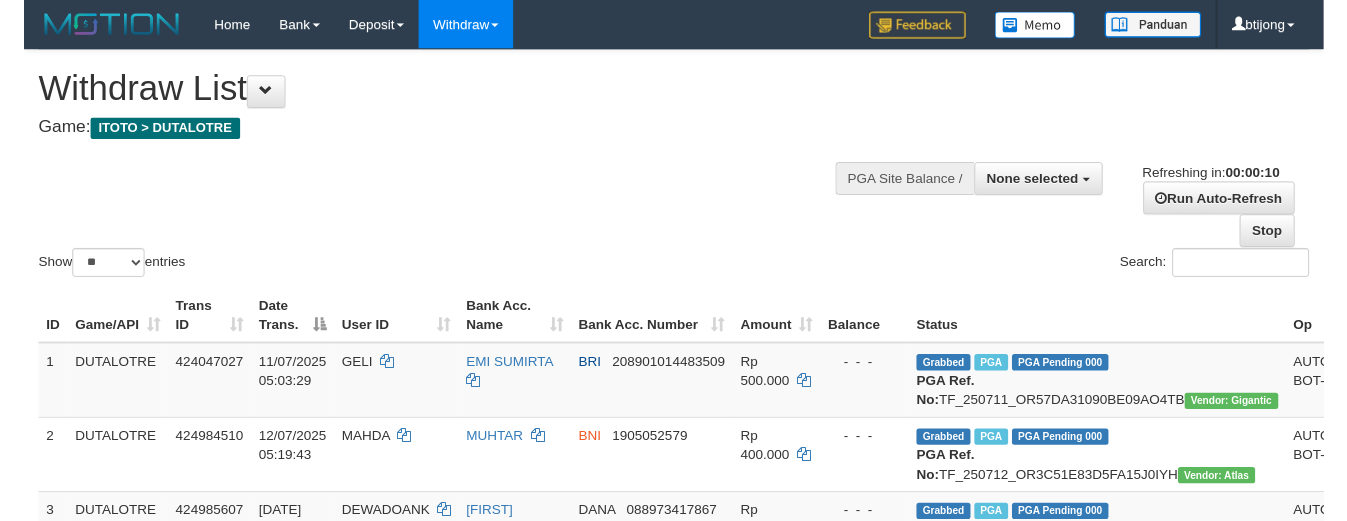 scroll, scrollTop: 0, scrollLeft: 0, axis: both 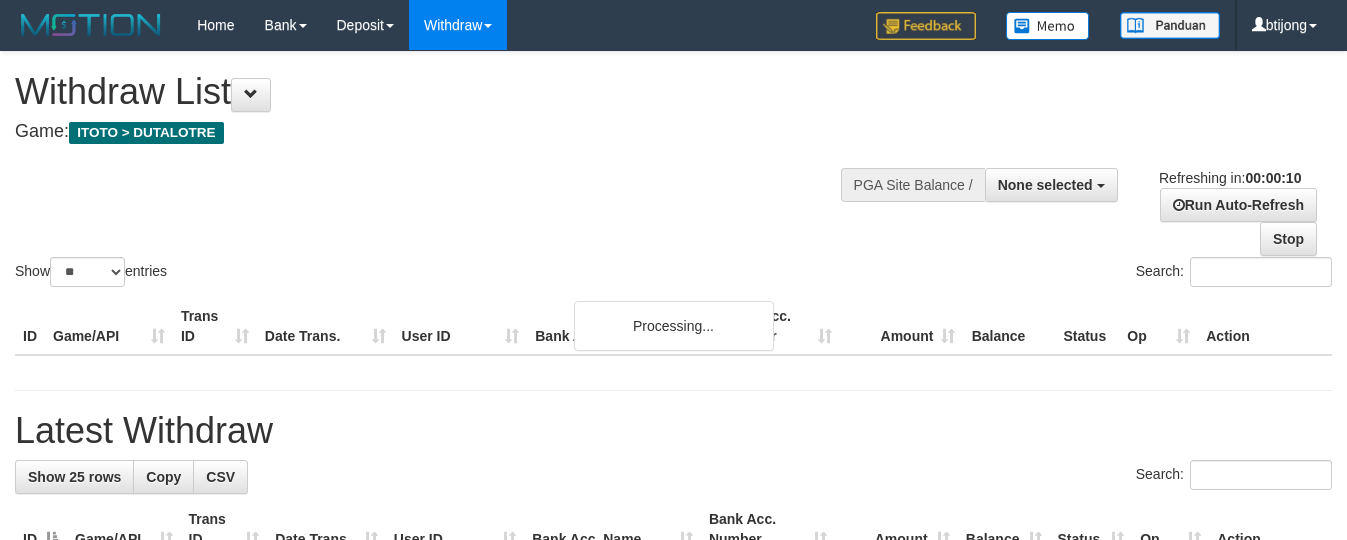 select 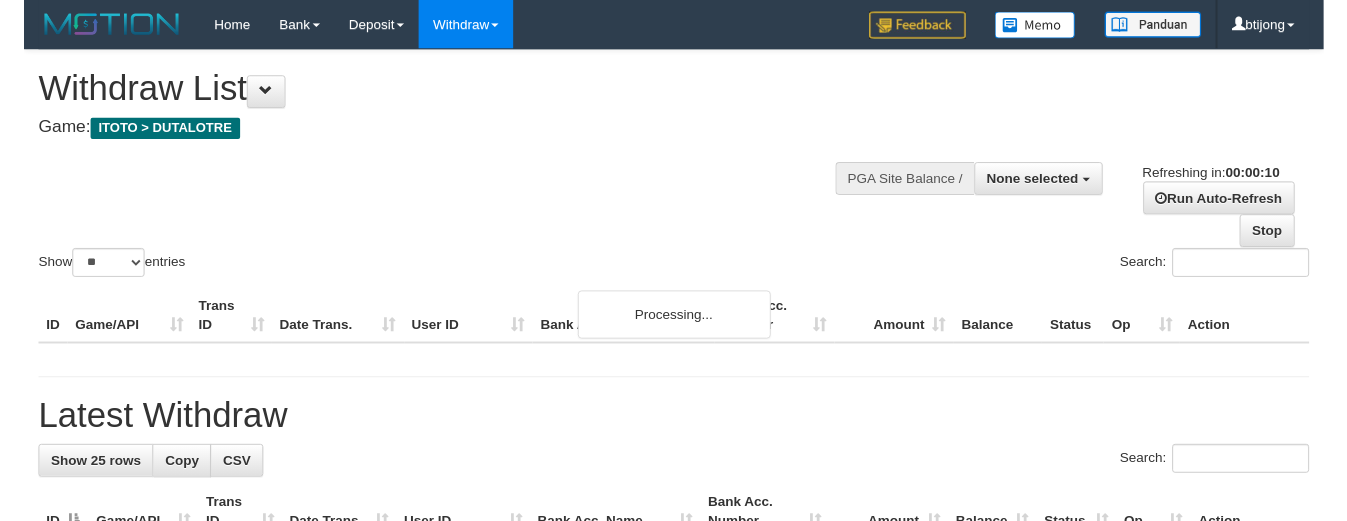scroll, scrollTop: 0, scrollLeft: 0, axis: both 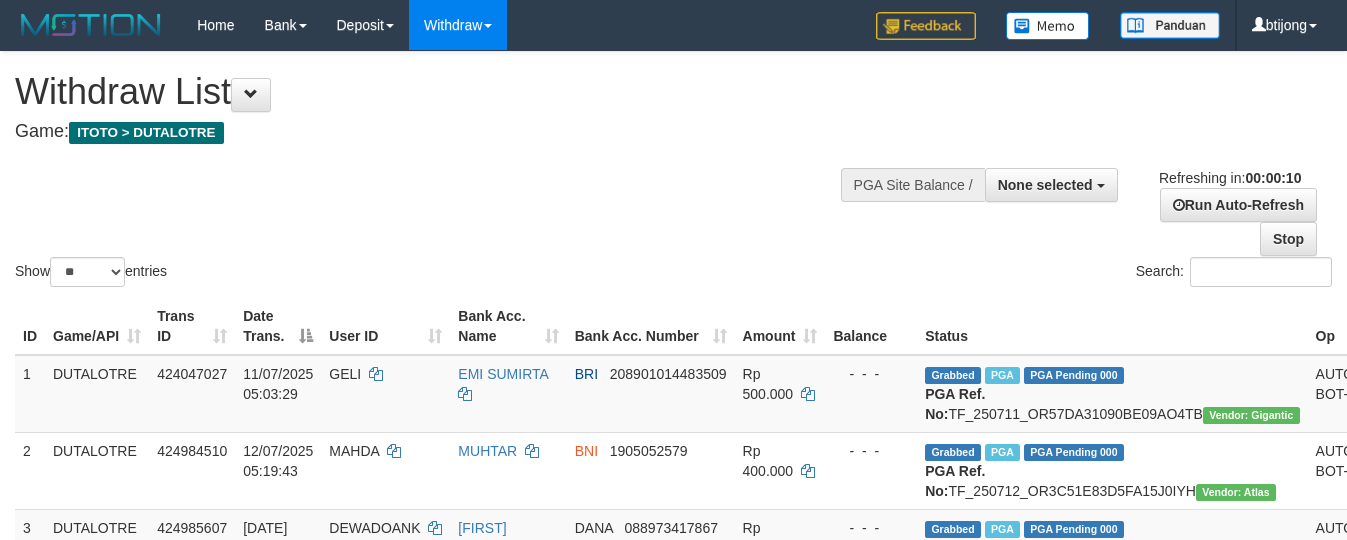 select 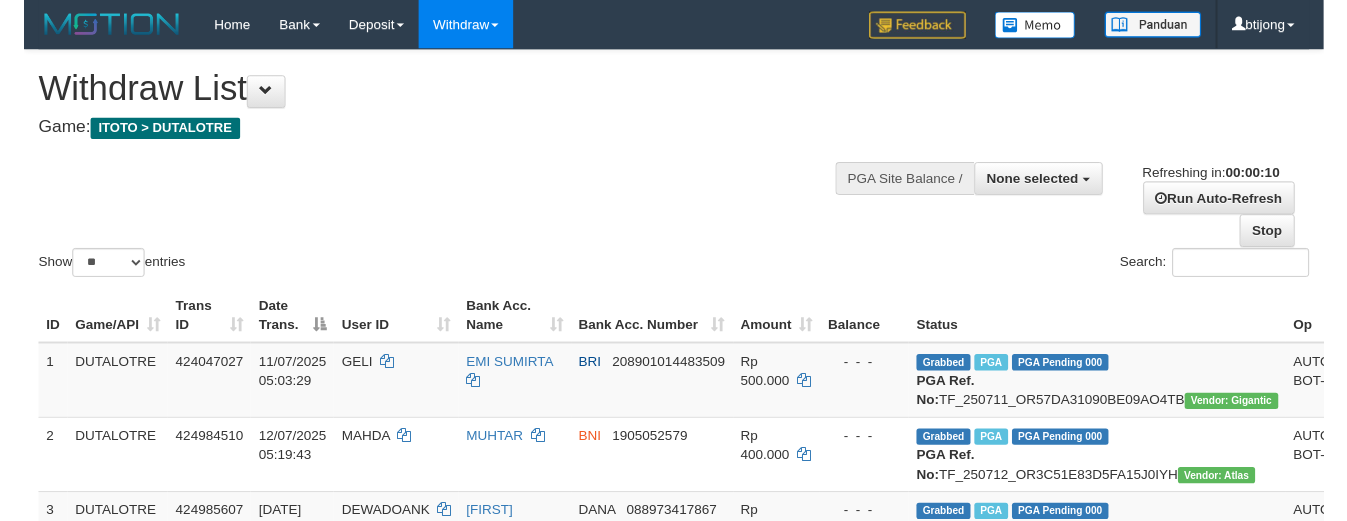 scroll, scrollTop: 0, scrollLeft: 0, axis: both 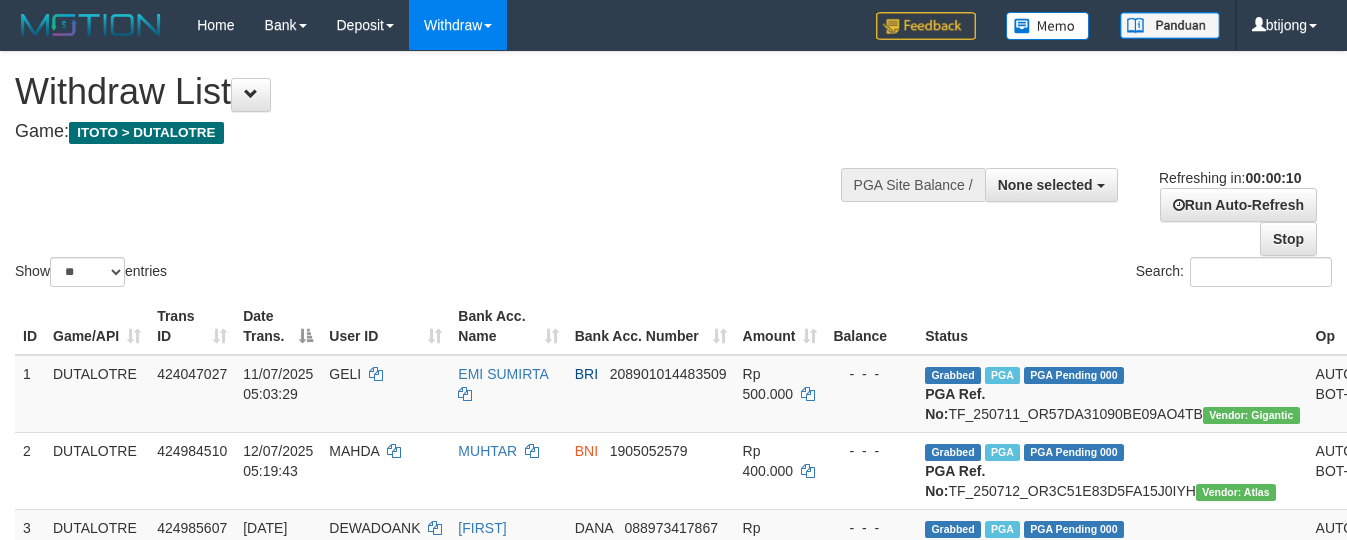 select 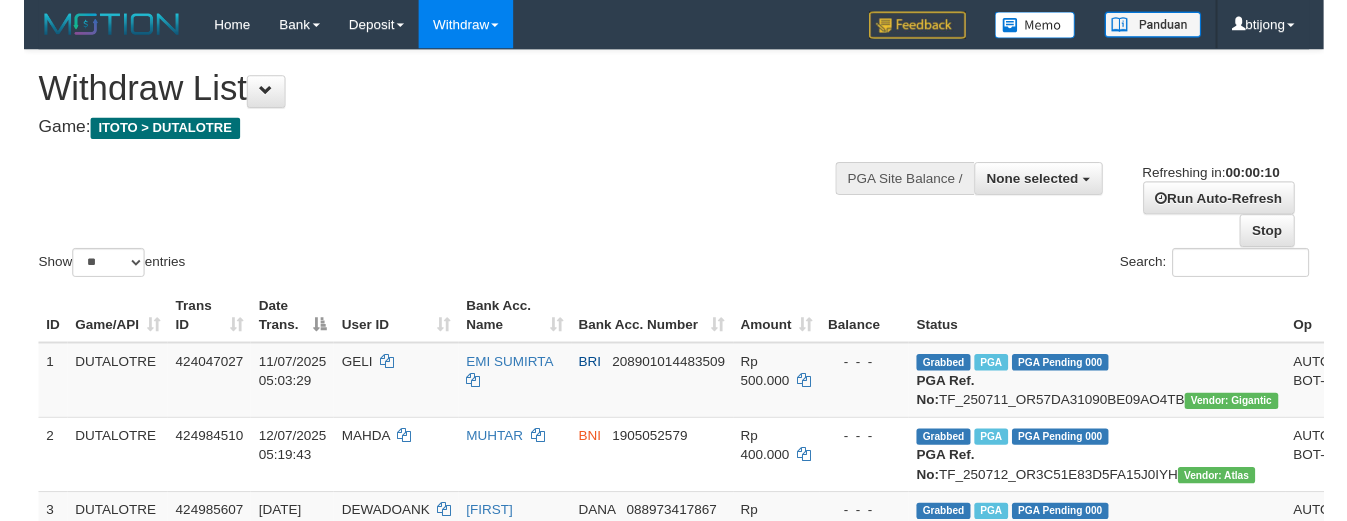 scroll, scrollTop: 0, scrollLeft: 0, axis: both 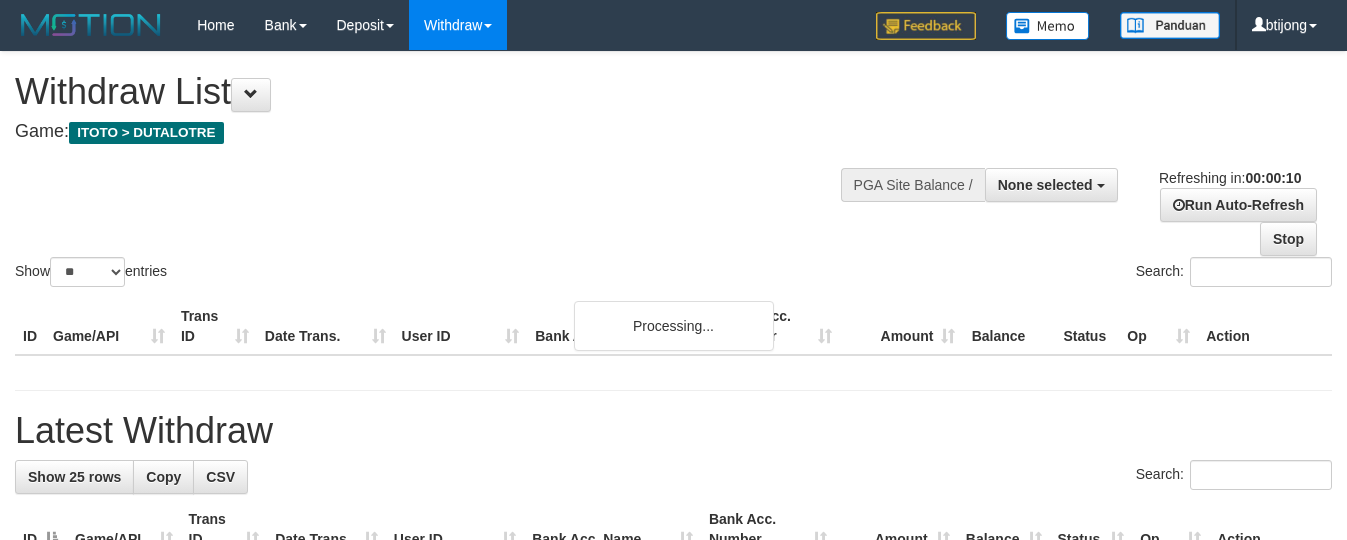 select 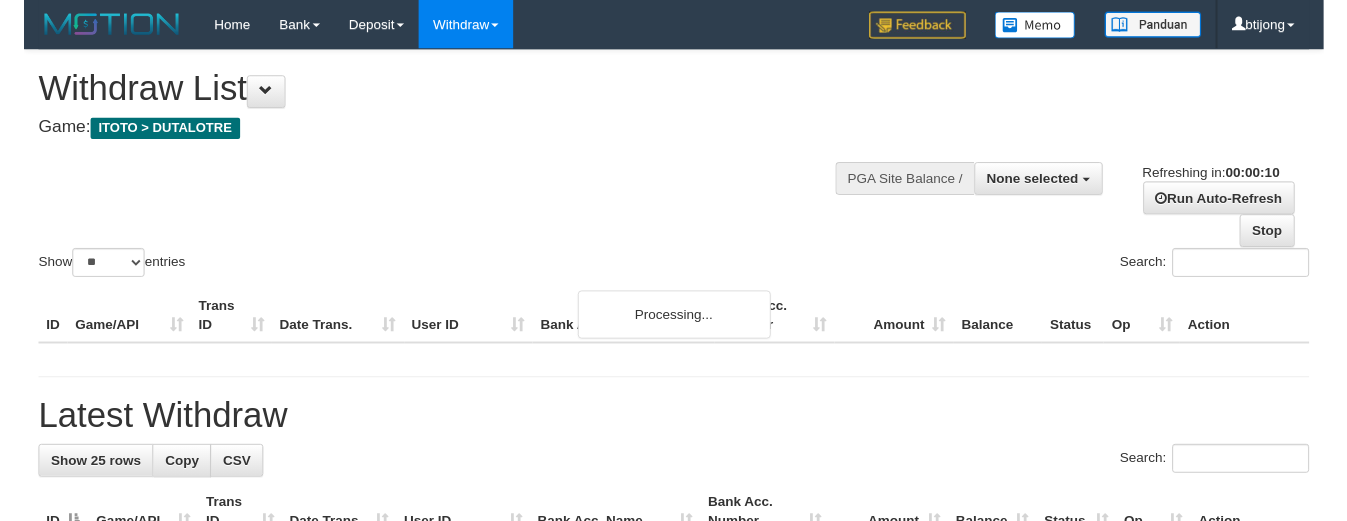 scroll, scrollTop: 0, scrollLeft: 0, axis: both 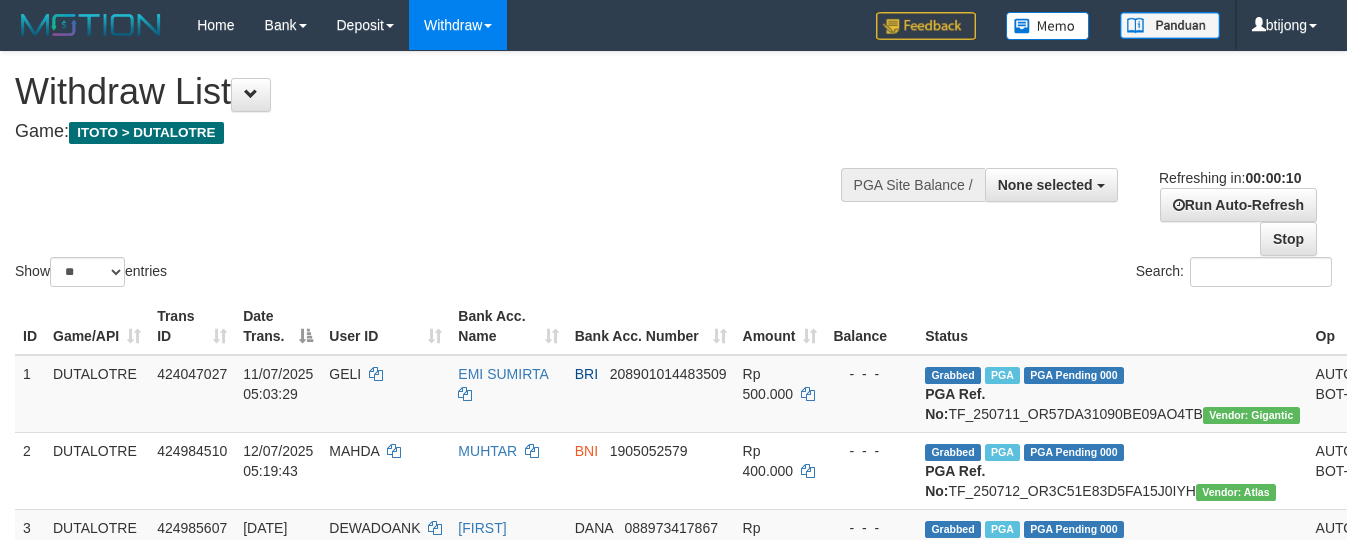select 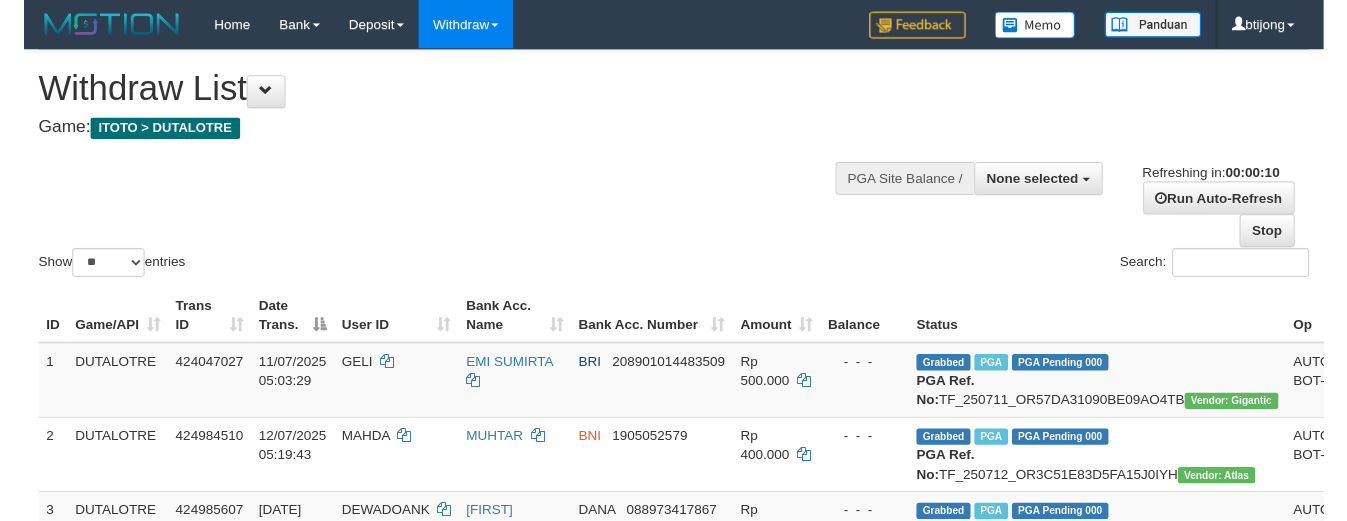 scroll, scrollTop: 0, scrollLeft: 0, axis: both 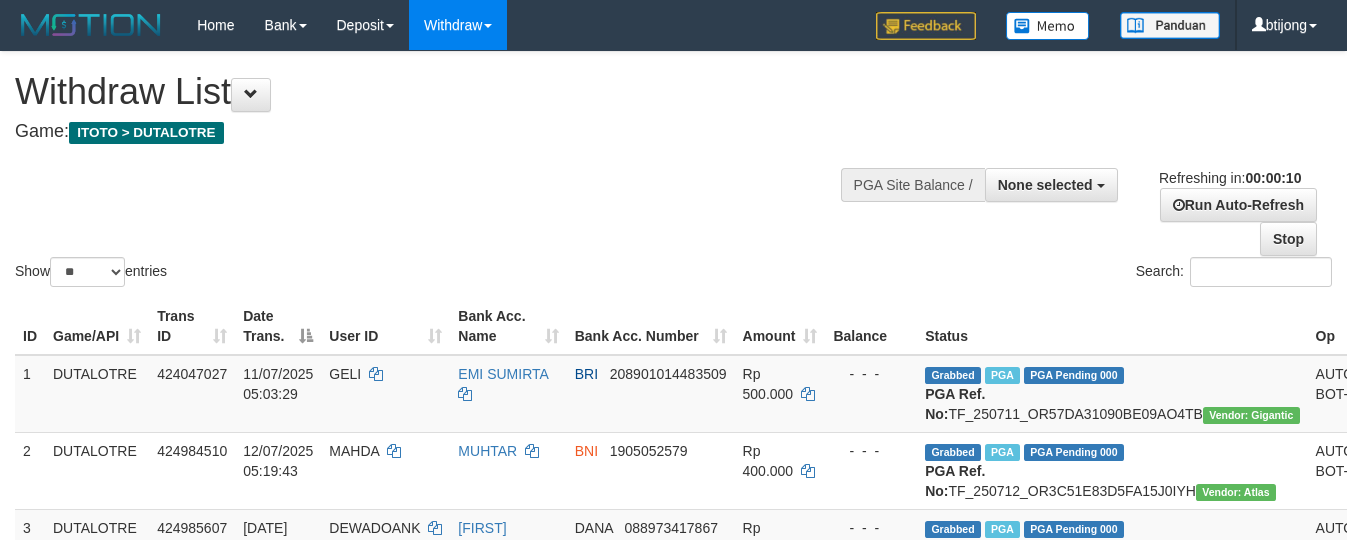 select 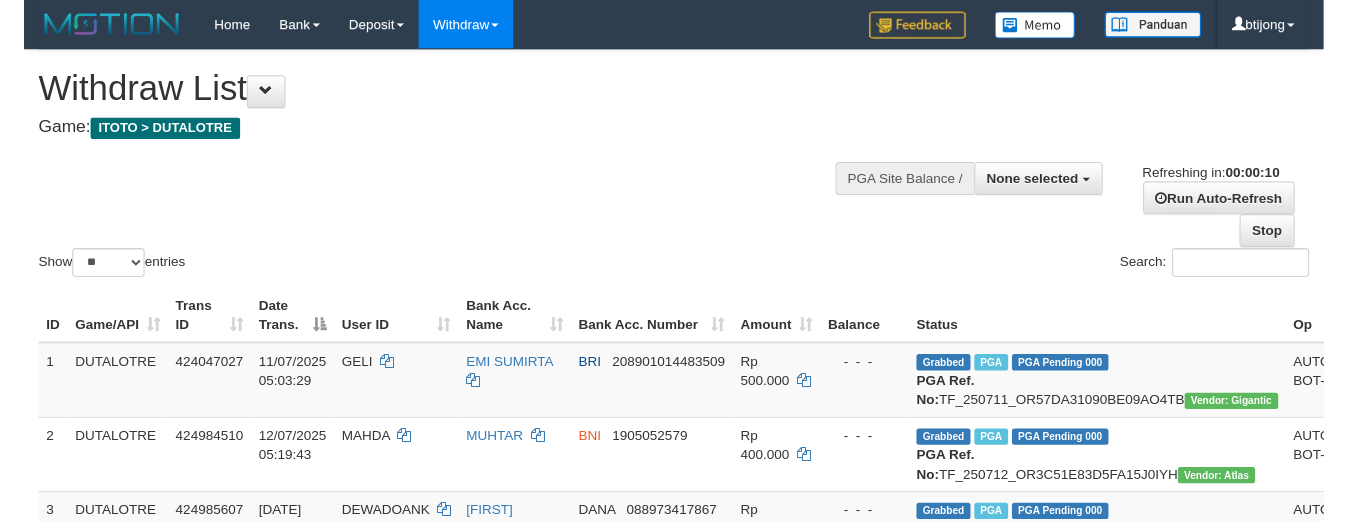 scroll, scrollTop: 0, scrollLeft: 0, axis: both 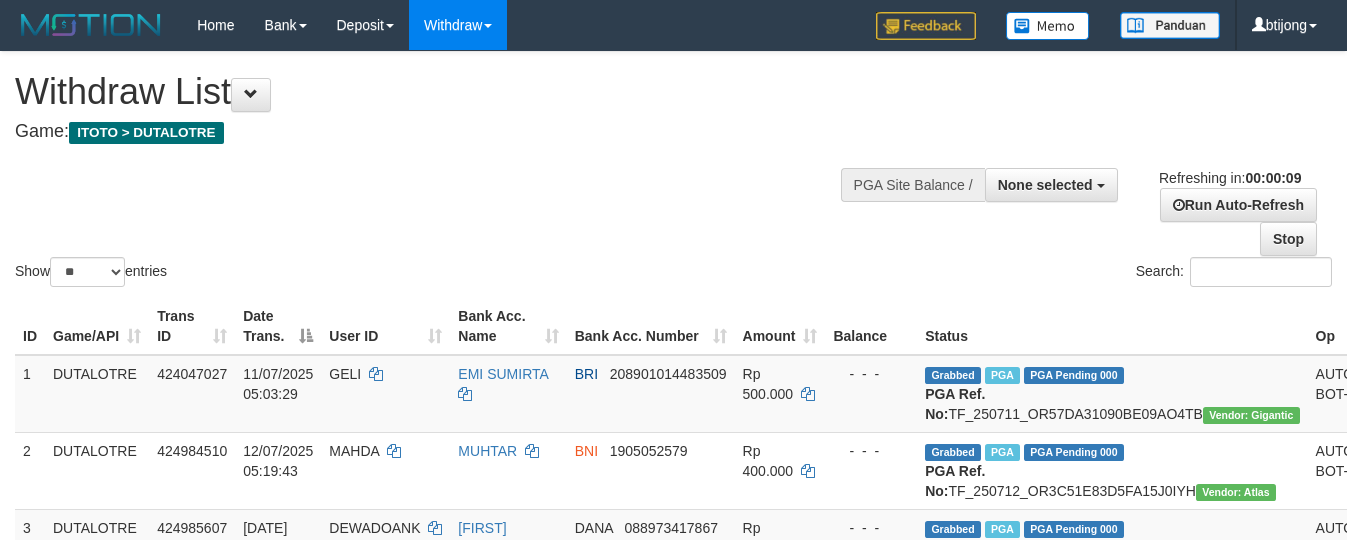 select 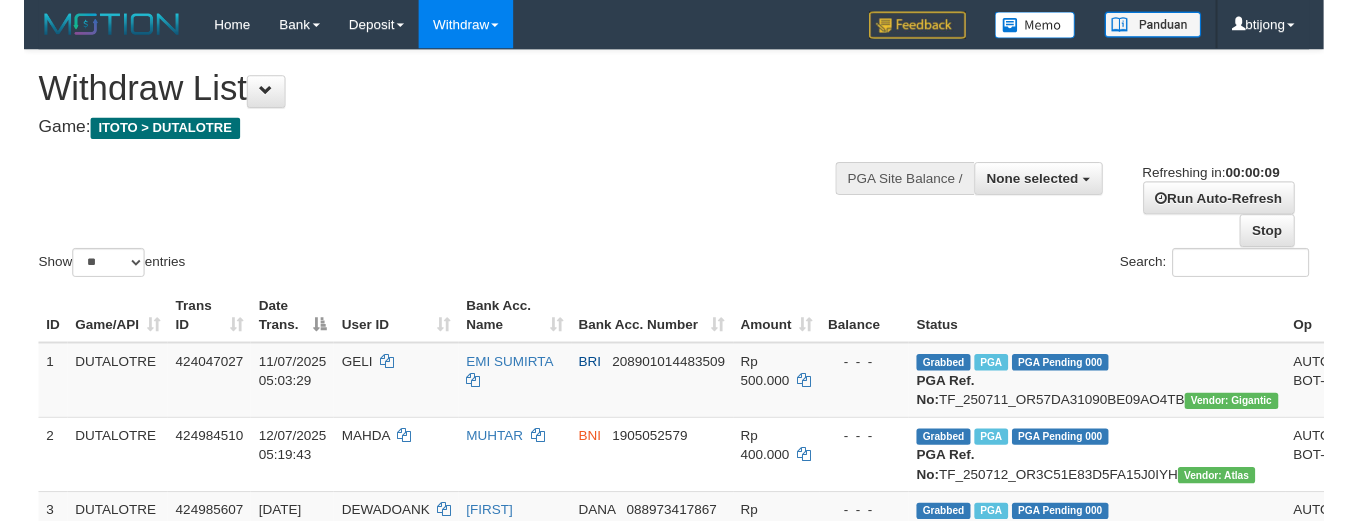 scroll, scrollTop: 0, scrollLeft: 0, axis: both 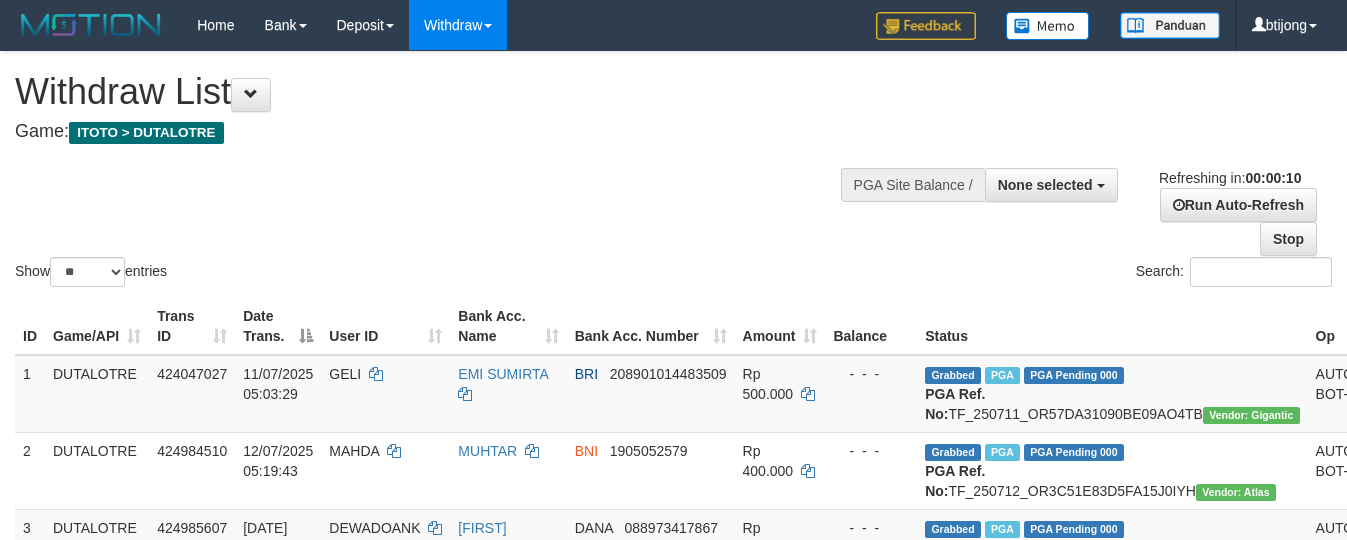 select 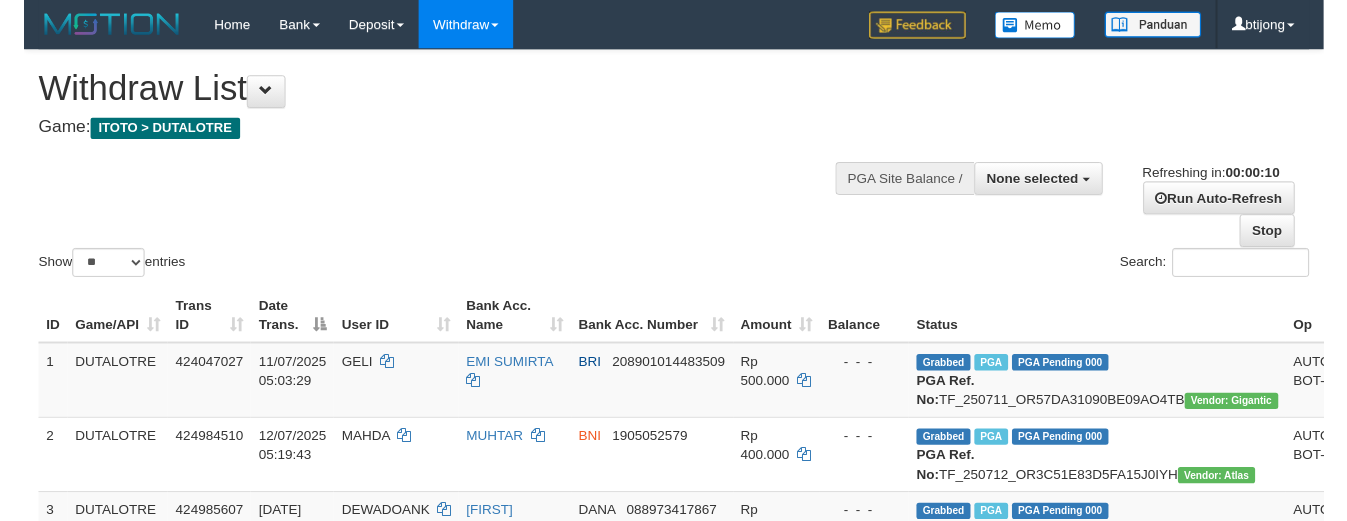 scroll, scrollTop: 0, scrollLeft: 0, axis: both 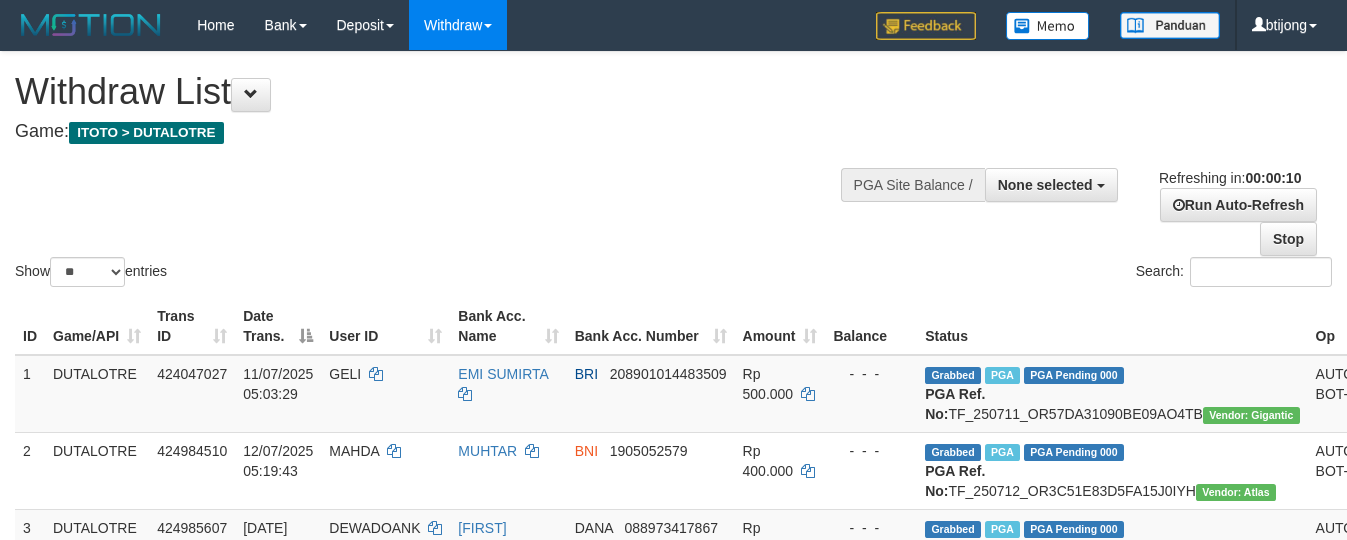 select 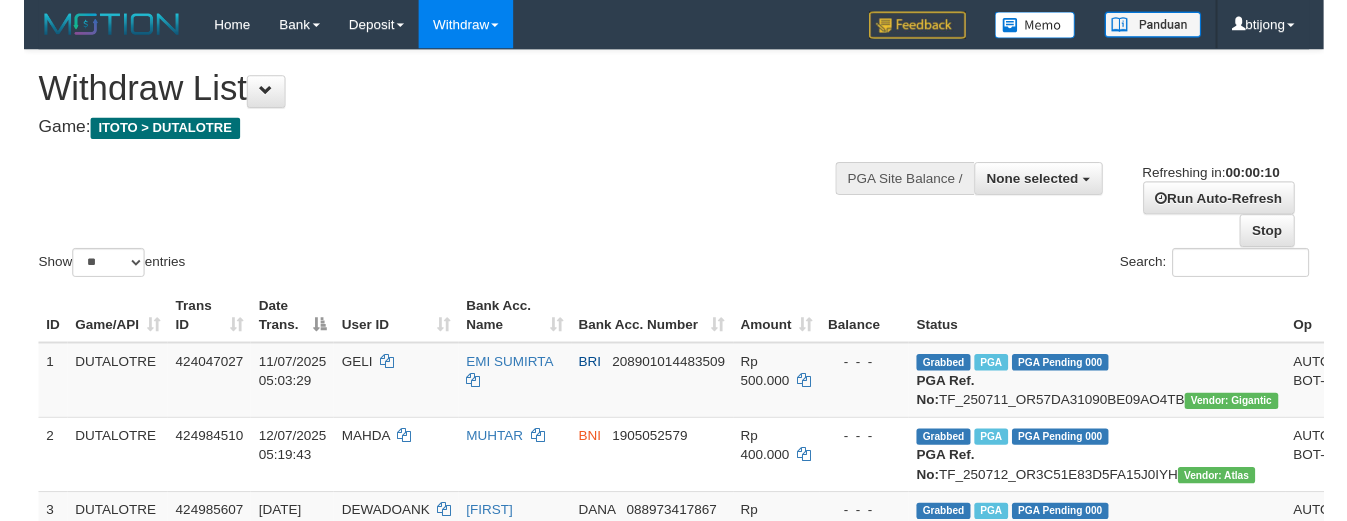 scroll, scrollTop: 0, scrollLeft: 0, axis: both 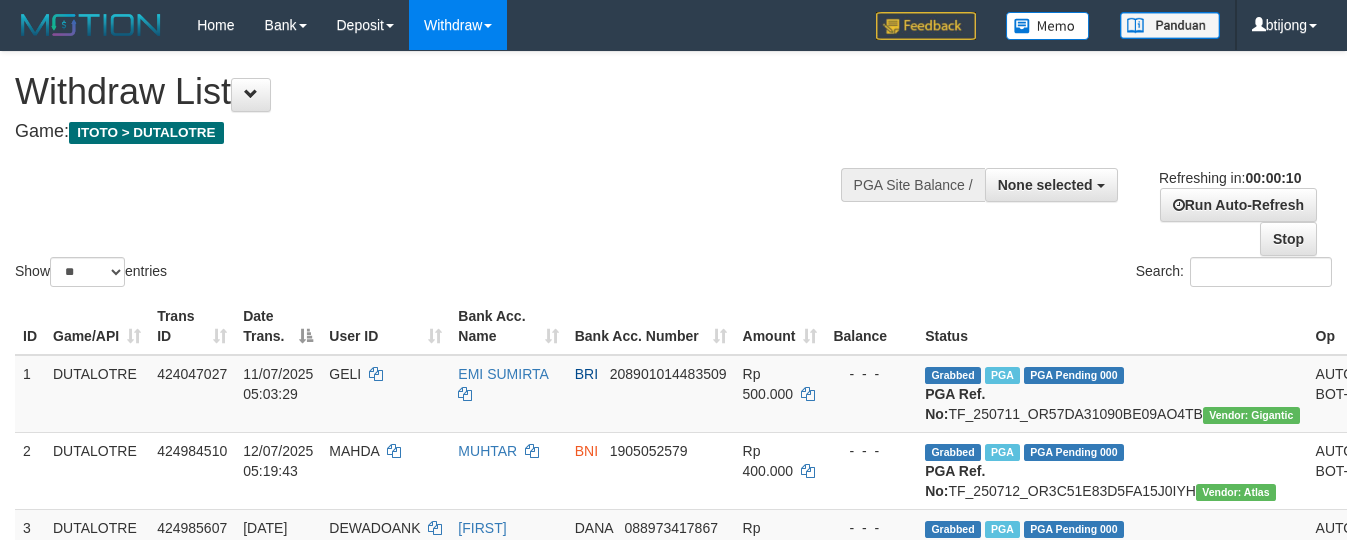select 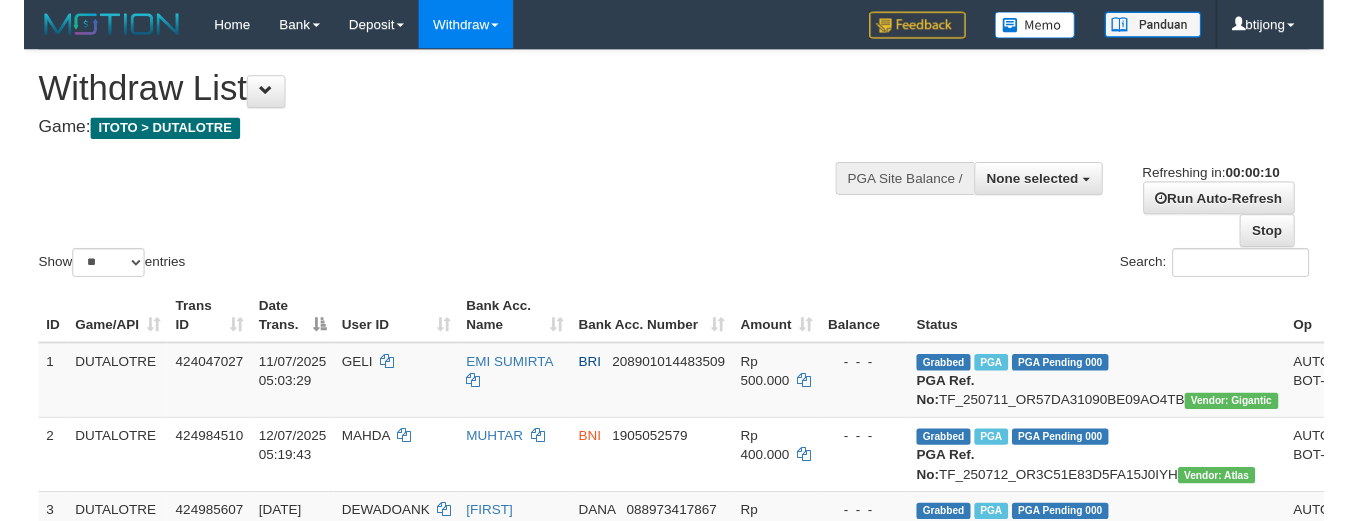 scroll, scrollTop: 0, scrollLeft: 0, axis: both 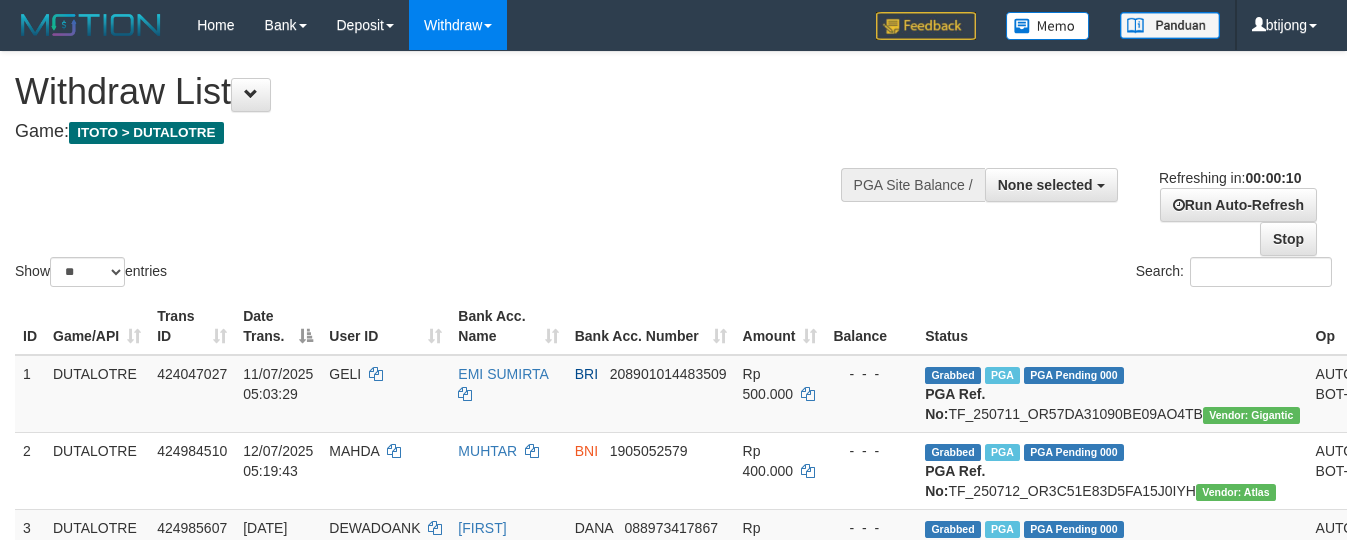 select 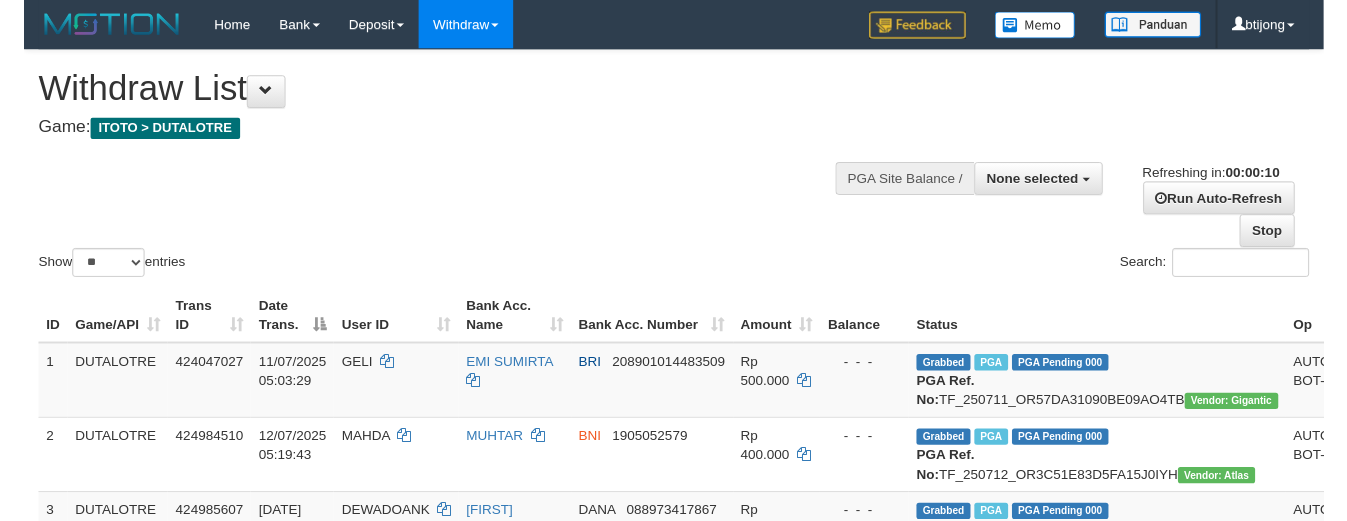 scroll, scrollTop: 0, scrollLeft: 0, axis: both 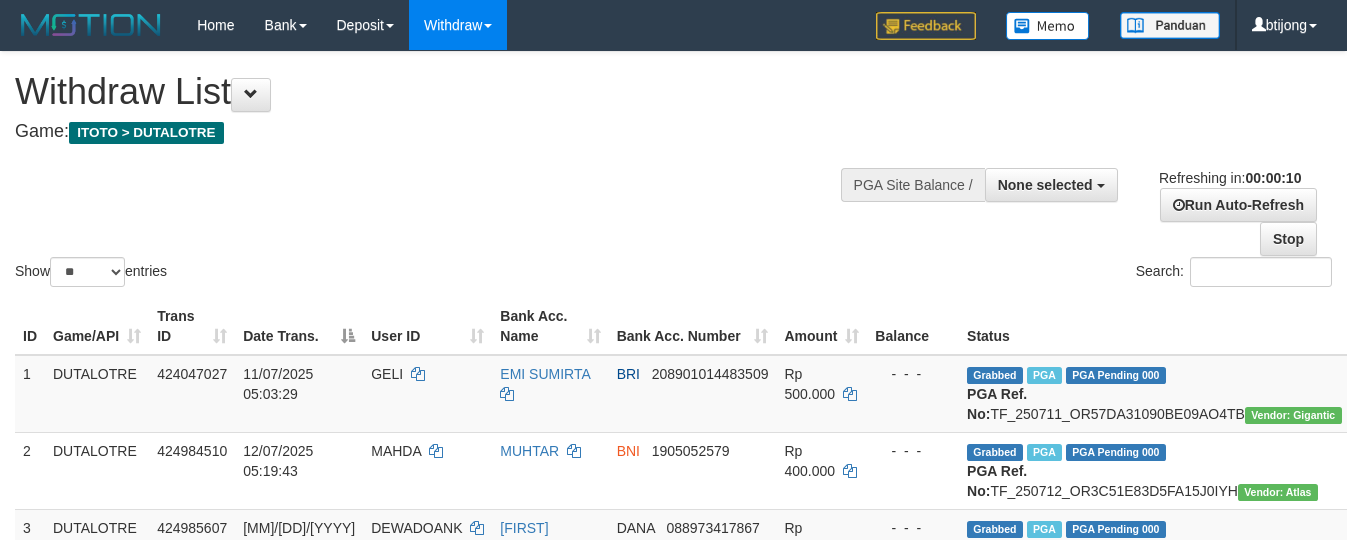 select 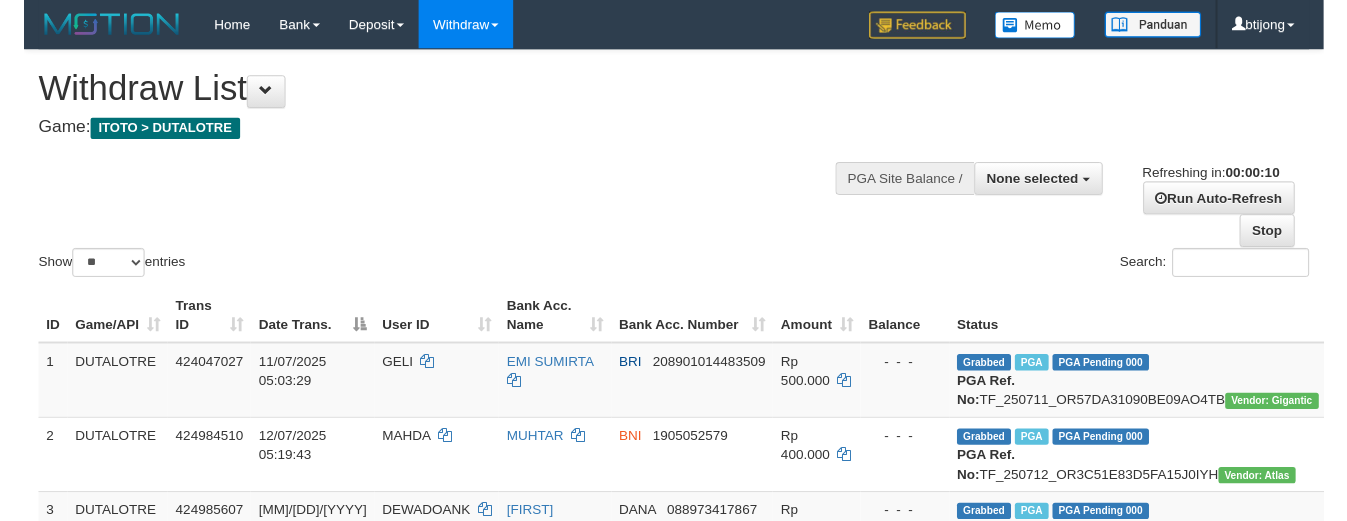 scroll, scrollTop: 0, scrollLeft: 0, axis: both 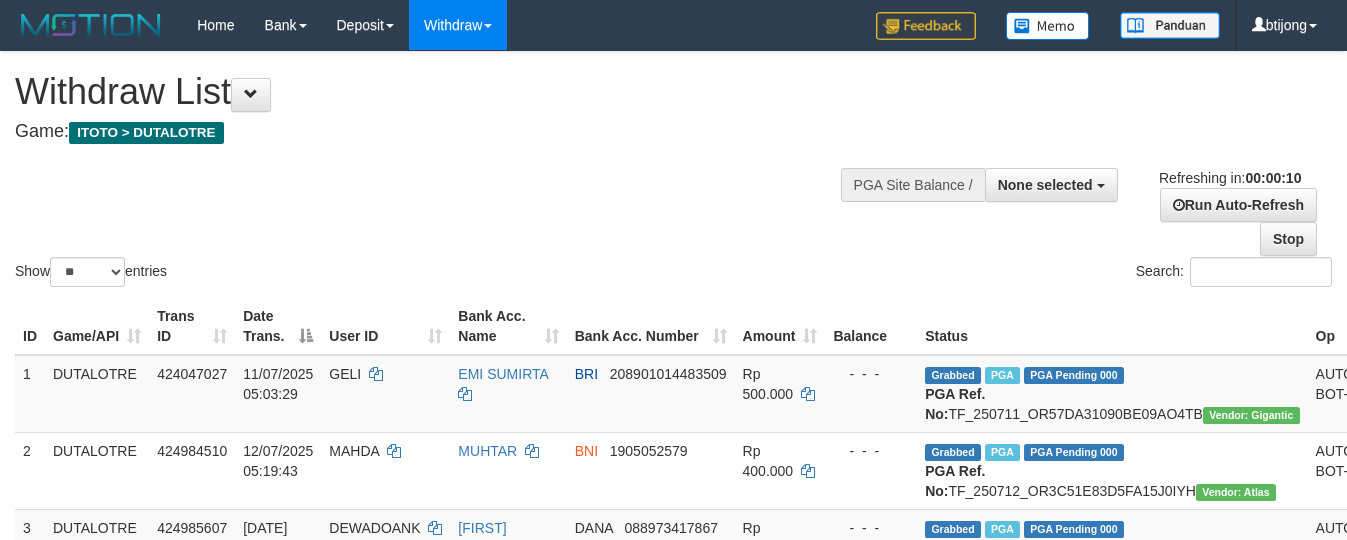 select 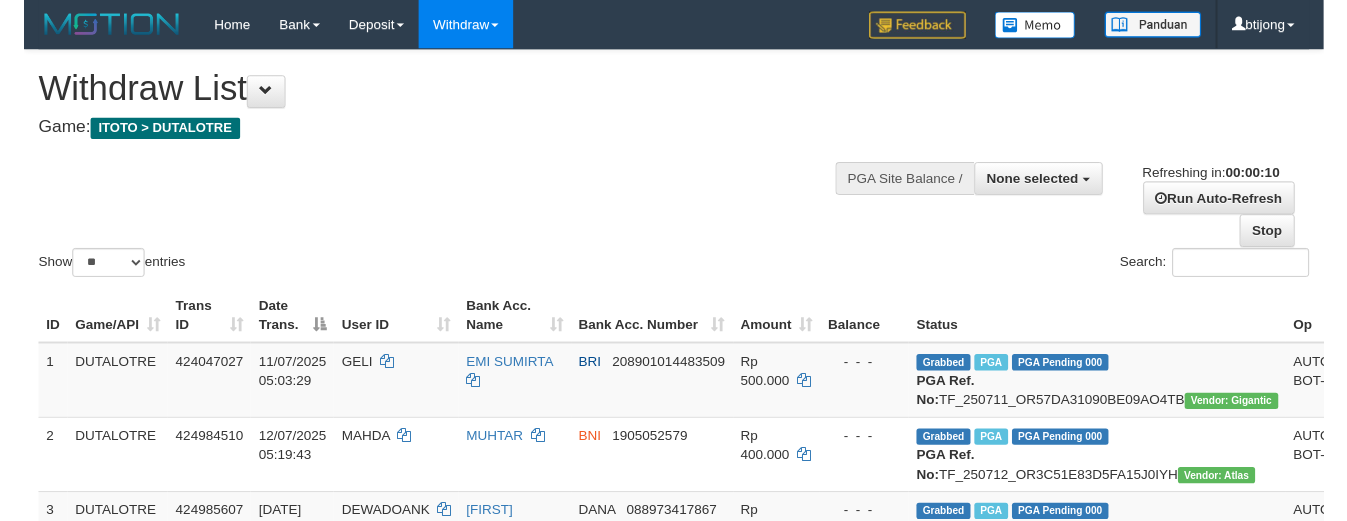 scroll, scrollTop: 0, scrollLeft: 0, axis: both 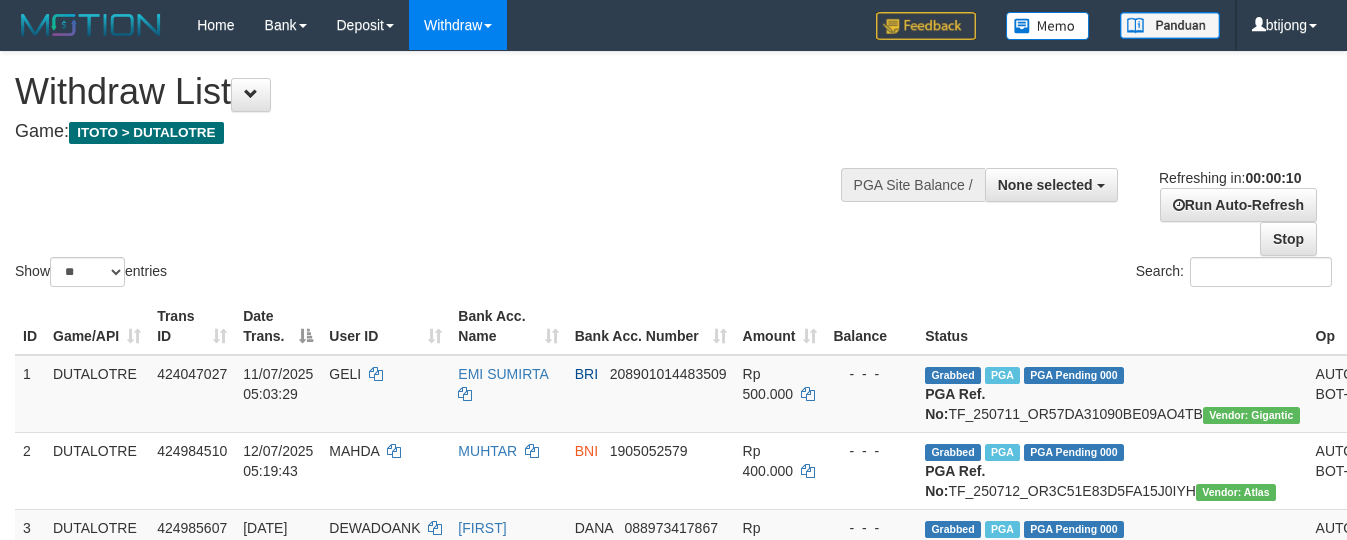 select 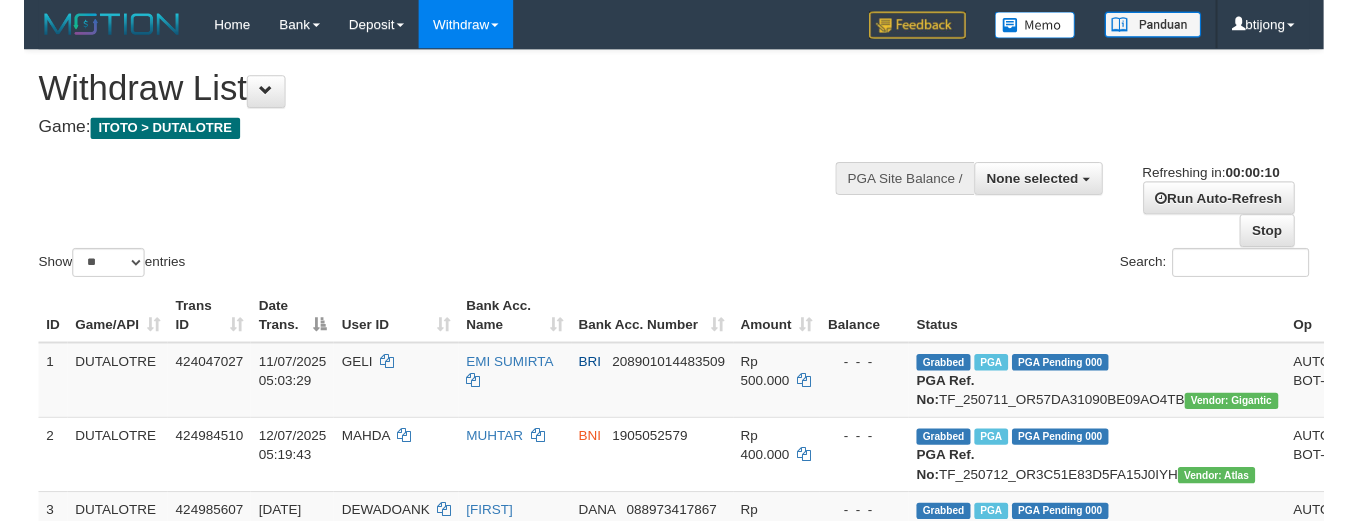 scroll, scrollTop: 0, scrollLeft: 0, axis: both 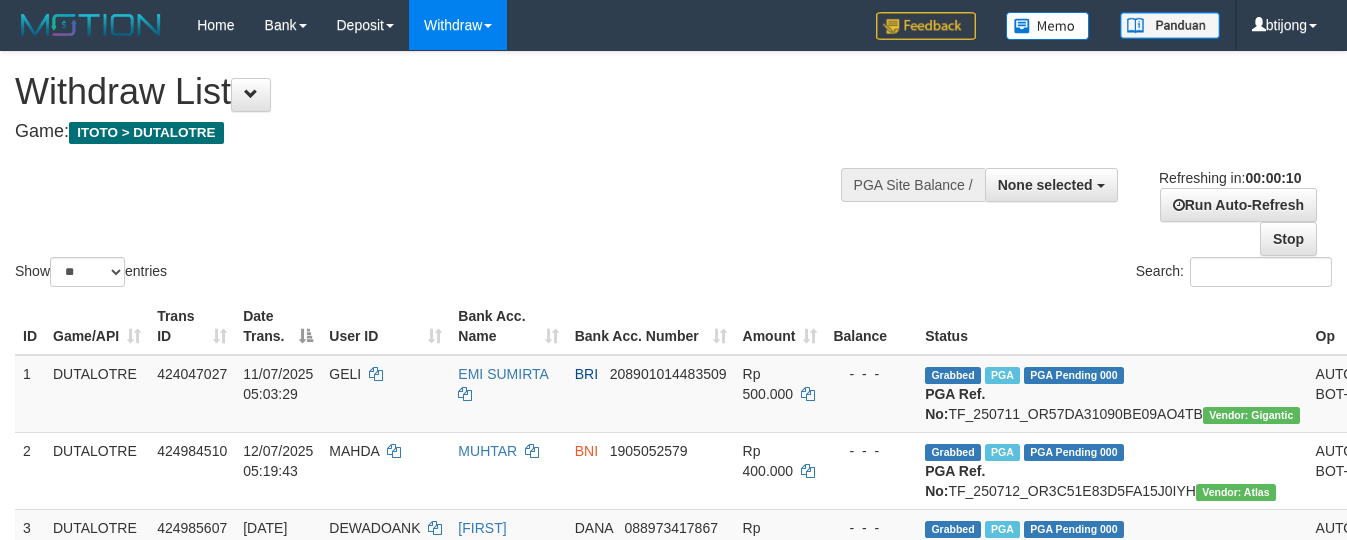 select 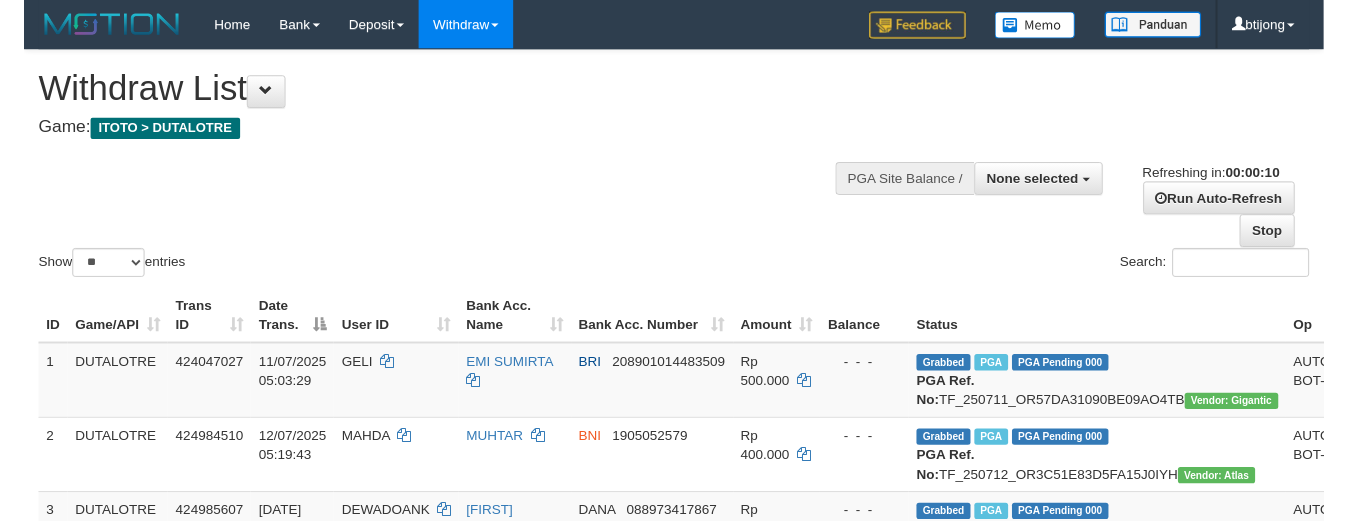 scroll, scrollTop: 0, scrollLeft: 0, axis: both 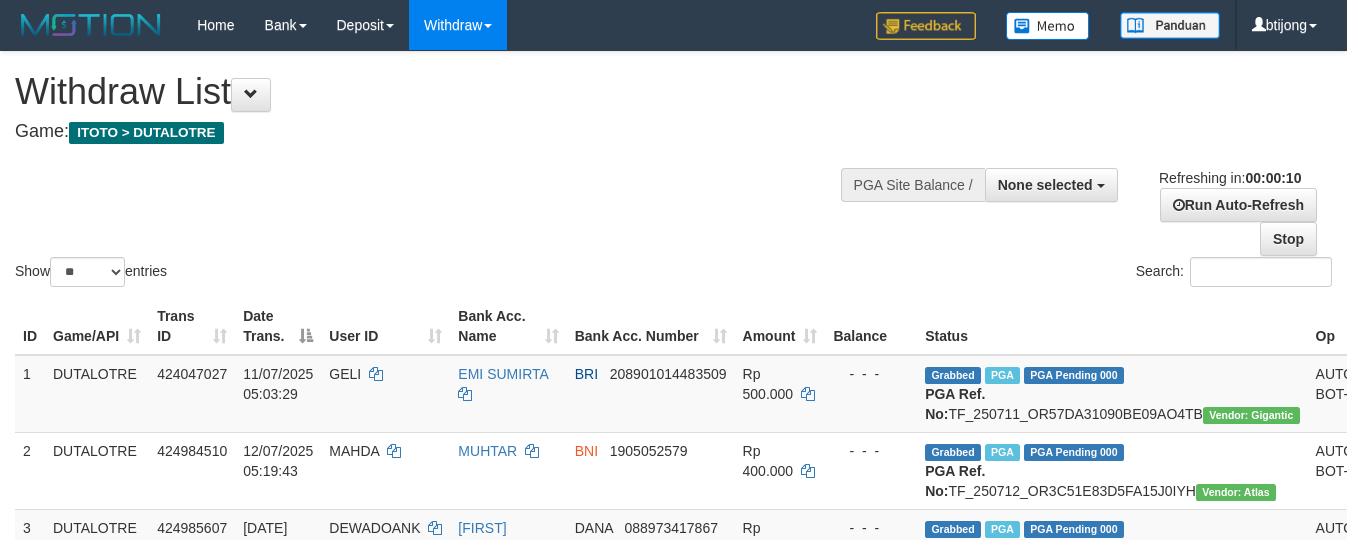 select 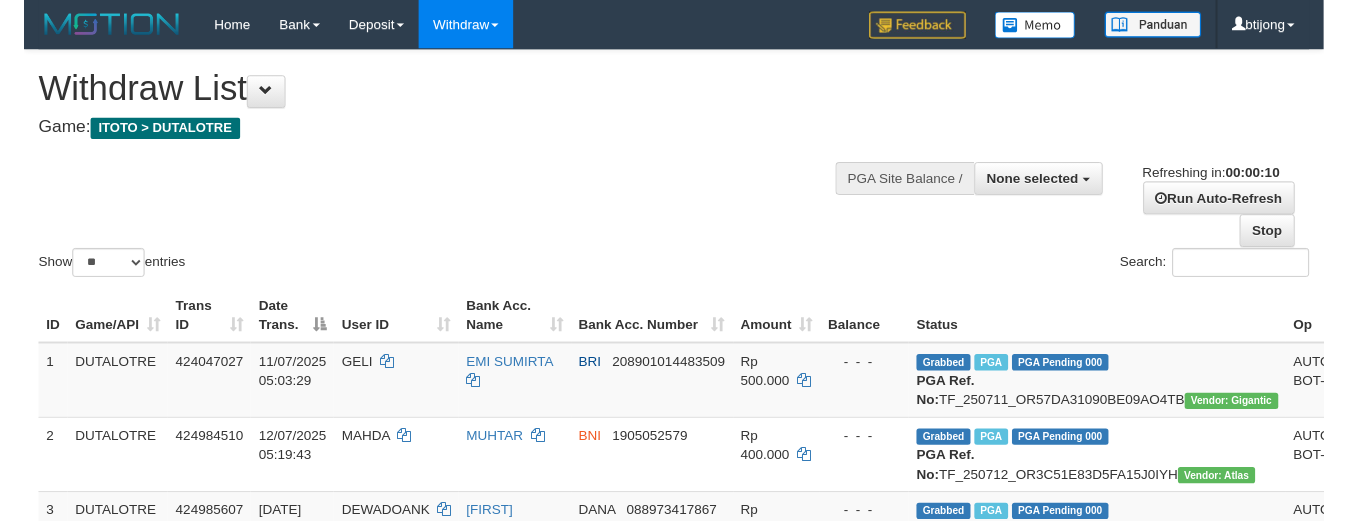 scroll, scrollTop: 0, scrollLeft: 0, axis: both 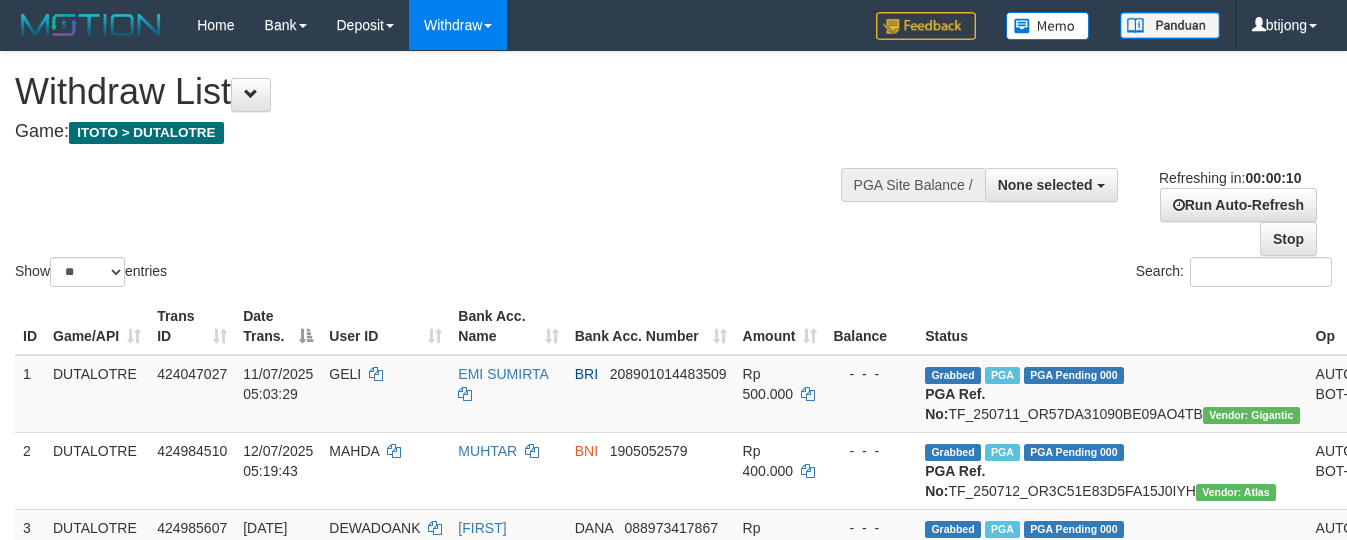 select 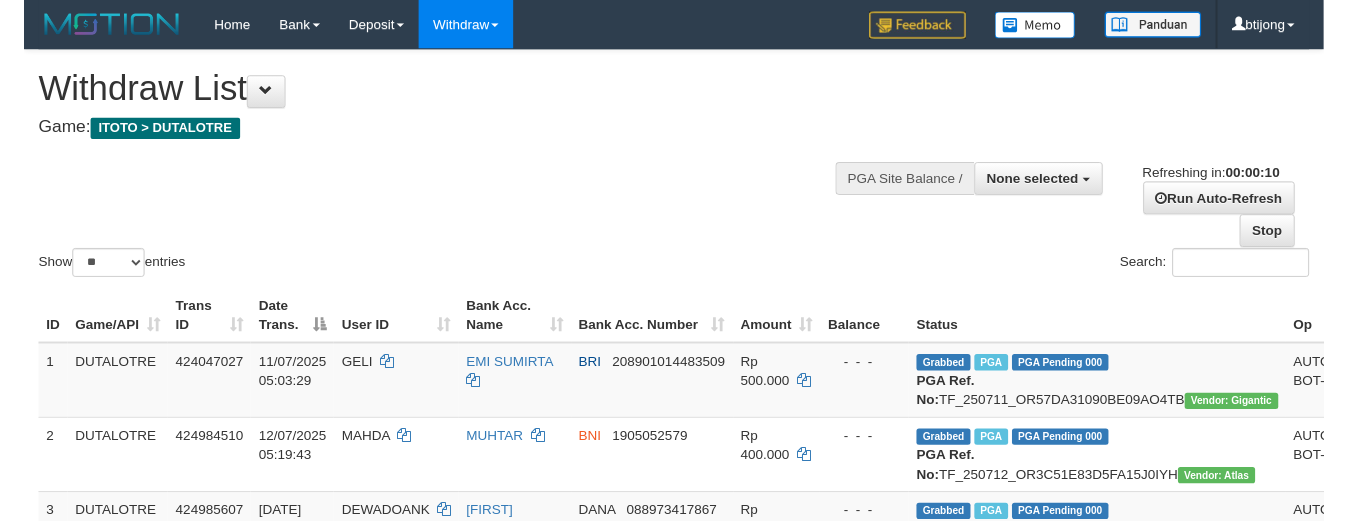 scroll, scrollTop: 0, scrollLeft: 0, axis: both 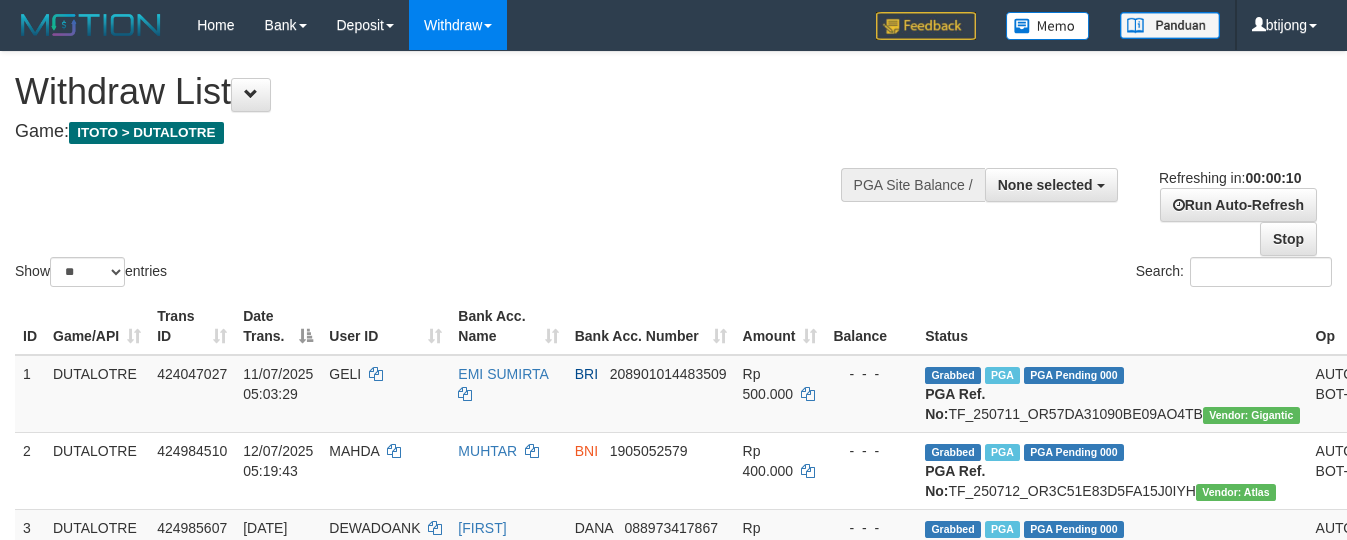 select 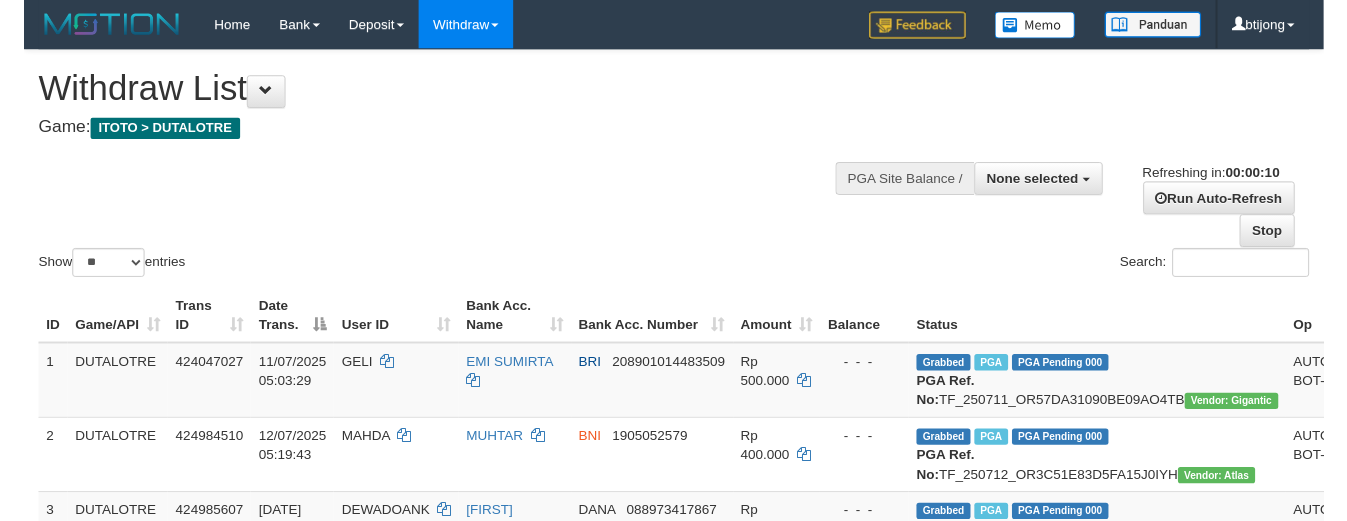 scroll, scrollTop: 0, scrollLeft: 0, axis: both 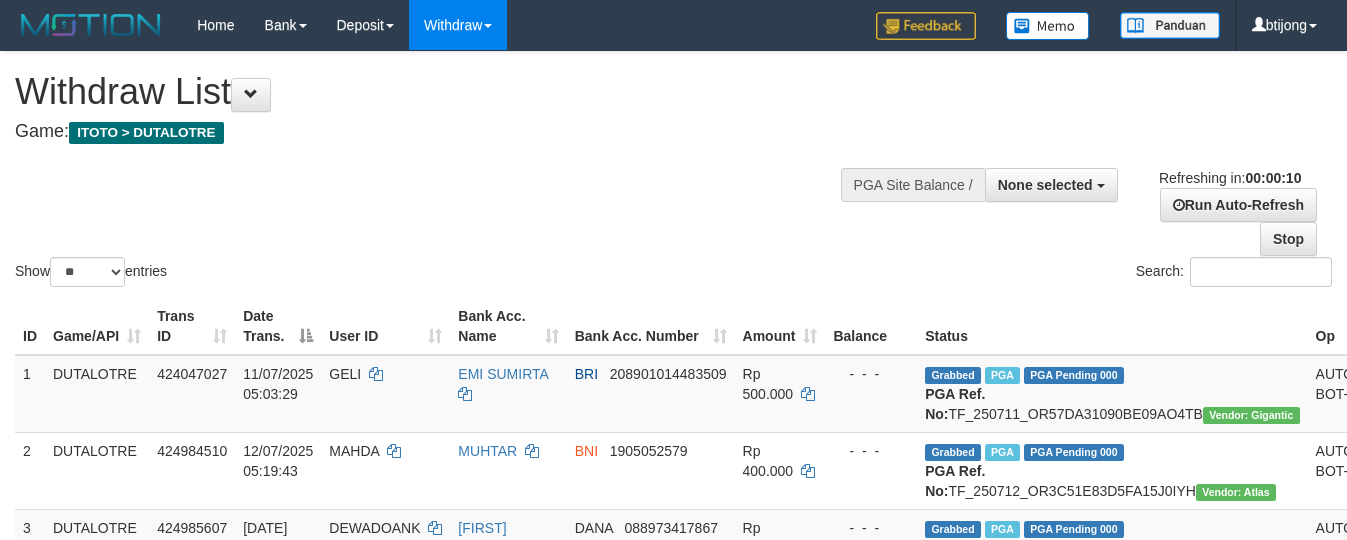 select 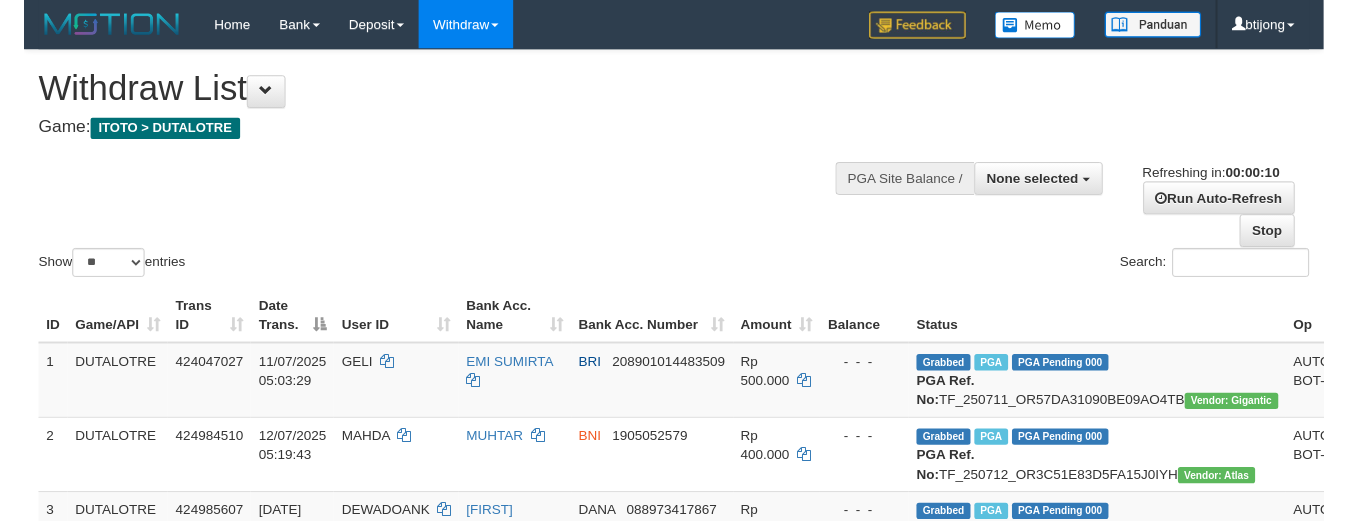 scroll, scrollTop: 0, scrollLeft: 0, axis: both 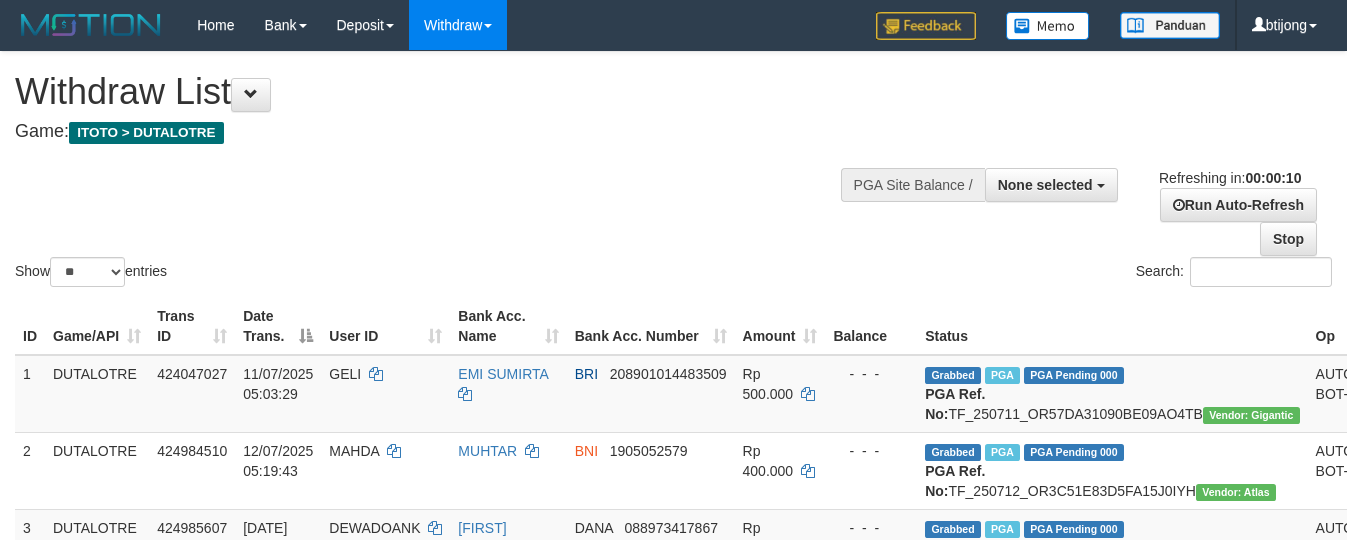 select 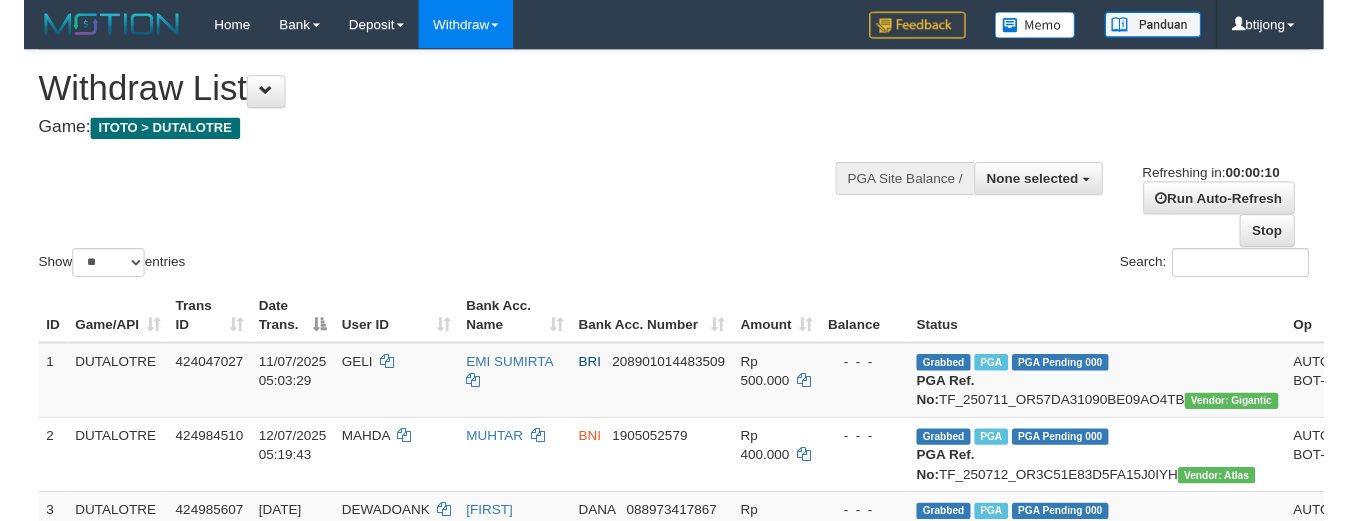 scroll, scrollTop: 0, scrollLeft: 0, axis: both 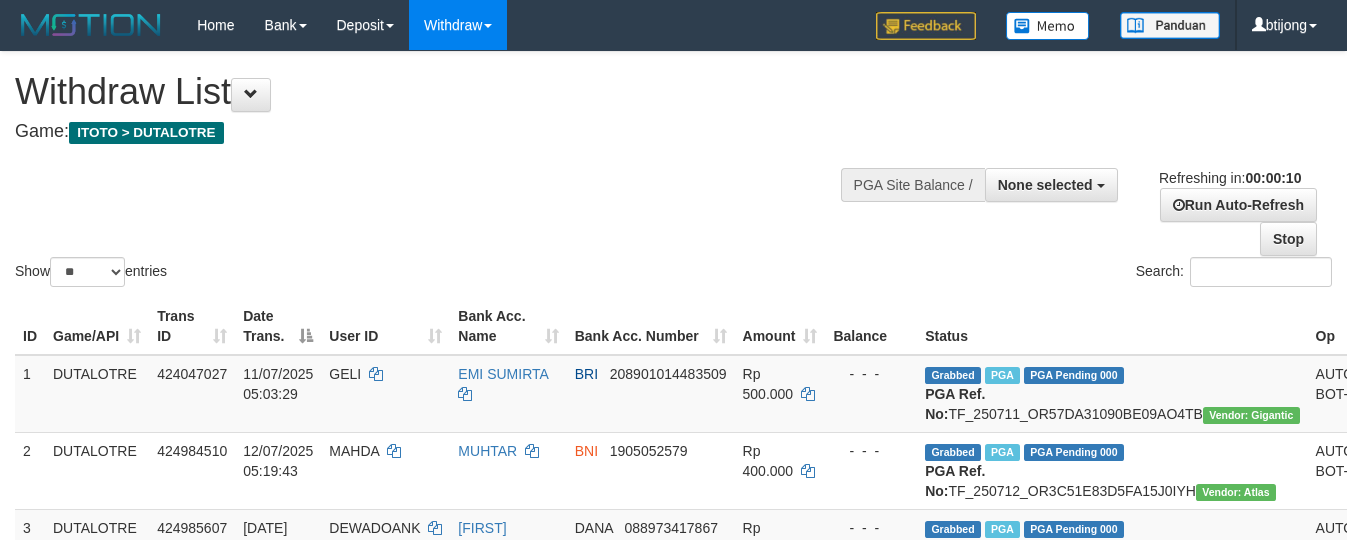 select 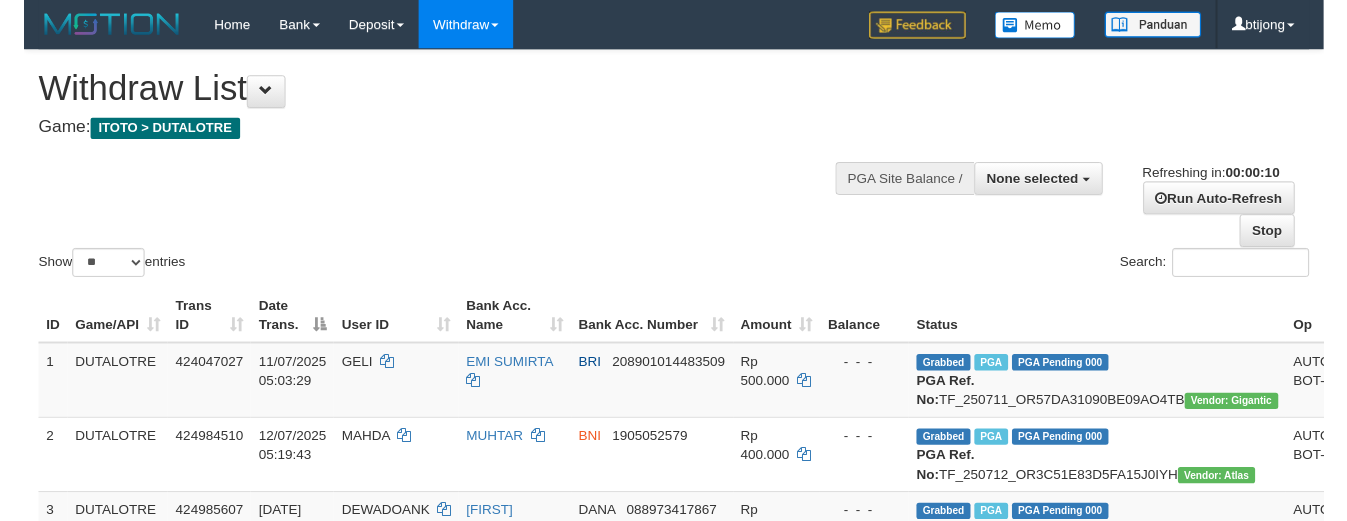 scroll, scrollTop: 0, scrollLeft: 0, axis: both 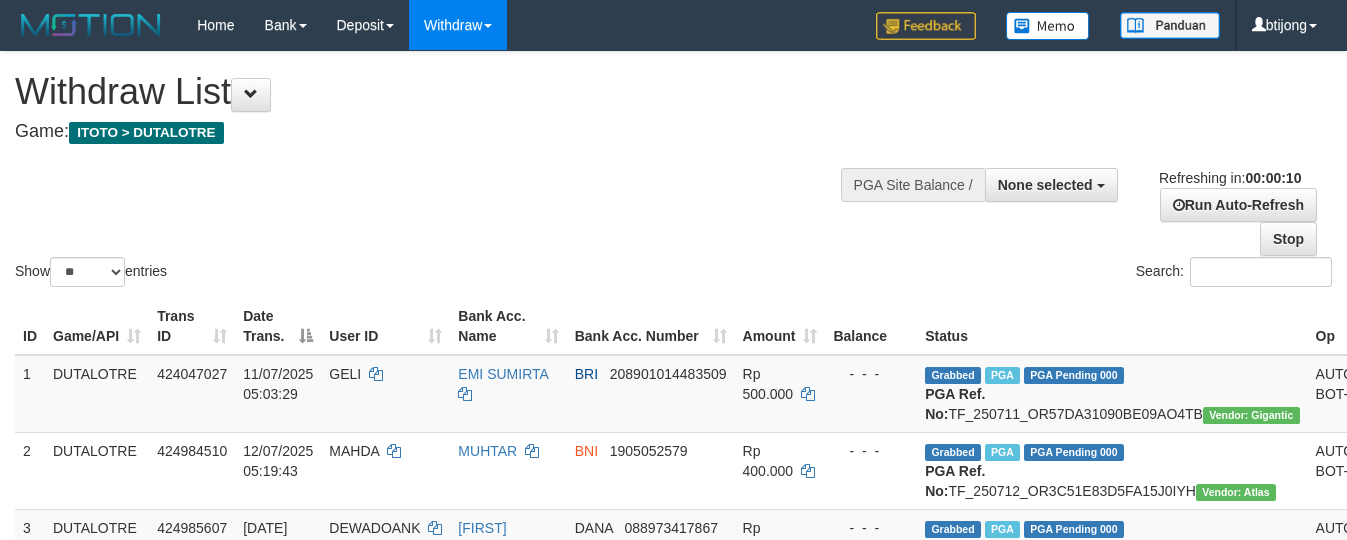 select 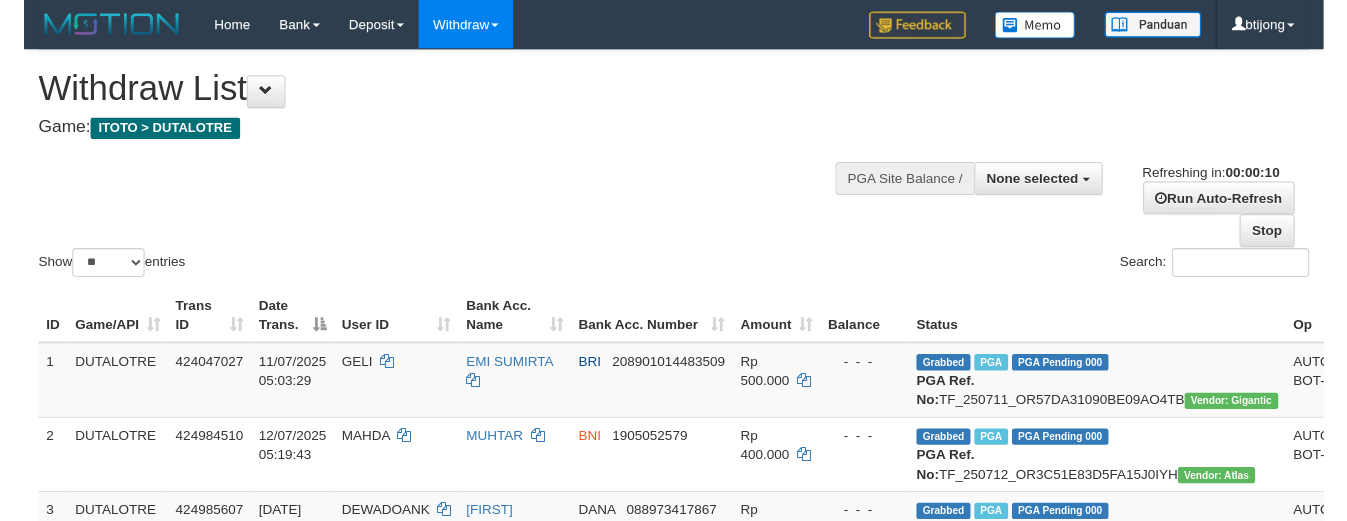 scroll, scrollTop: 0, scrollLeft: 0, axis: both 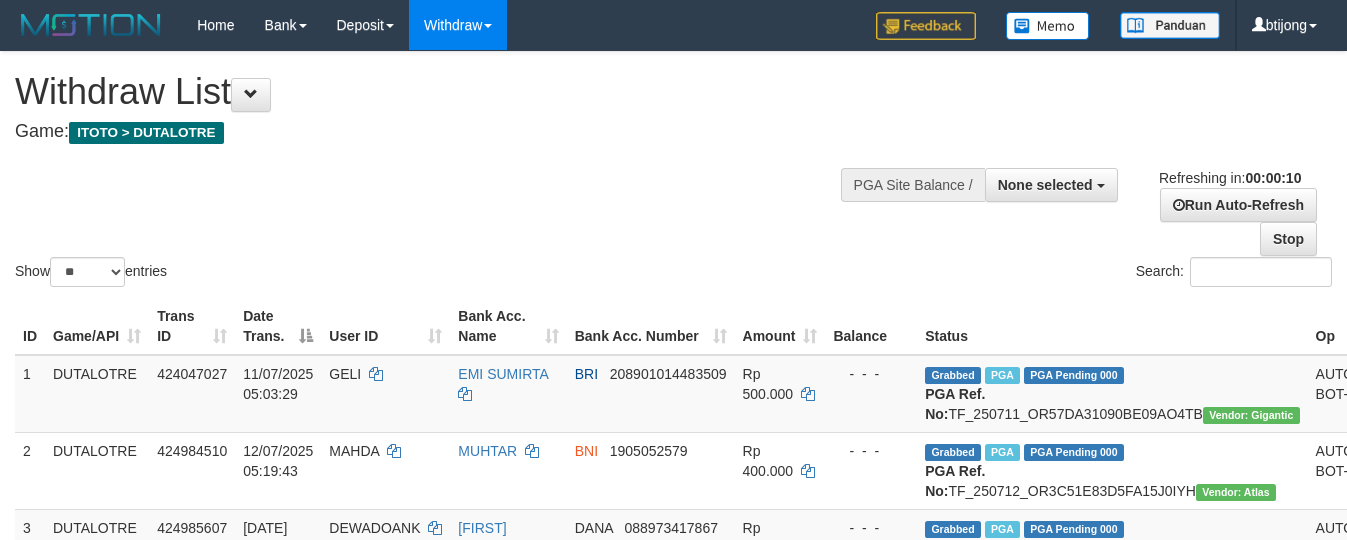 select 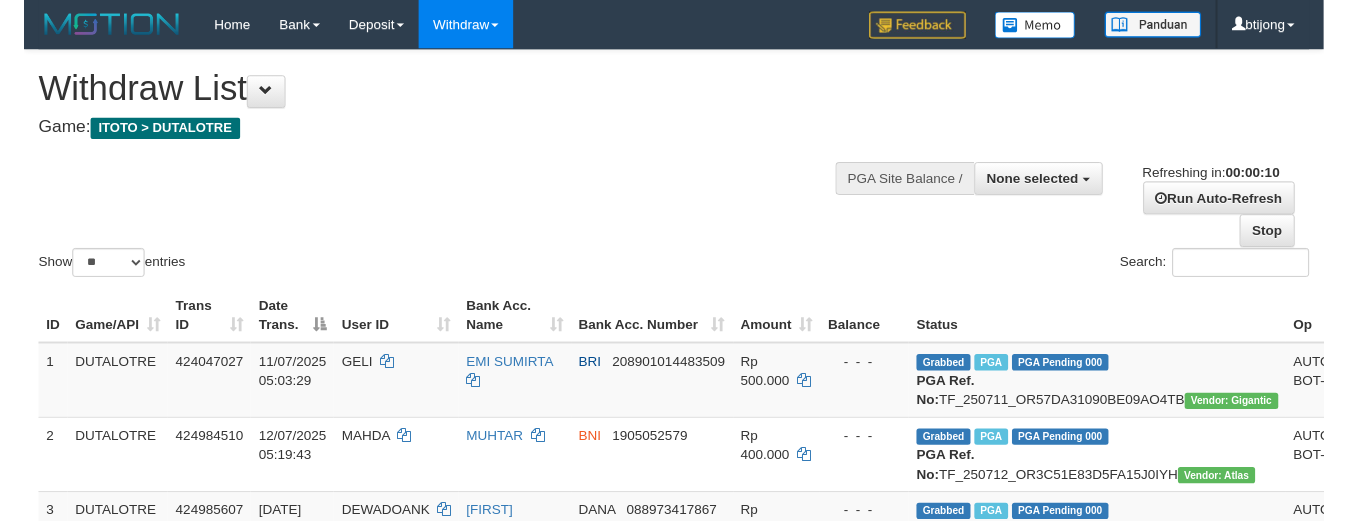 scroll, scrollTop: 0, scrollLeft: 0, axis: both 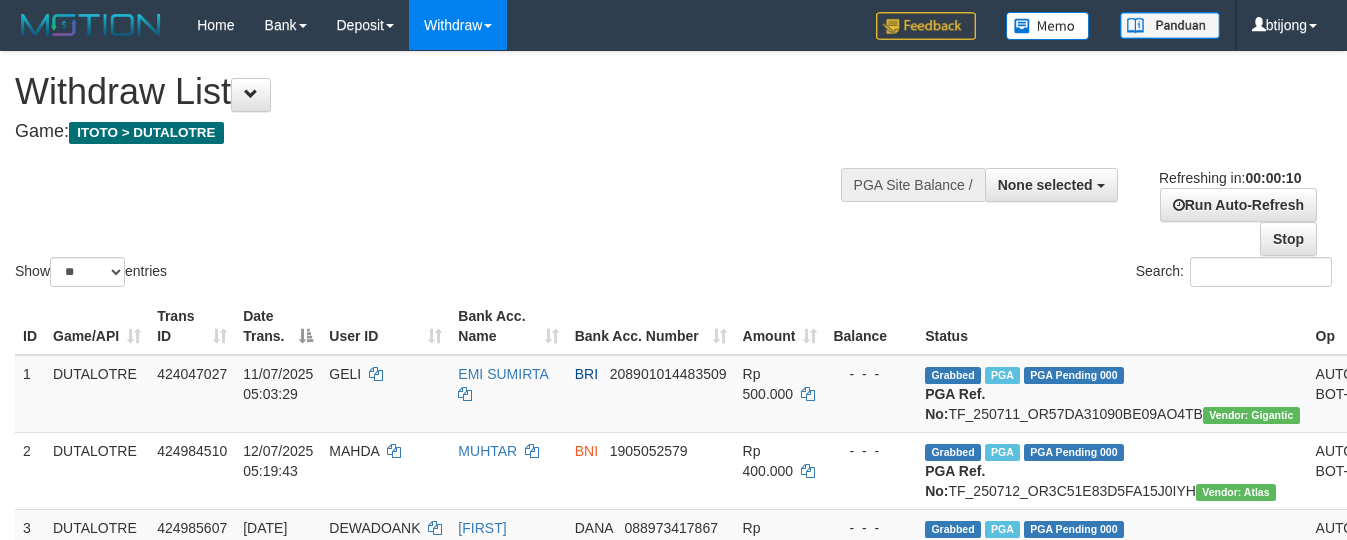 select 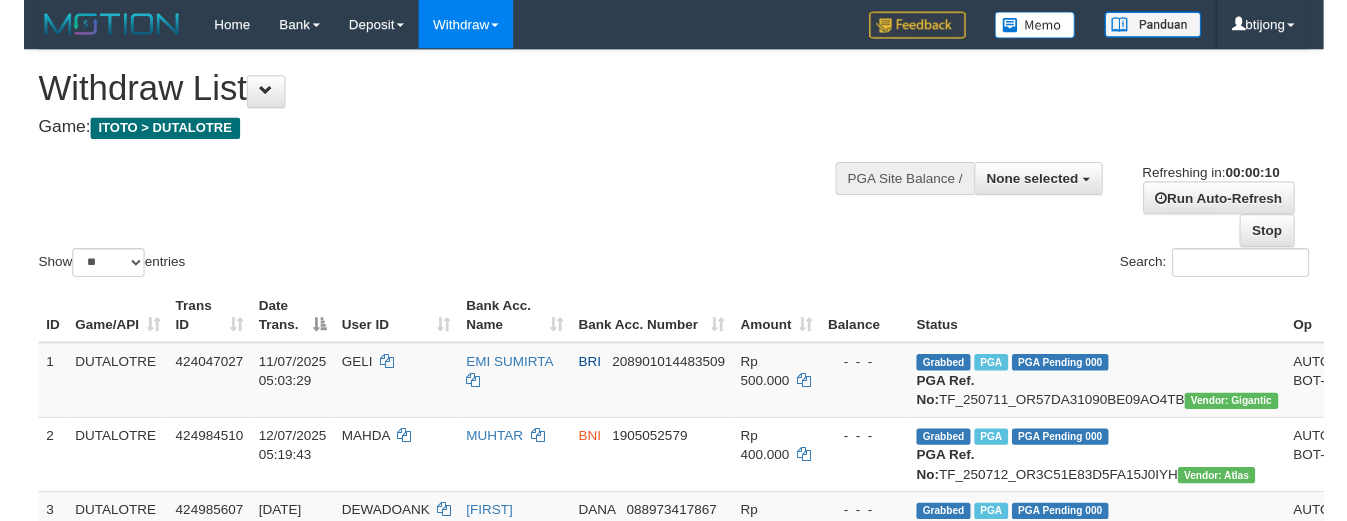 scroll, scrollTop: 0, scrollLeft: 0, axis: both 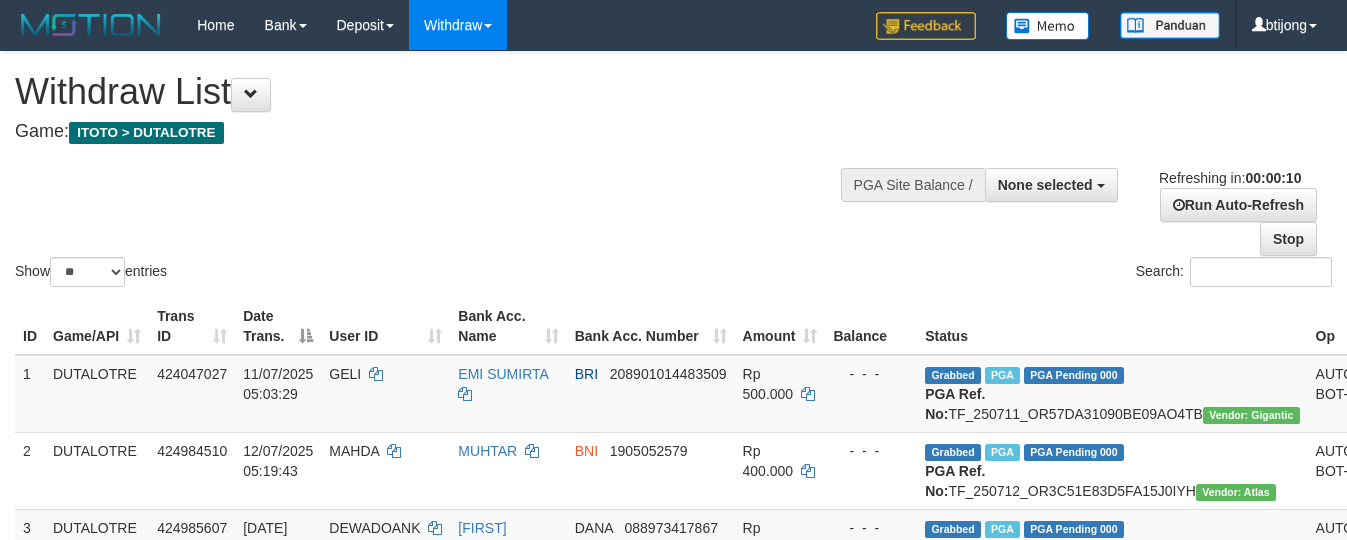 select 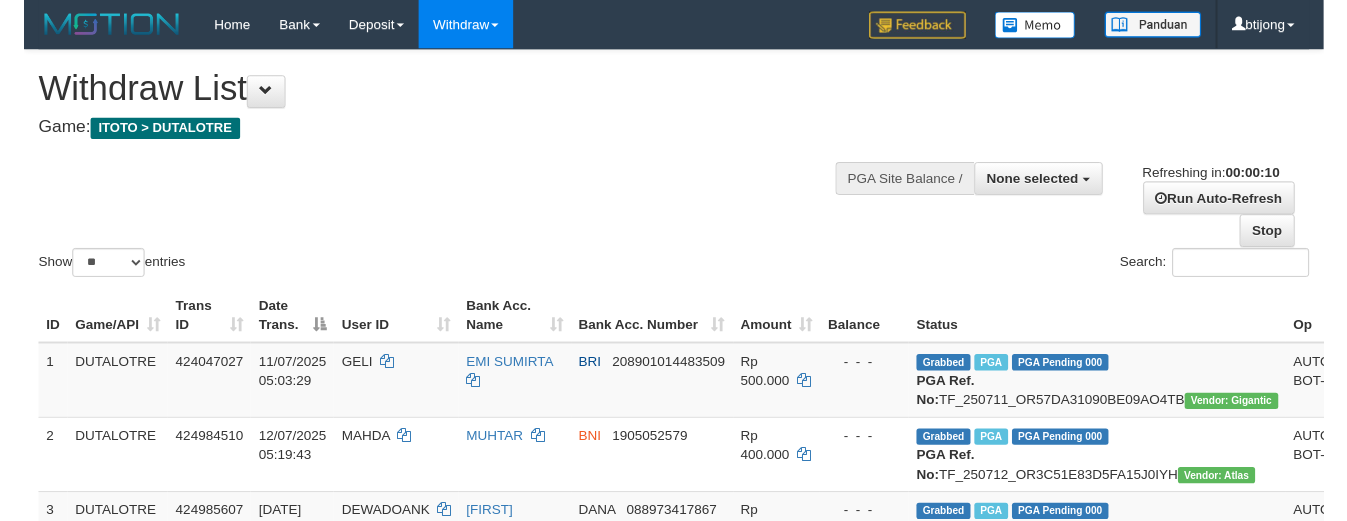scroll, scrollTop: 0, scrollLeft: 0, axis: both 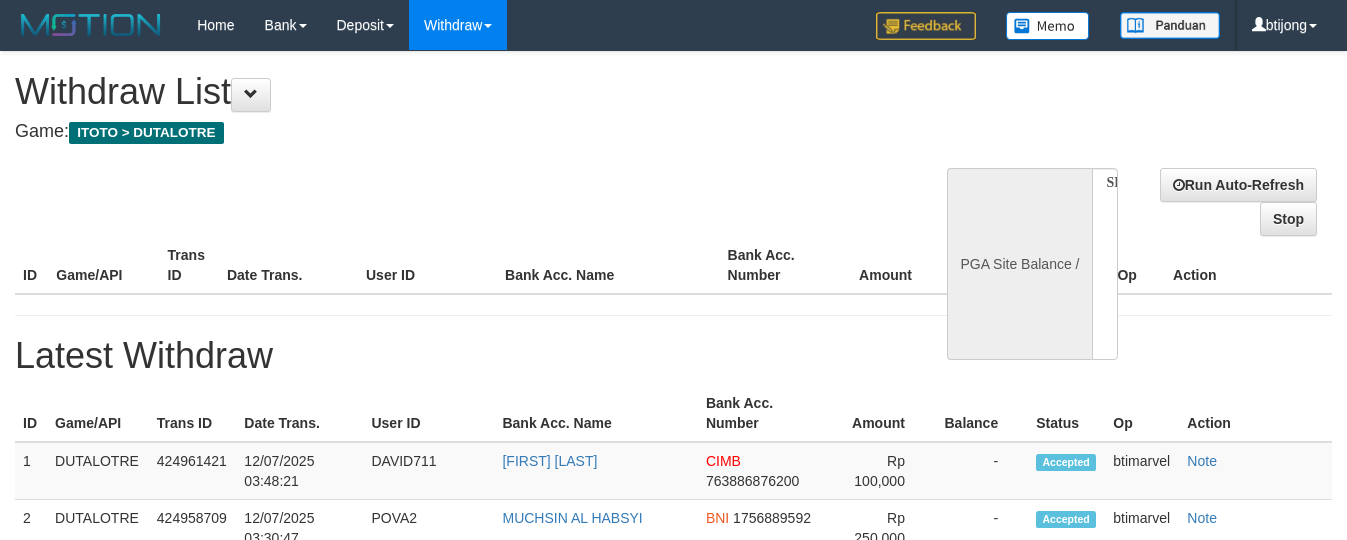 select 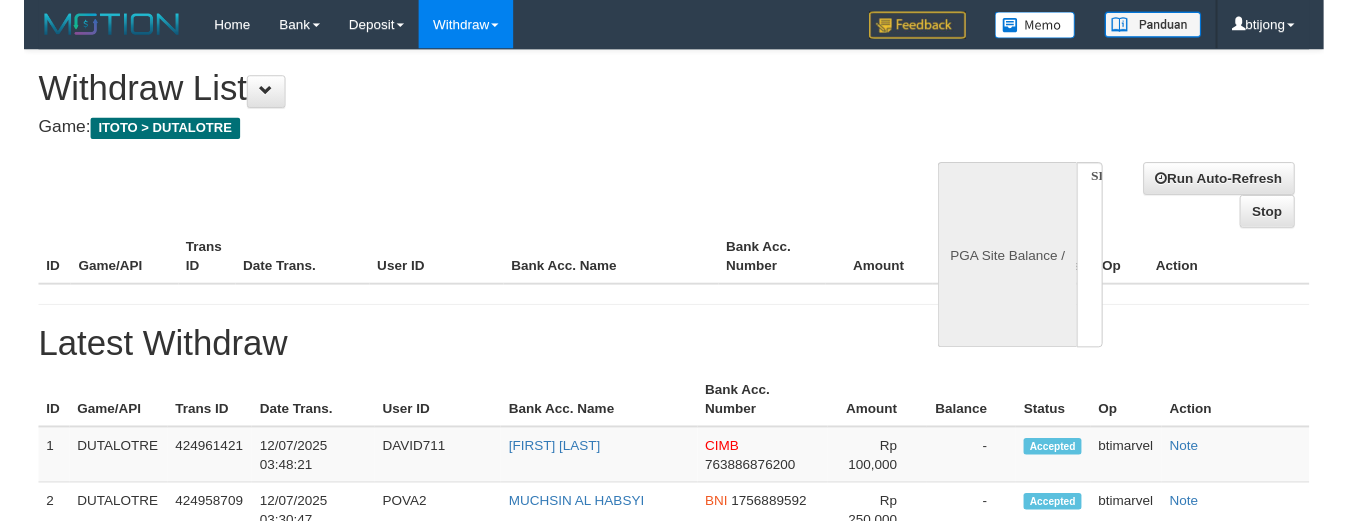 scroll, scrollTop: 0, scrollLeft: 0, axis: both 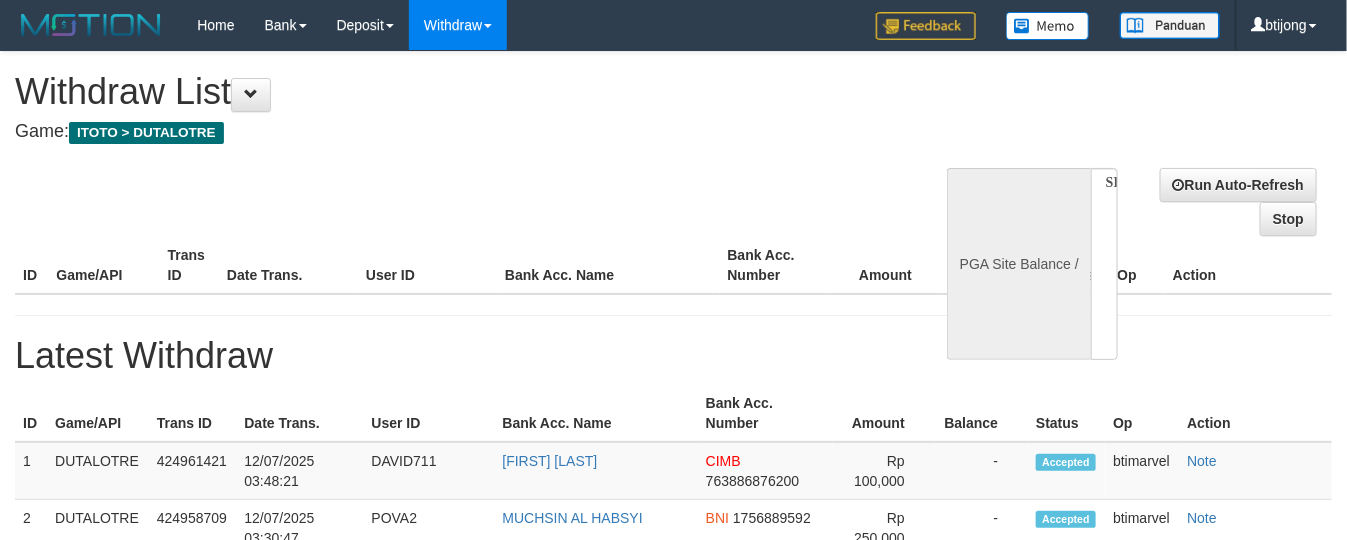 select on "**" 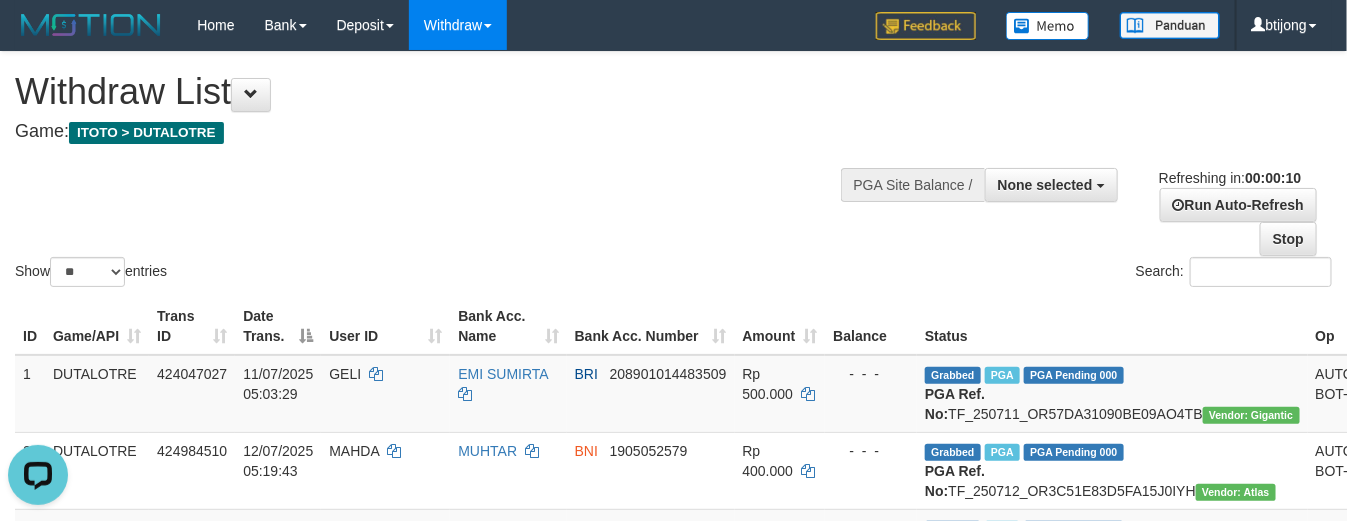 scroll, scrollTop: 0, scrollLeft: 0, axis: both 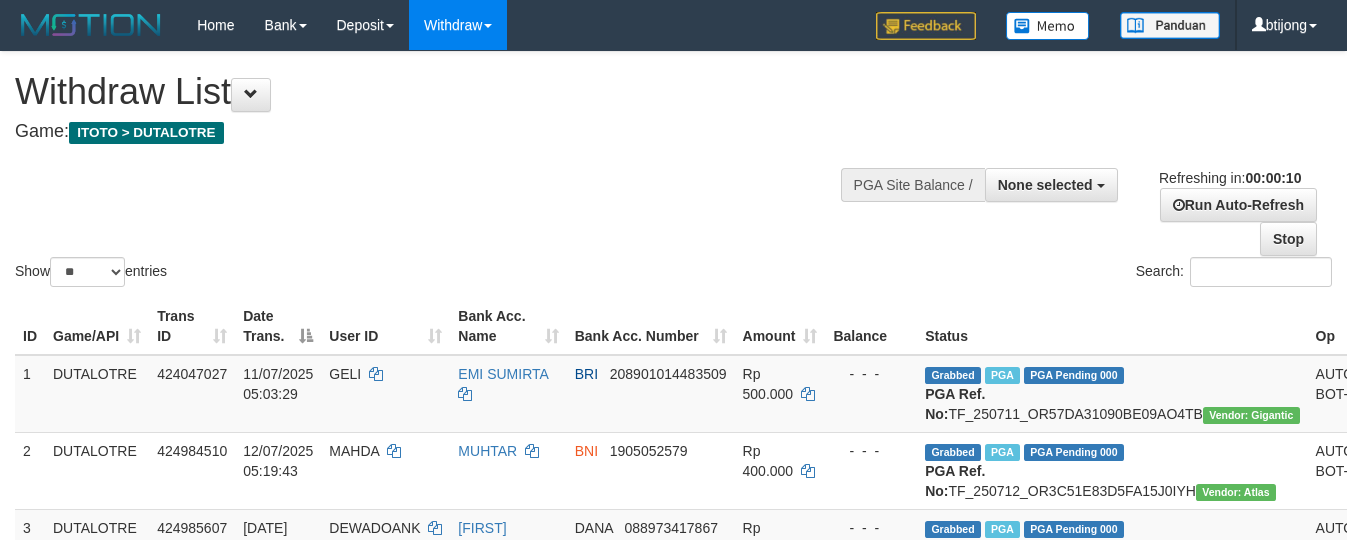 select 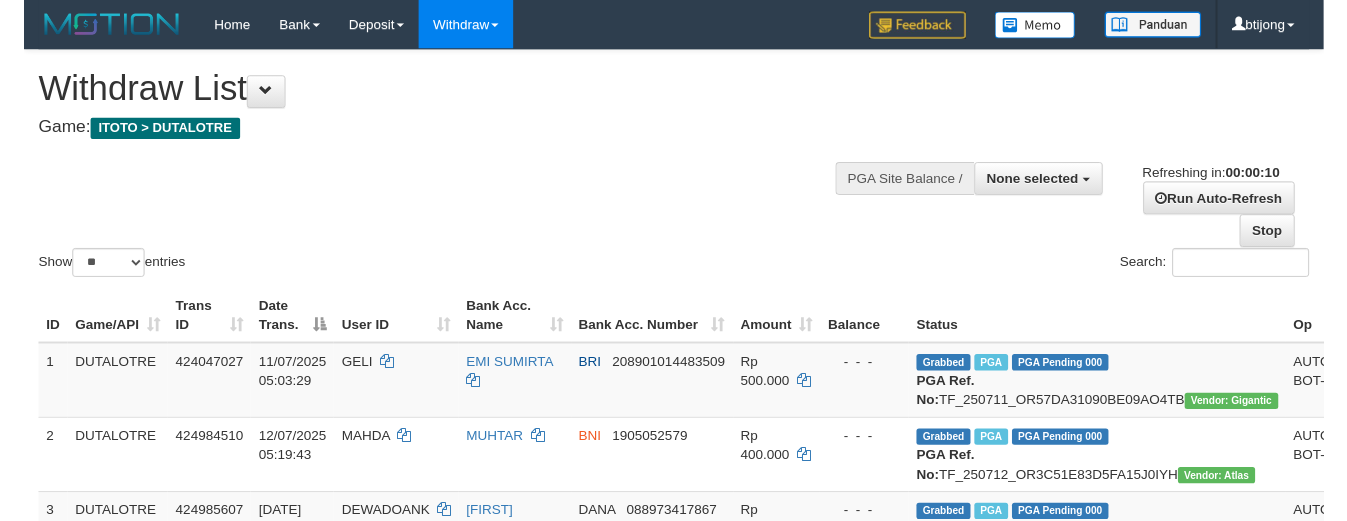 scroll, scrollTop: 0, scrollLeft: 0, axis: both 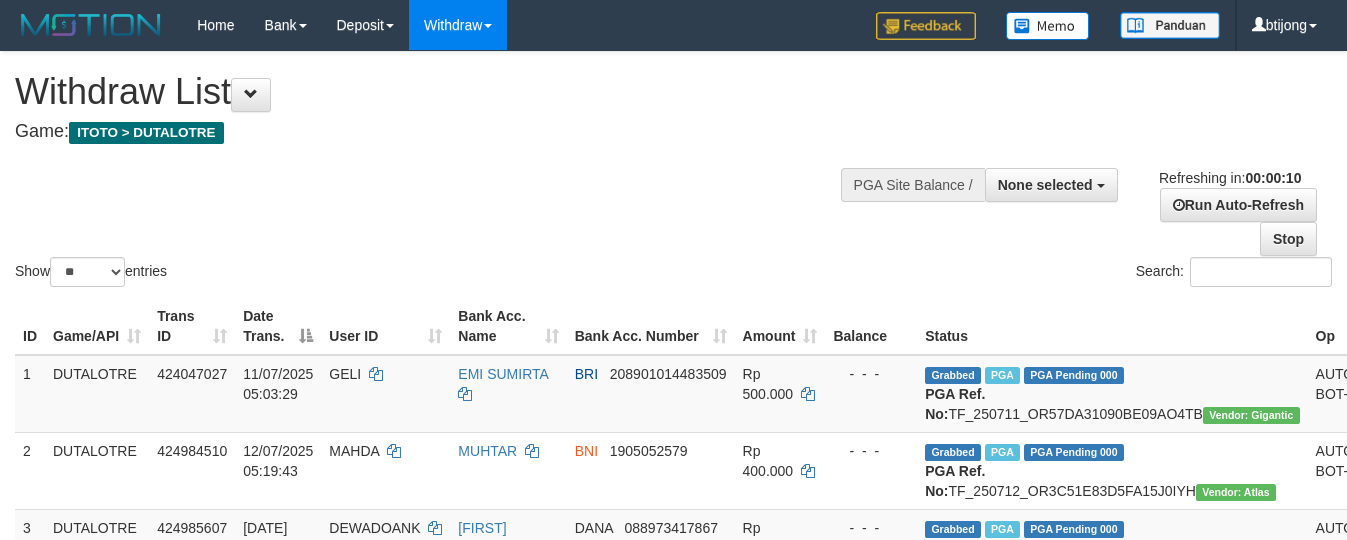 select 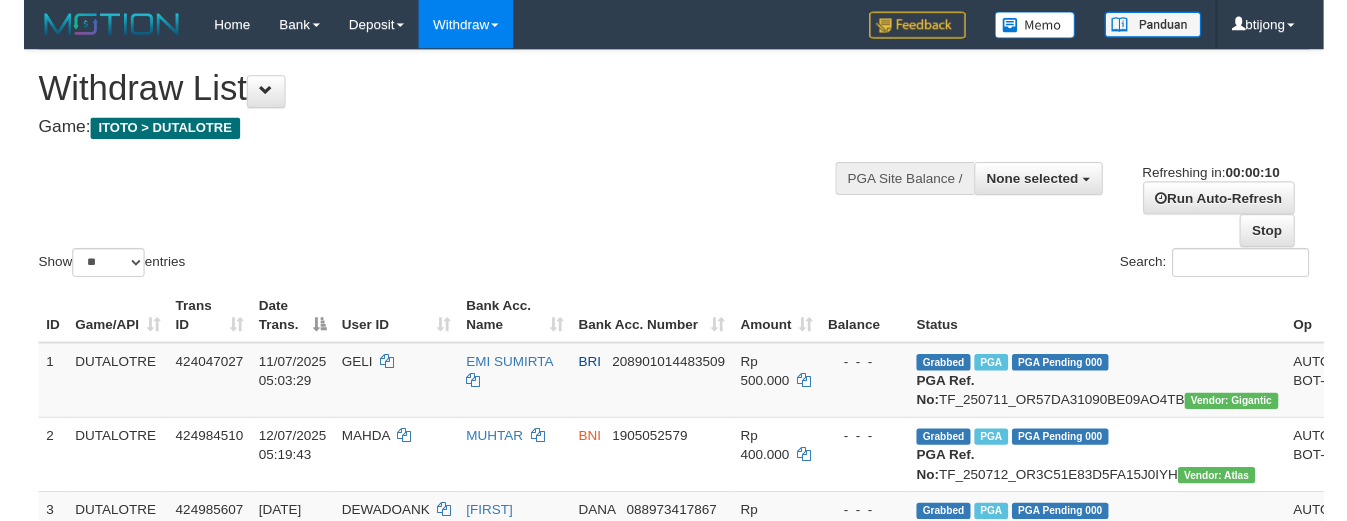 scroll, scrollTop: 0, scrollLeft: 0, axis: both 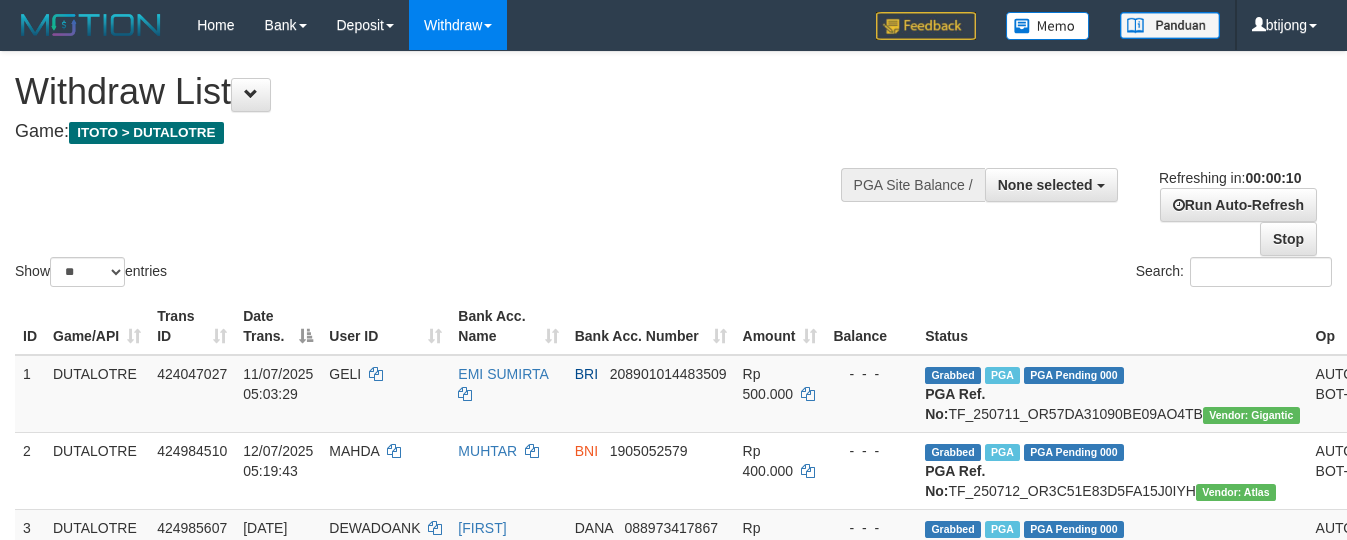 select 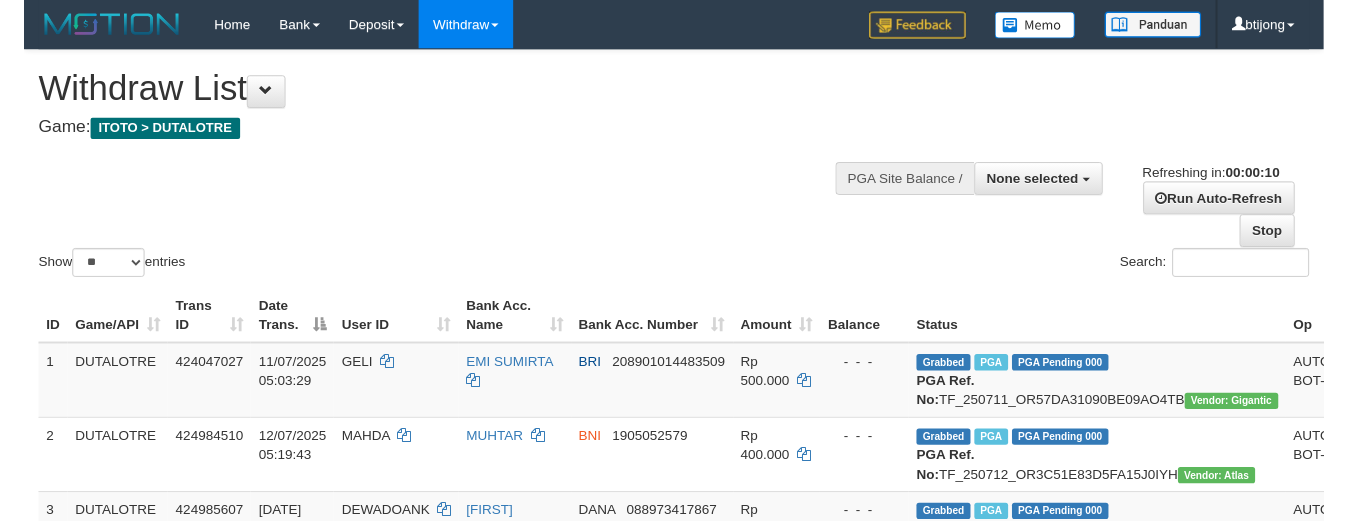 scroll, scrollTop: 0, scrollLeft: 0, axis: both 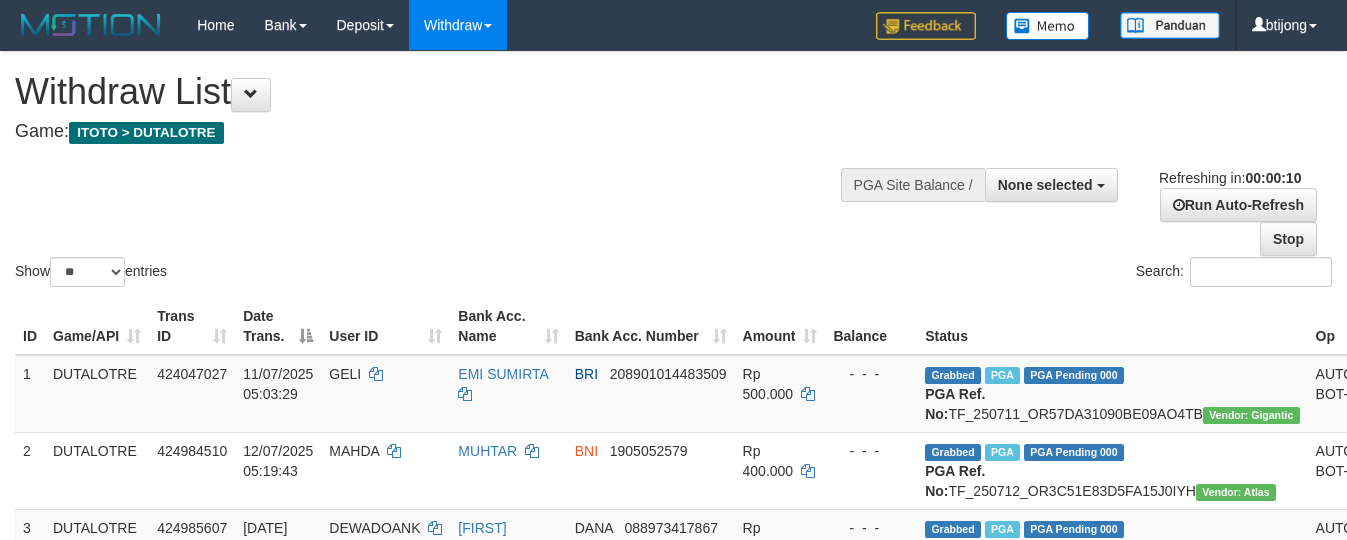 select 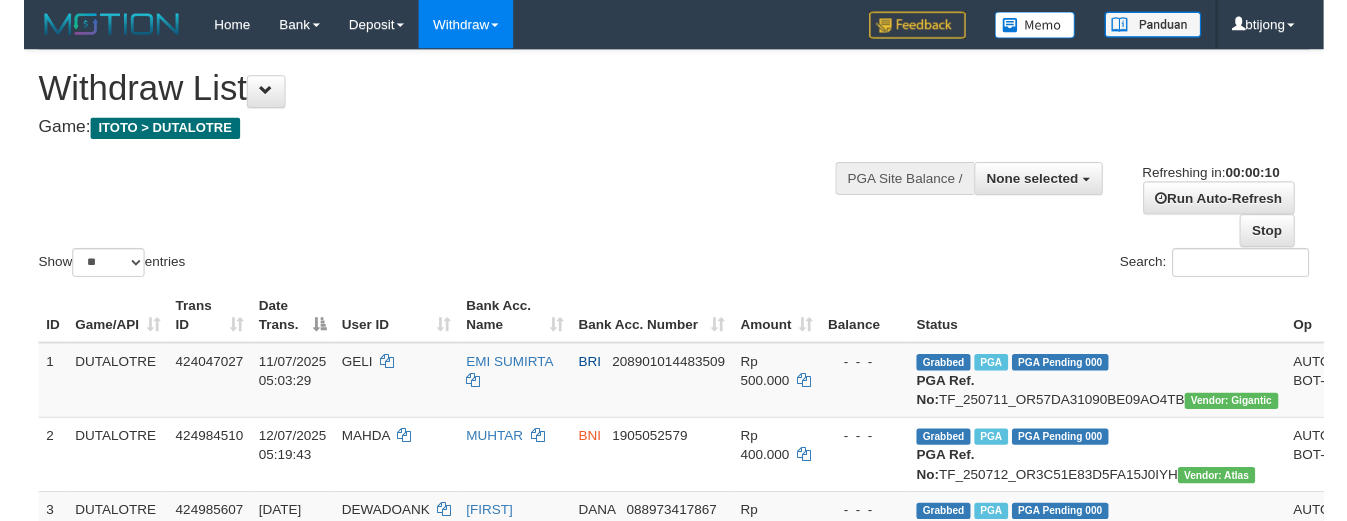 scroll, scrollTop: 0, scrollLeft: 0, axis: both 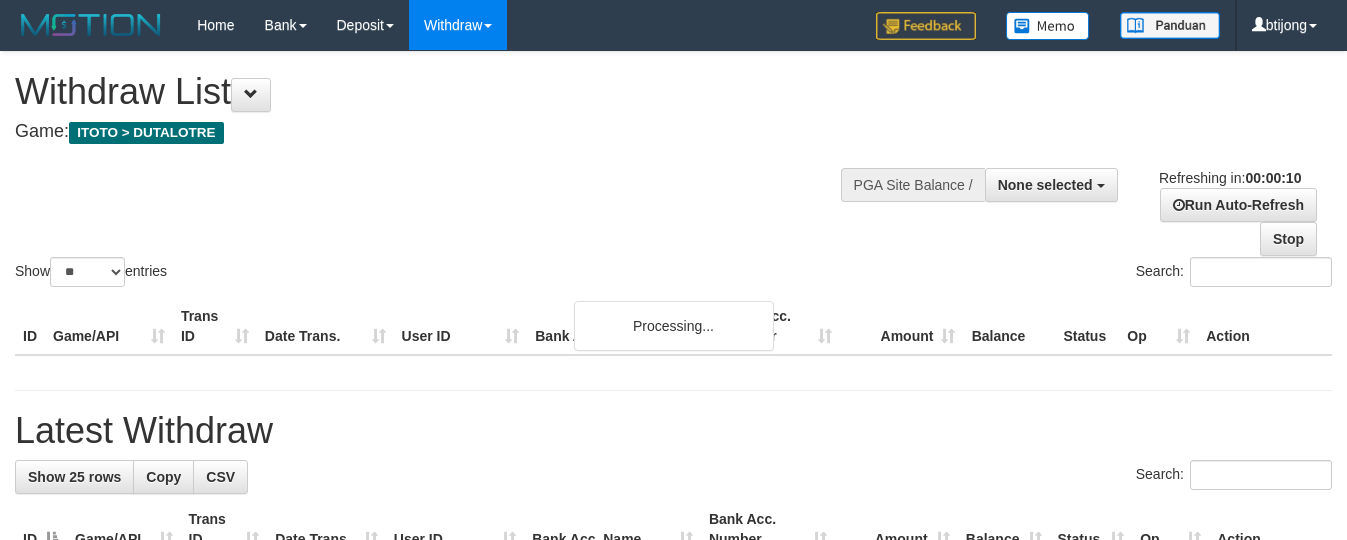 select 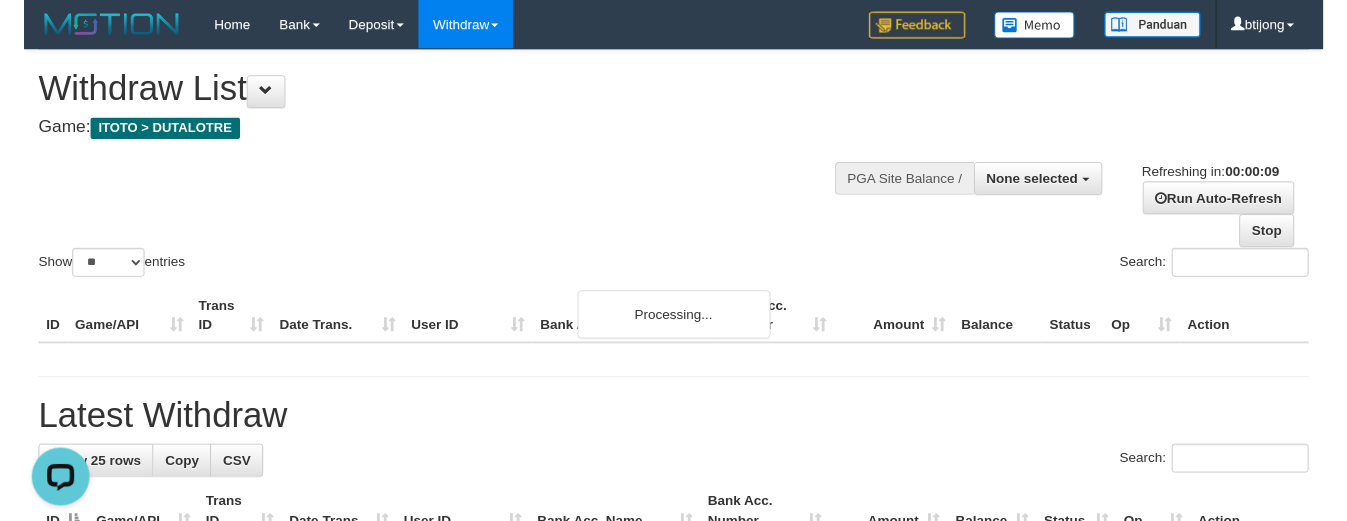 scroll, scrollTop: 0, scrollLeft: 0, axis: both 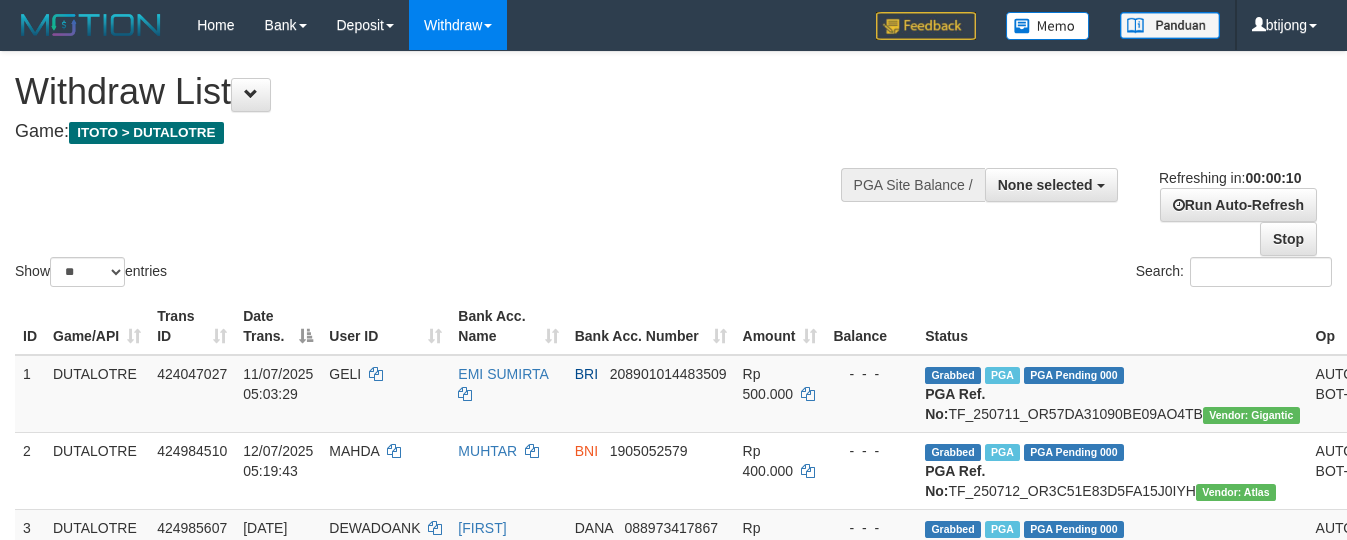 select 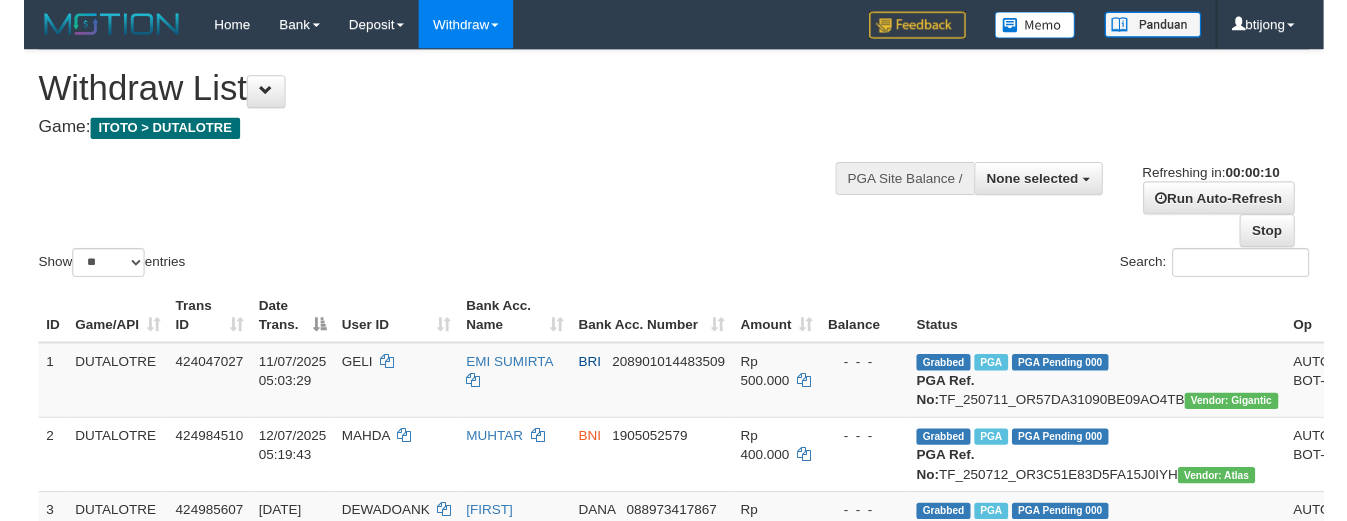 scroll, scrollTop: 0, scrollLeft: 0, axis: both 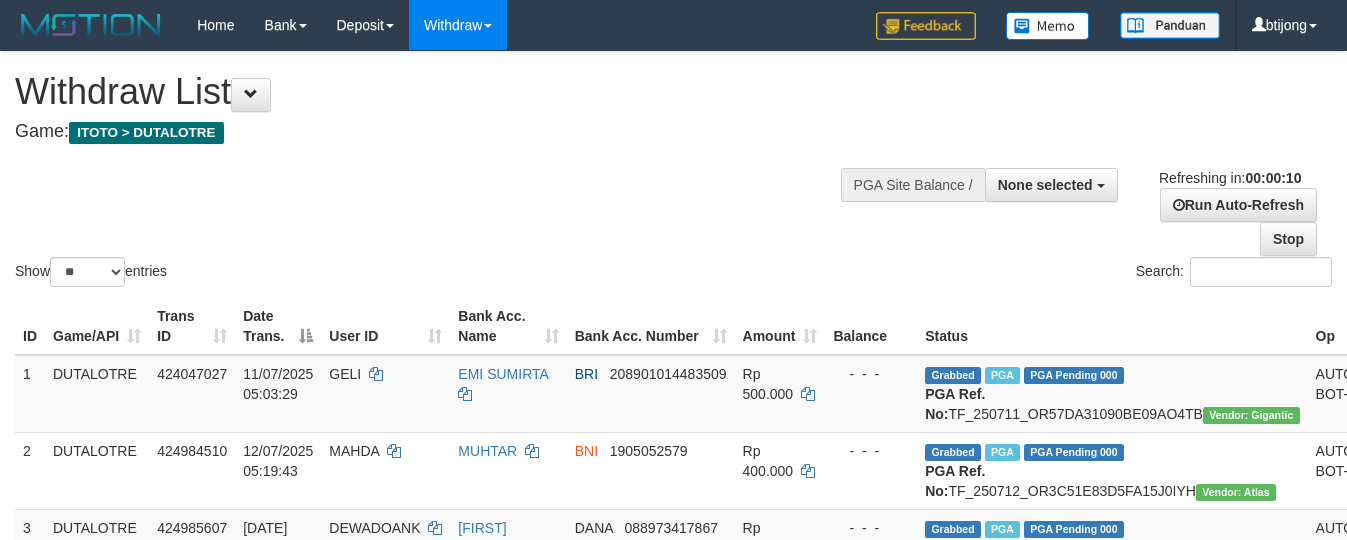 select 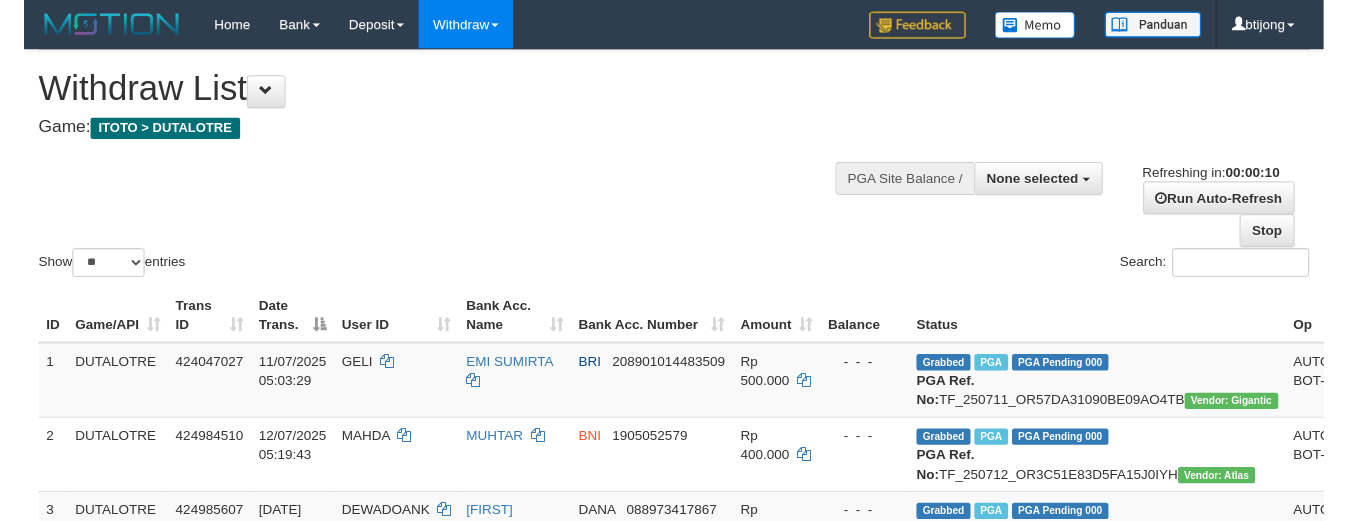 scroll, scrollTop: 0, scrollLeft: 0, axis: both 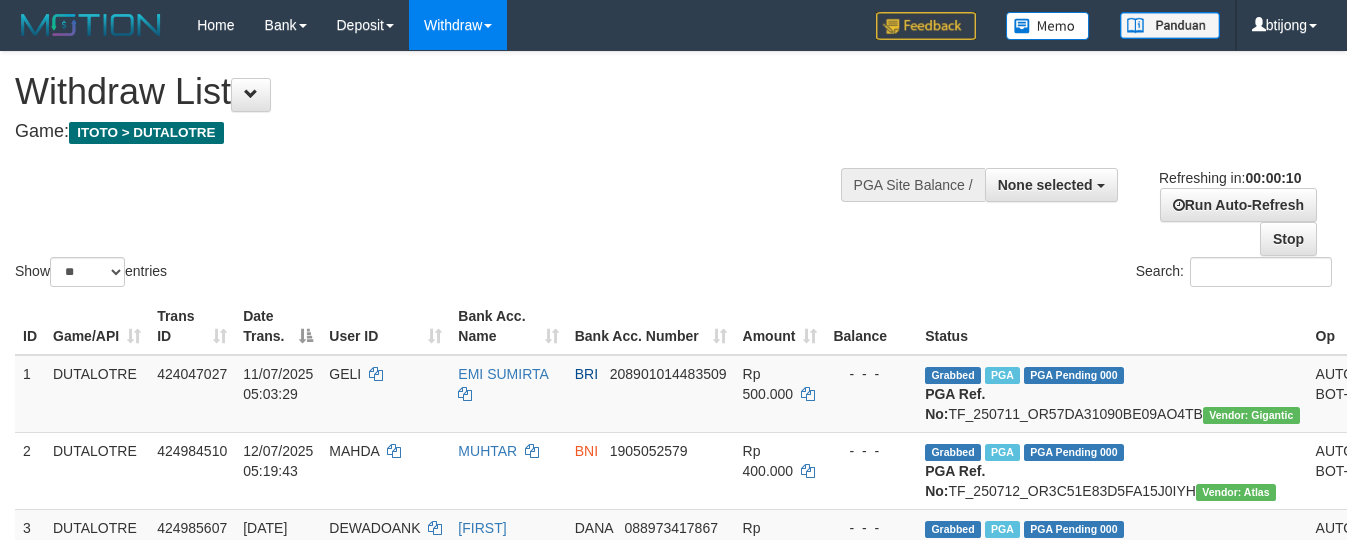 select 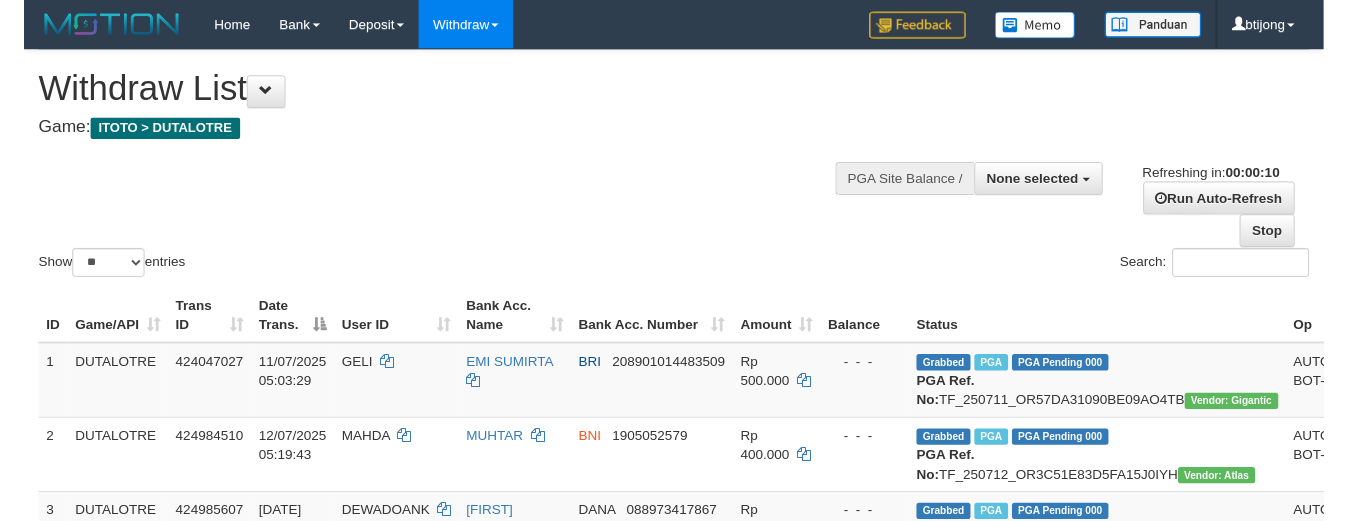 scroll, scrollTop: 0, scrollLeft: 0, axis: both 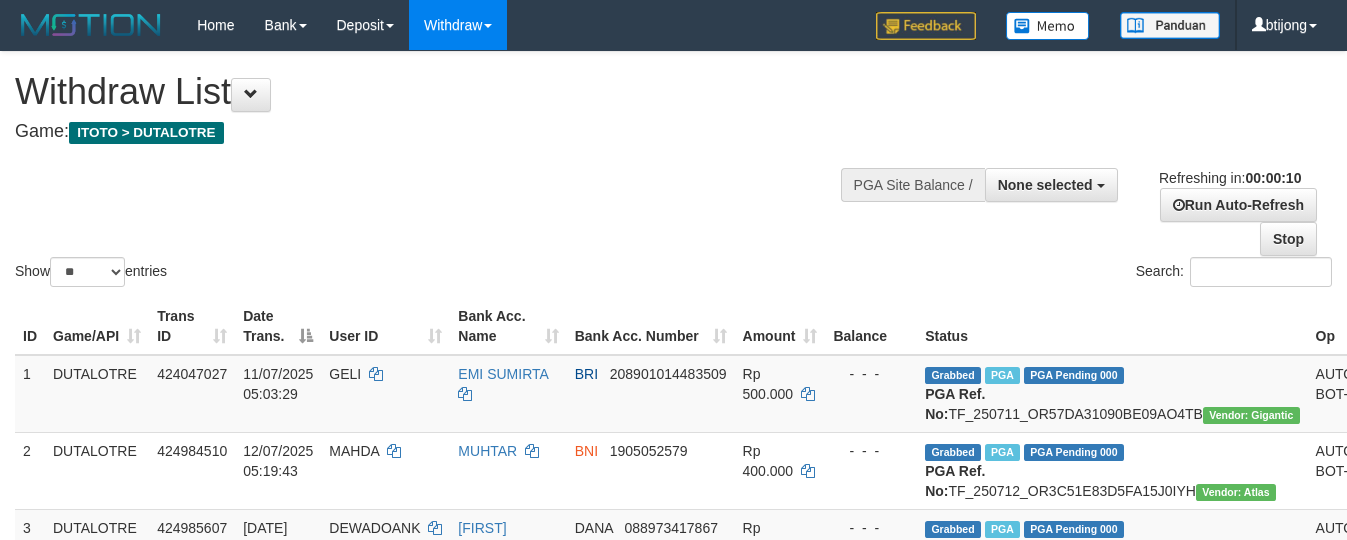 select 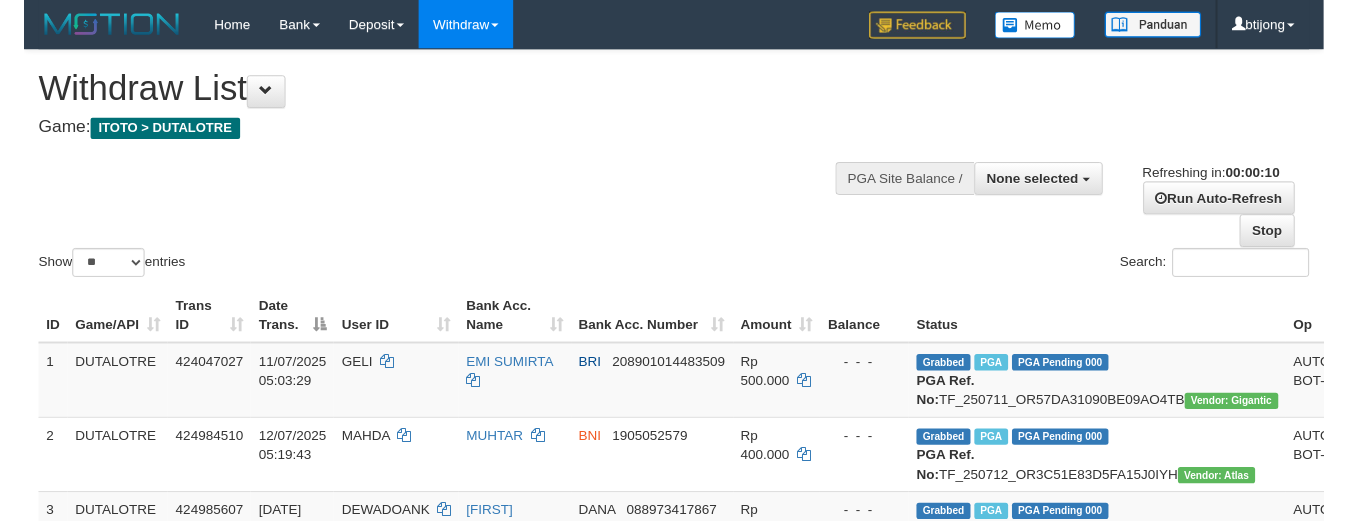 scroll, scrollTop: 0, scrollLeft: 0, axis: both 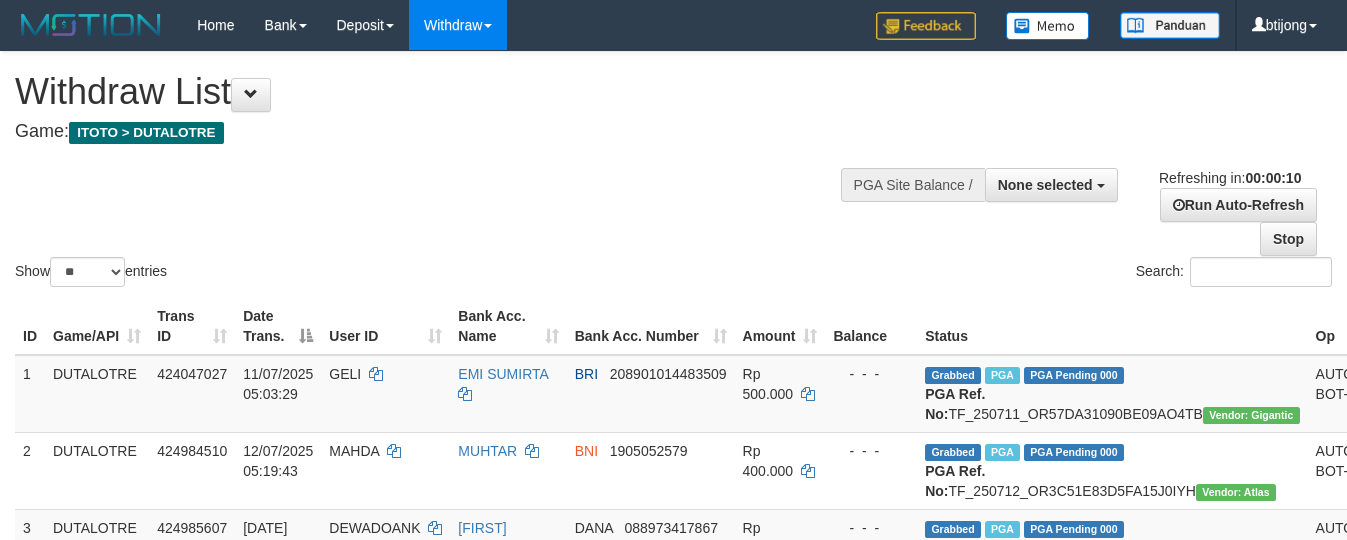 select 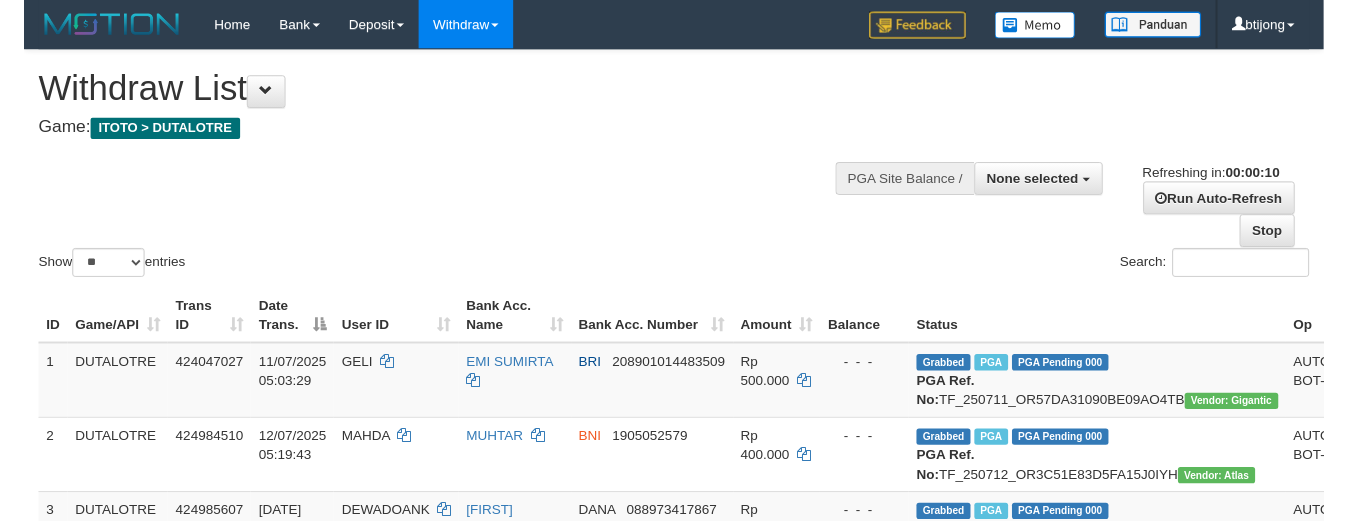 scroll, scrollTop: 0, scrollLeft: 0, axis: both 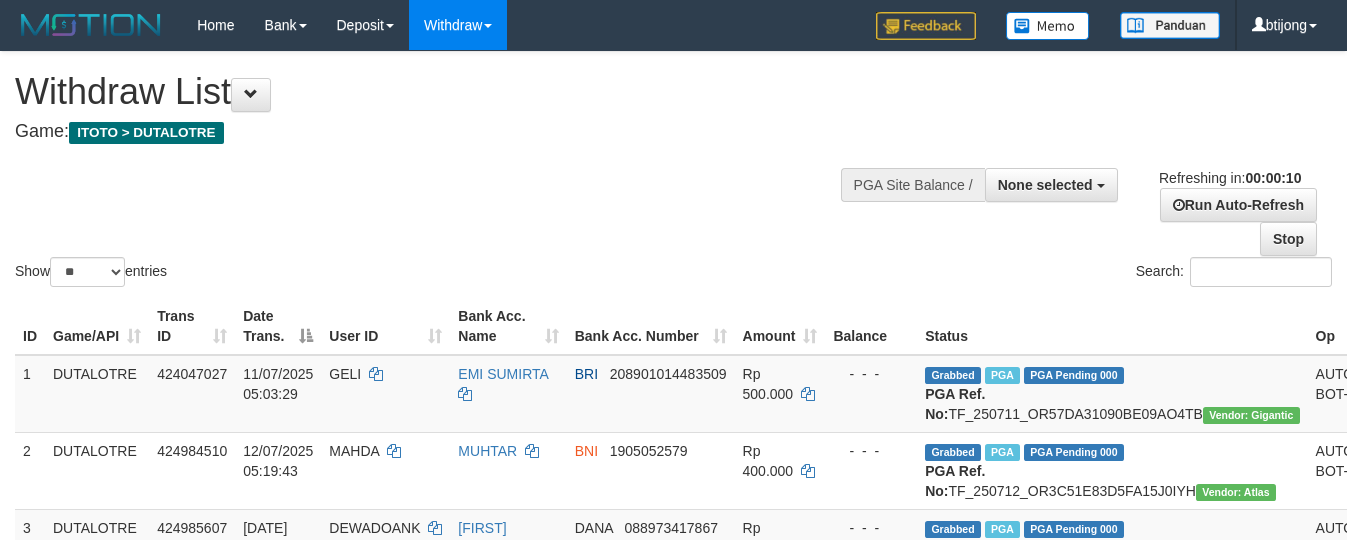 select 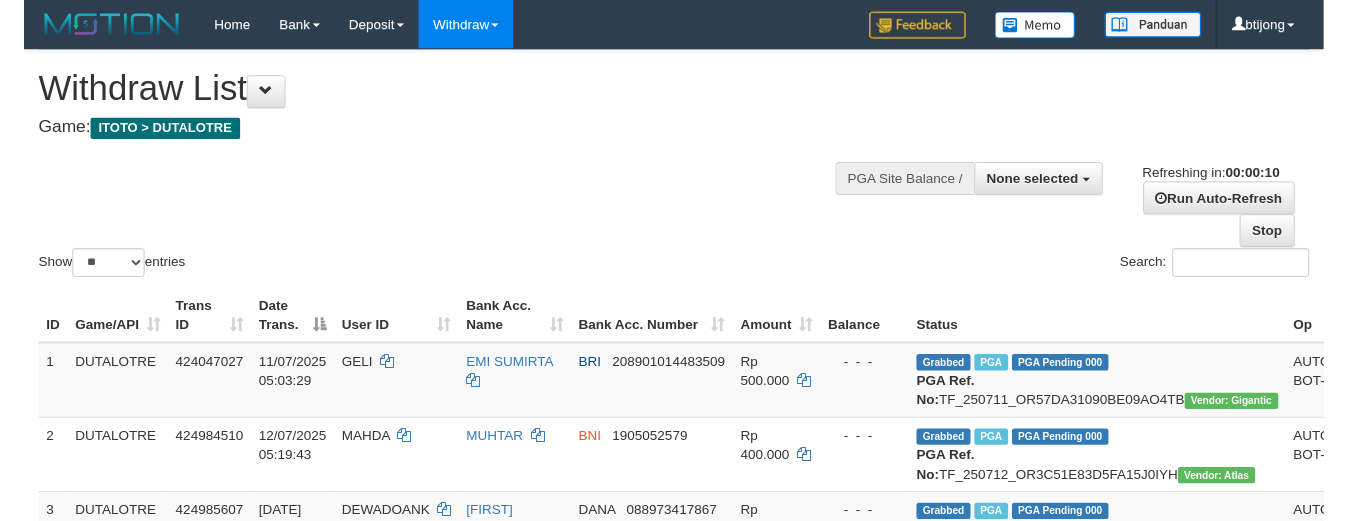 scroll, scrollTop: 0, scrollLeft: 0, axis: both 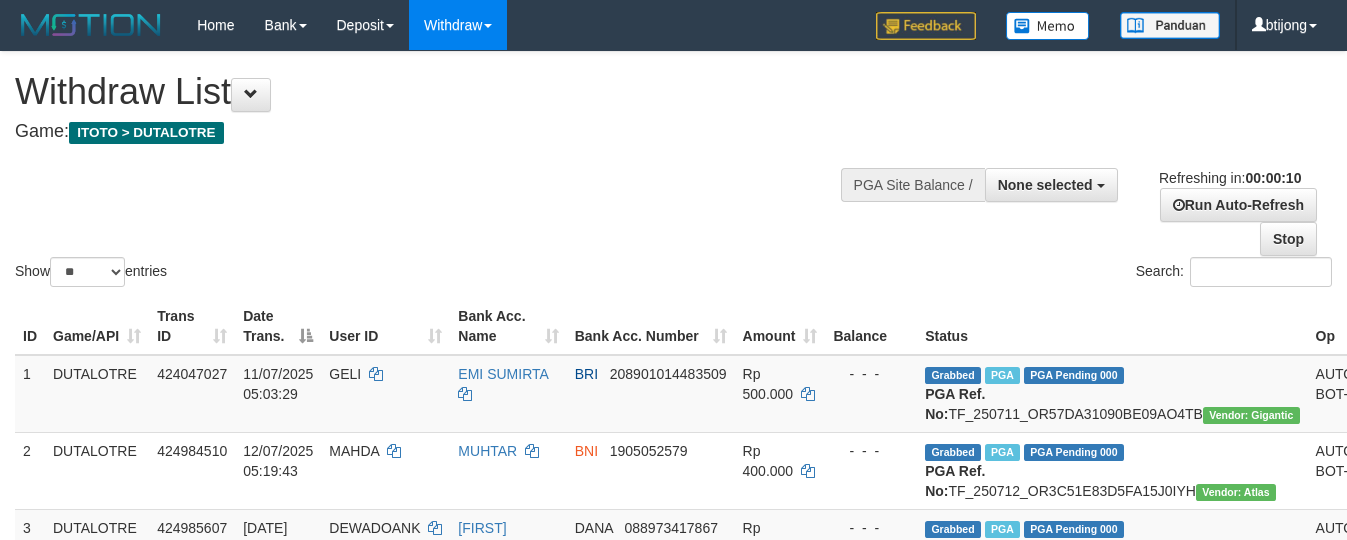 select 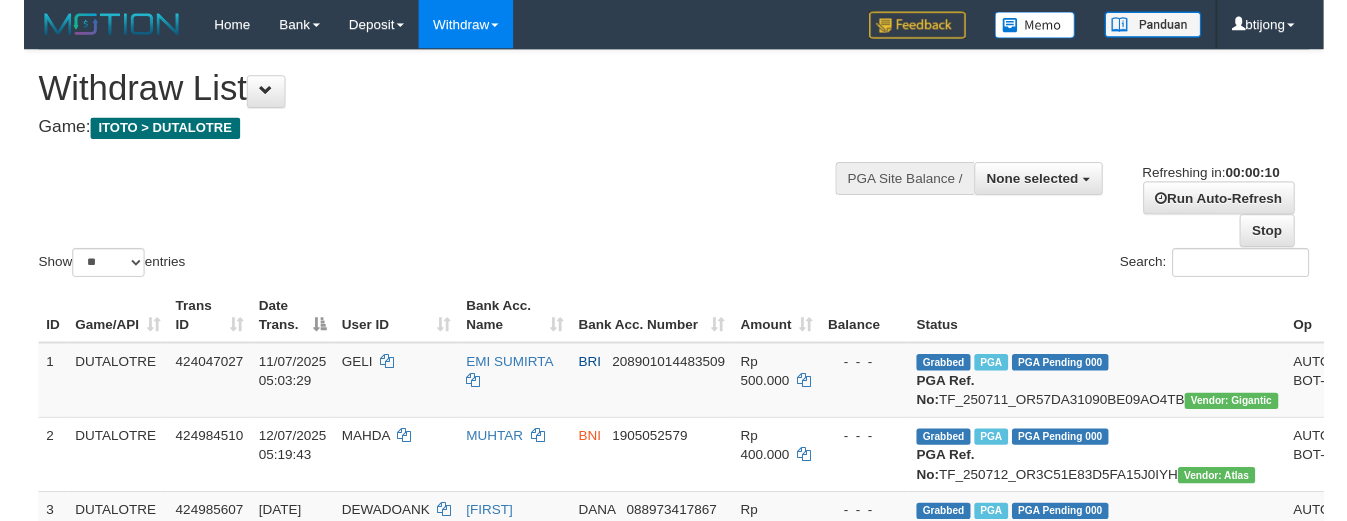 scroll, scrollTop: 0, scrollLeft: 0, axis: both 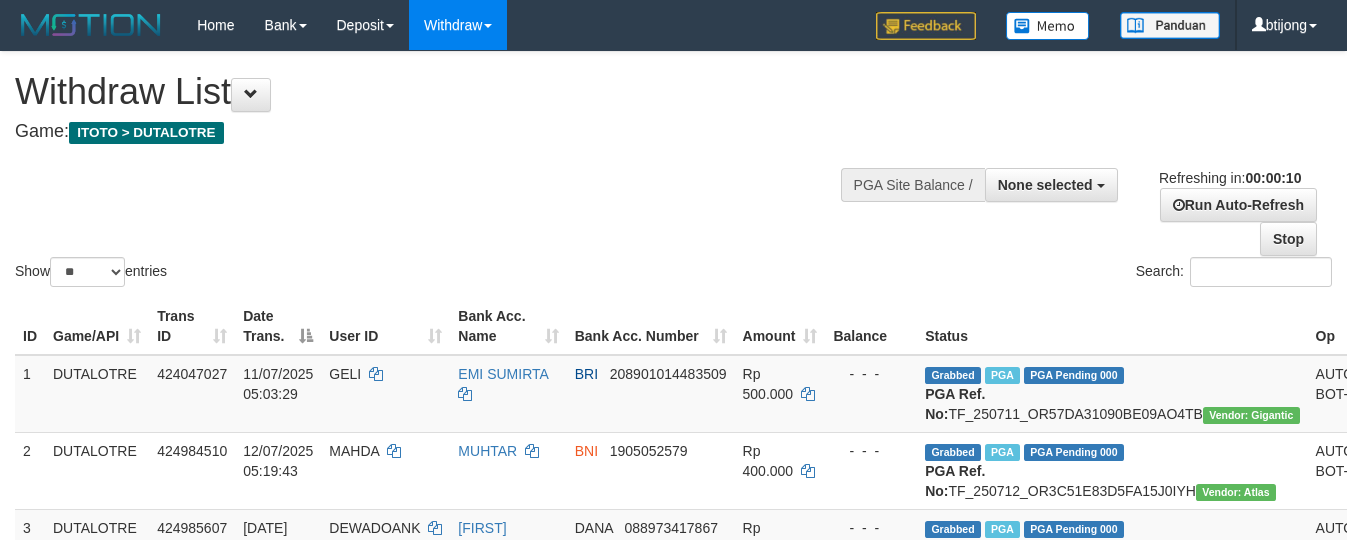 select 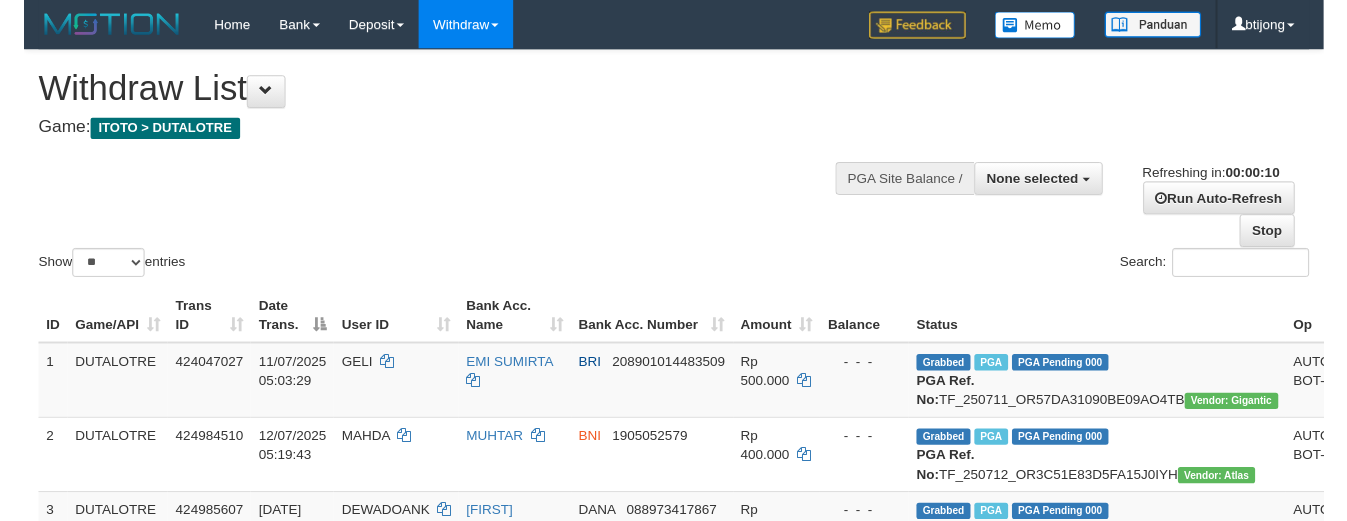 scroll, scrollTop: 0, scrollLeft: 0, axis: both 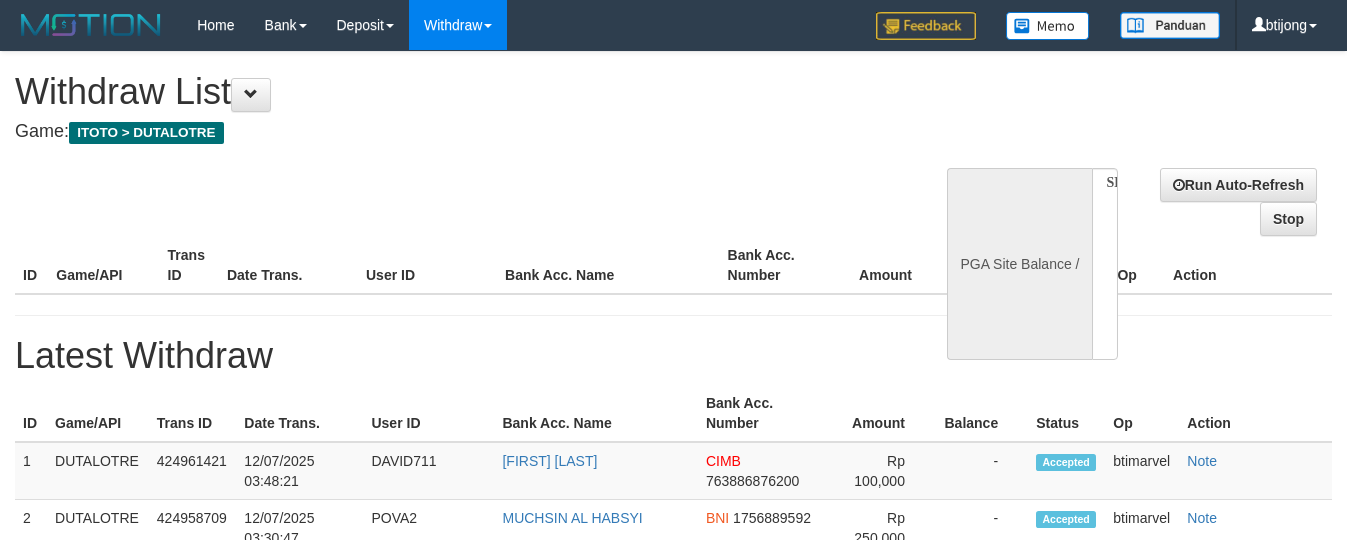 select 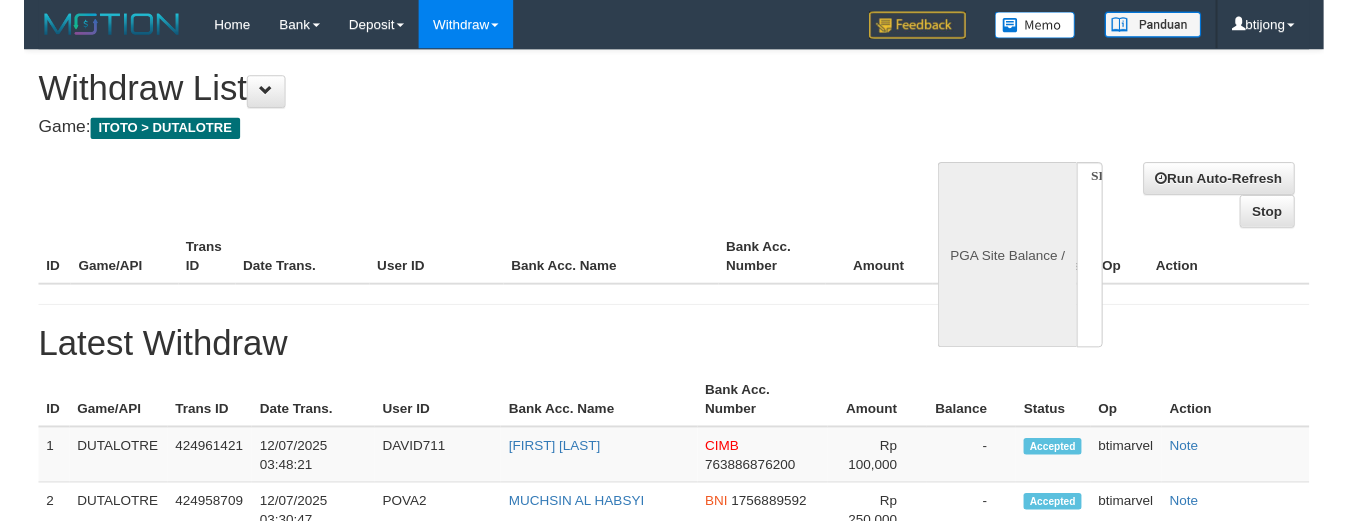 scroll, scrollTop: 0, scrollLeft: 0, axis: both 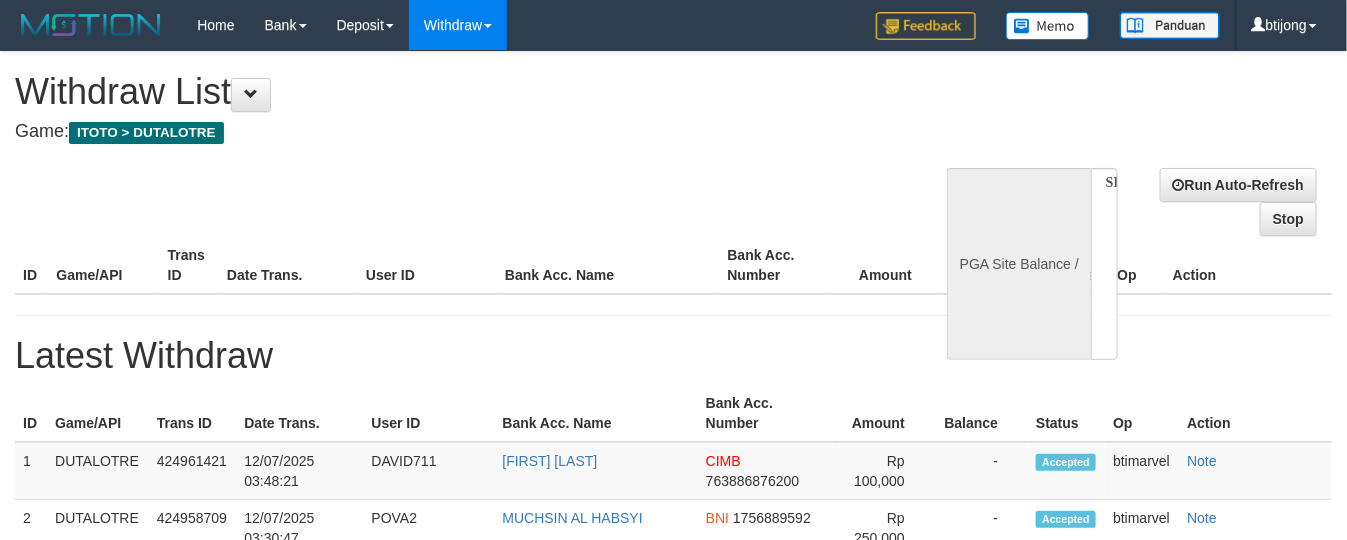 select on "**" 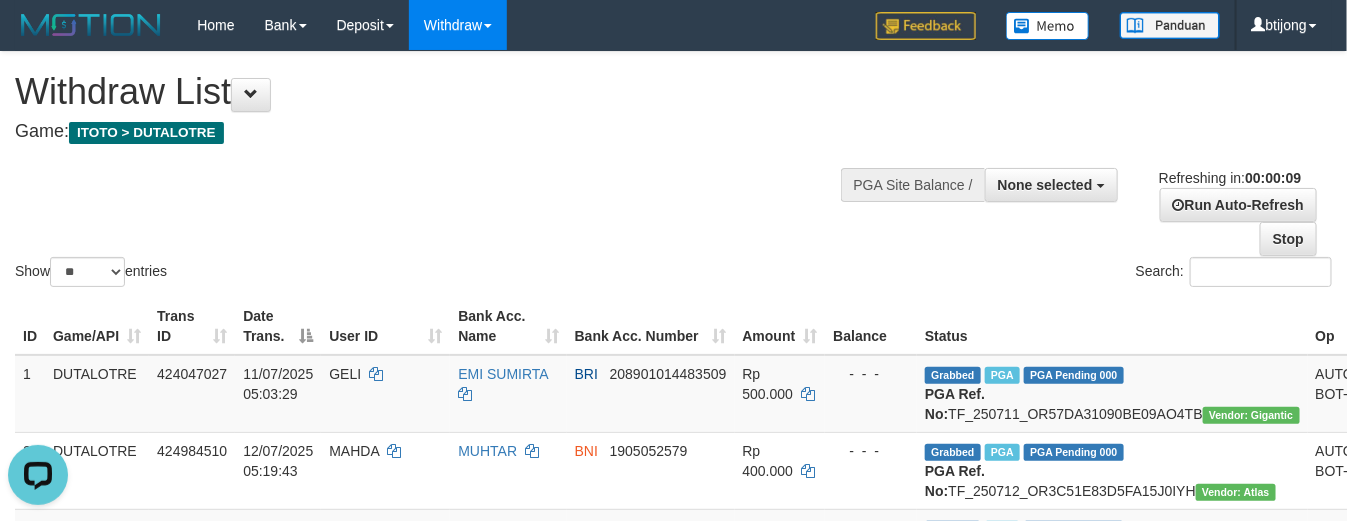 scroll, scrollTop: 0, scrollLeft: 0, axis: both 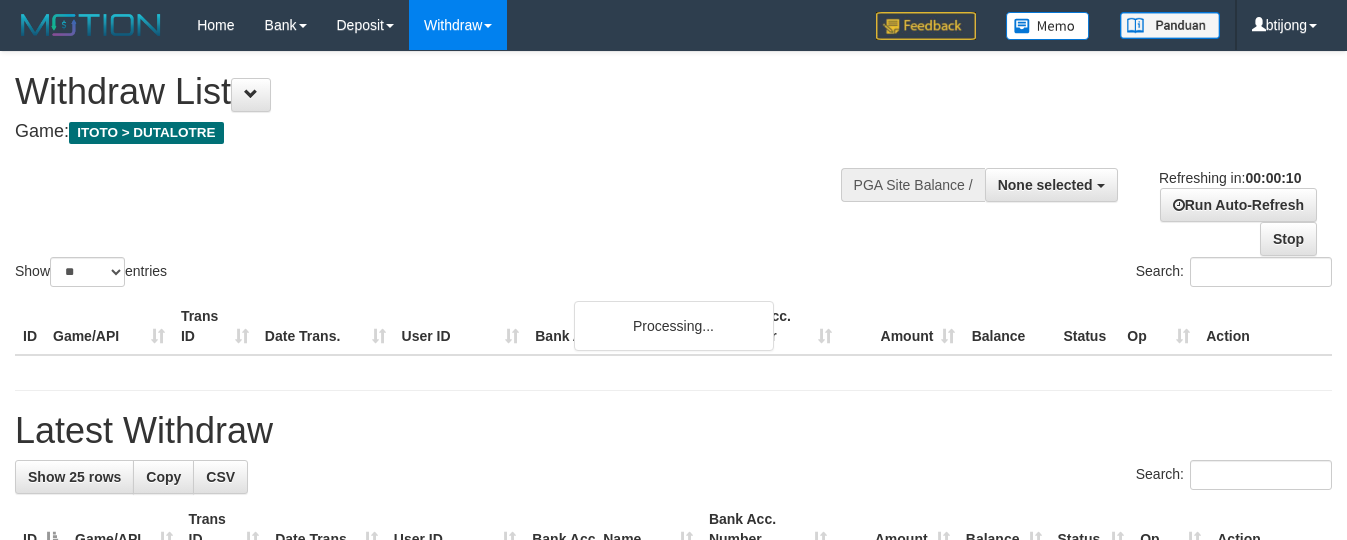 select 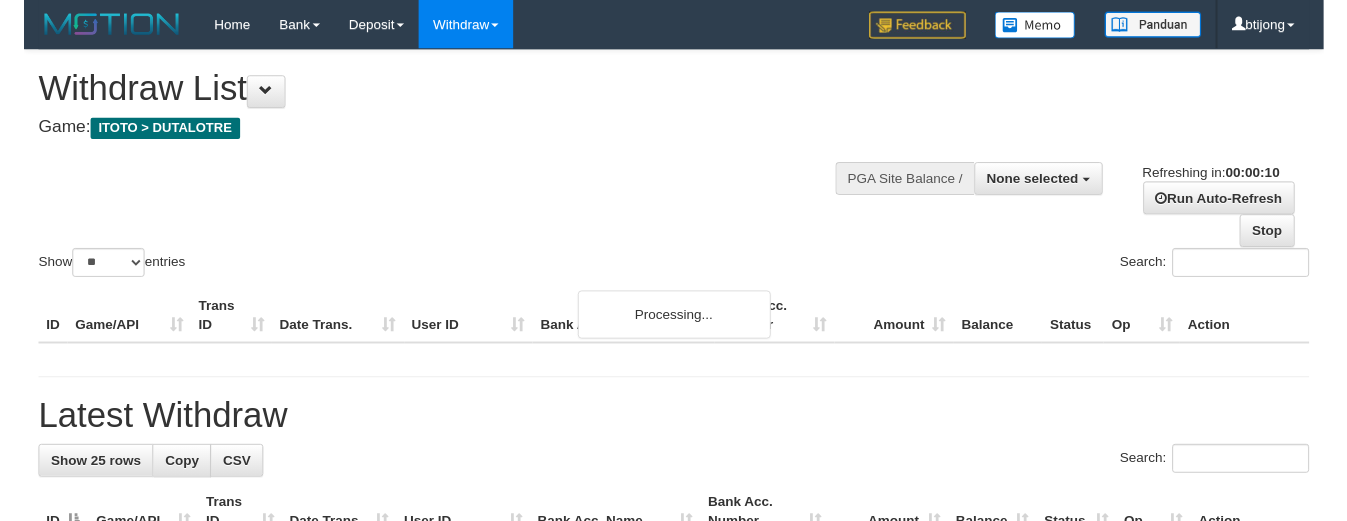 scroll, scrollTop: 0, scrollLeft: 0, axis: both 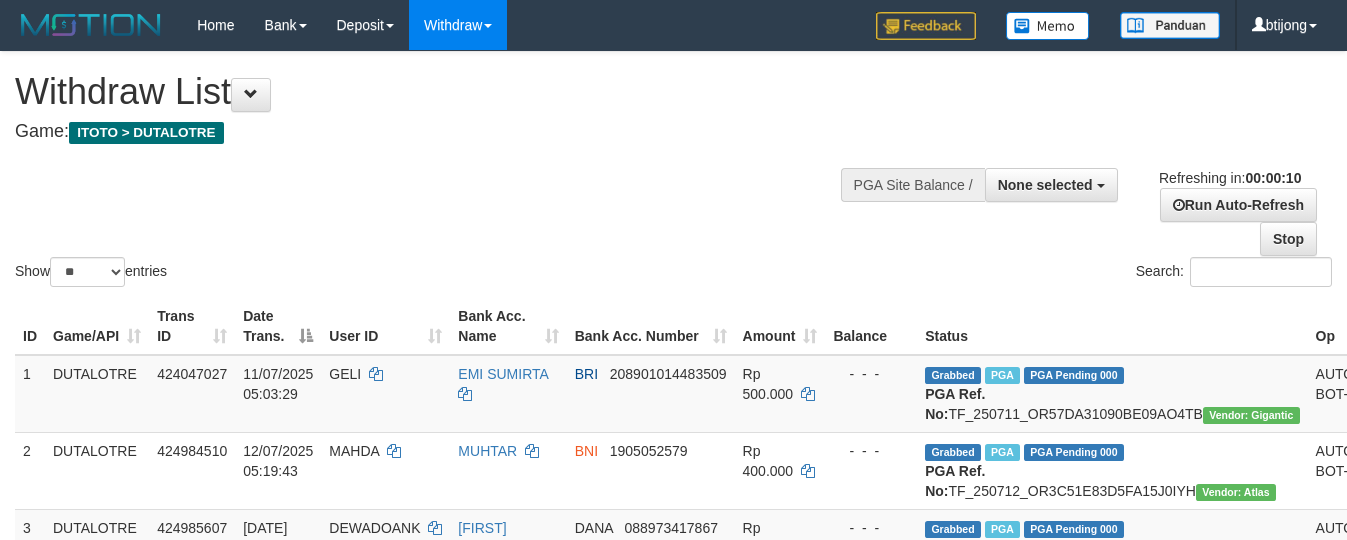 select 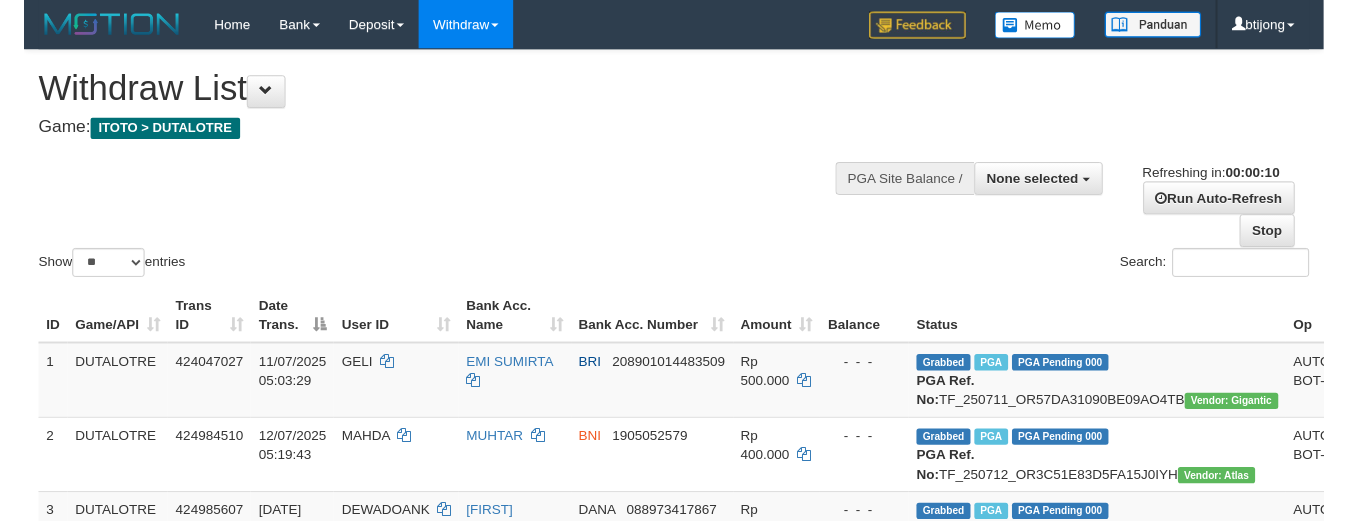 scroll, scrollTop: 0, scrollLeft: 0, axis: both 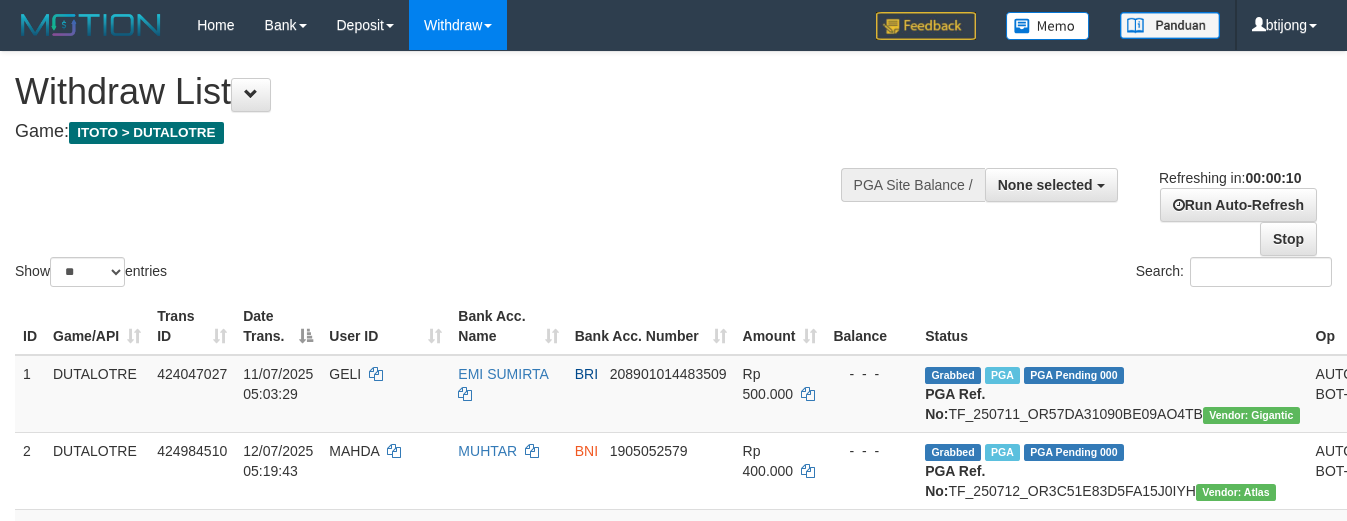 select 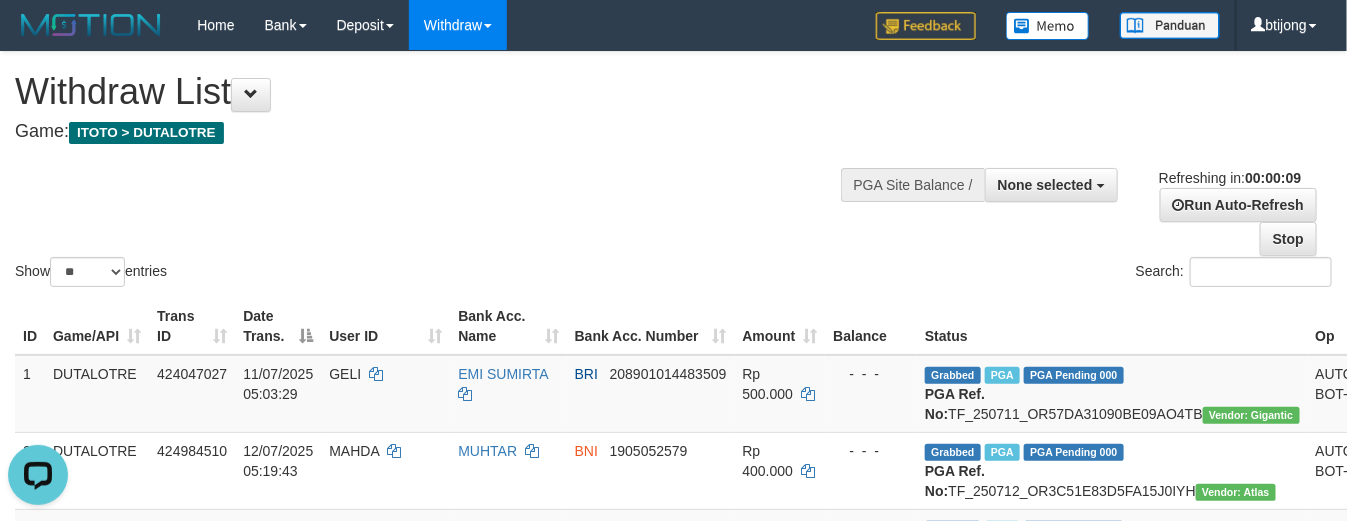 scroll, scrollTop: 0, scrollLeft: 0, axis: both 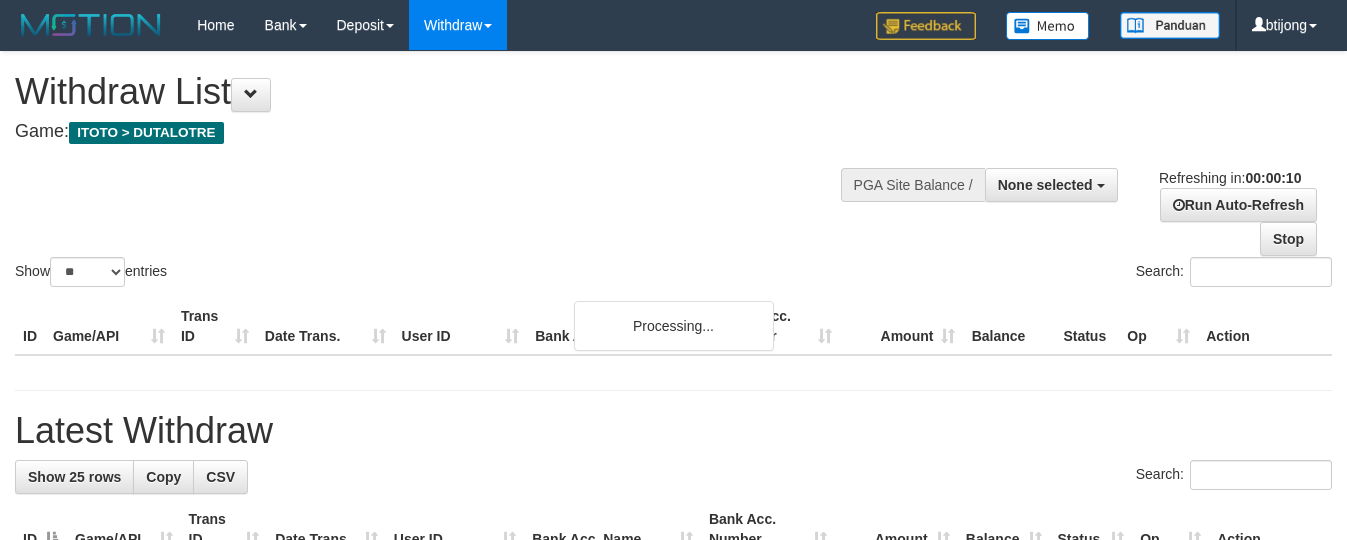 select 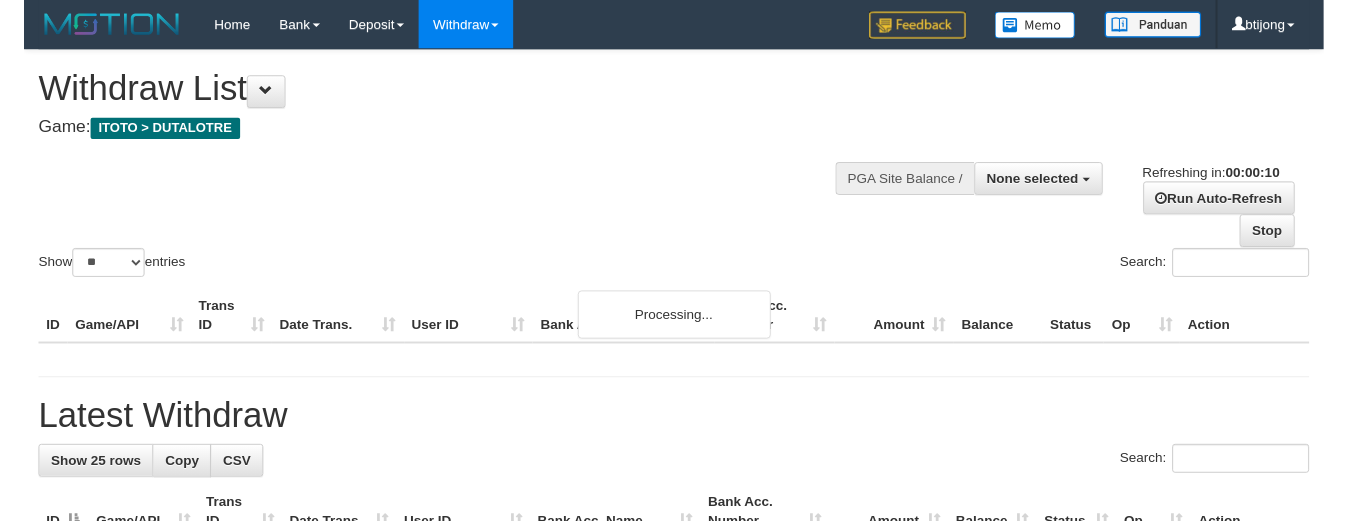 scroll, scrollTop: 0, scrollLeft: 0, axis: both 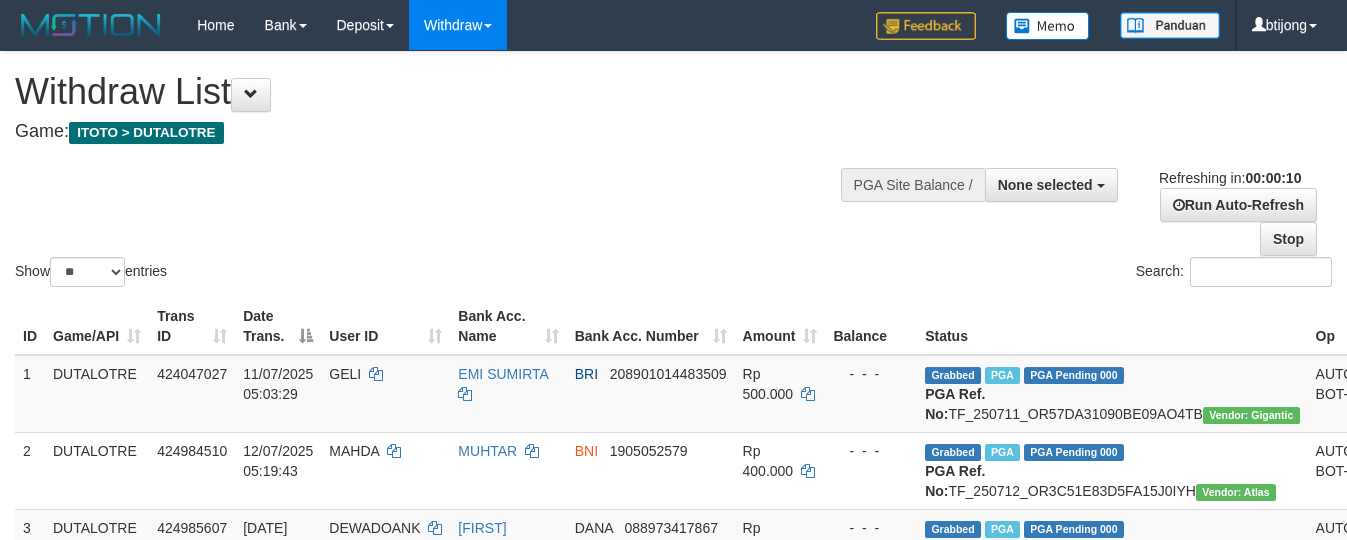 select 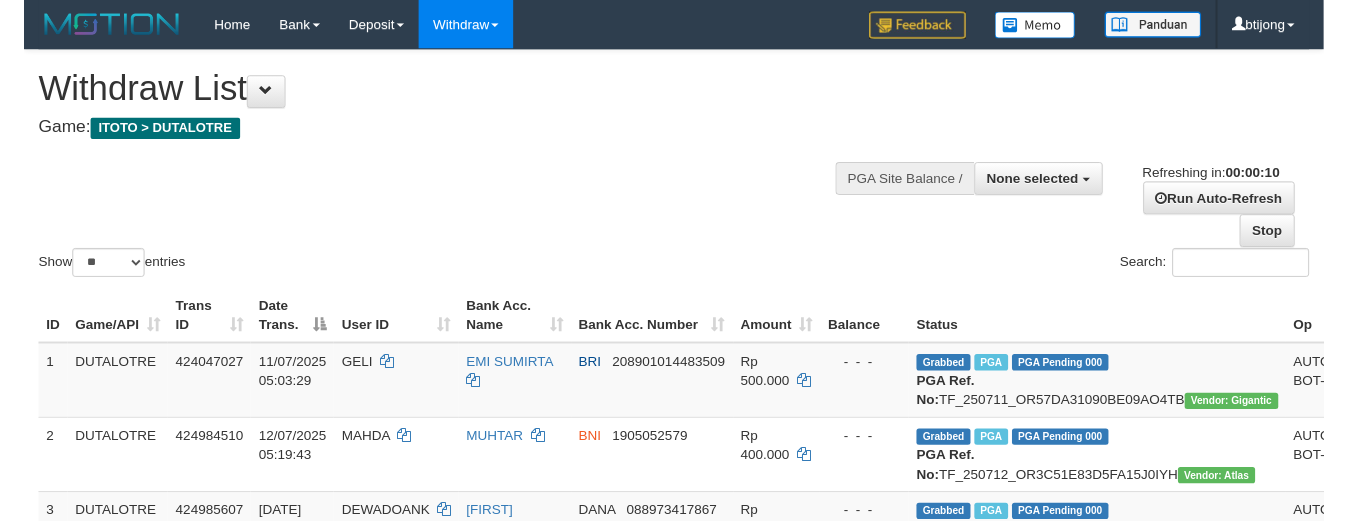 scroll, scrollTop: 0, scrollLeft: 0, axis: both 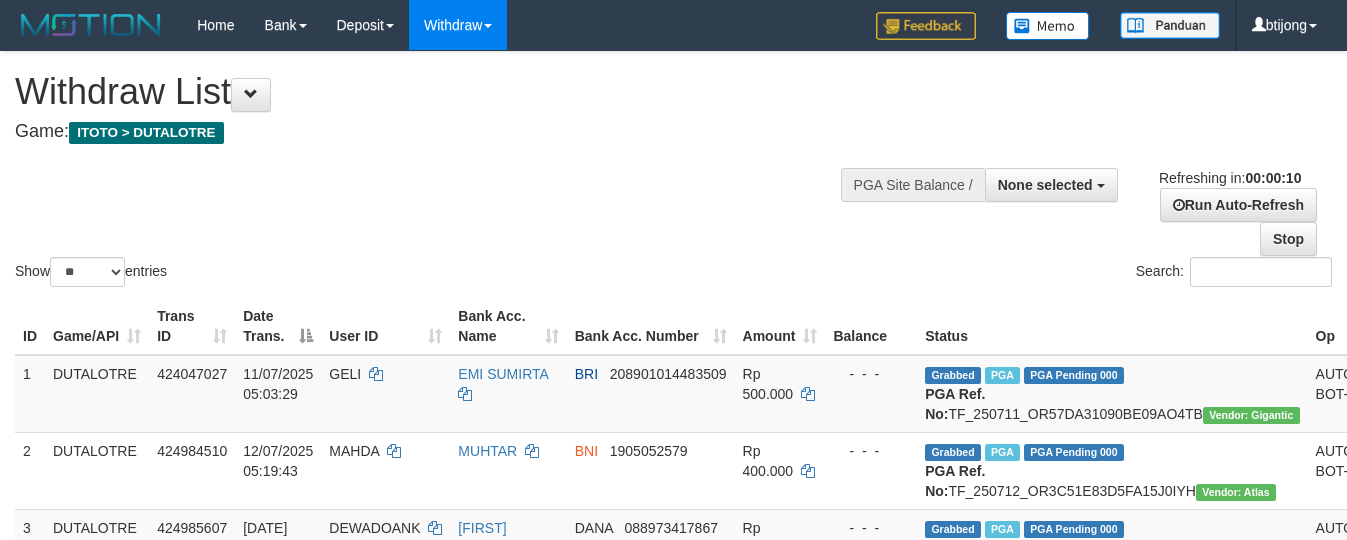 select 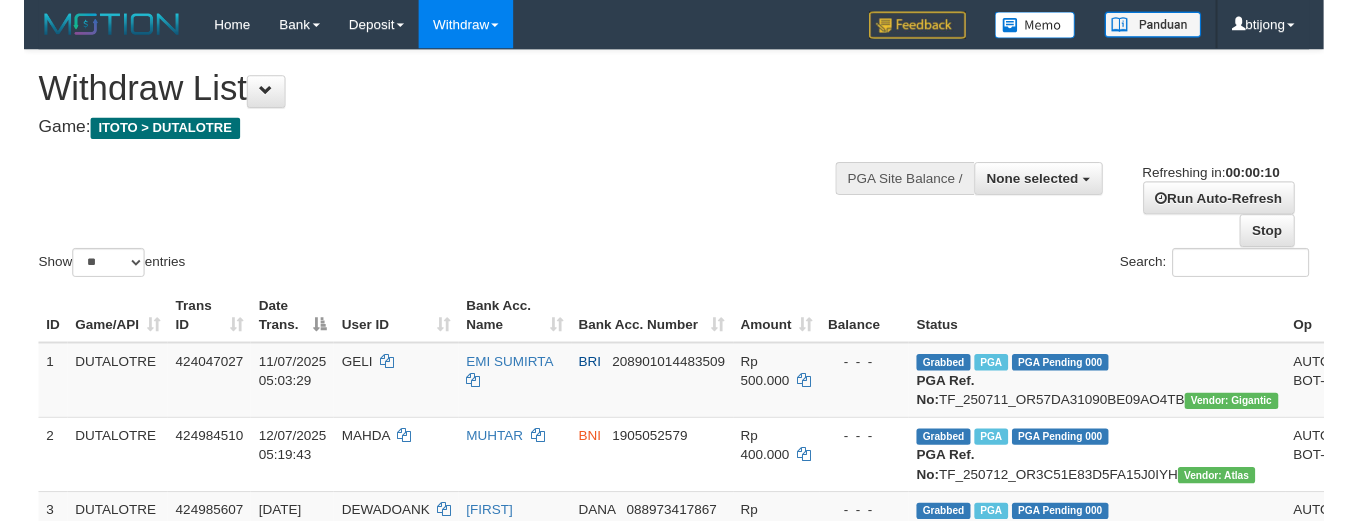 scroll, scrollTop: 0, scrollLeft: 0, axis: both 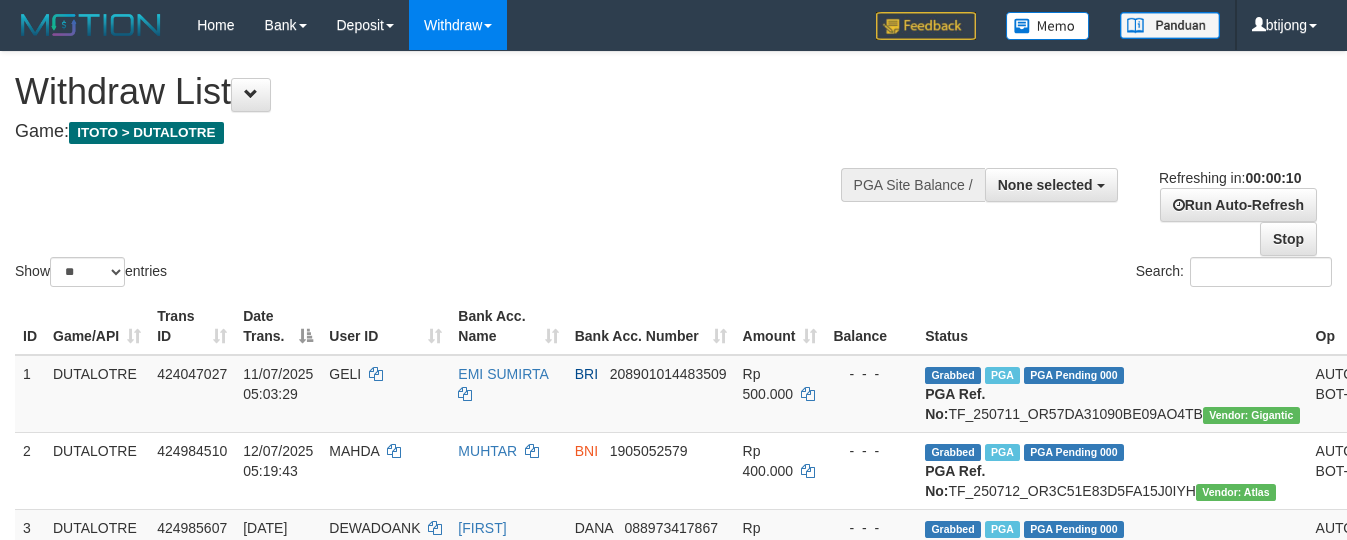 select 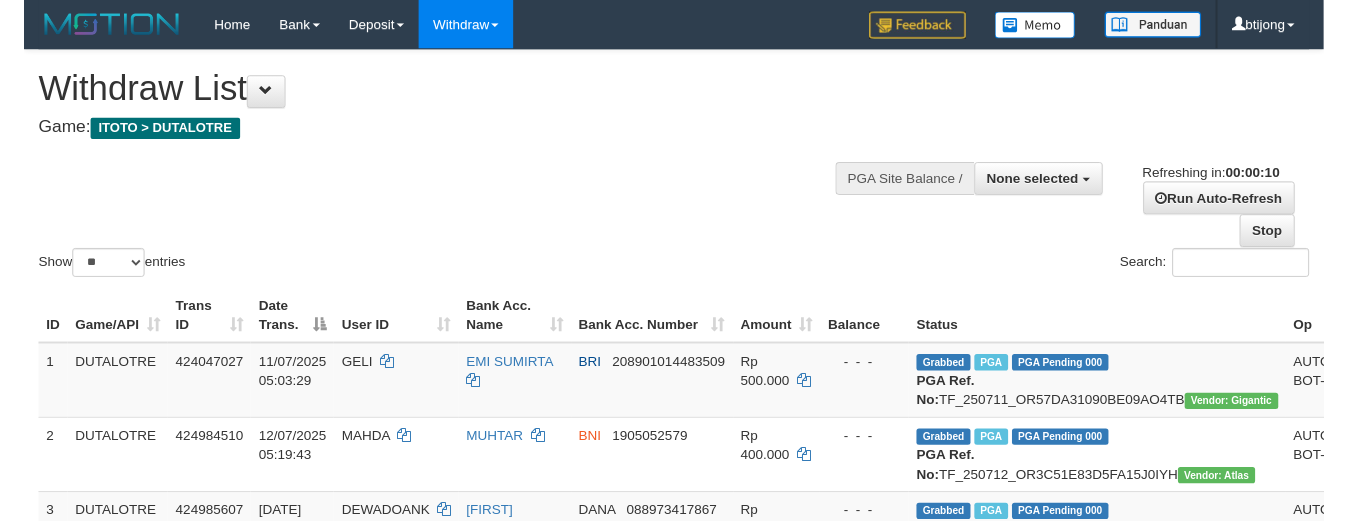 scroll, scrollTop: 0, scrollLeft: 0, axis: both 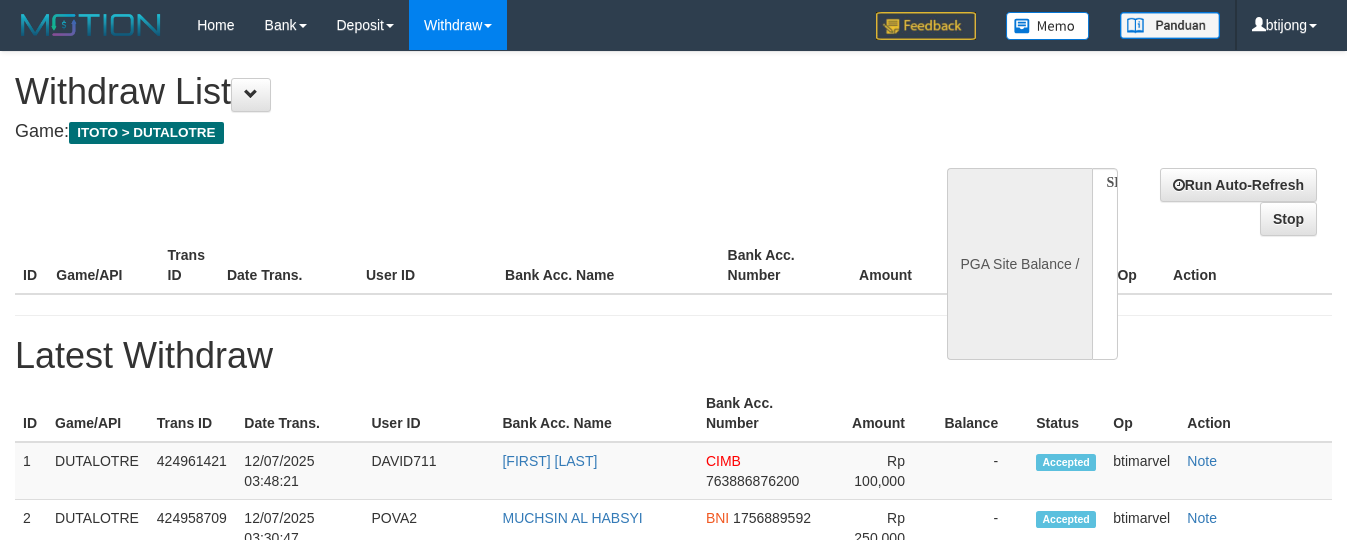 select 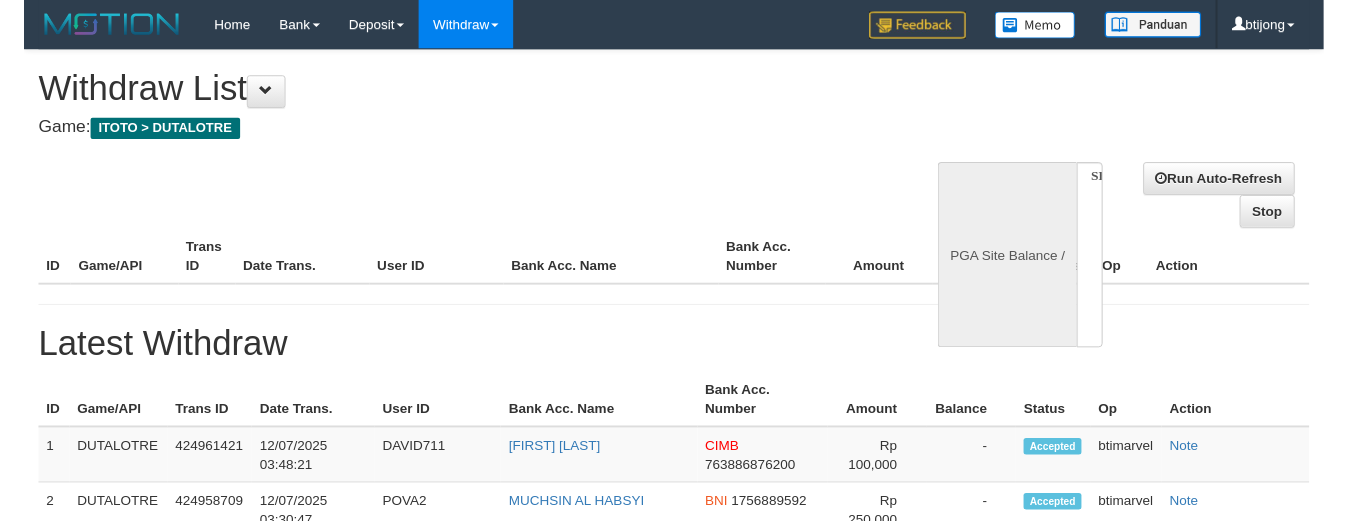 scroll, scrollTop: 0, scrollLeft: 0, axis: both 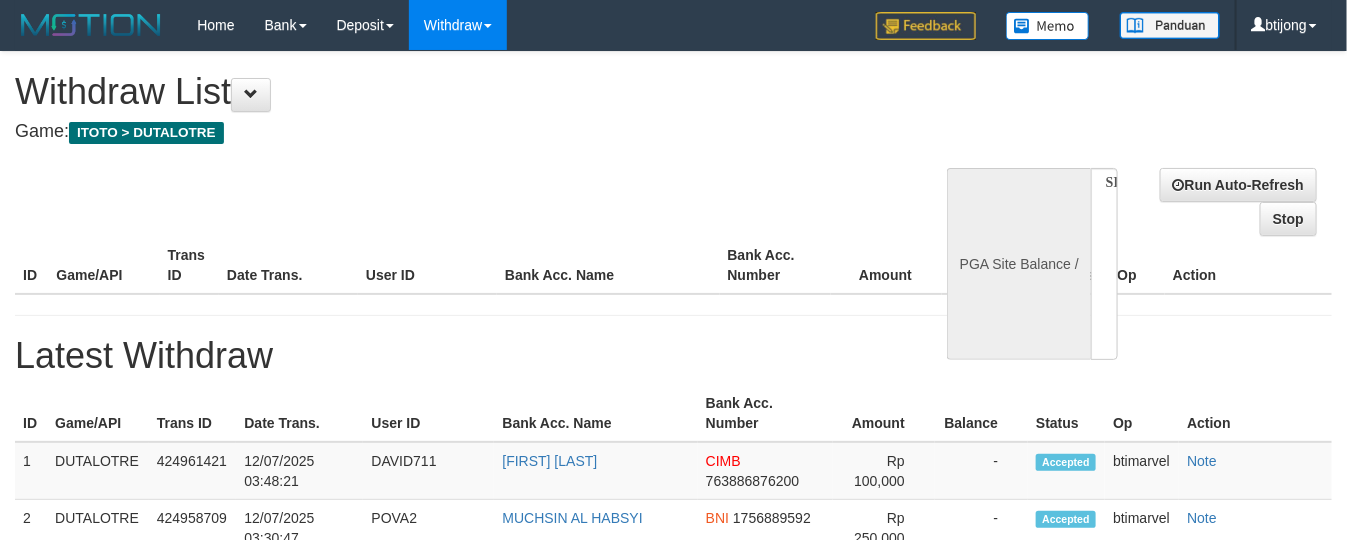 select on "**" 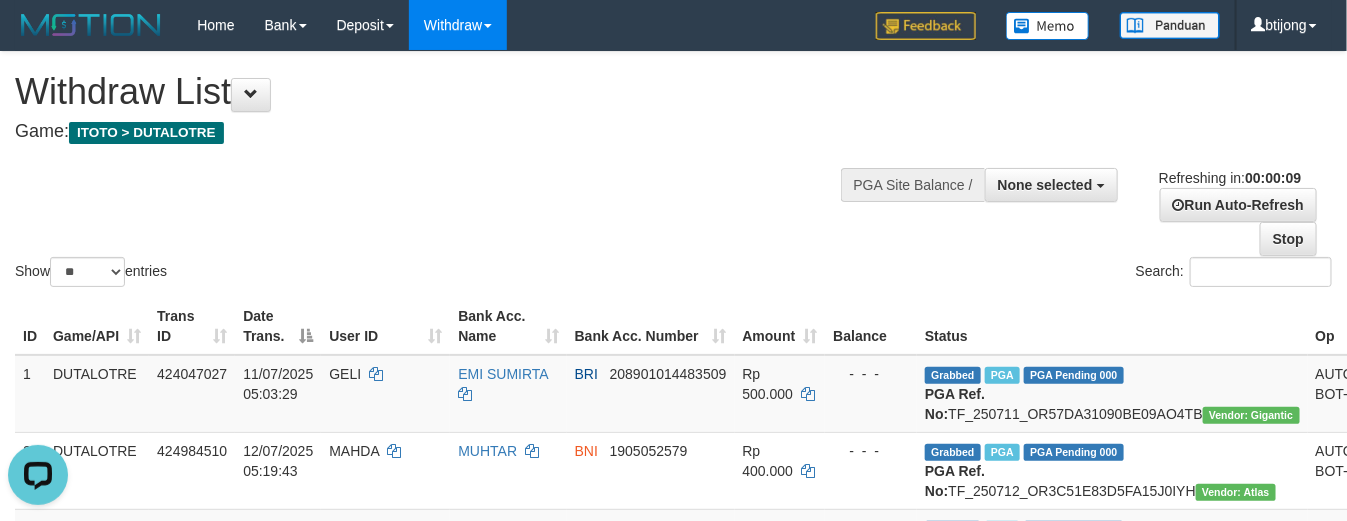 scroll, scrollTop: 0, scrollLeft: 0, axis: both 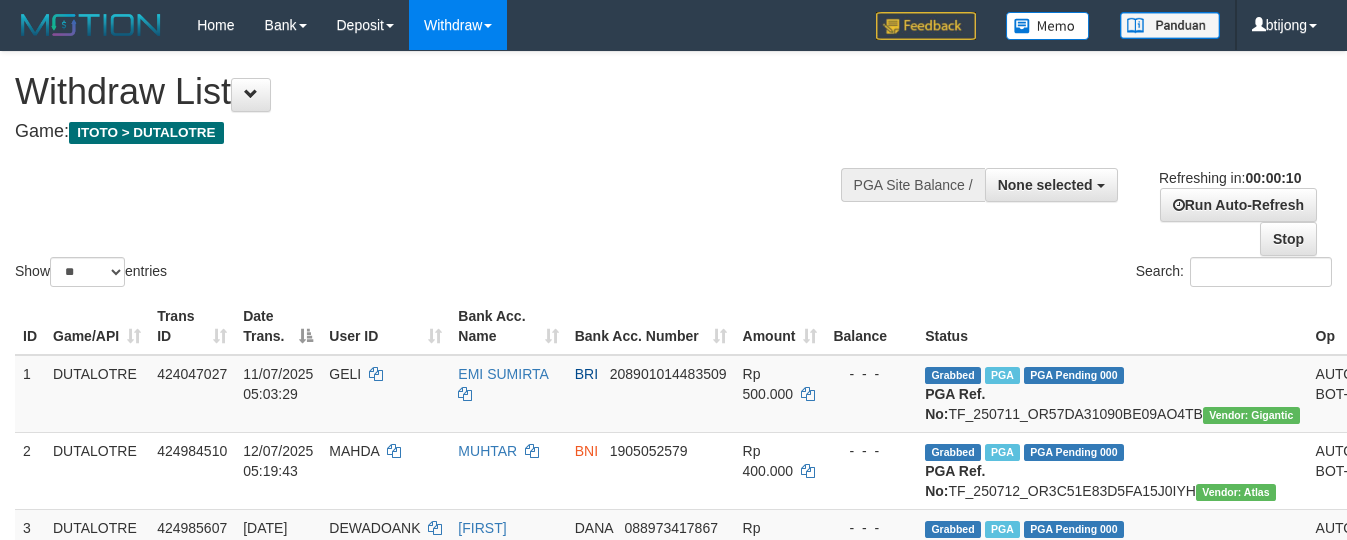select 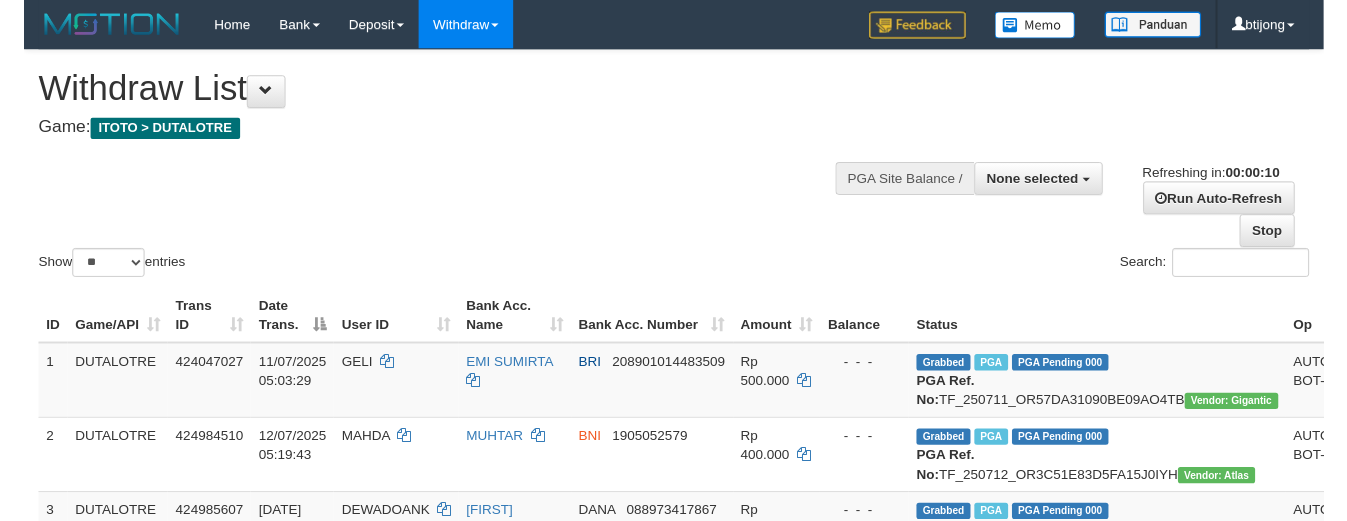 scroll, scrollTop: 0, scrollLeft: 0, axis: both 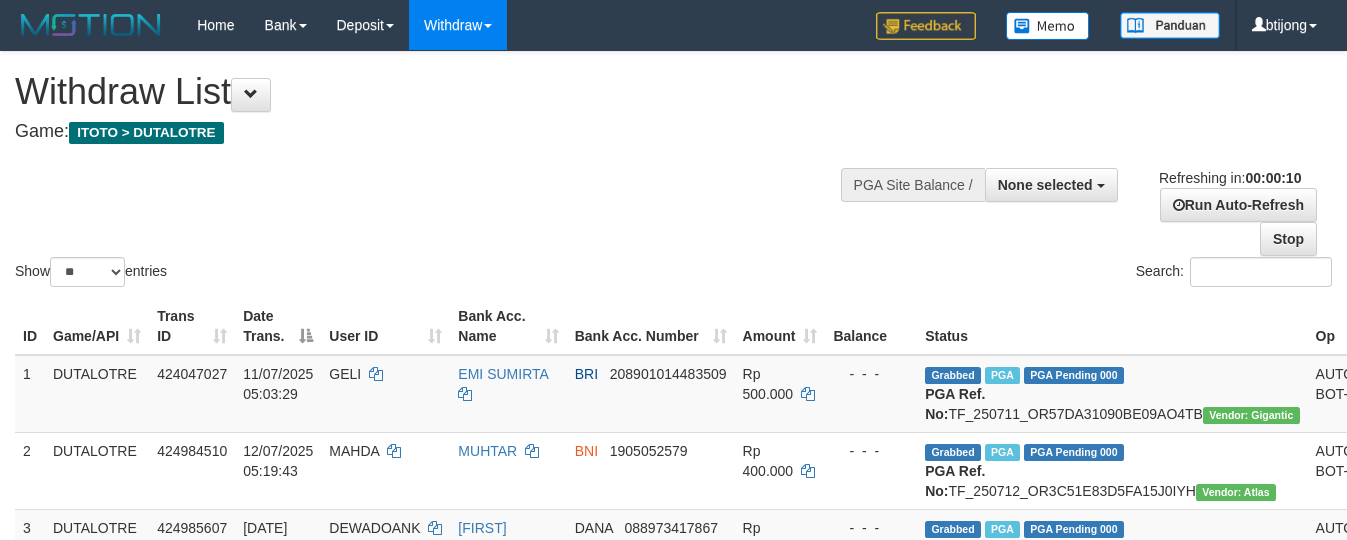 select 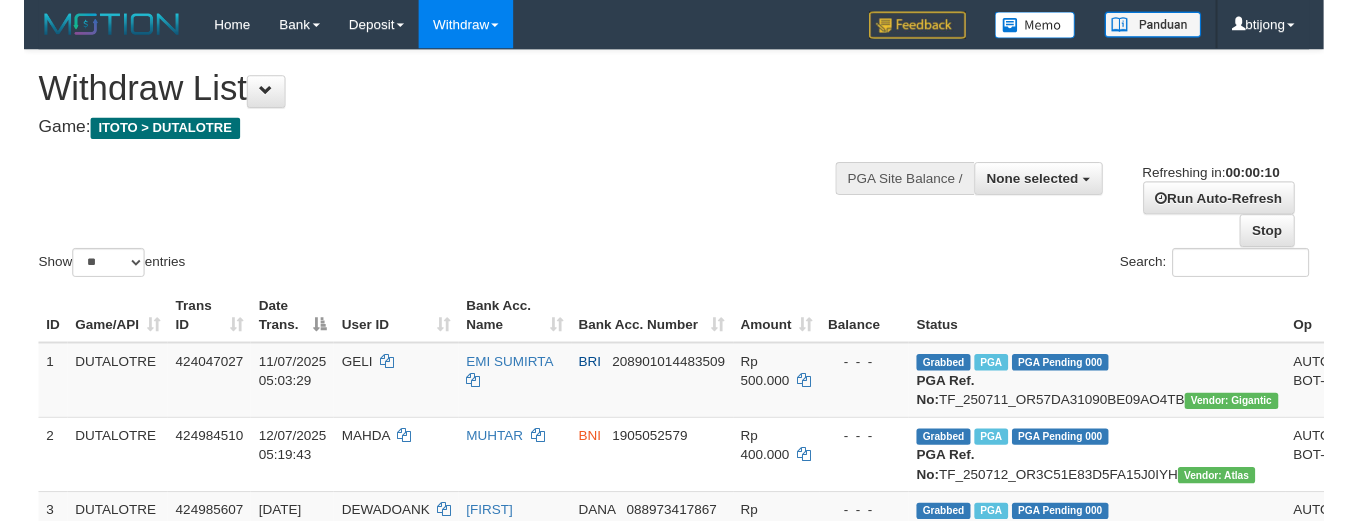scroll, scrollTop: 0, scrollLeft: 0, axis: both 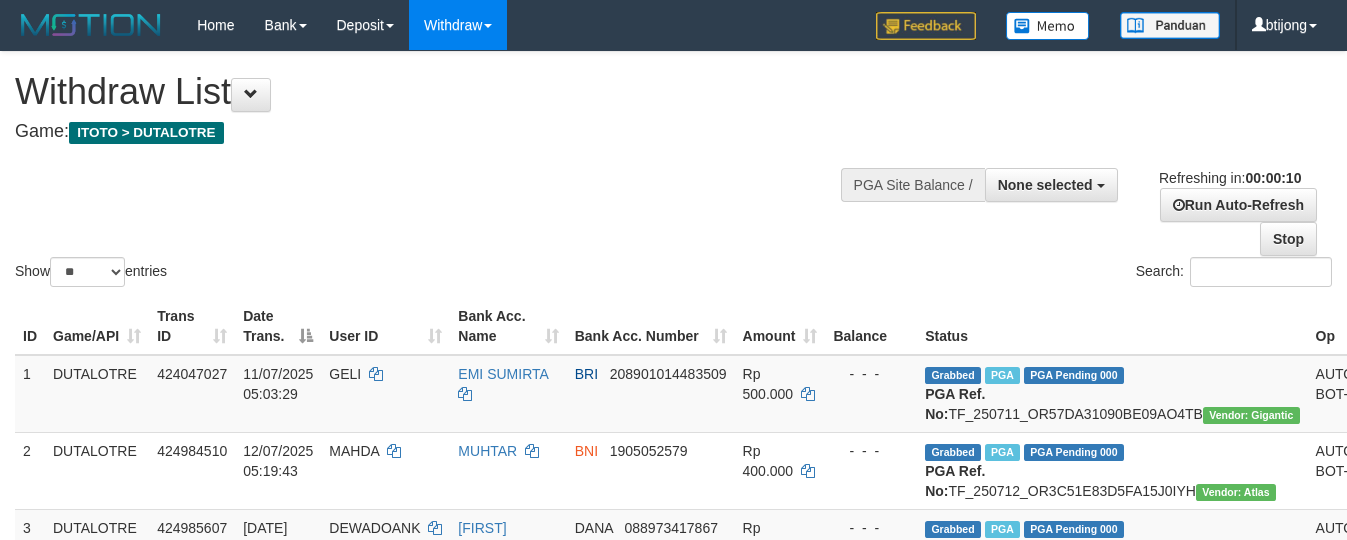 select 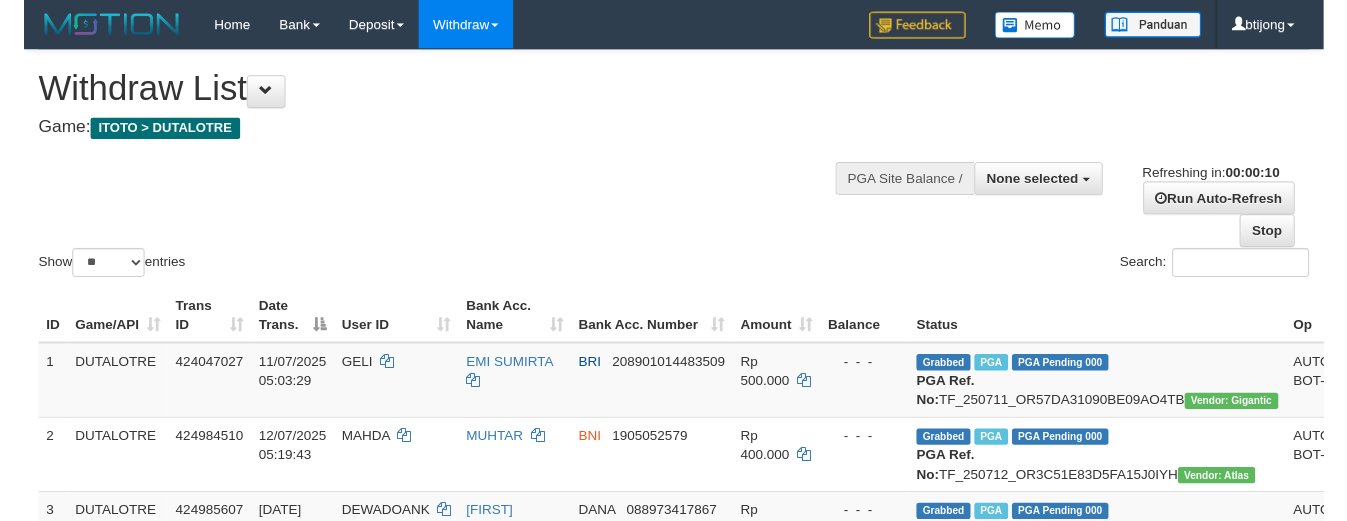 scroll, scrollTop: 0, scrollLeft: 0, axis: both 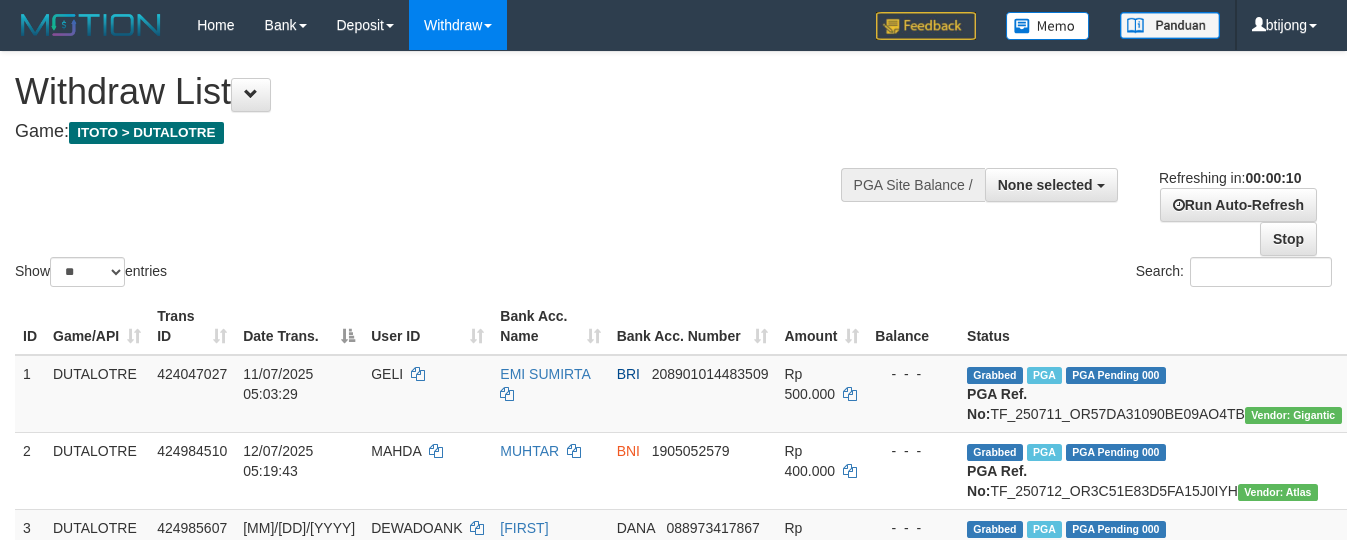select 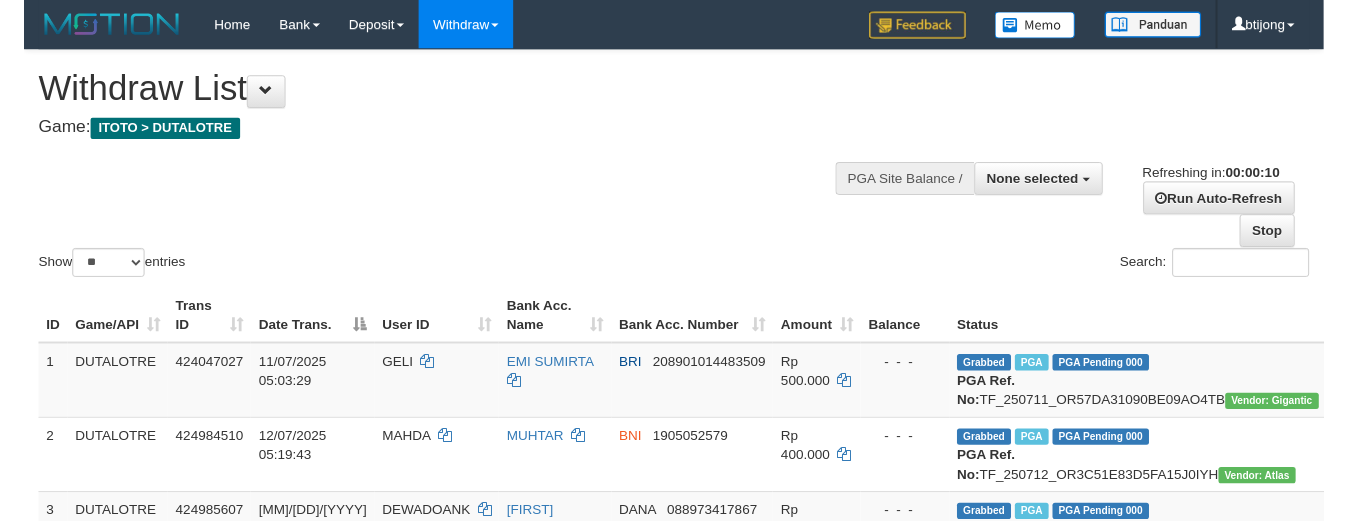 scroll, scrollTop: 0, scrollLeft: 0, axis: both 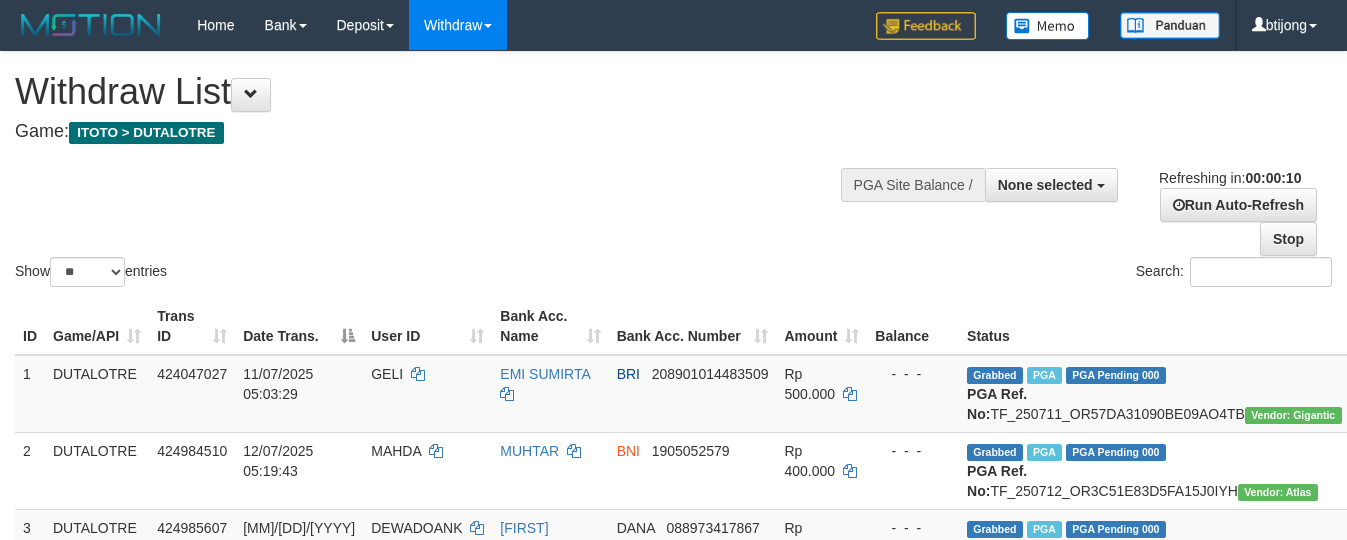 select 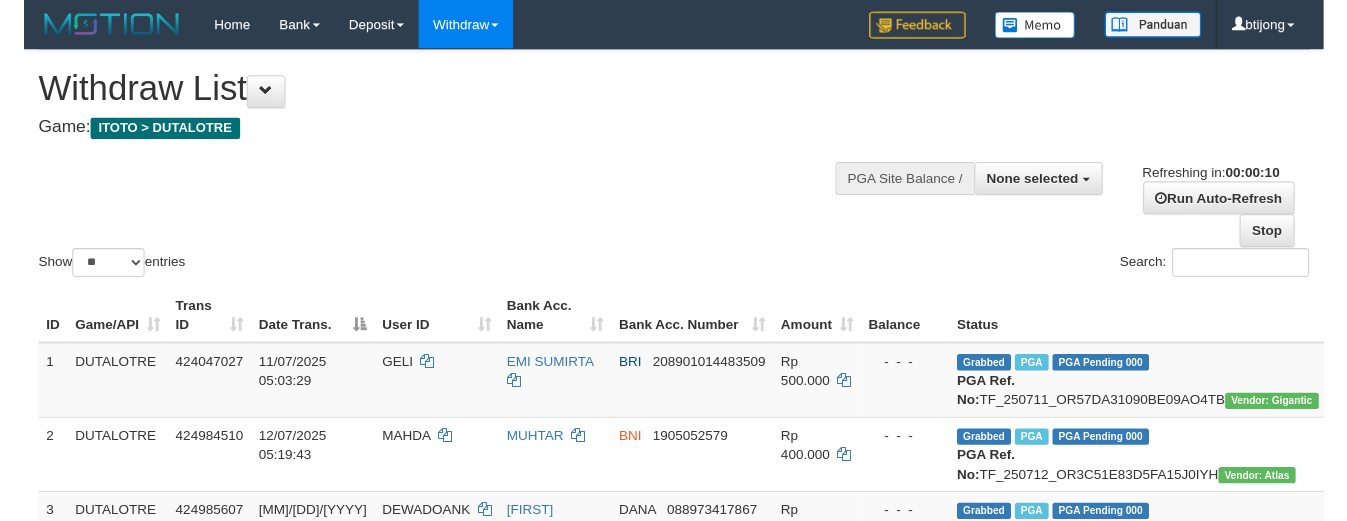 scroll, scrollTop: 0, scrollLeft: 0, axis: both 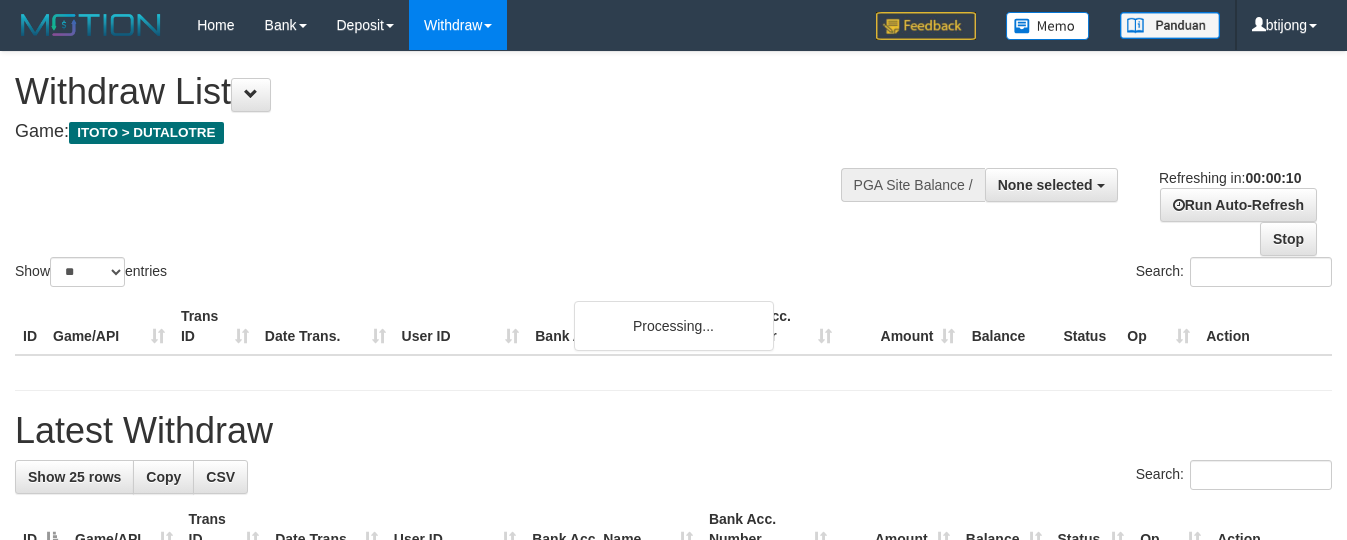 select 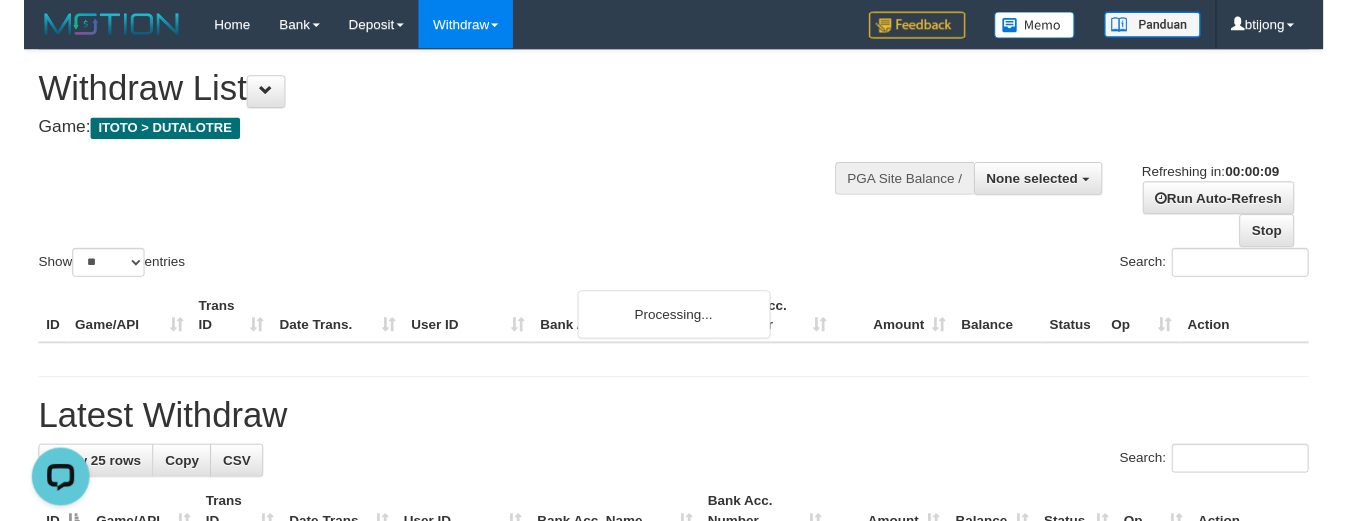 scroll, scrollTop: 0, scrollLeft: 0, axis: both 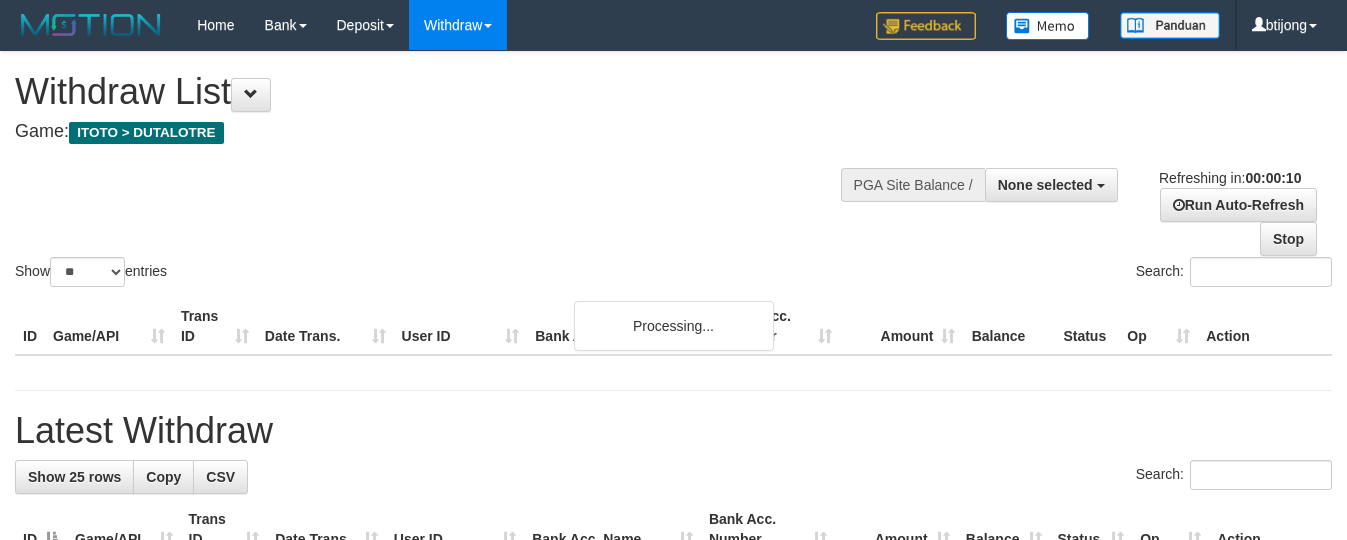 select 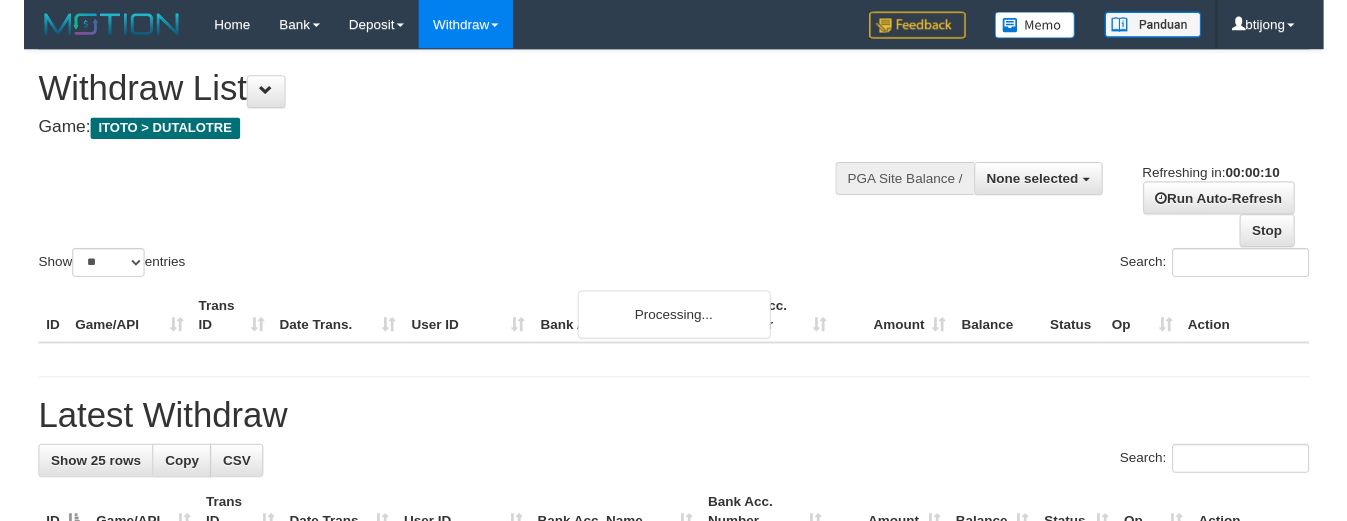 scroll, scrollTop: 0, scrollLeft: 0, axis: both 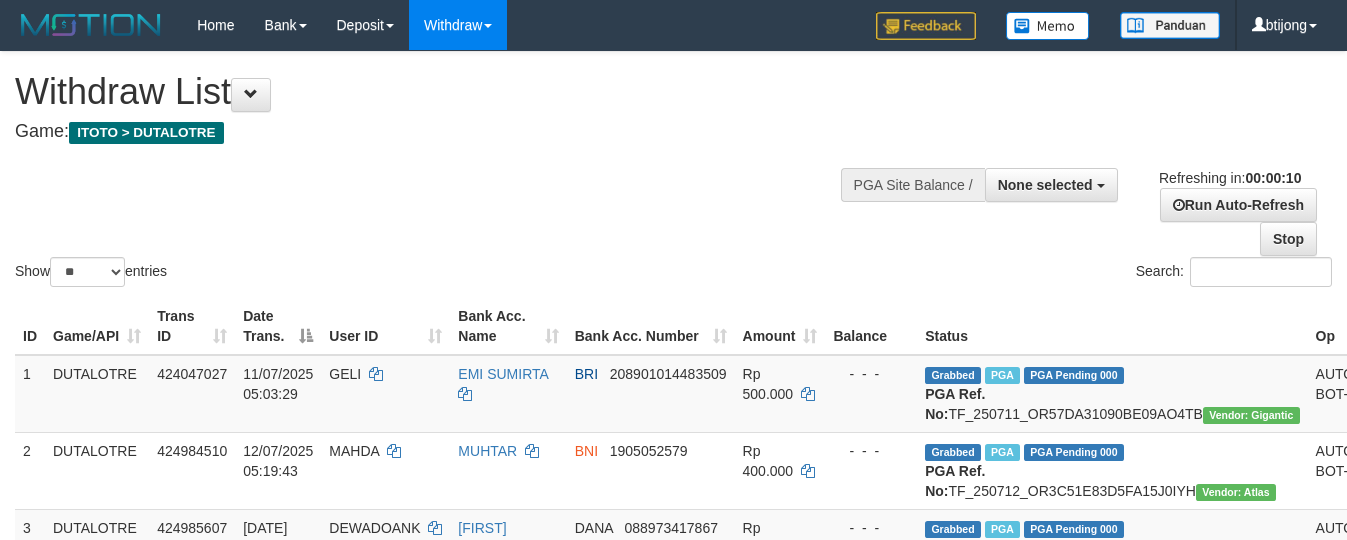 select 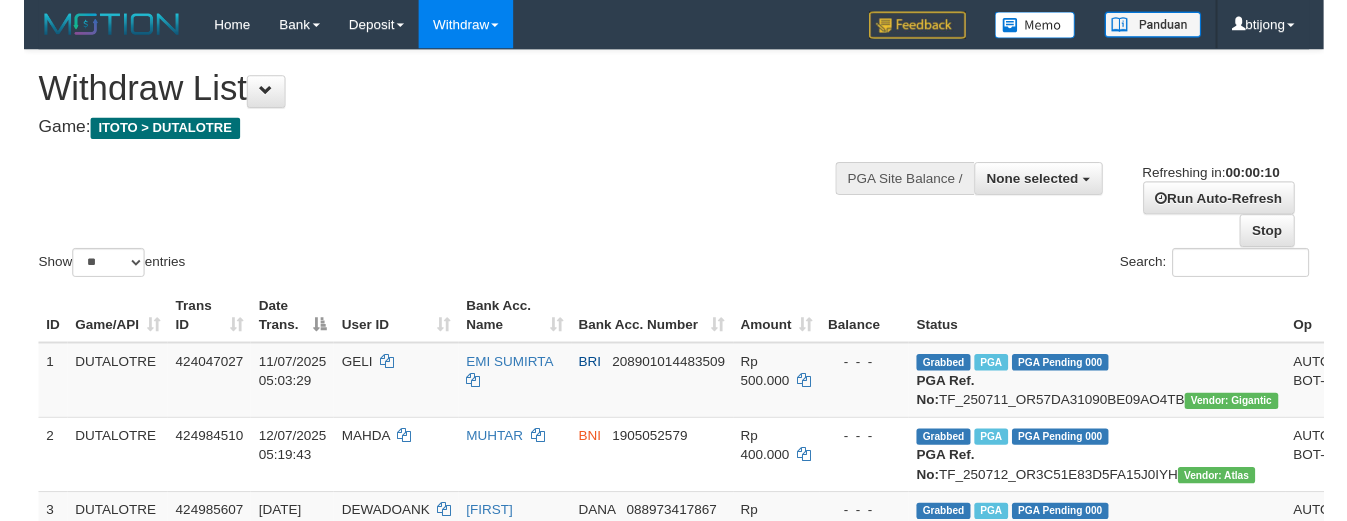 scroll, scrollTop: 0, scrollLeft: 0, axis: both 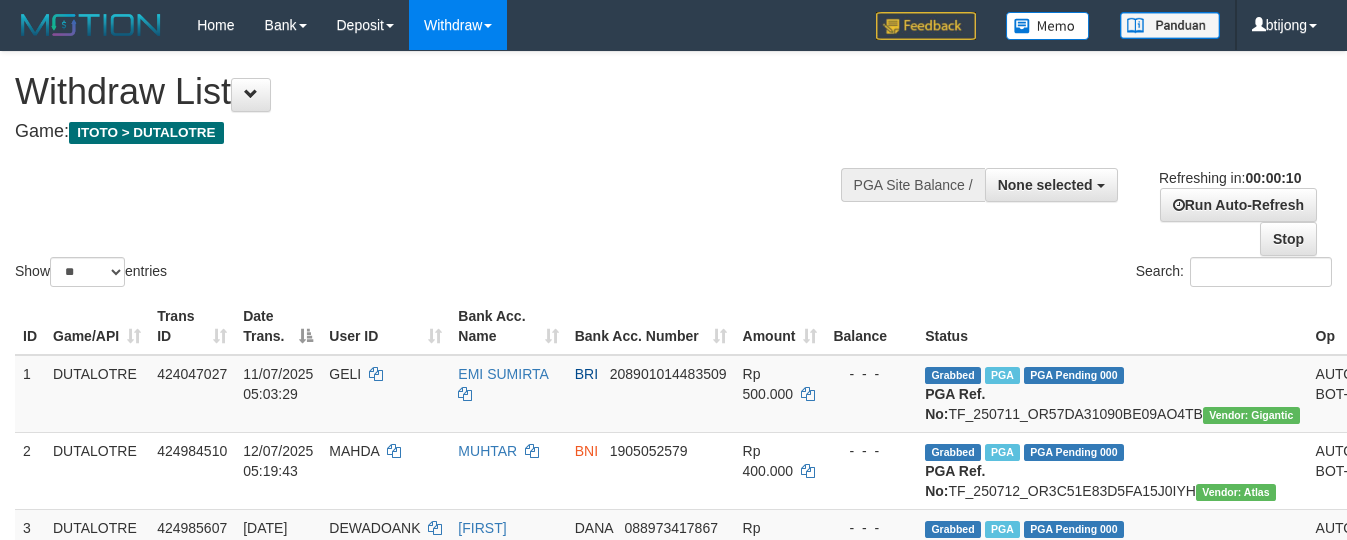 select 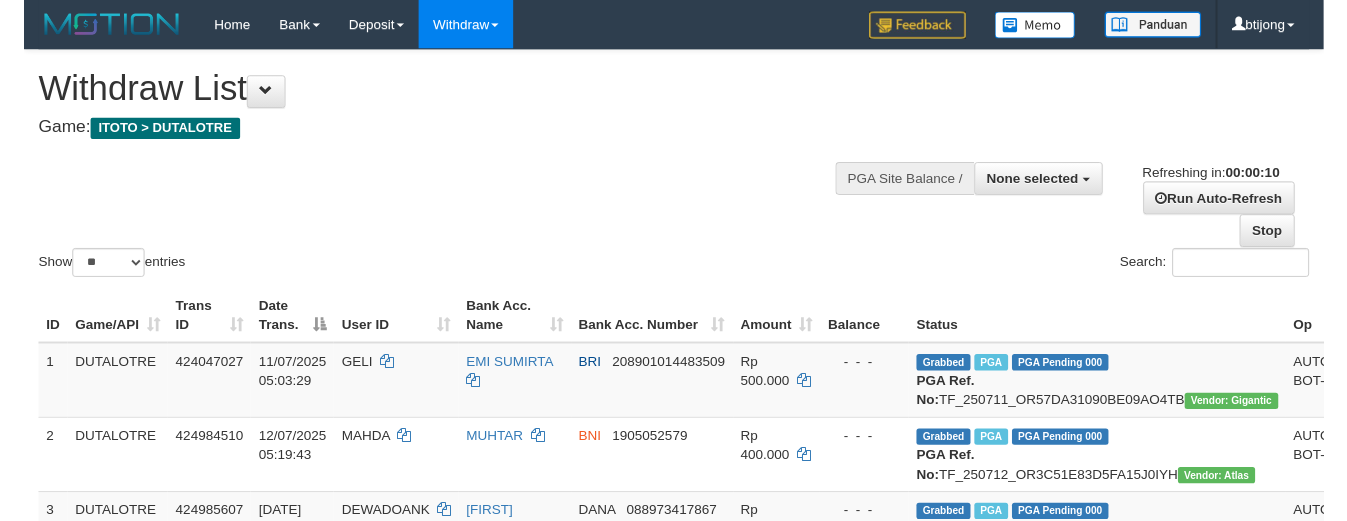 scroll, scrollTop: 0, scrollLeft: 0, axis: both 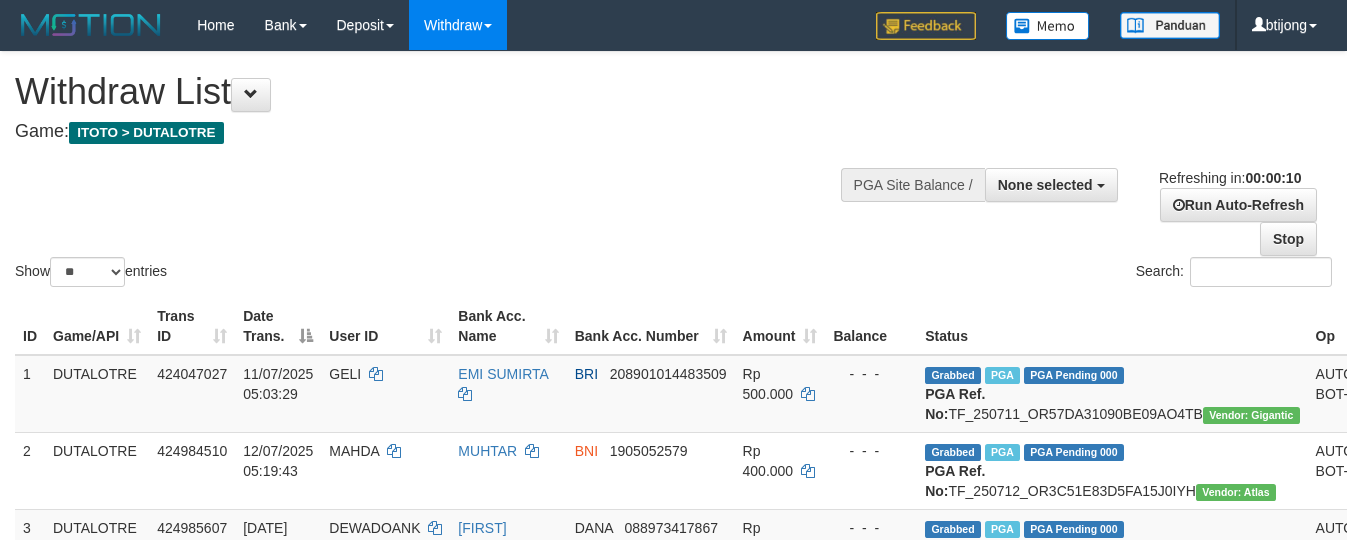 select 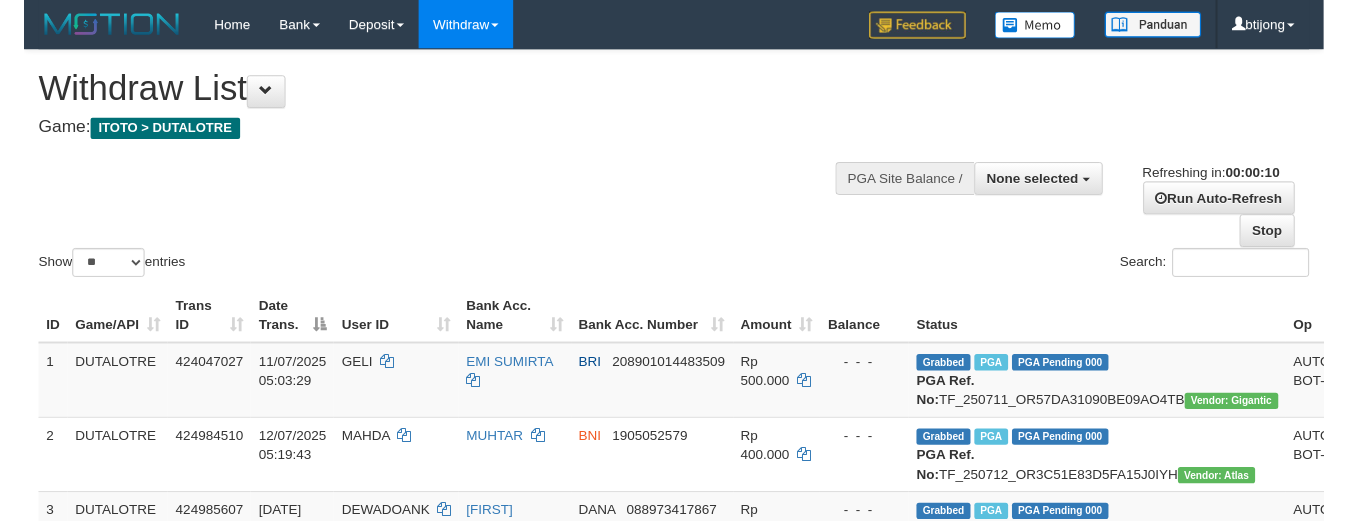 scroll, scrollTop: 0, scrollLeft: 0, axis: both 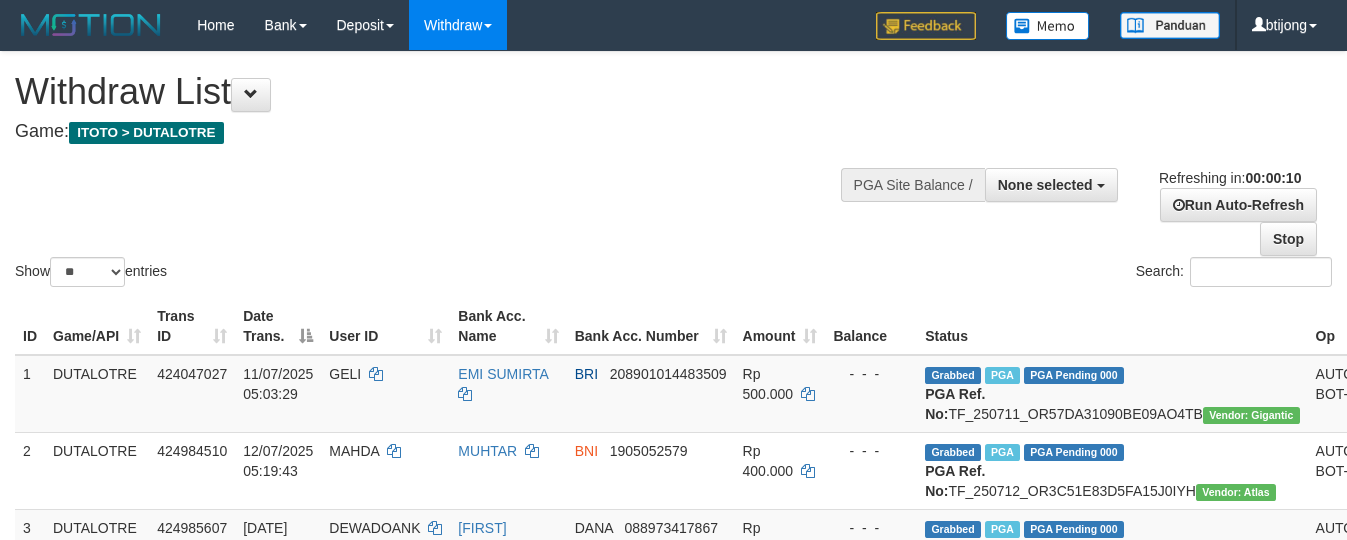 select 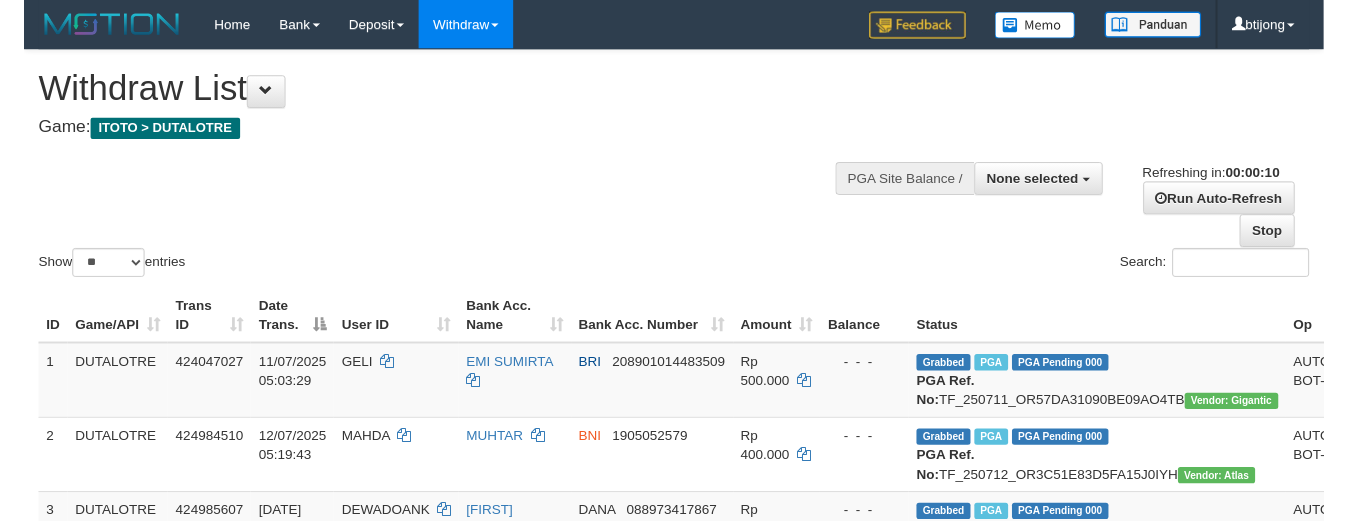 scroll, scrollTop: 0, scrollLeft: 0, axis: both 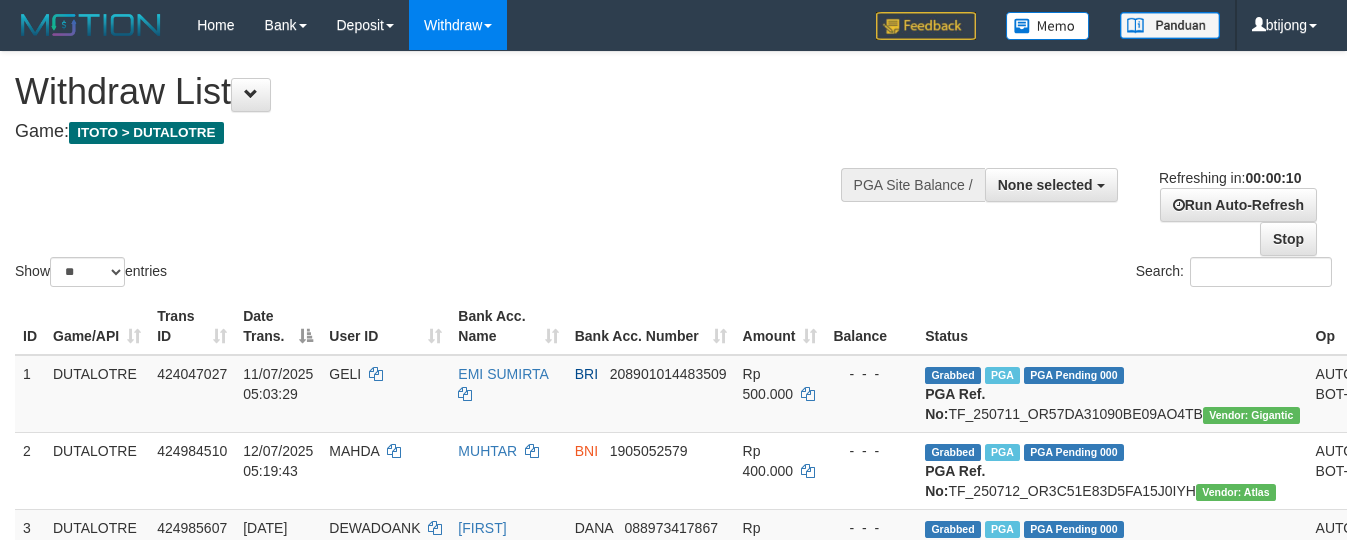 select 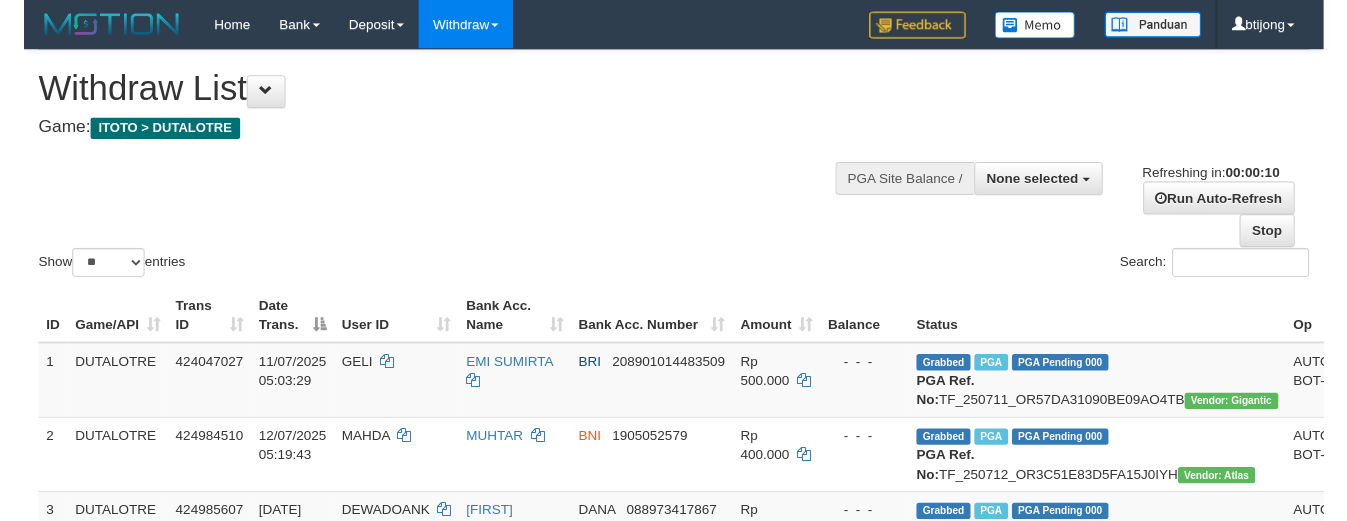 scroll, scrollTop: 0, scrollLeft: 0, axis: both 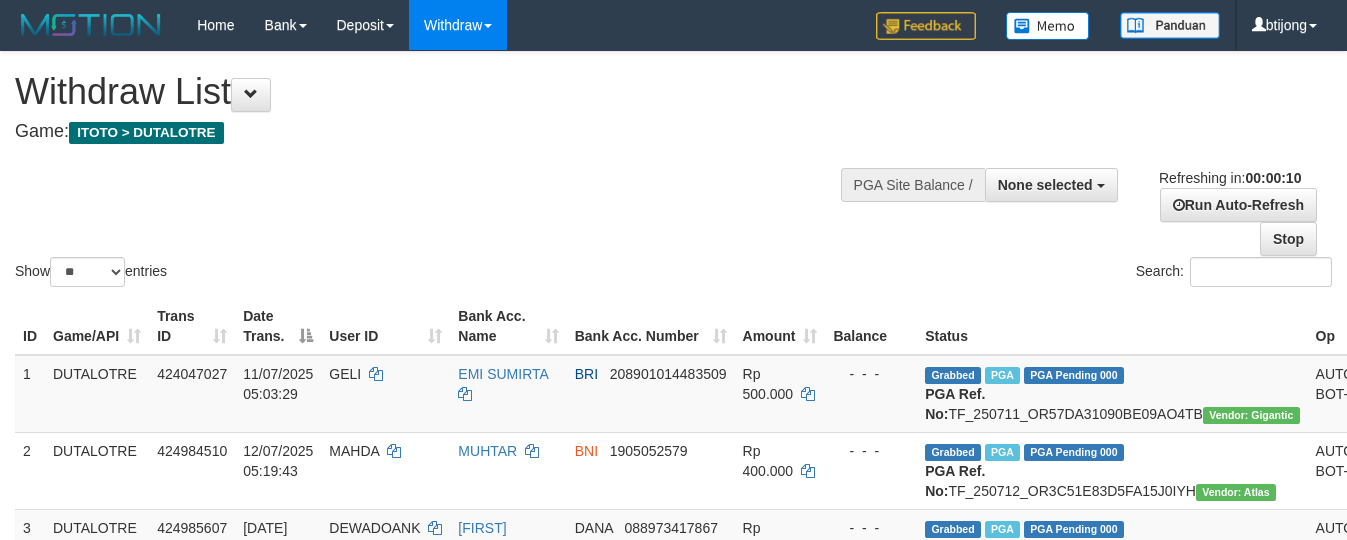 select 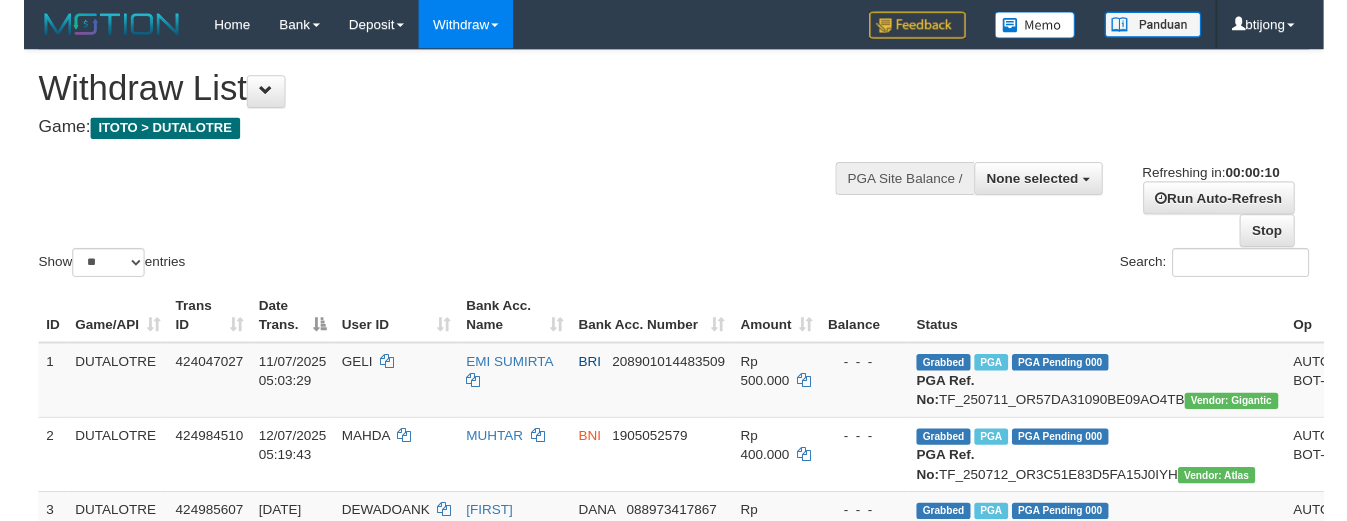 scroll, scrollTop: 0, scrollLeft: 0, axis: both 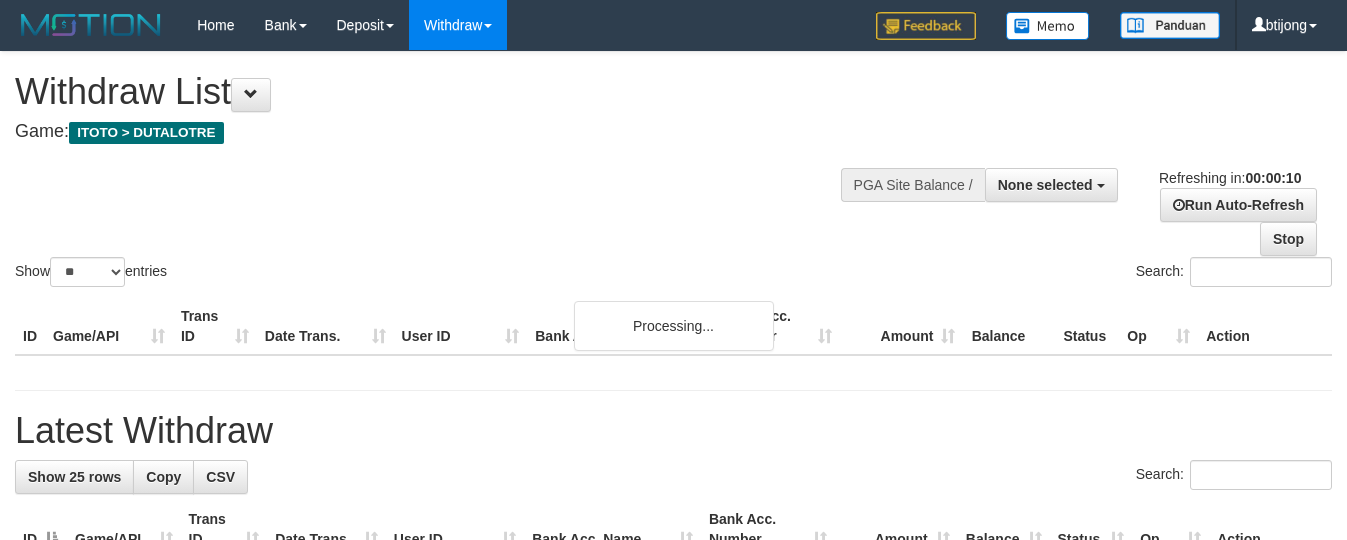 select 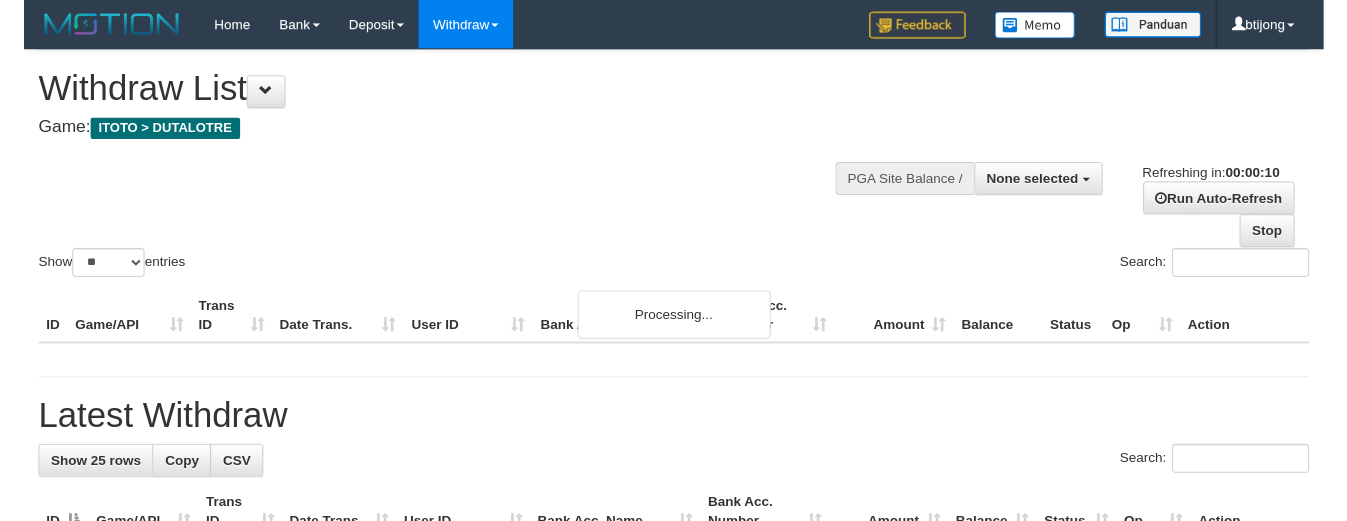 scroll, scrollTop: 0, scrollLeft: 0, axis: both 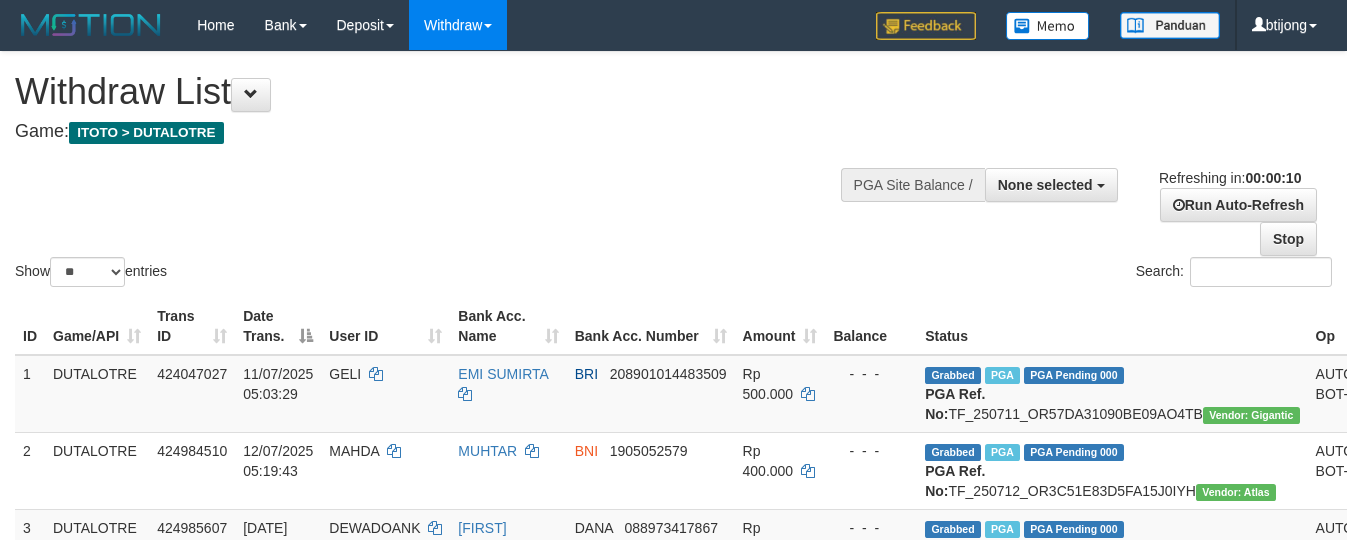select 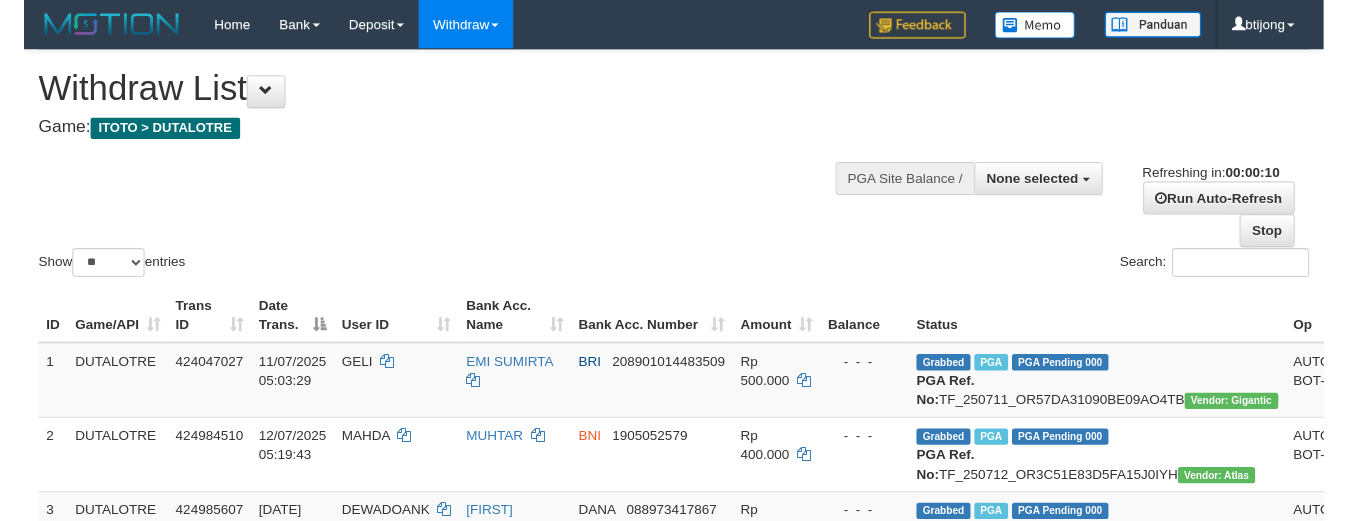 scroll, scrollTop: 0, scrollLeft: 0, axis: both 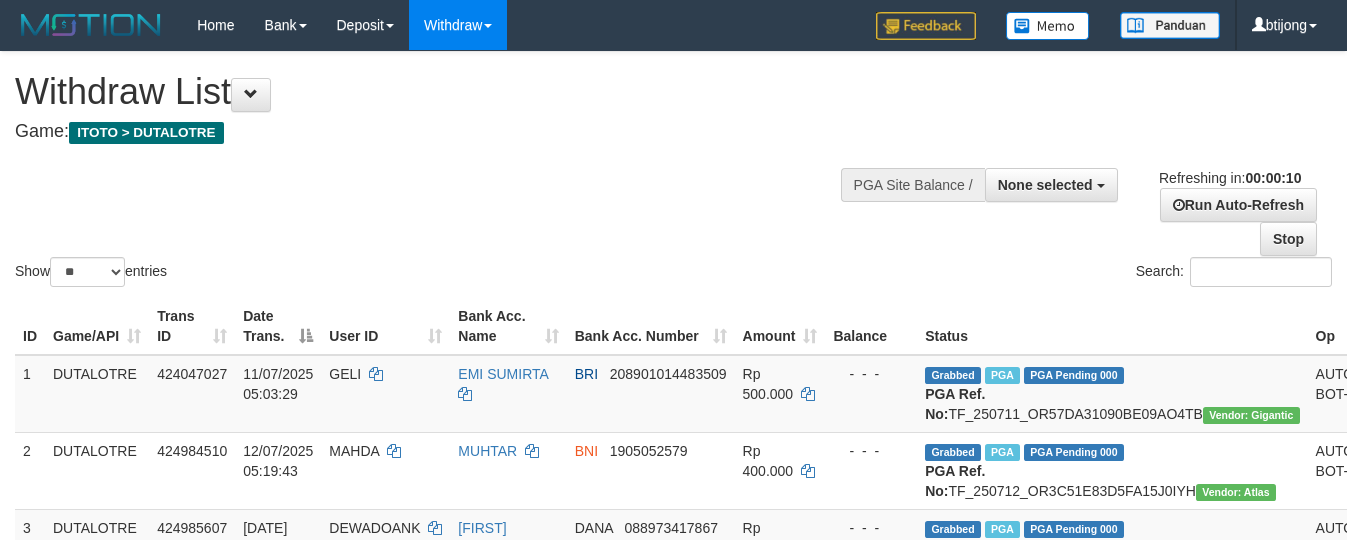select 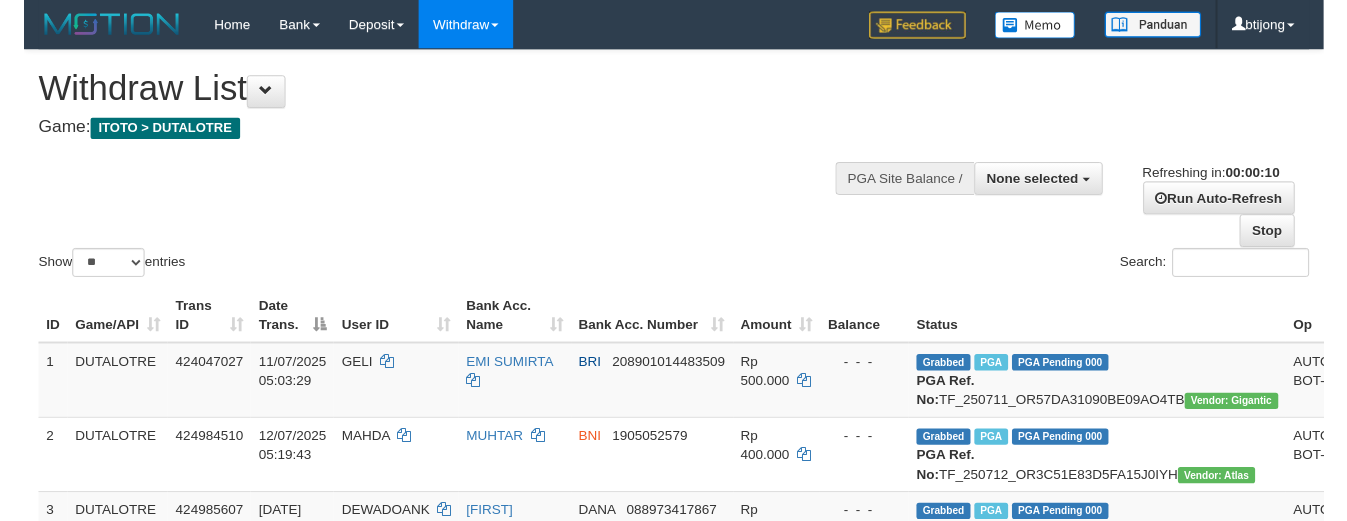 scroll, scrollTop: 0, scrollLeft: 0, axis: both 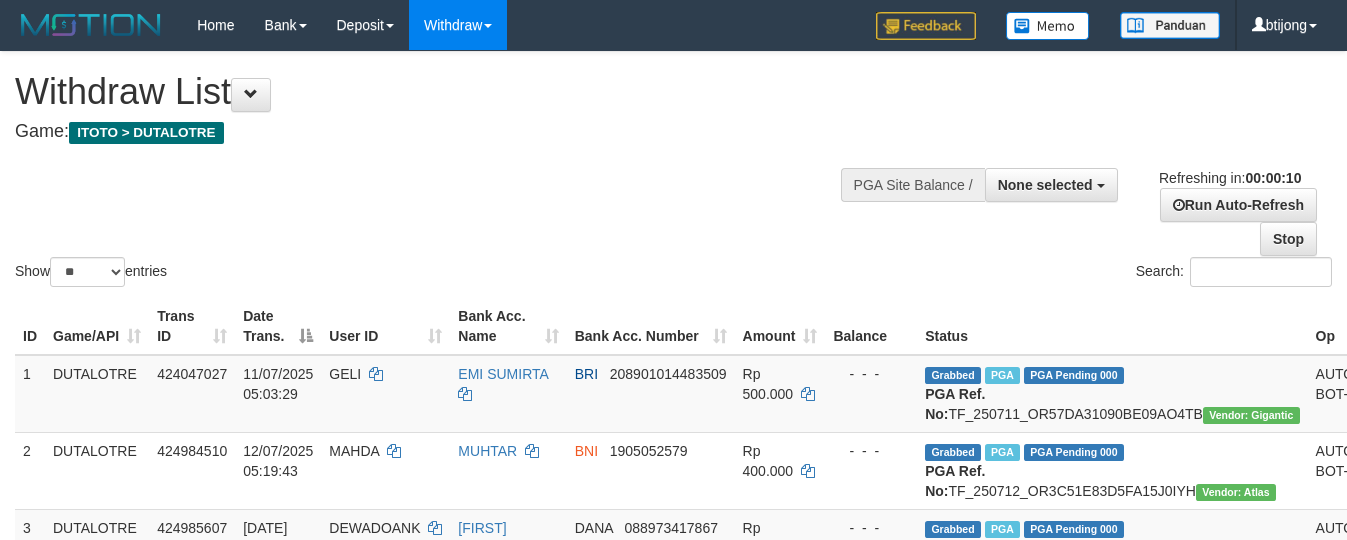 select 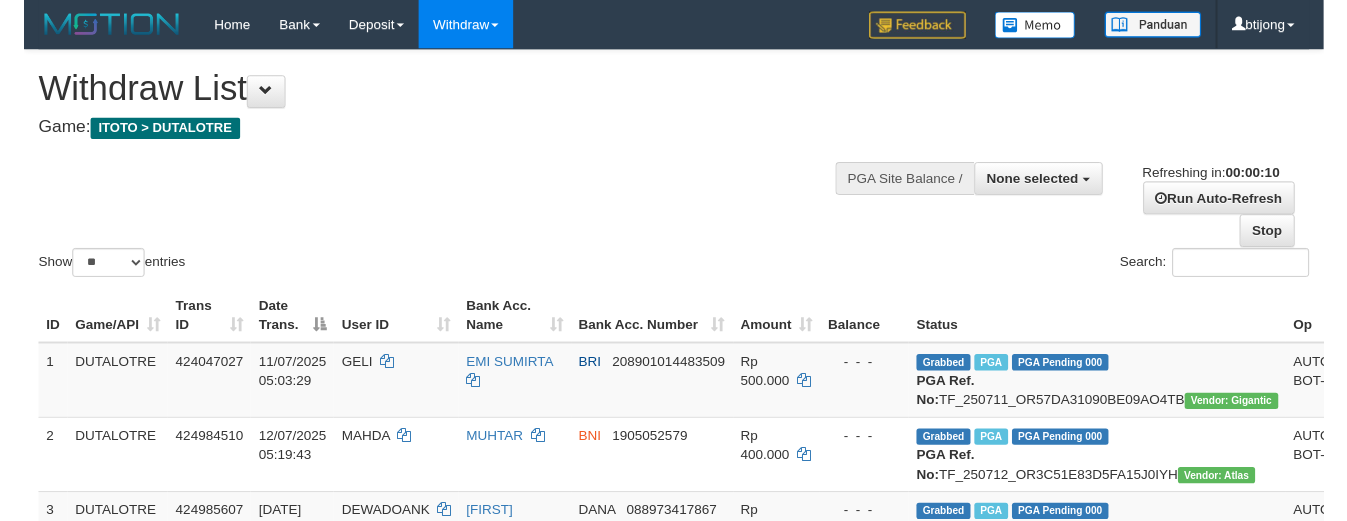scroll, scrollTop: 0, scrollLeft: 0, axis: both 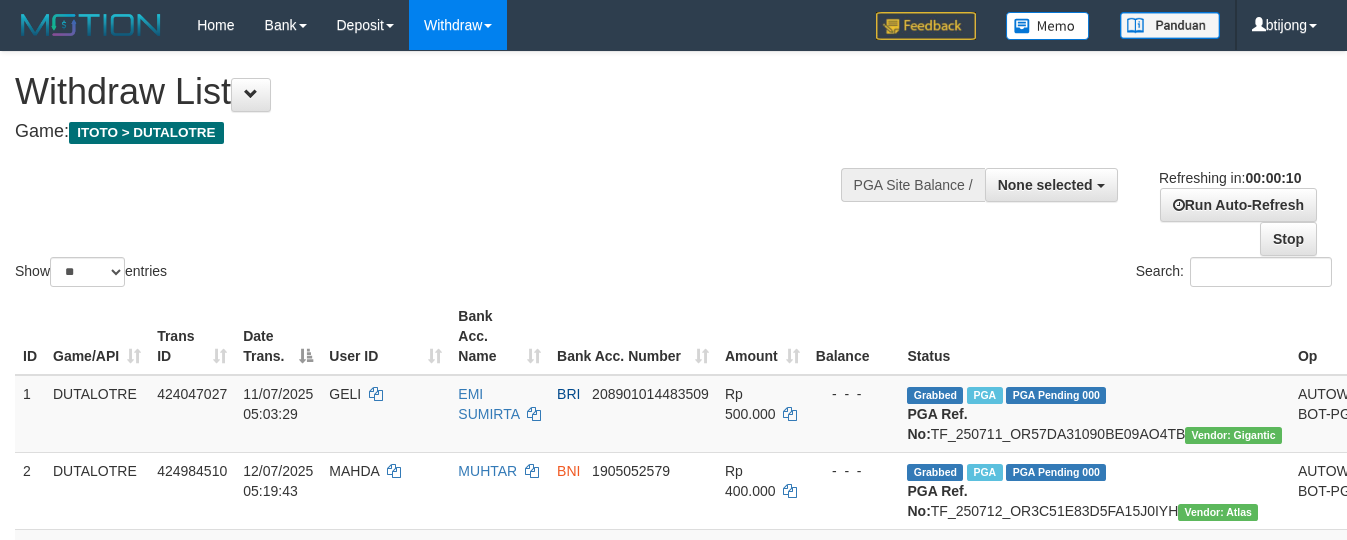 select 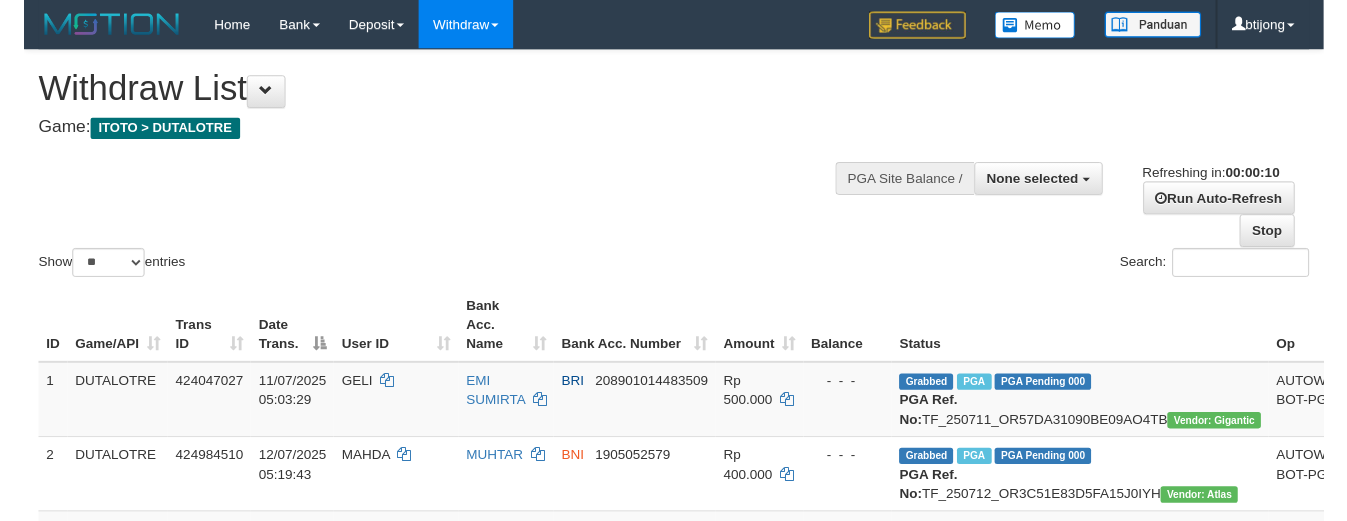 scroll, scrollTop: 0, scrollLeft: 0, axis: both 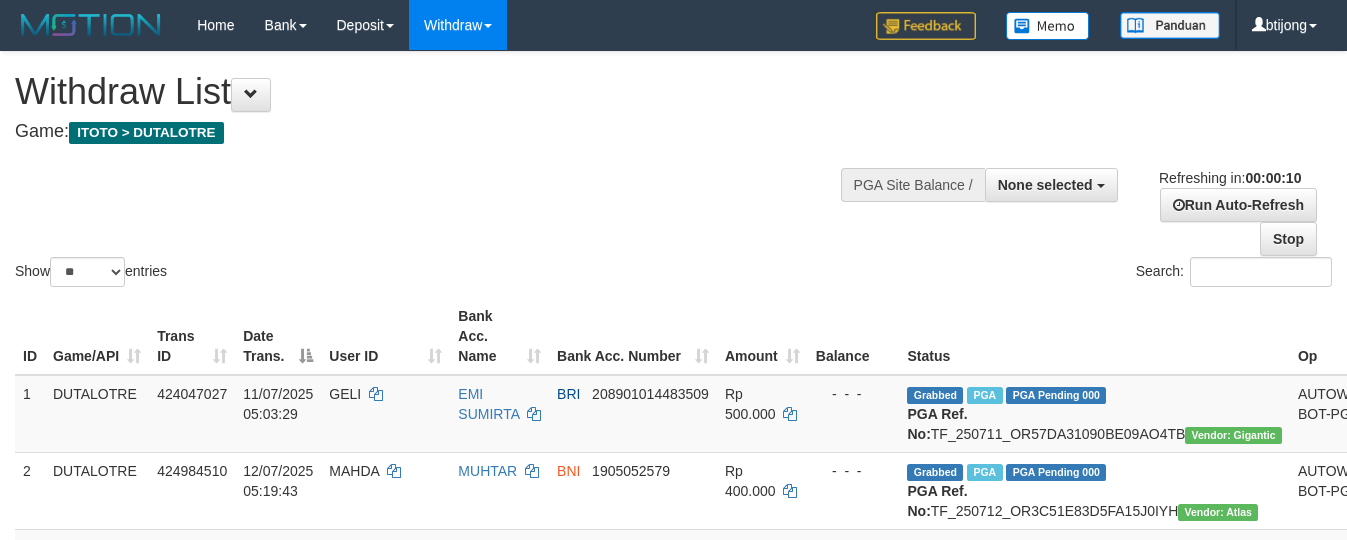 select 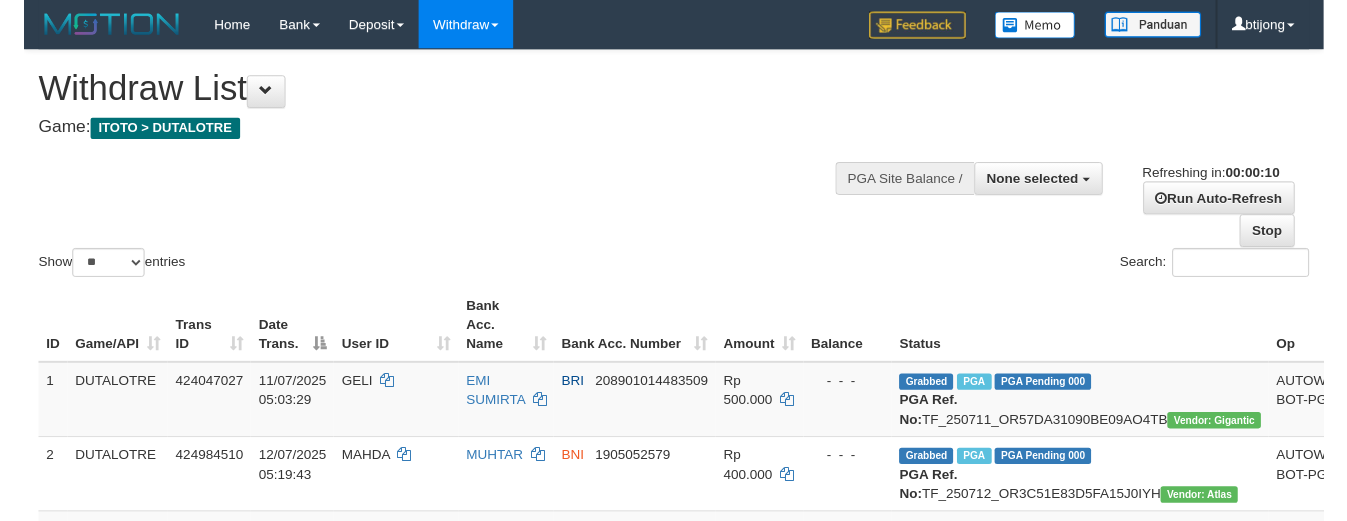 scroll, scrollTop: 0, scrollLeft: 0, axis: both 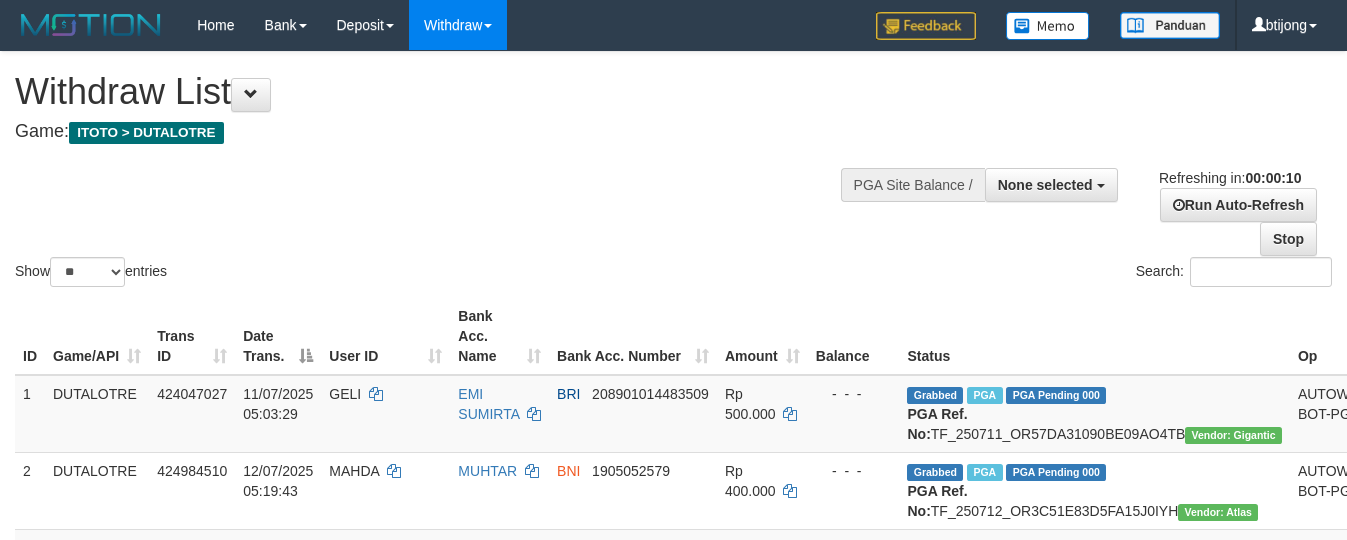 select 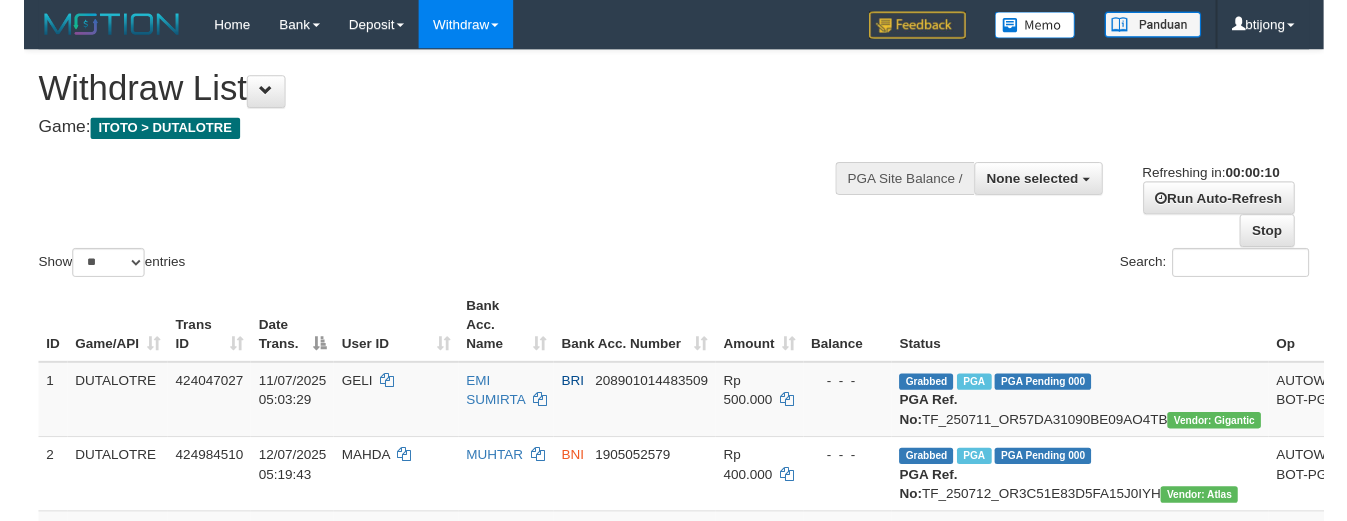 scroll, scrollTop: 0, scrollLeft: 0, axis: both 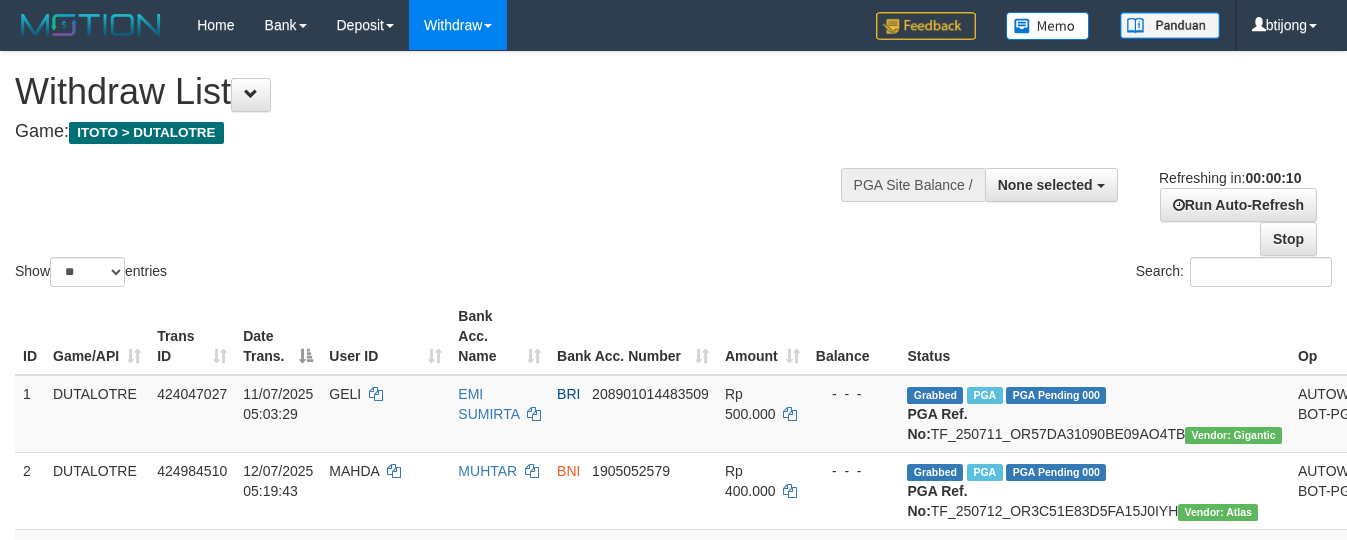 select 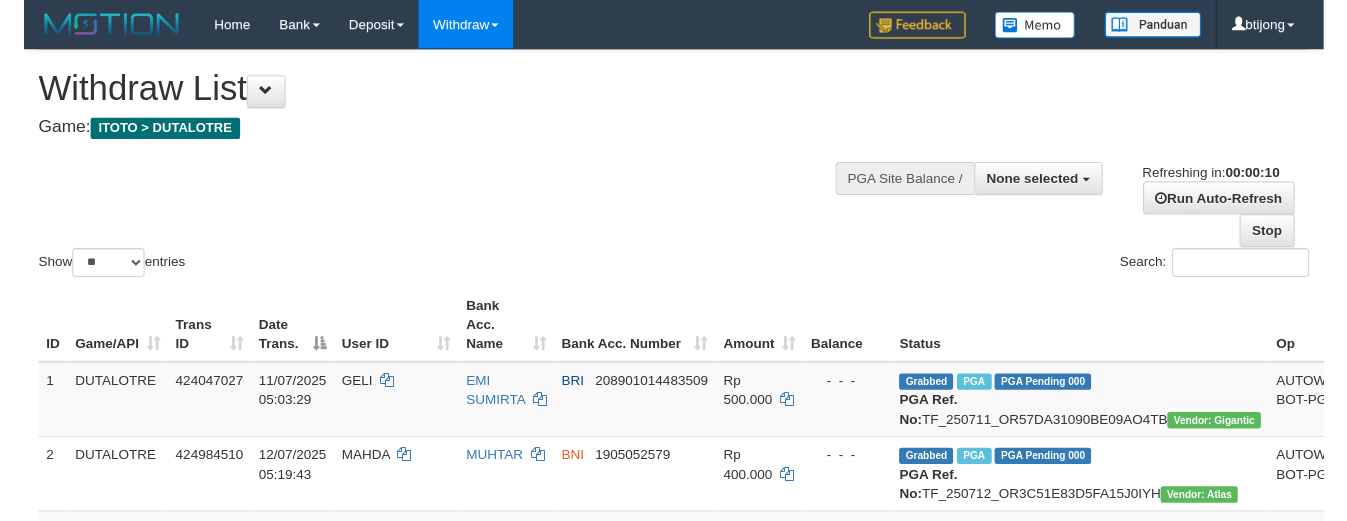 scroll, scrollTop: 0, scrollLeft: 0, axis: both 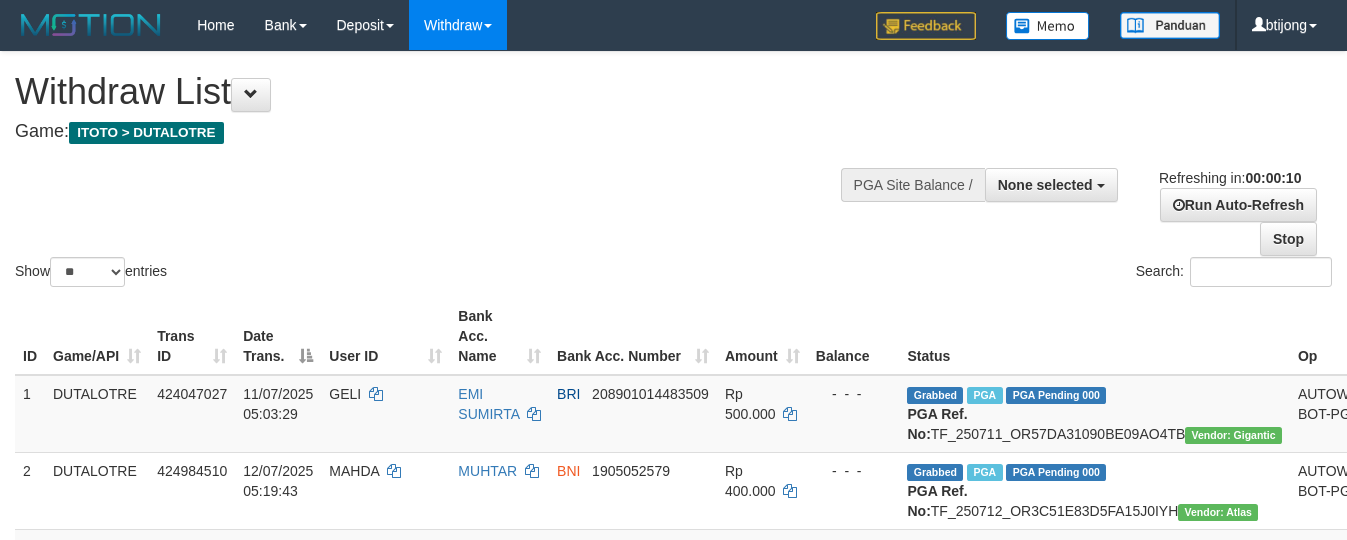 select 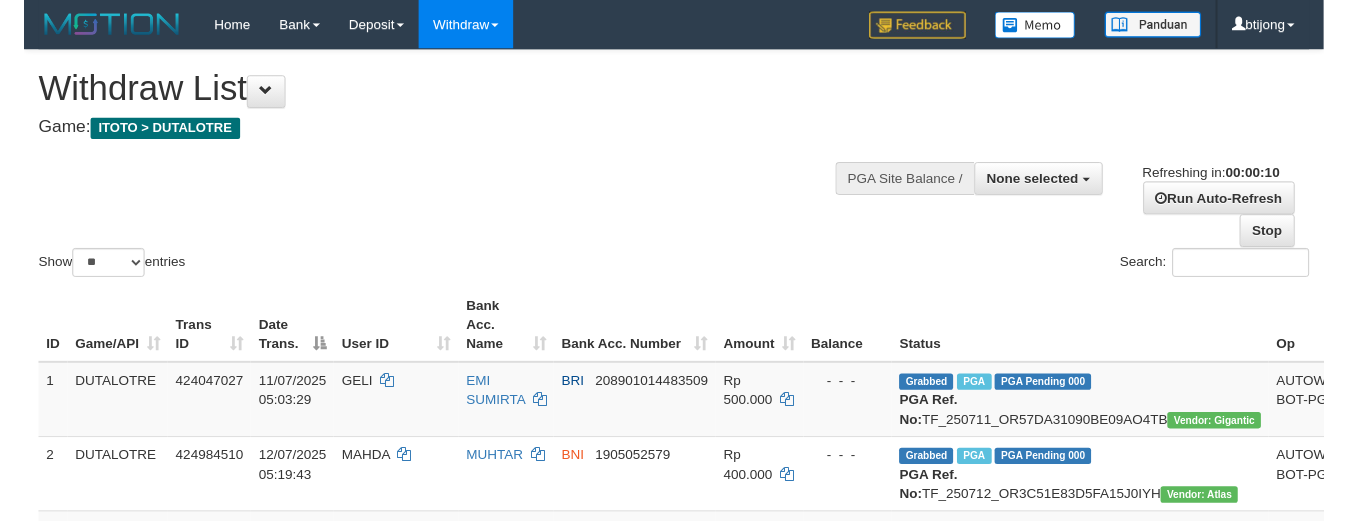 scroll, scrollTop: 0, scrollLeft: 0, axis: both 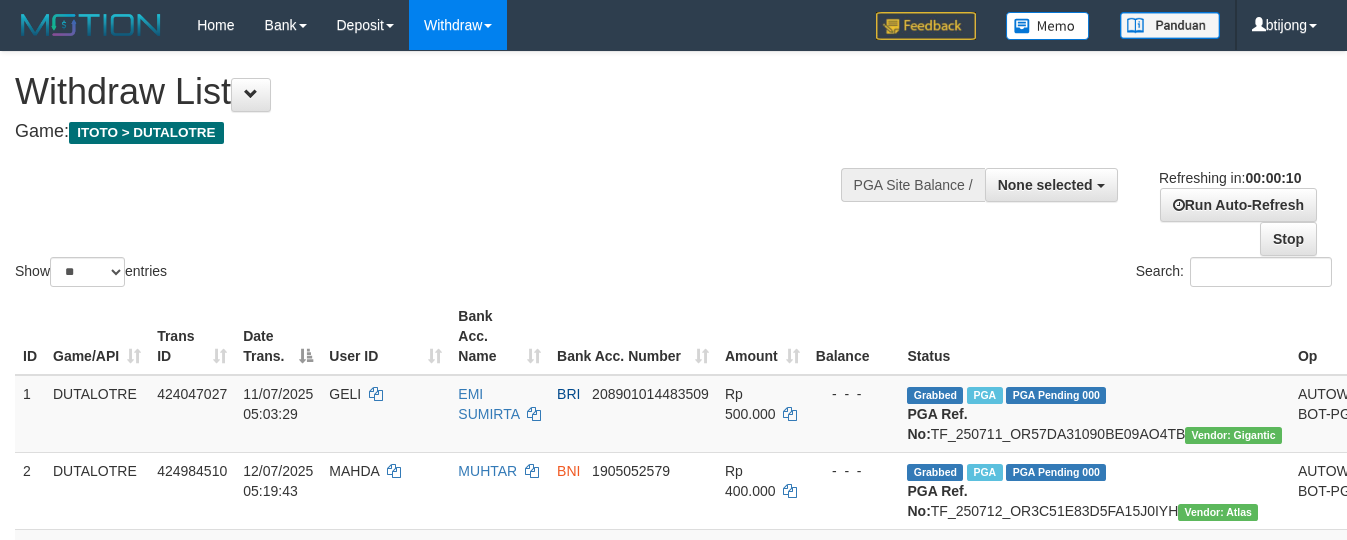 select 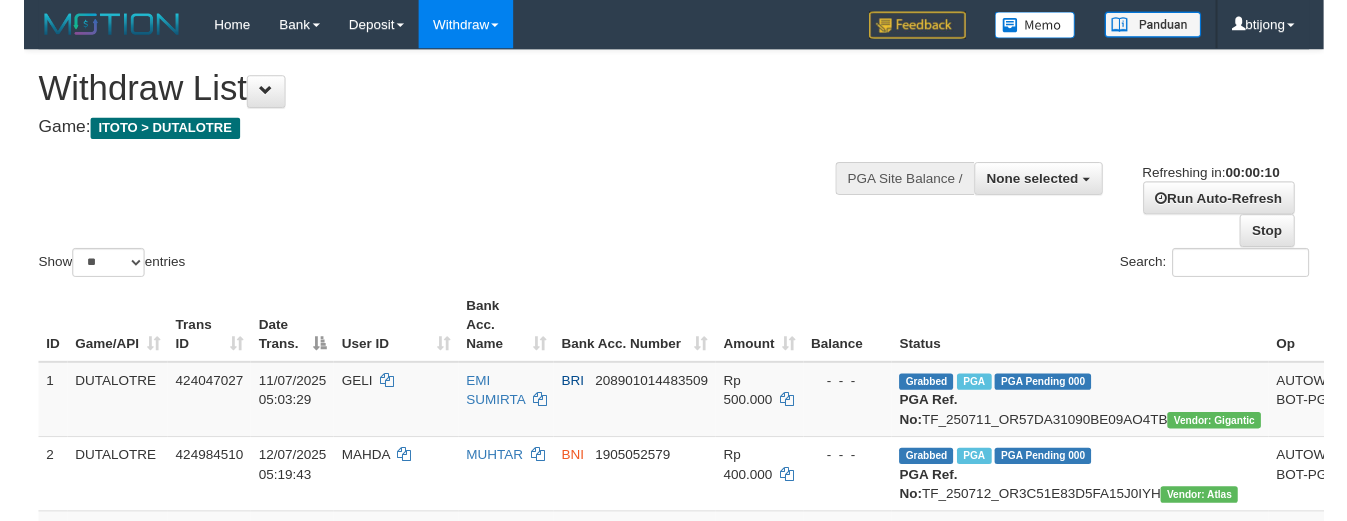 scroll, scrollTop: 0, scrollLeft: 0, axis: both 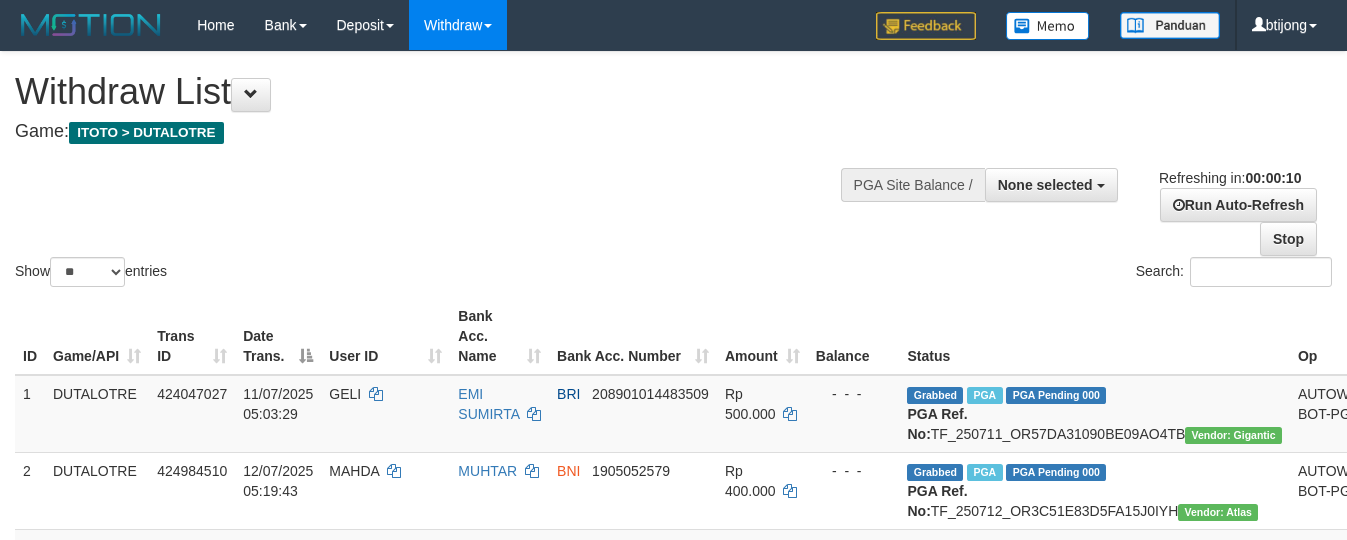 select 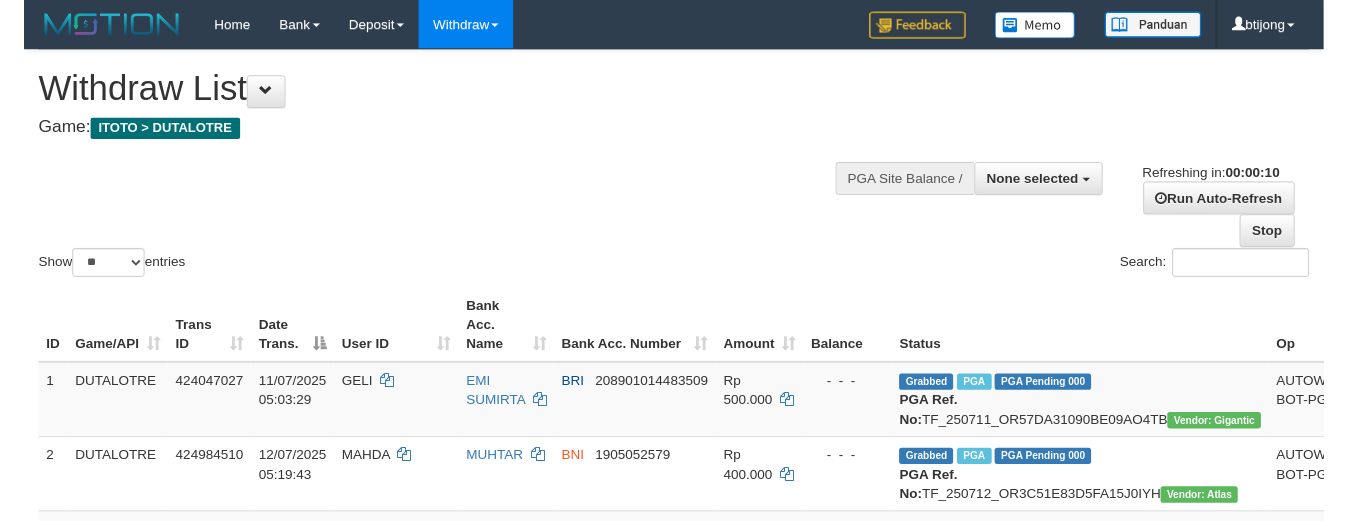 scroll, scrollTop: 0, scrollLeft: 0, axis: both 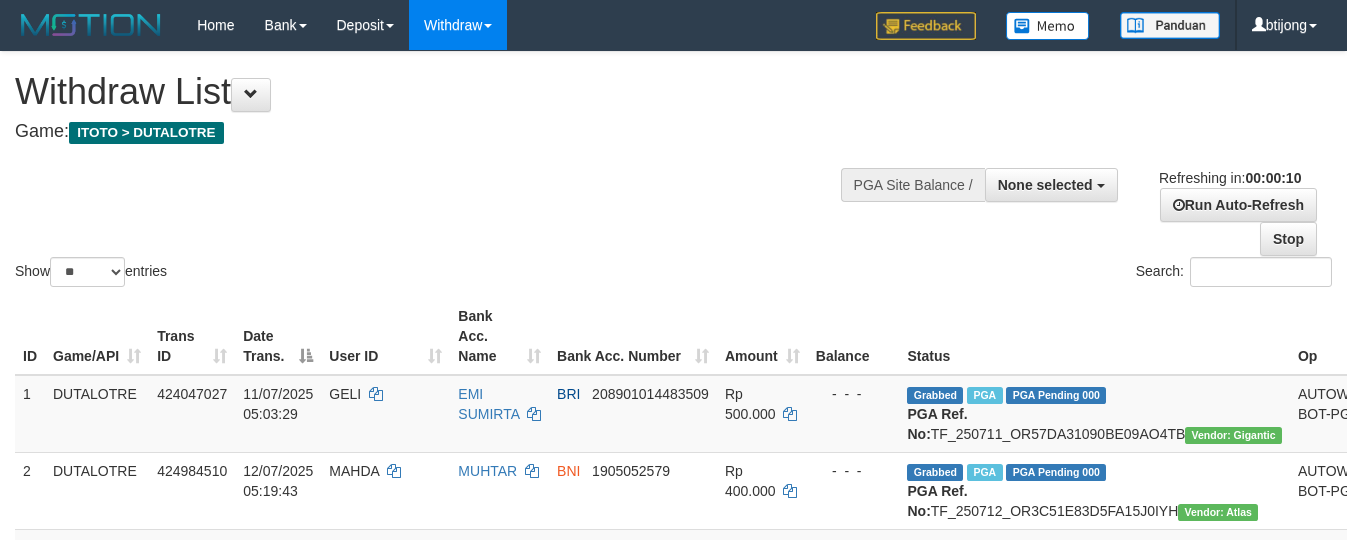 select 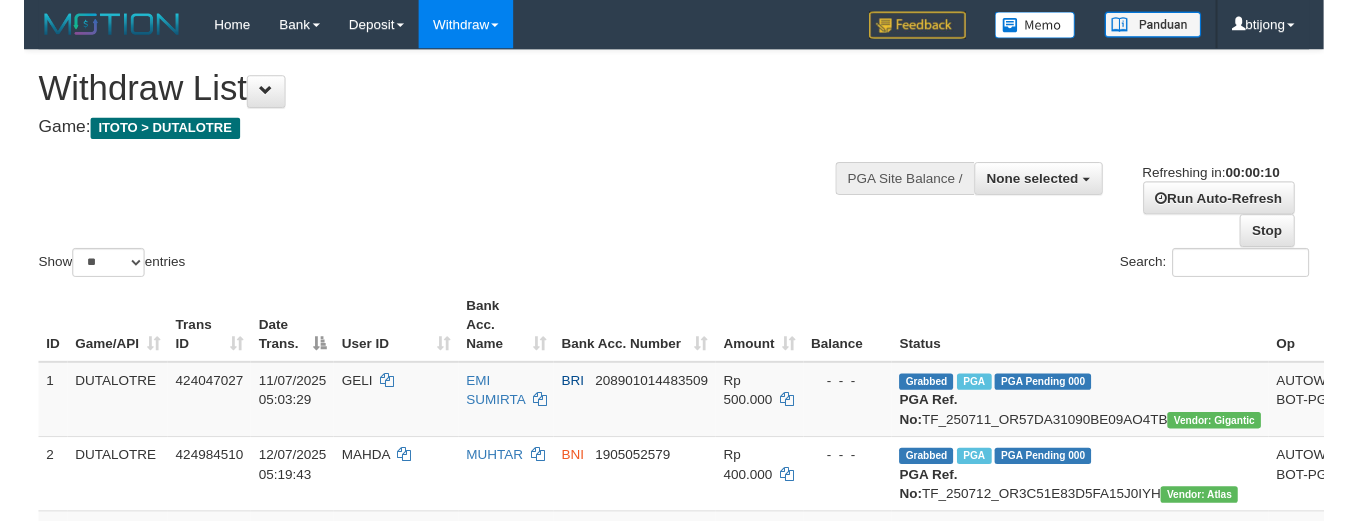 scroll, scrollTop: 0, scrollLeft: 0, axis: both 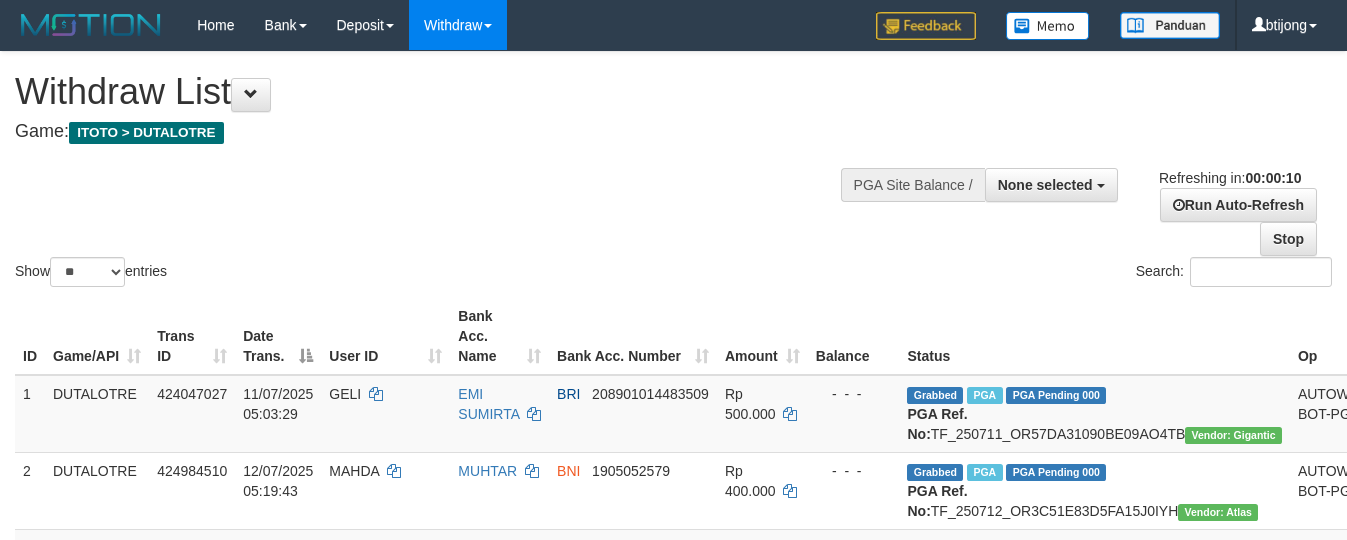 select 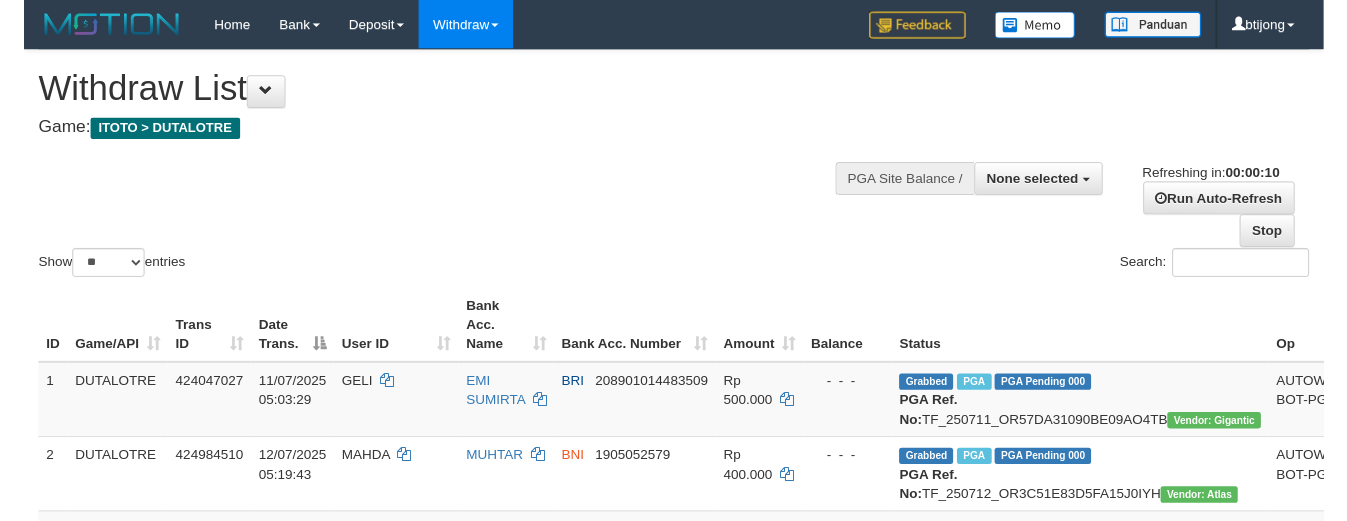 scroll, scrollTop: 0, scrollLeft: 0, axis: both 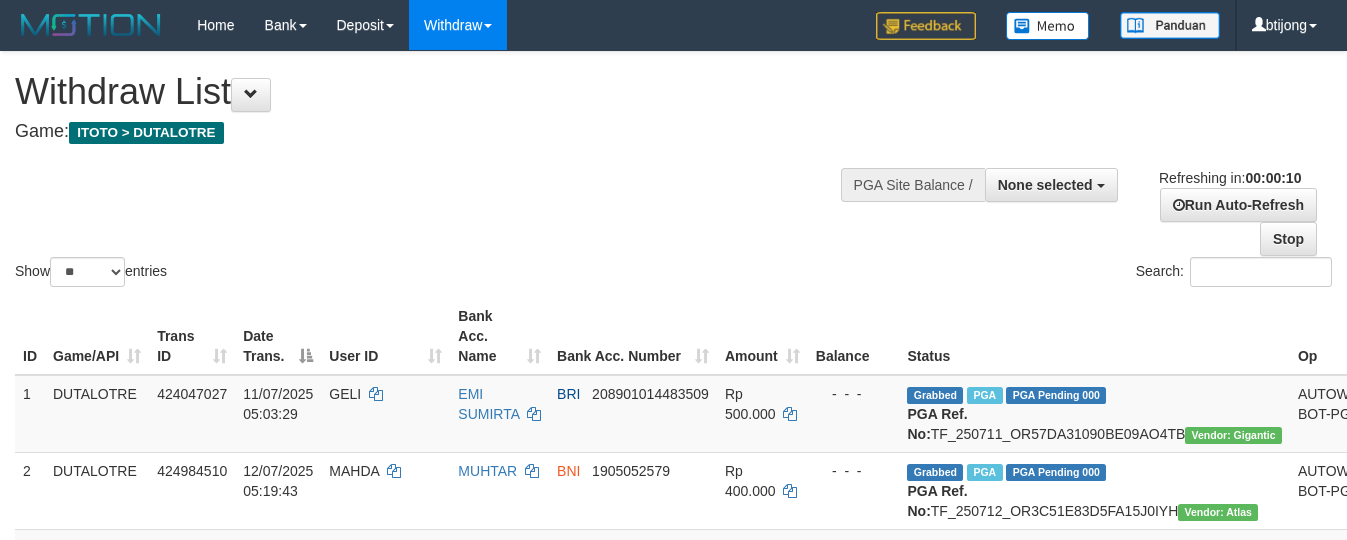 select 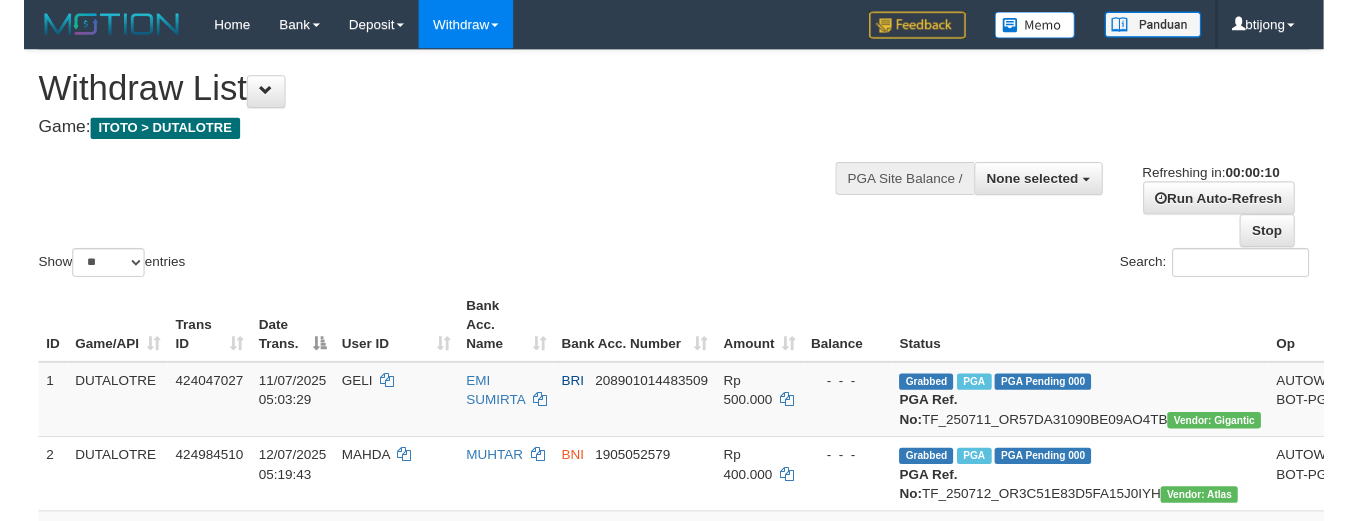scroll, scrollTop: 0, scrollLeft: 0, axis: both 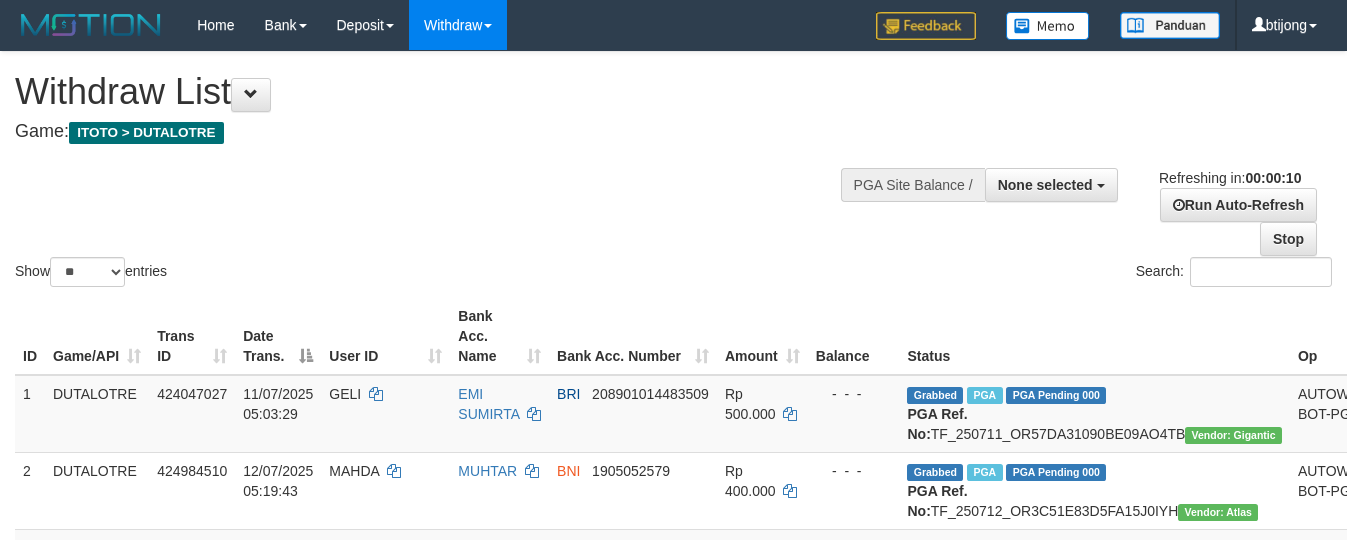 select 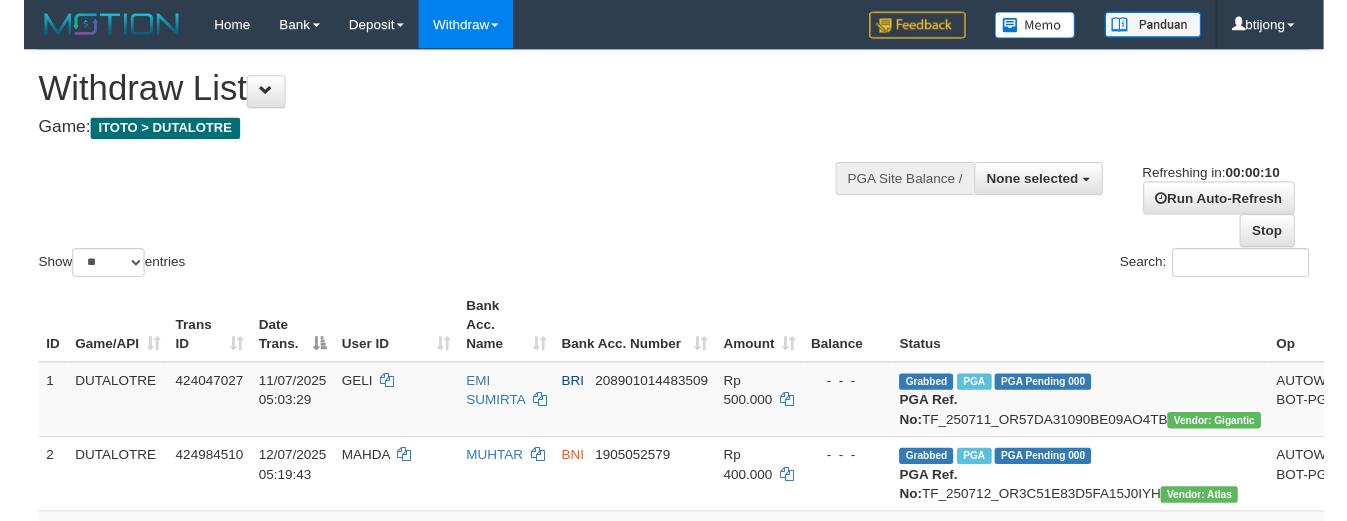scroll, scrollTop: 0, scrollLeft: 0, axis: both 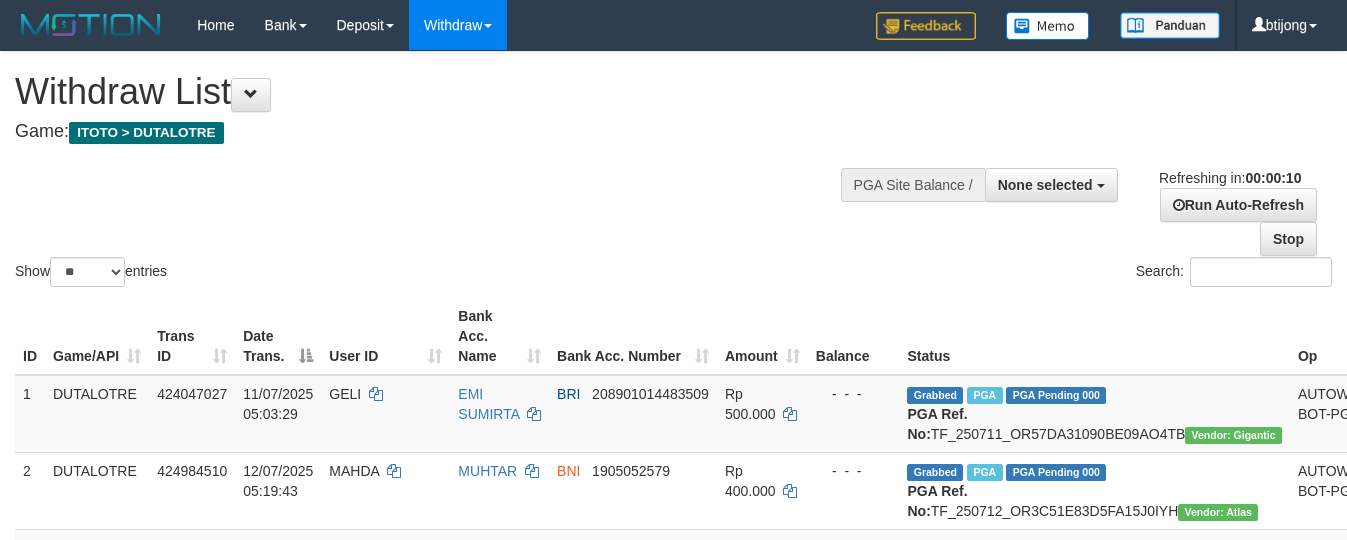 select 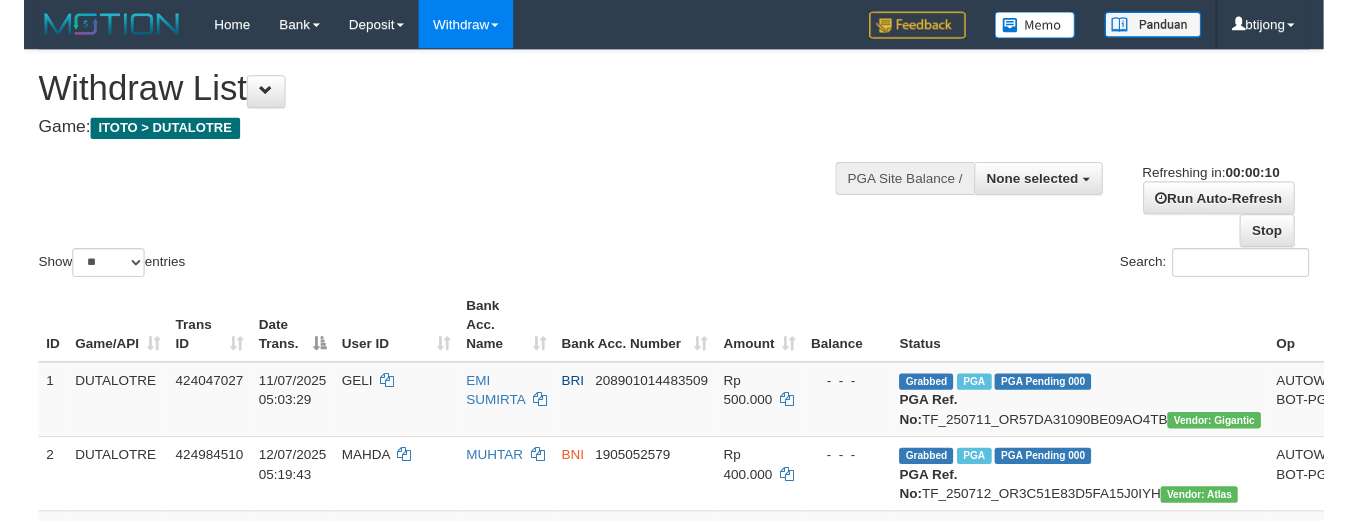 scroll, scrollTop: 0, scrollLeft: 0, axis: both 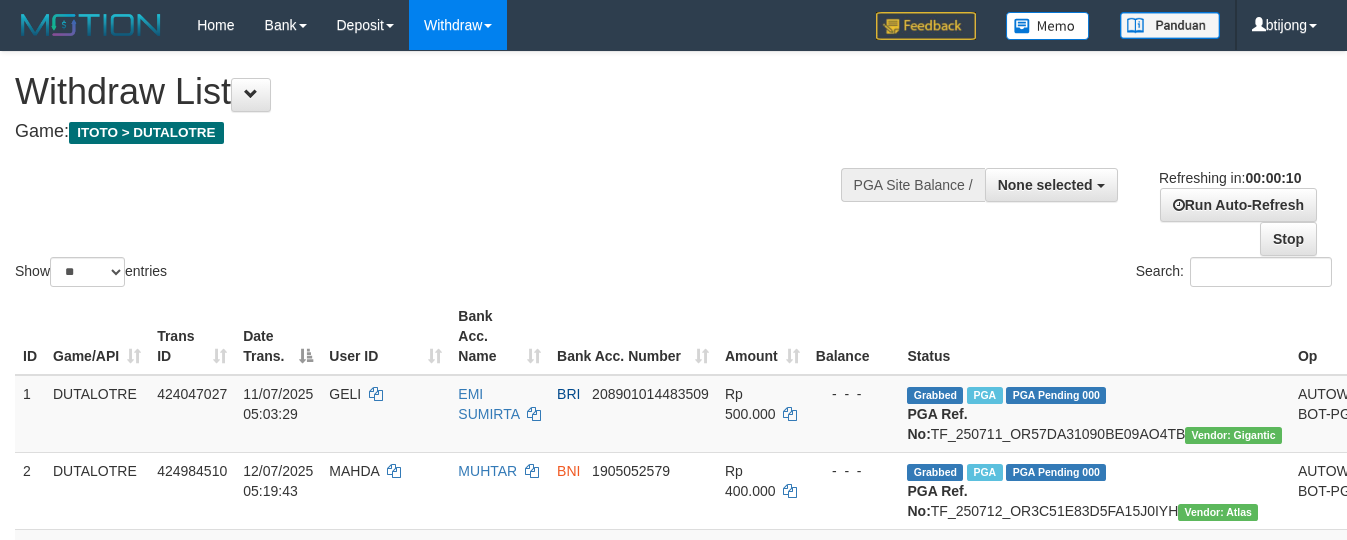 select 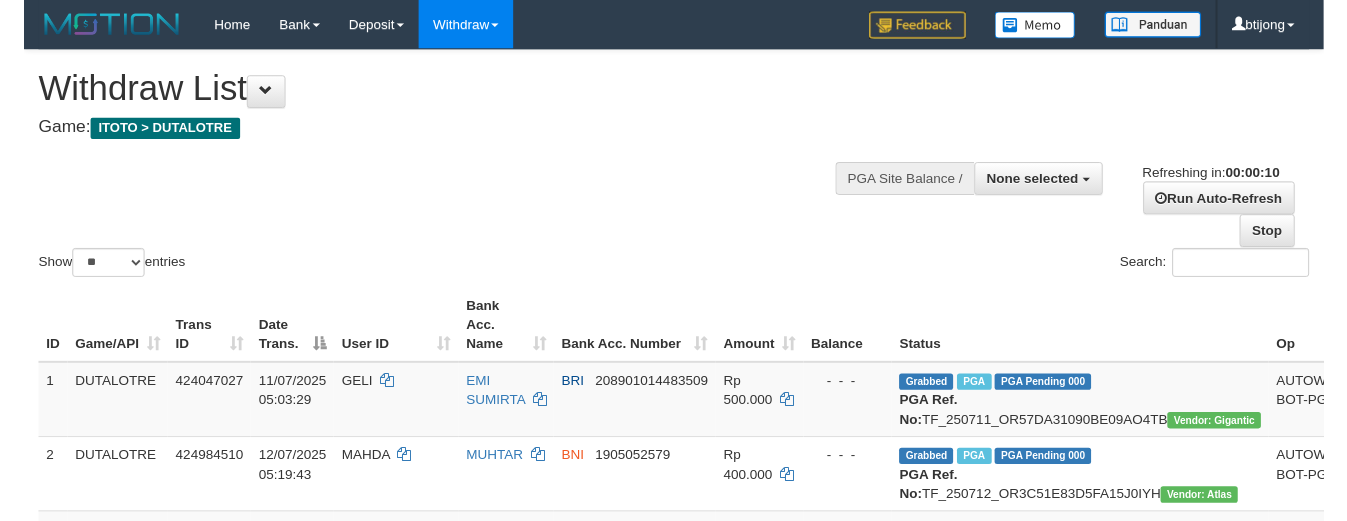 scroll, scrollTop: 0, scrollLeft: 0, axis: both 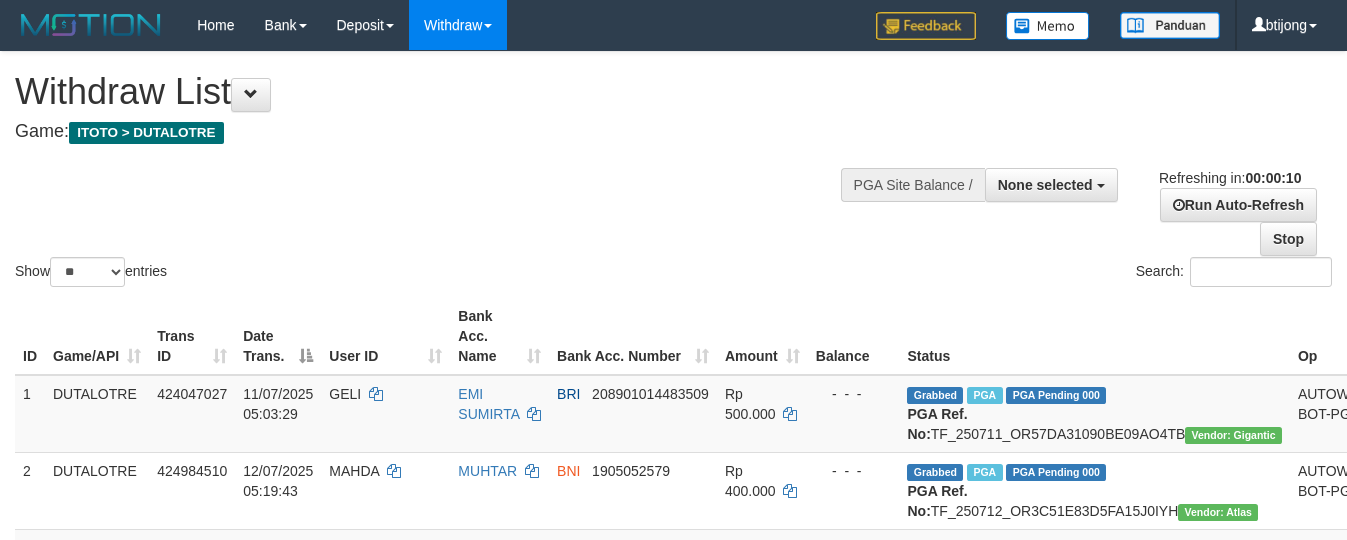 select 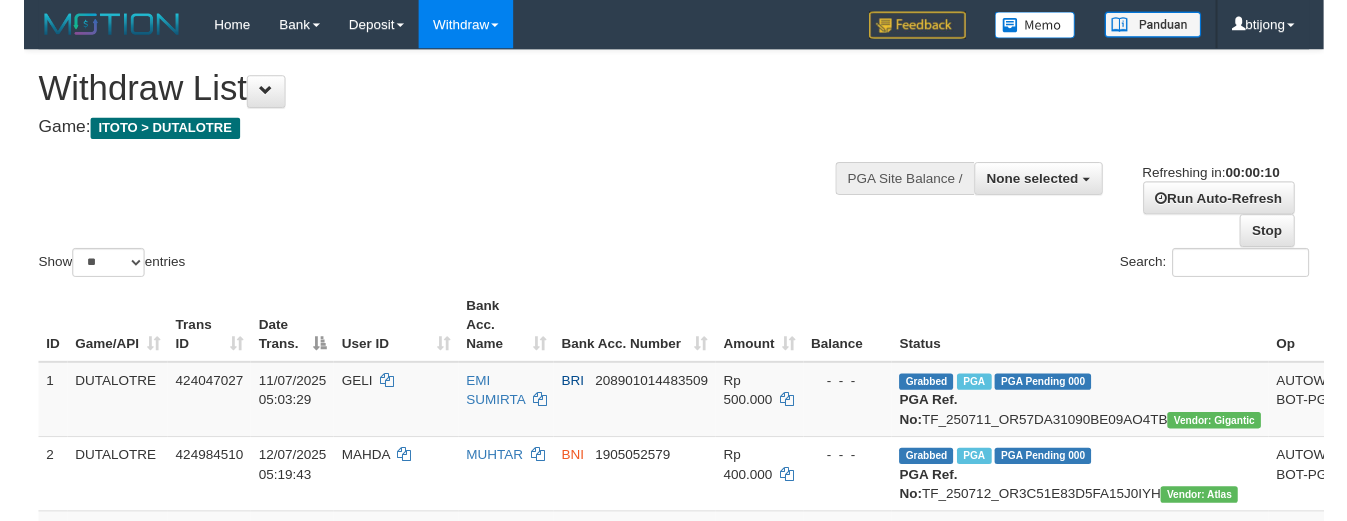 scroll, scrollTop: 0, scrollLeft: 0, axis: both 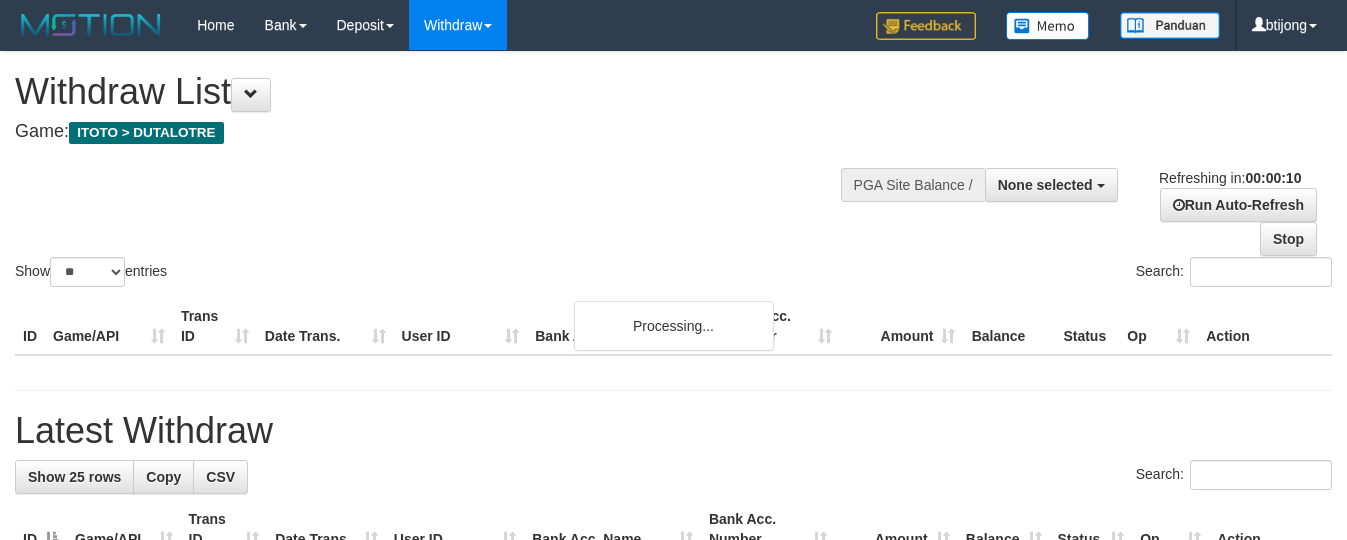 select 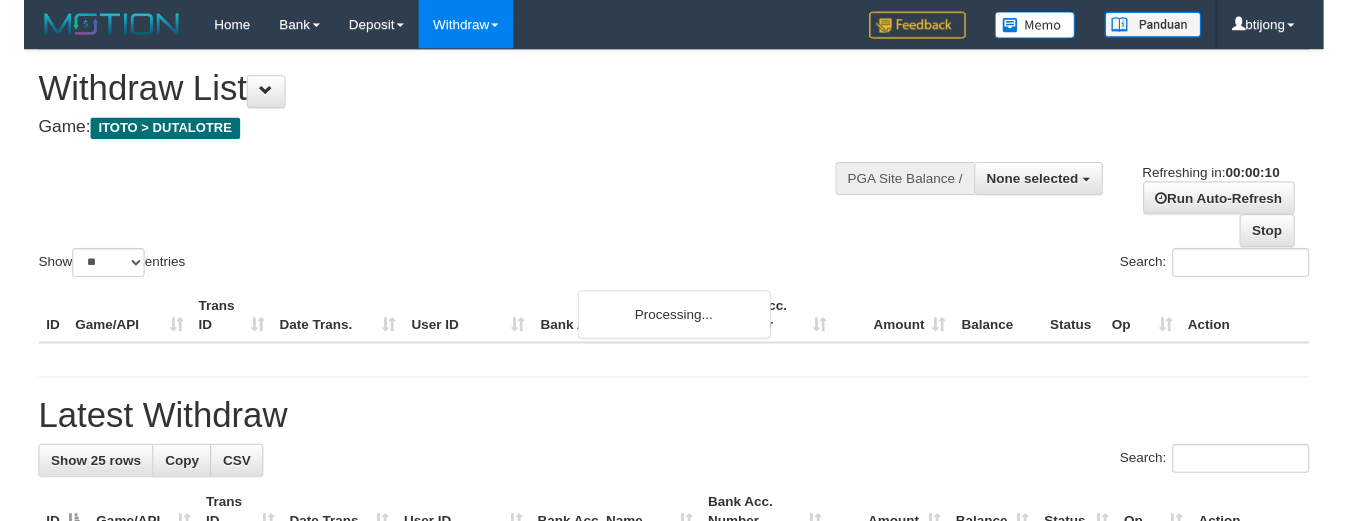 scroll, scrollTop: 0, scrollLeft: 0, axis: both 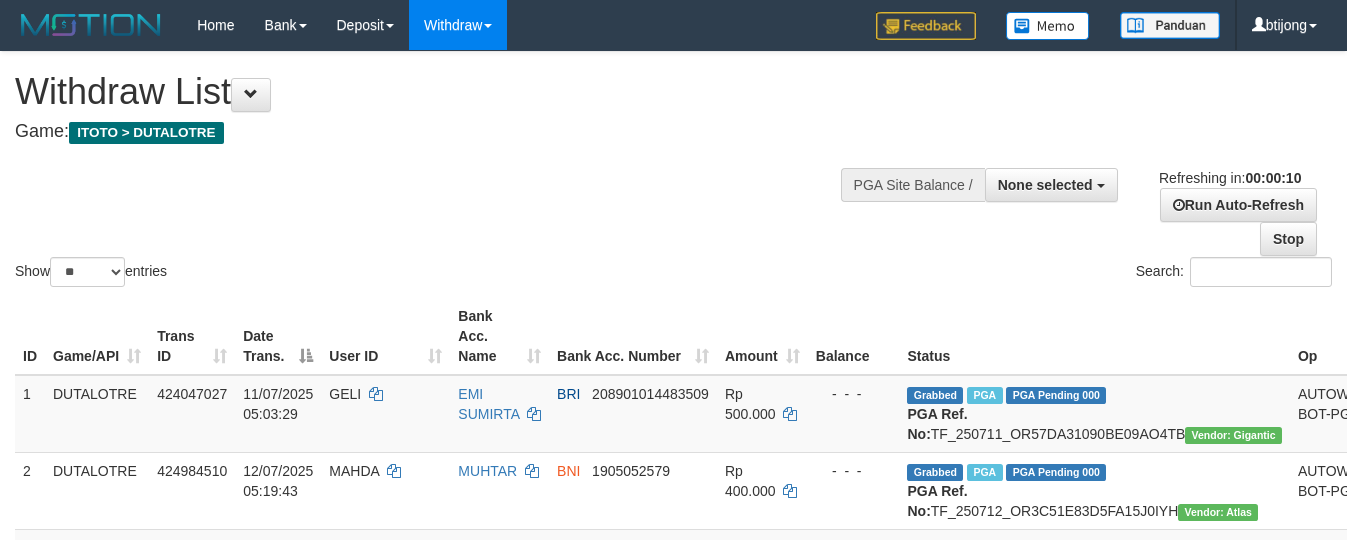 select 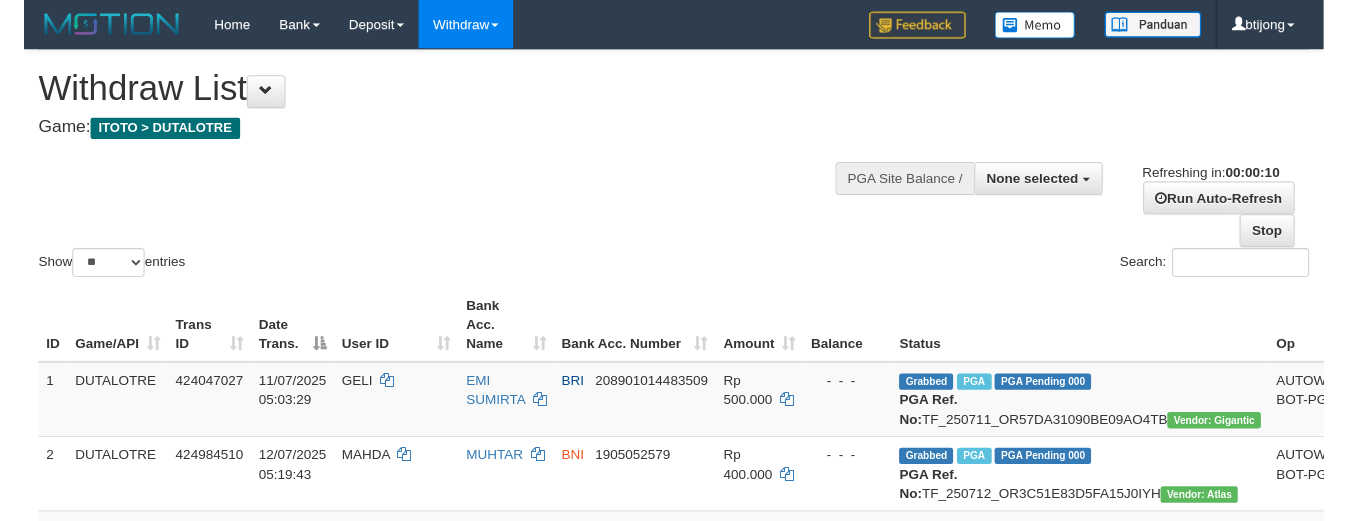 scroll, scrollTop: 0, scrollLeft: 0, axis: both 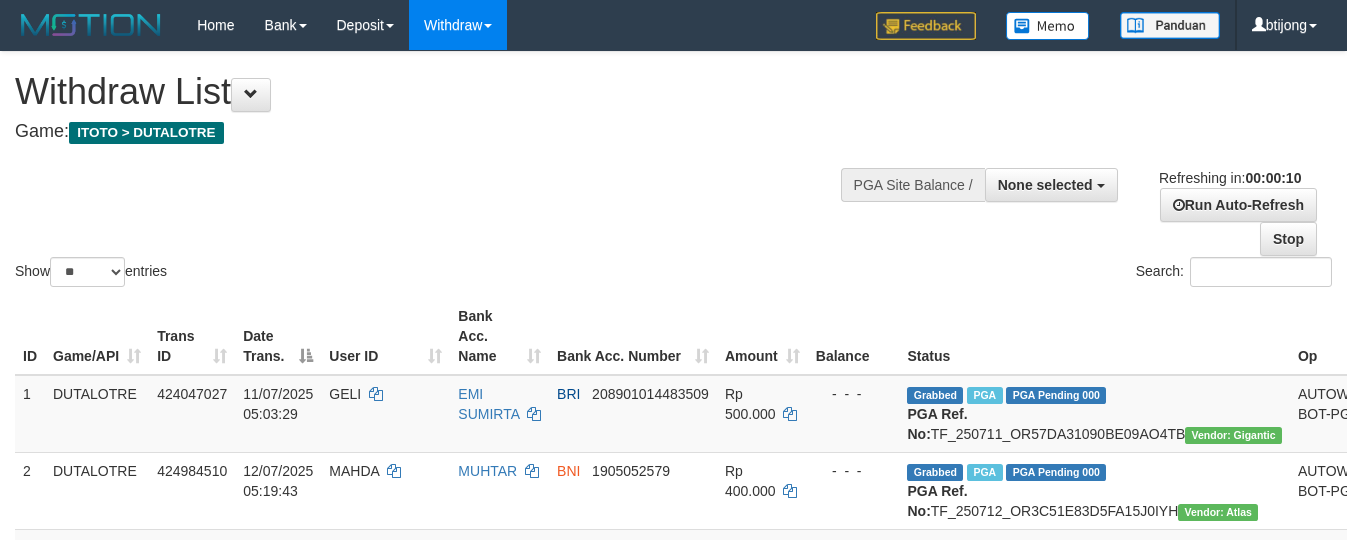 select 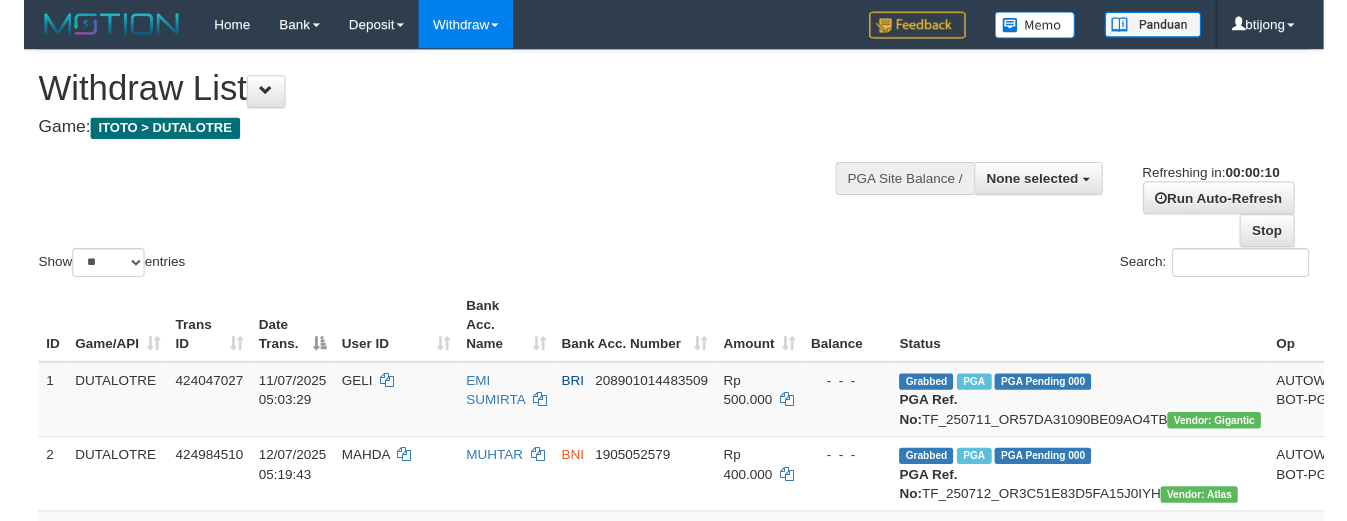scroll, scrollTop: 0, scrollLeft: 0, axis: both 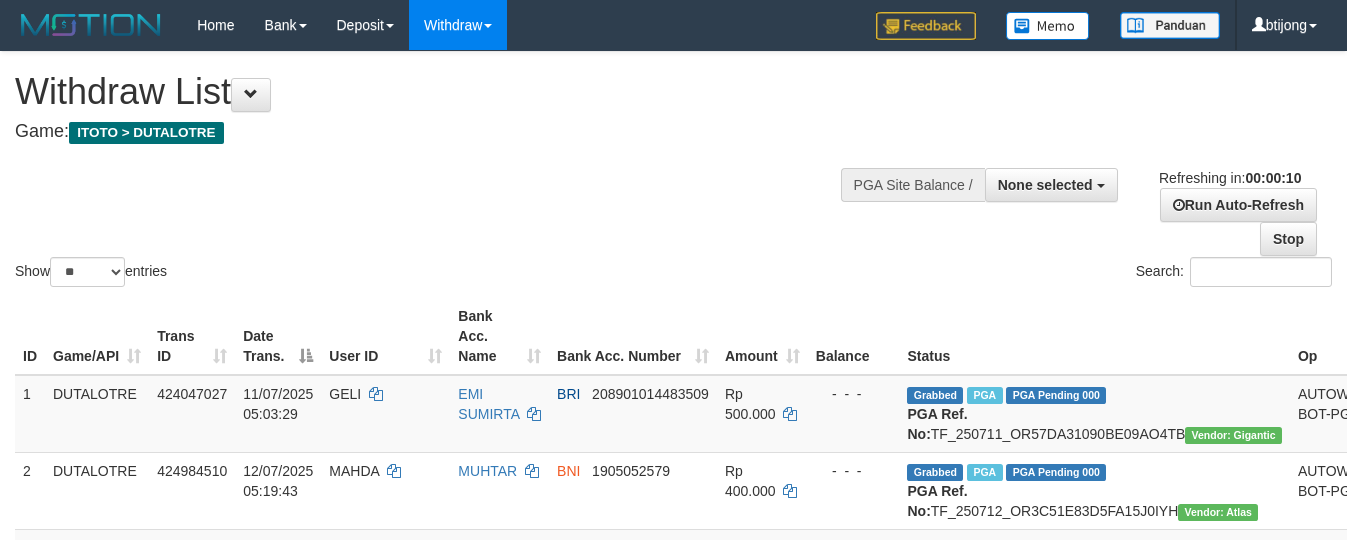 select 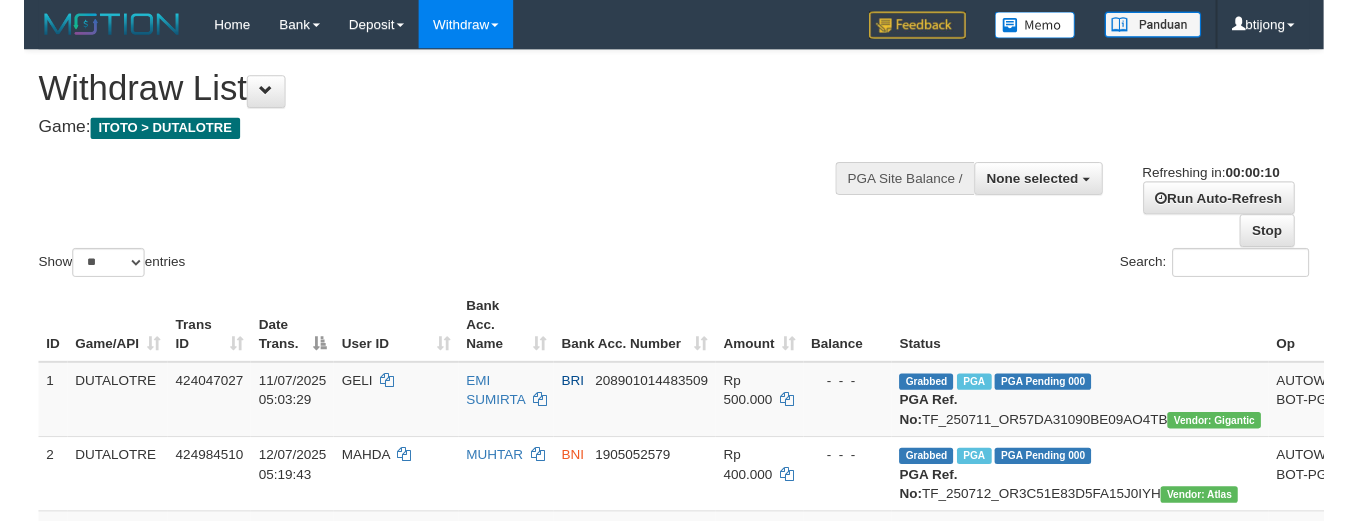 scroll, scrollTop: 0, scrollLeft: 0, axis: both 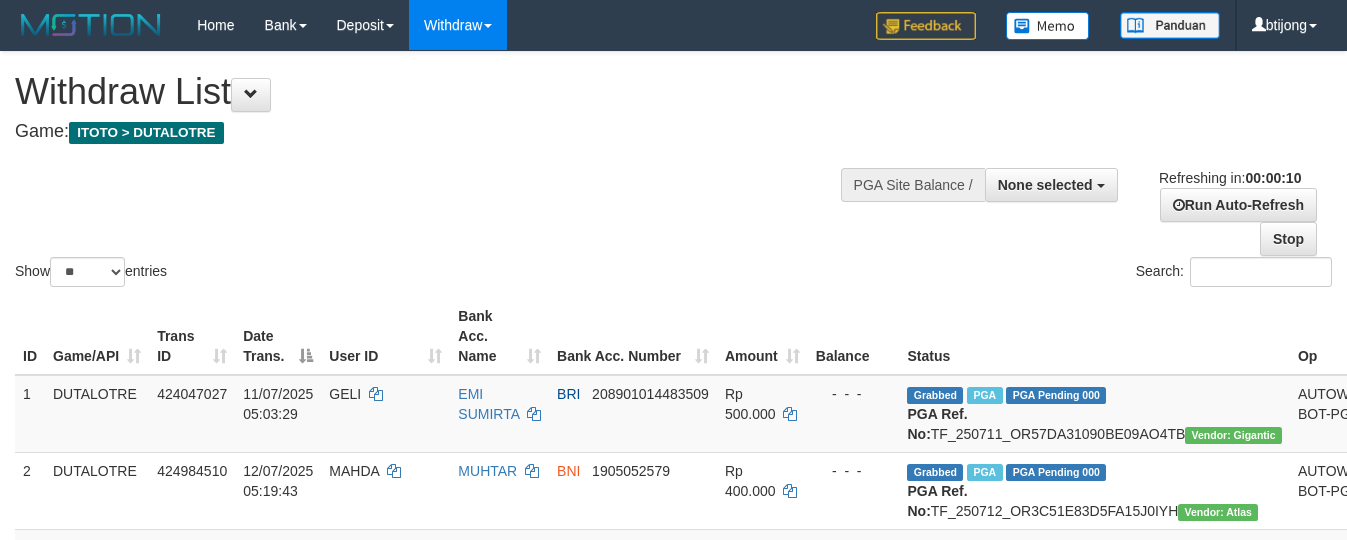 select 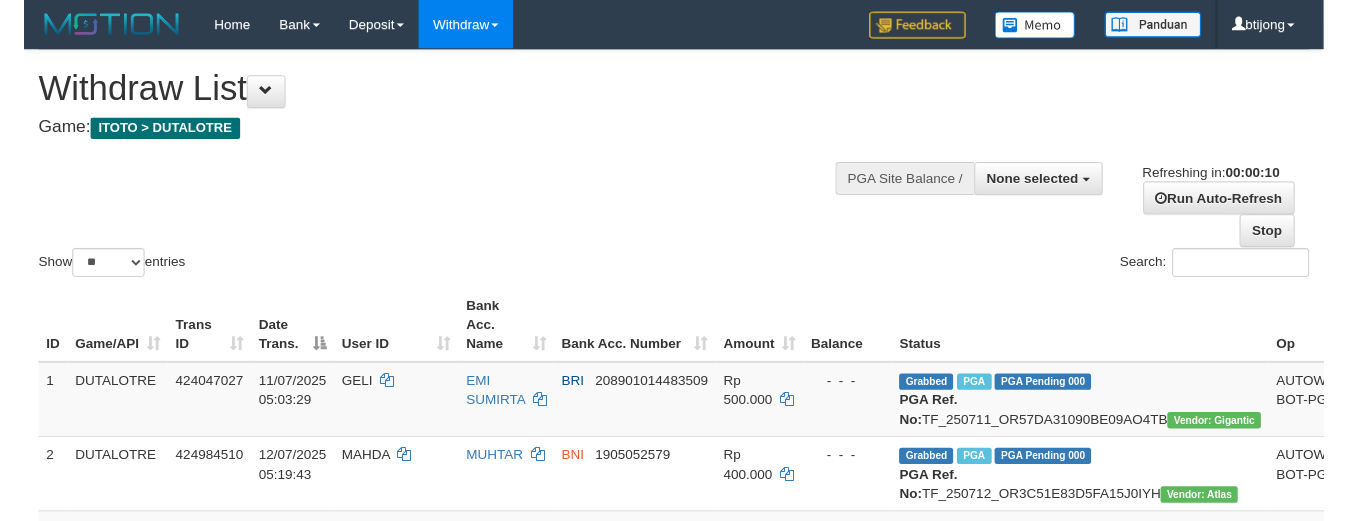 scroll, scrollTop: 0, scrollLeft: 0, axis: both 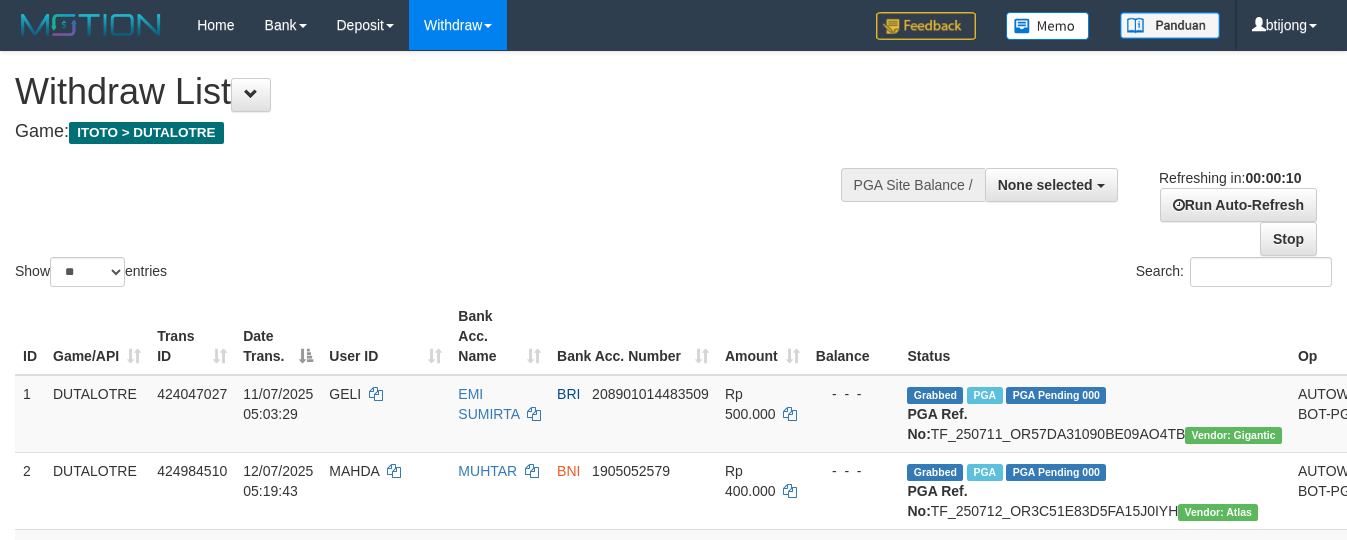 select 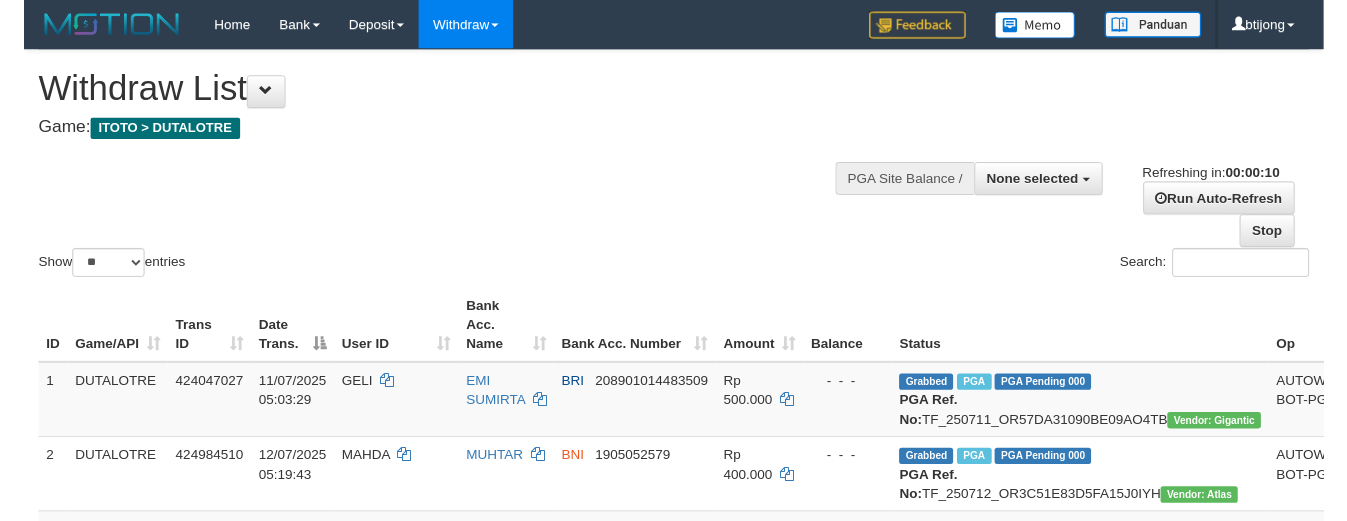 scroll, scrollTop: 0, scrollLeft: 0, axis: both 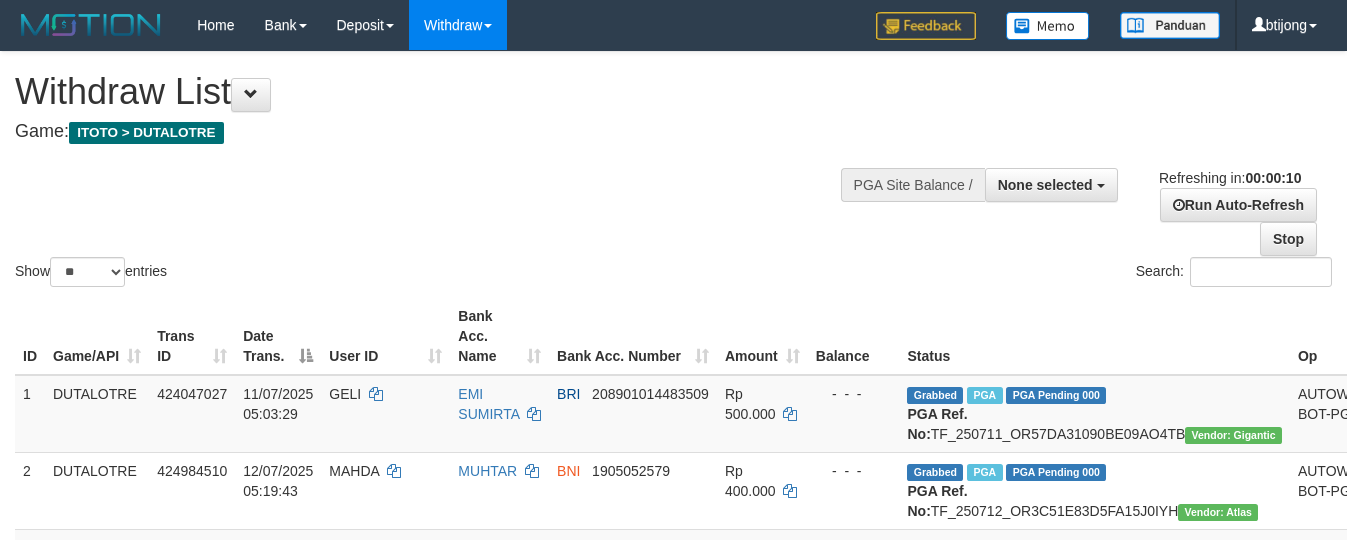 select 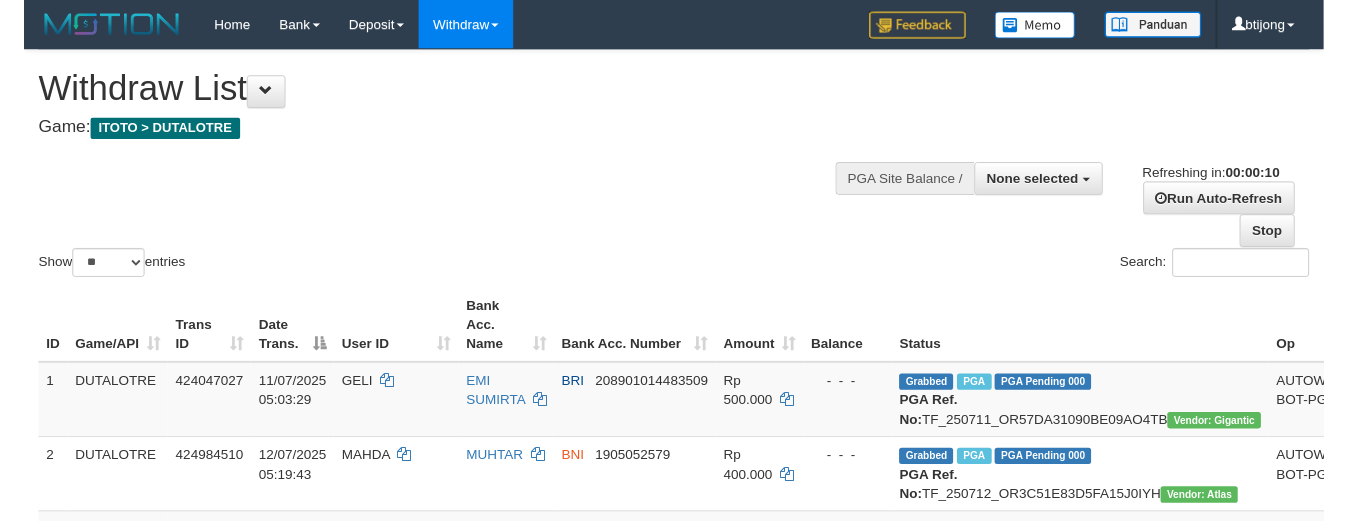scroll, scrollTop: 0, scrollLeft: 0, axis: both 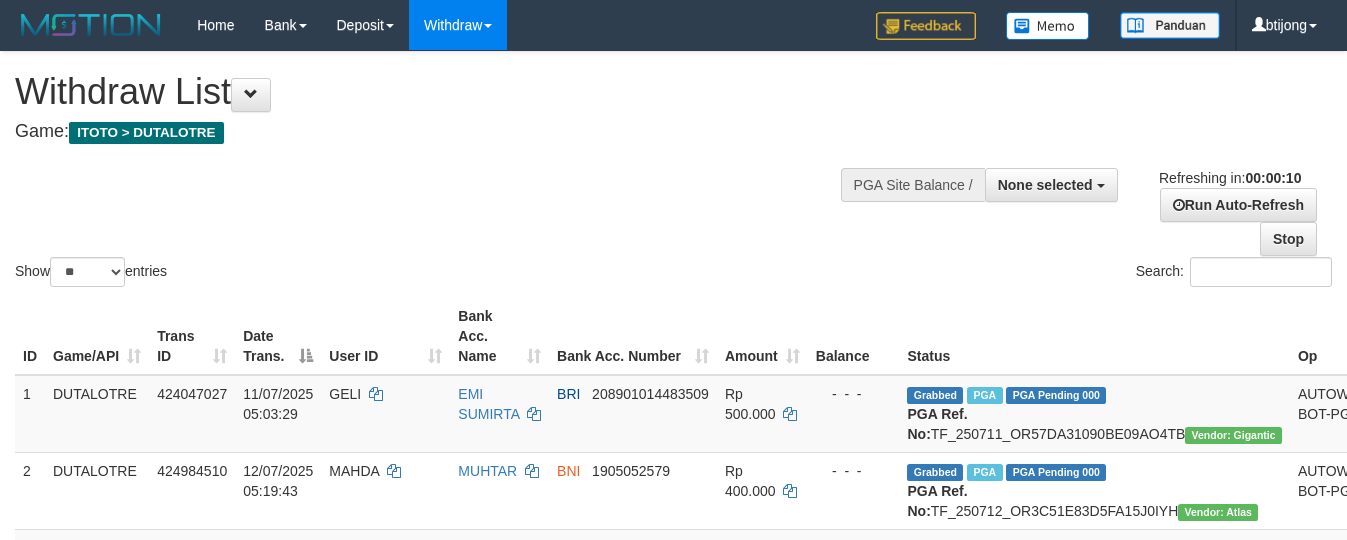 select 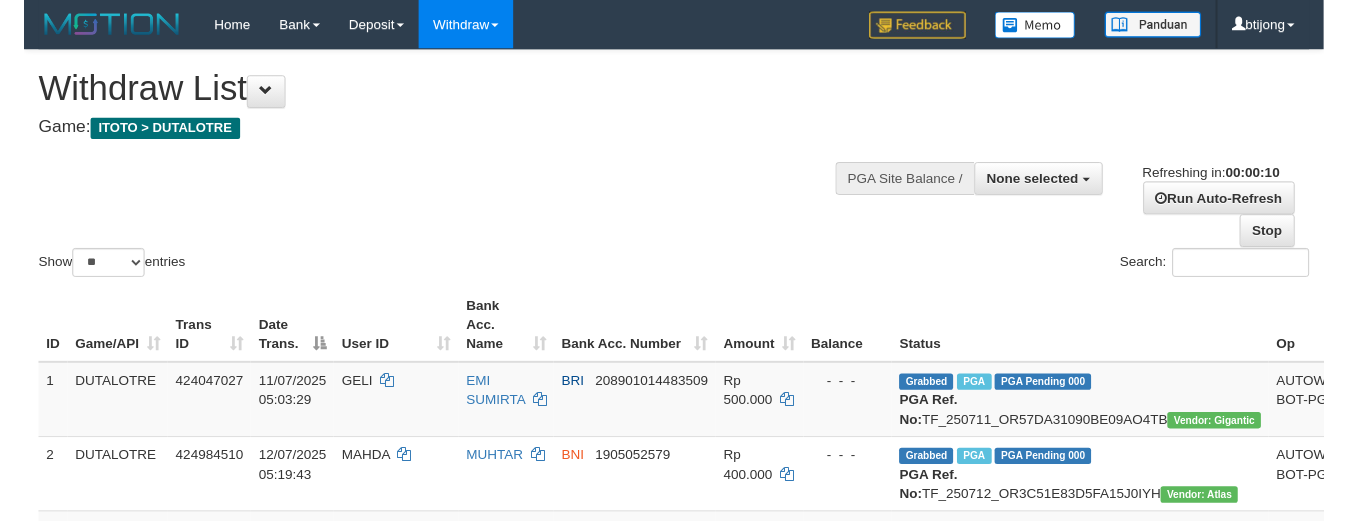 scroll, scrollTop: 0, scrollLeft: 0, axis: both 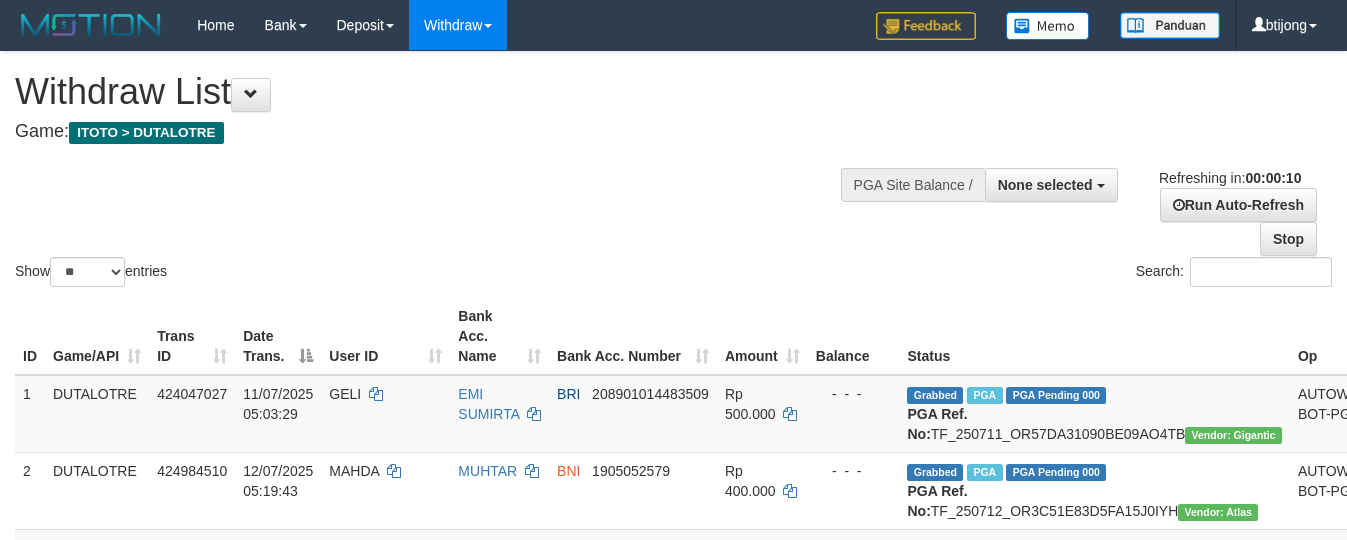 select 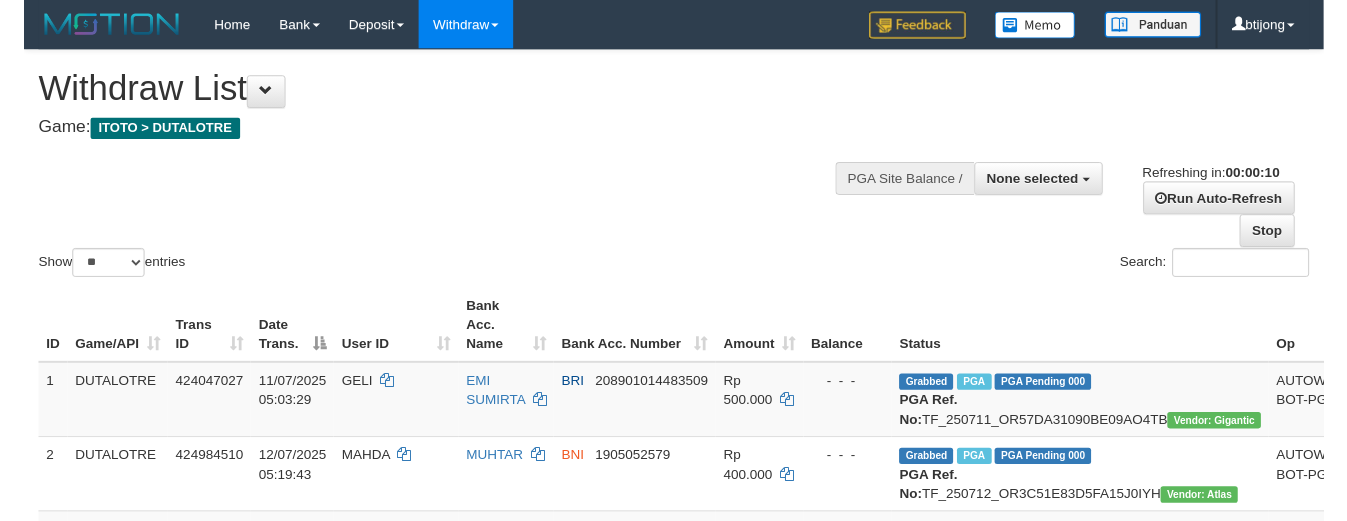 scroll, scrollTop: 0, scrollLeft: 0, axis: both 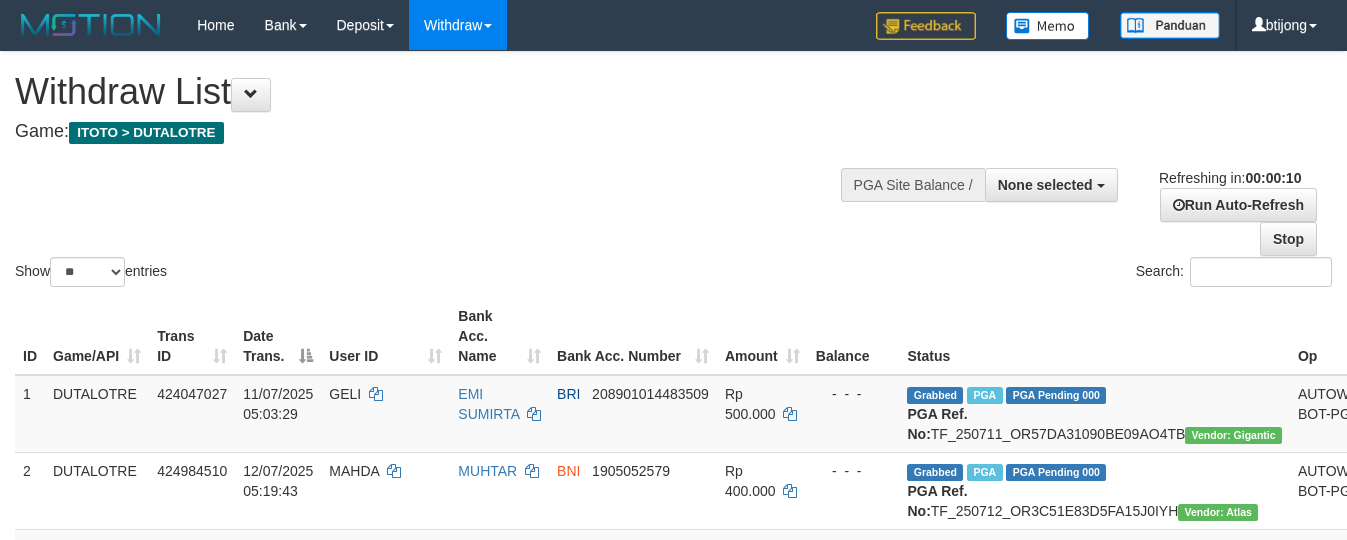 select 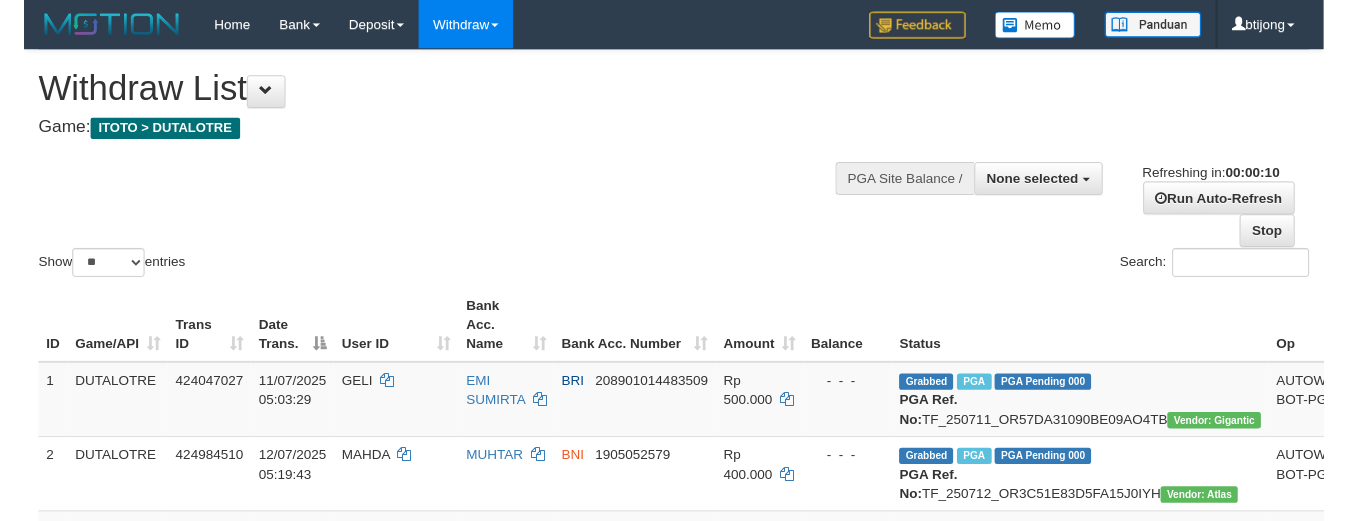 scroll, scrollTop: 0, scrollLeft: 0, axis: both 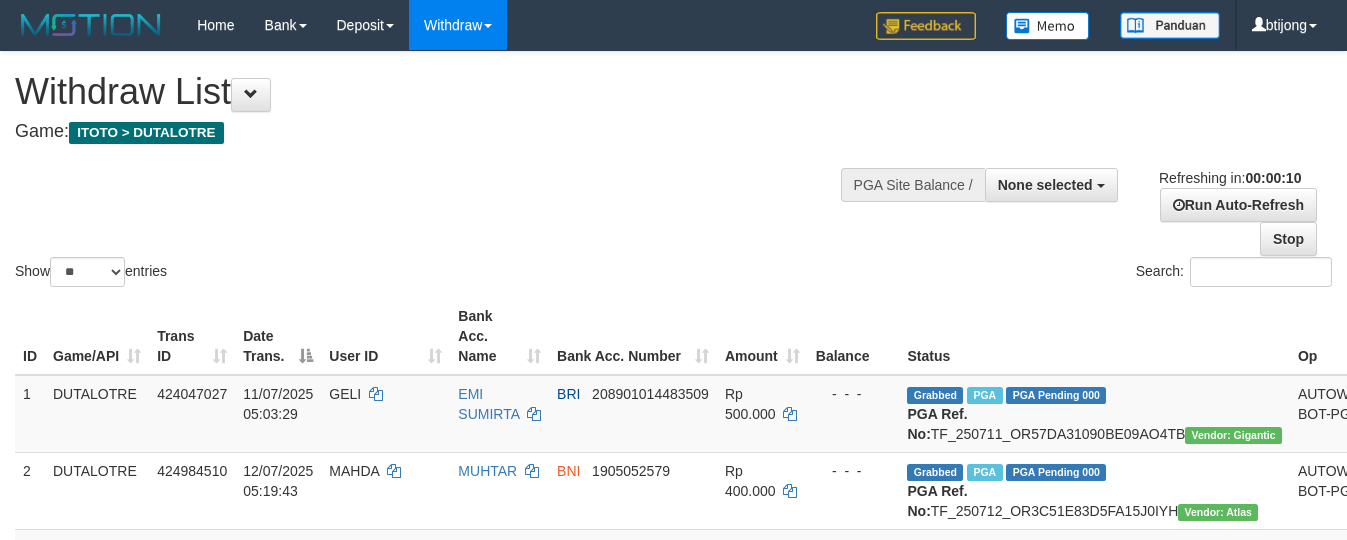 select 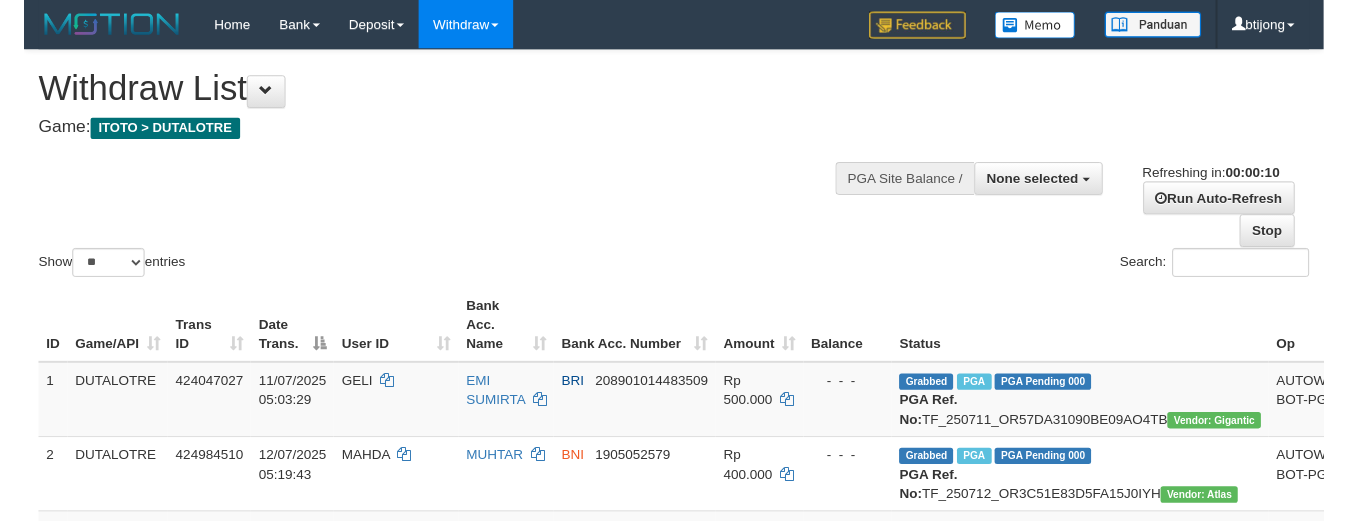 scroll, scrollTop: 0, scrollLeft: 0, axis: both 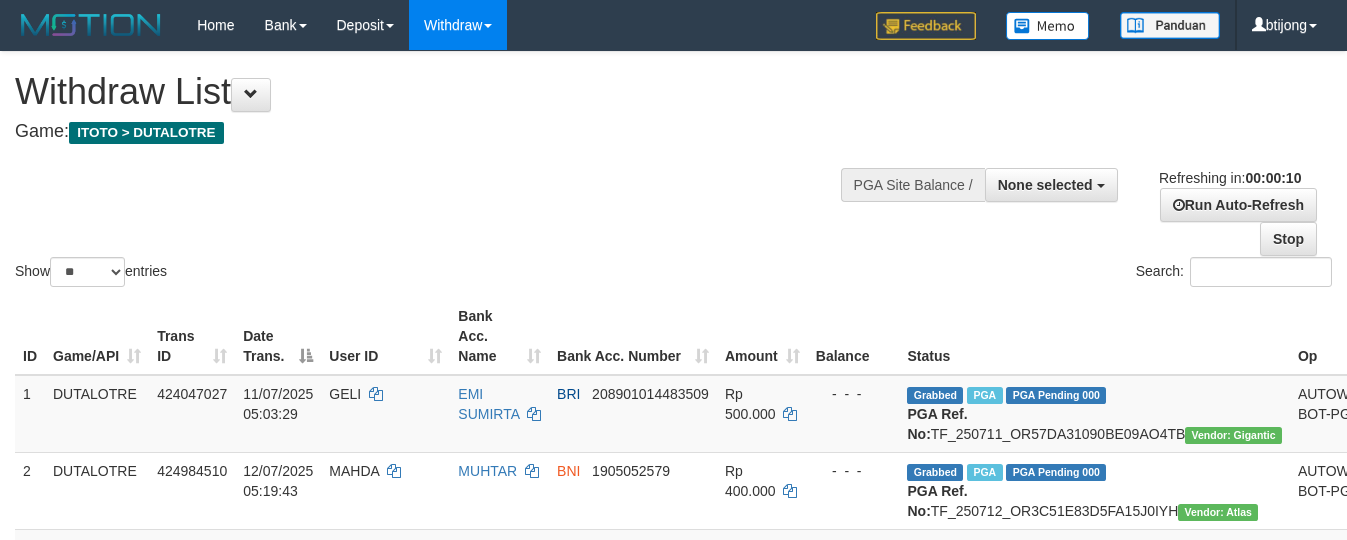 select 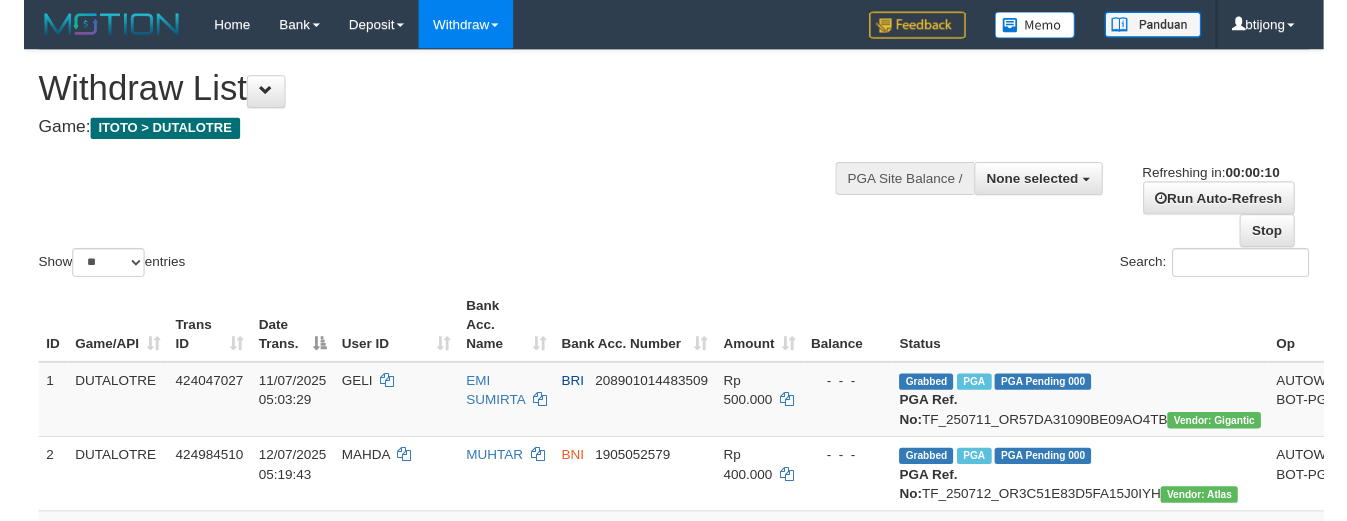 scroll, scrollTop: 0, scrollLeft: 0, axis: both 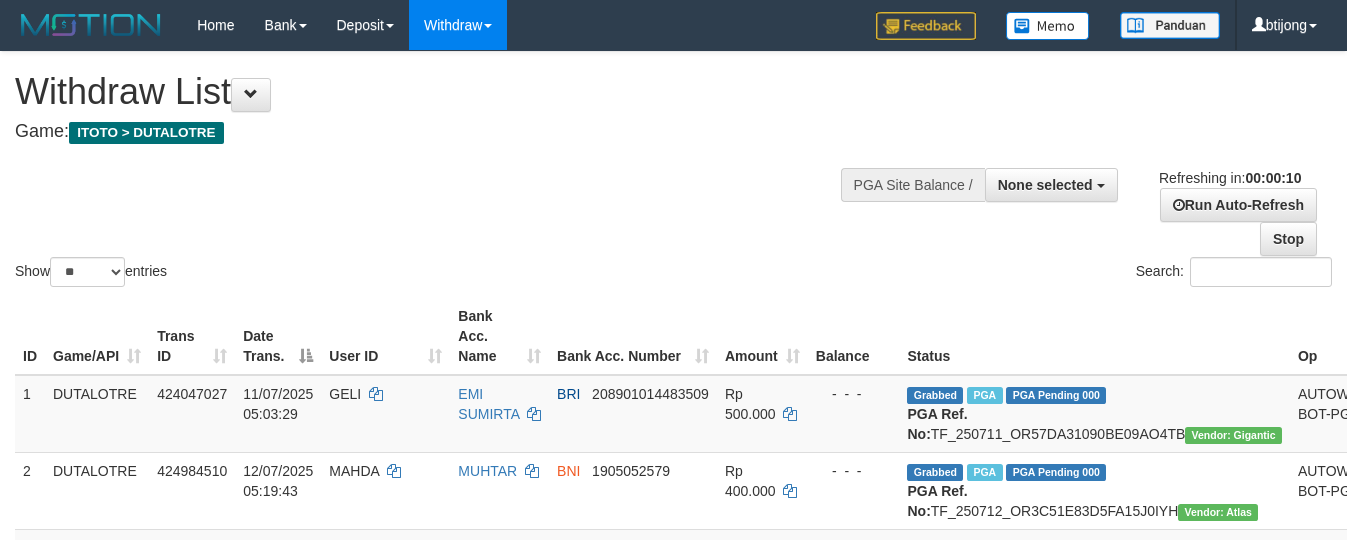 select 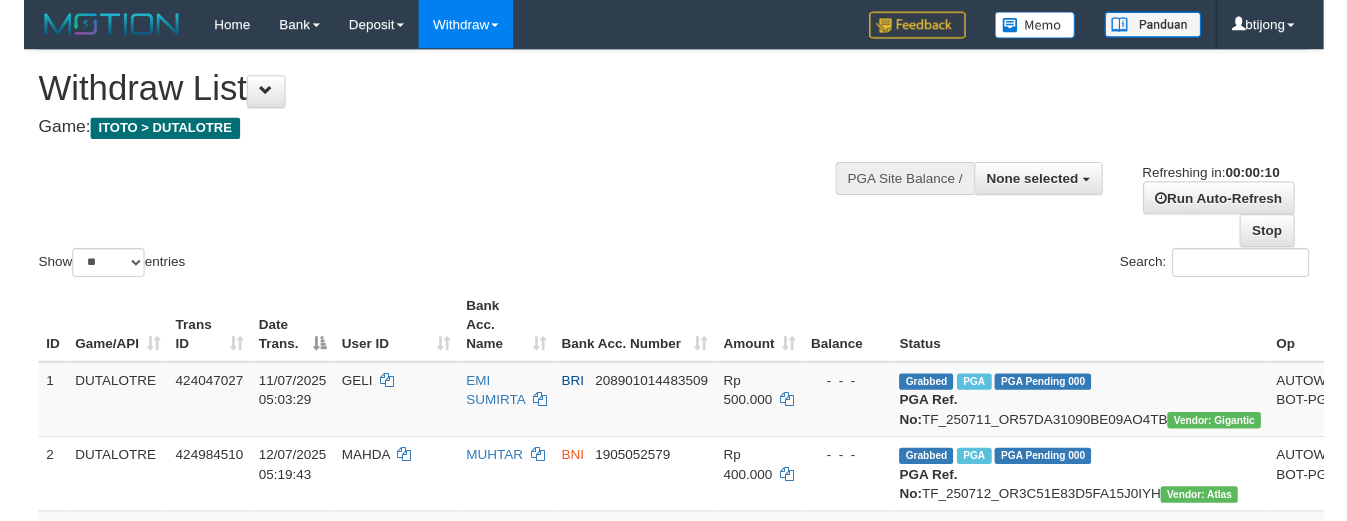 scroll, scrollTop: 0, scrollLeft: 0, axis: both 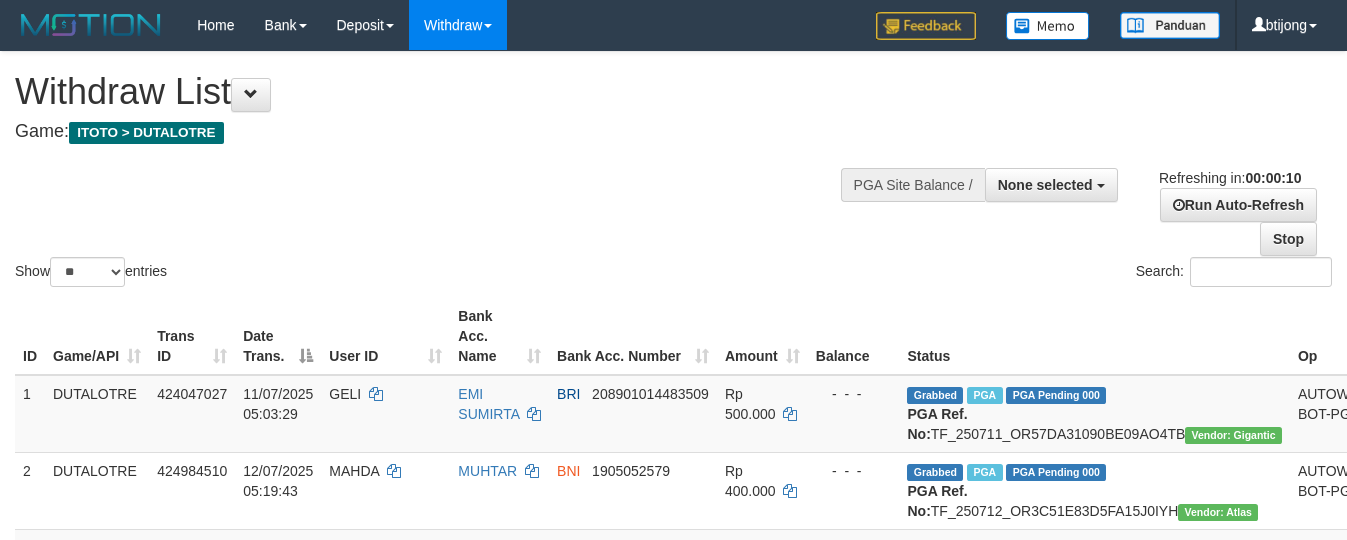 select 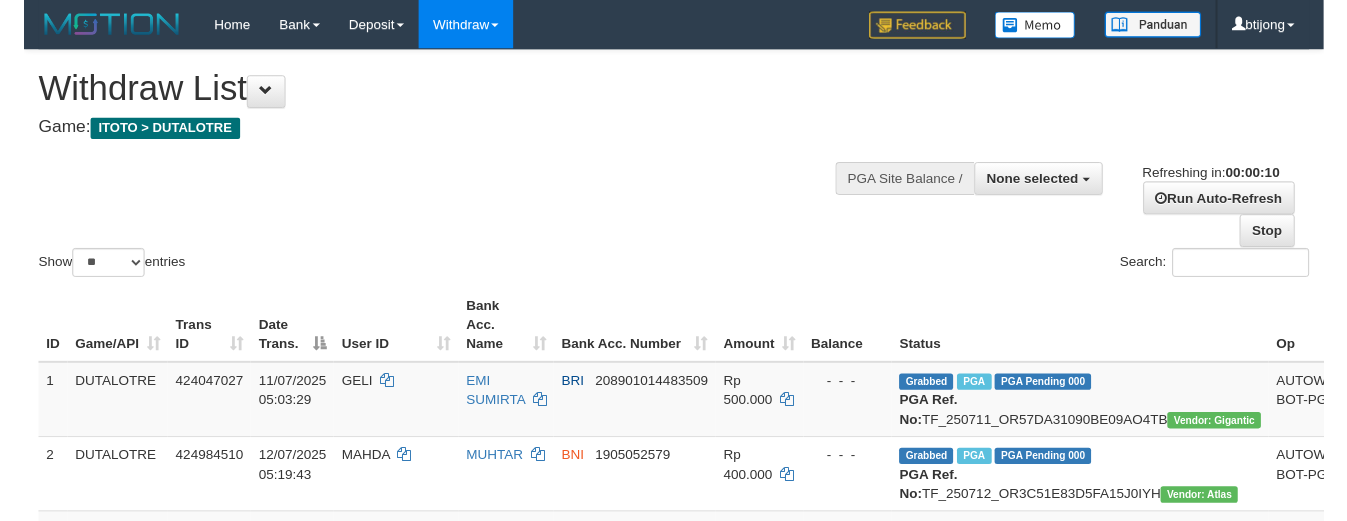 scroll, scrollTop: 0, scrollLeft: 0, axis: both 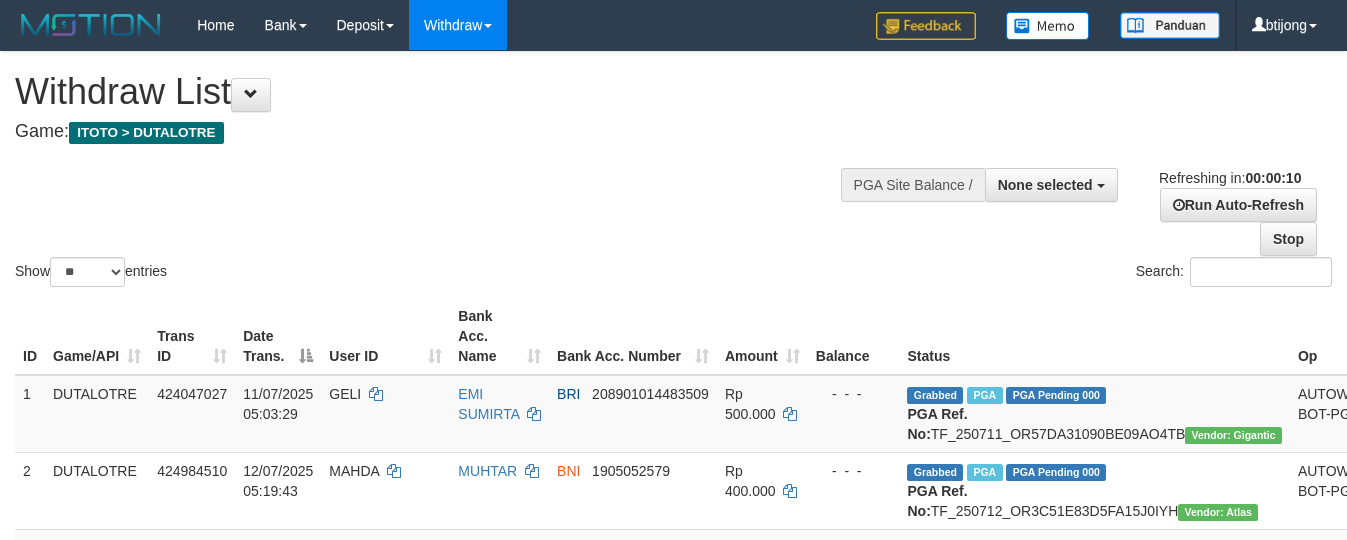 select 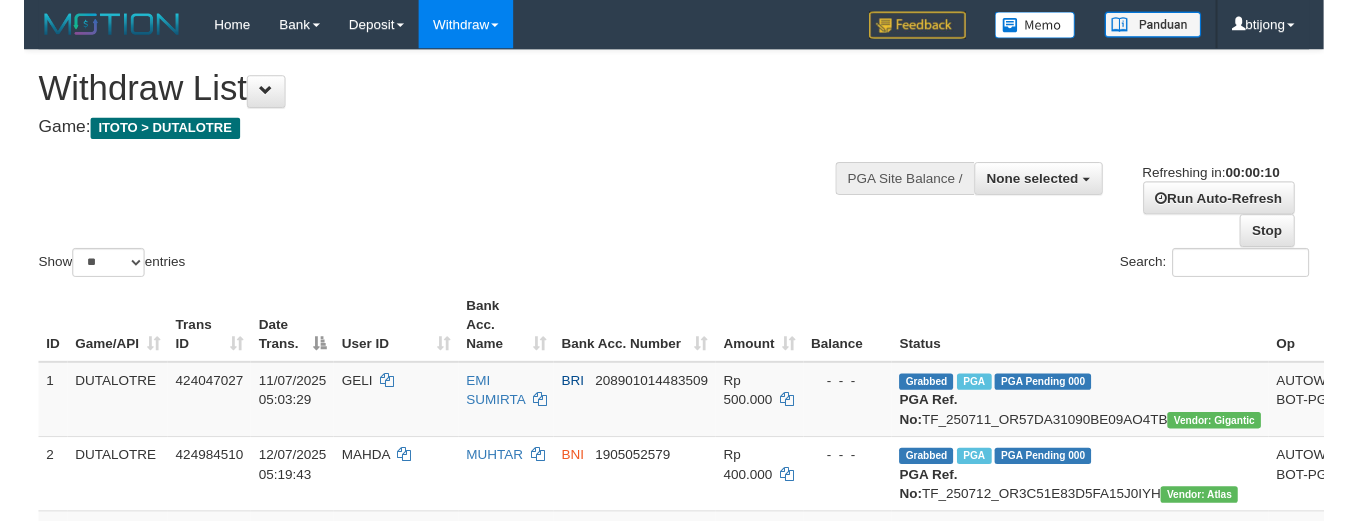scroll, scrollTop: 0, scrollLeft: 0, axis: both 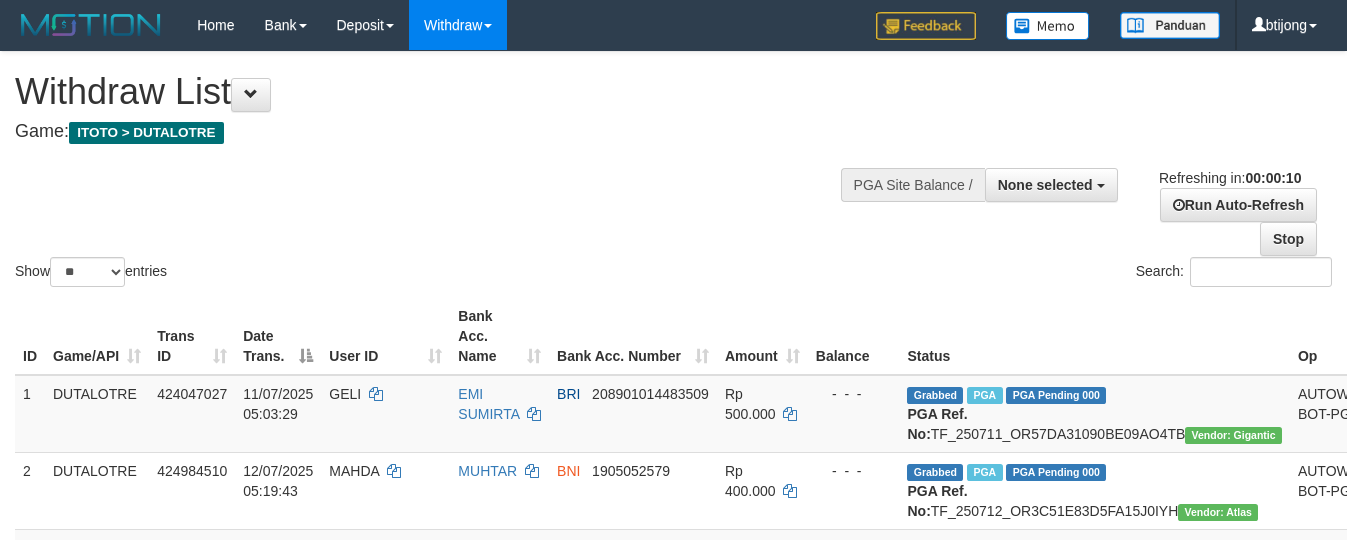 select 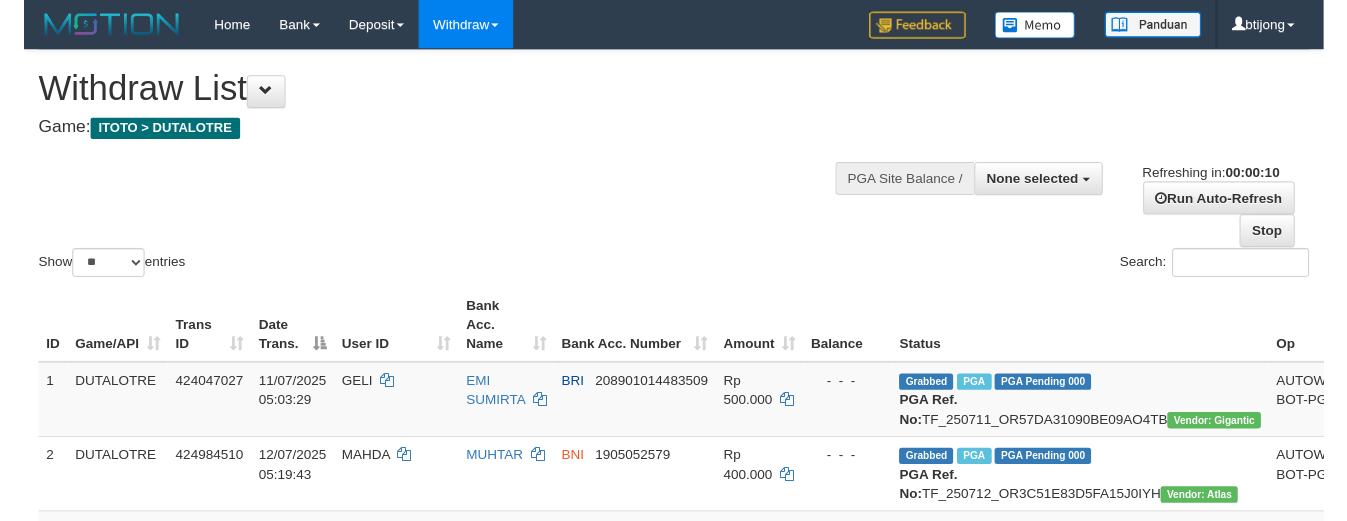 scroll, scrollTop: 0, scrollLeft: 0, axis: both 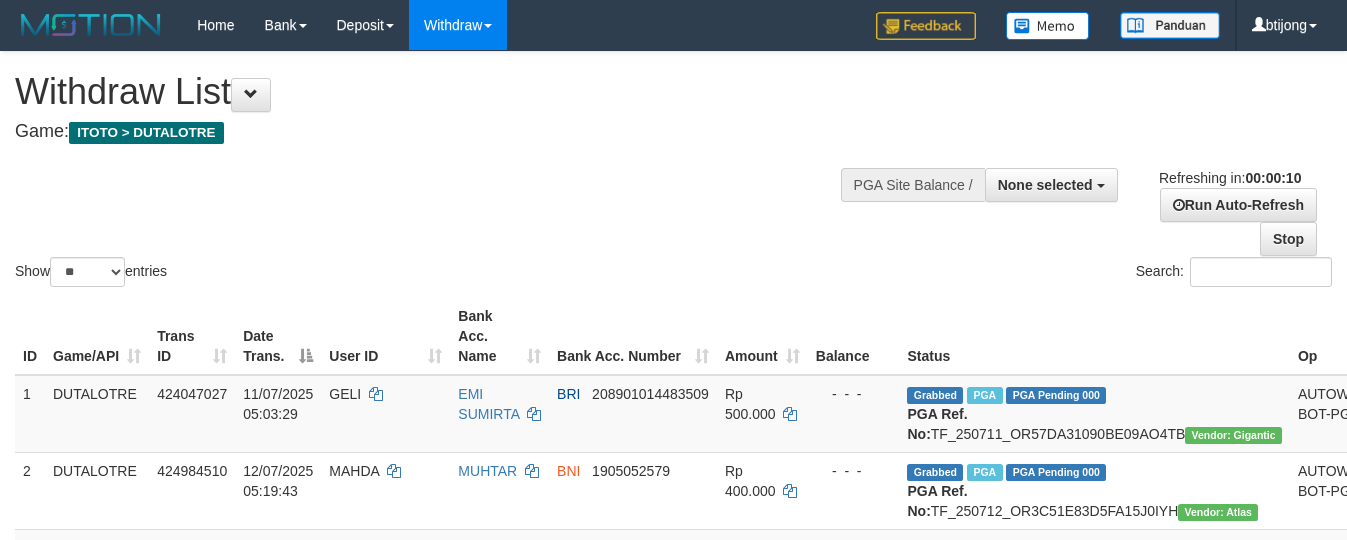 select 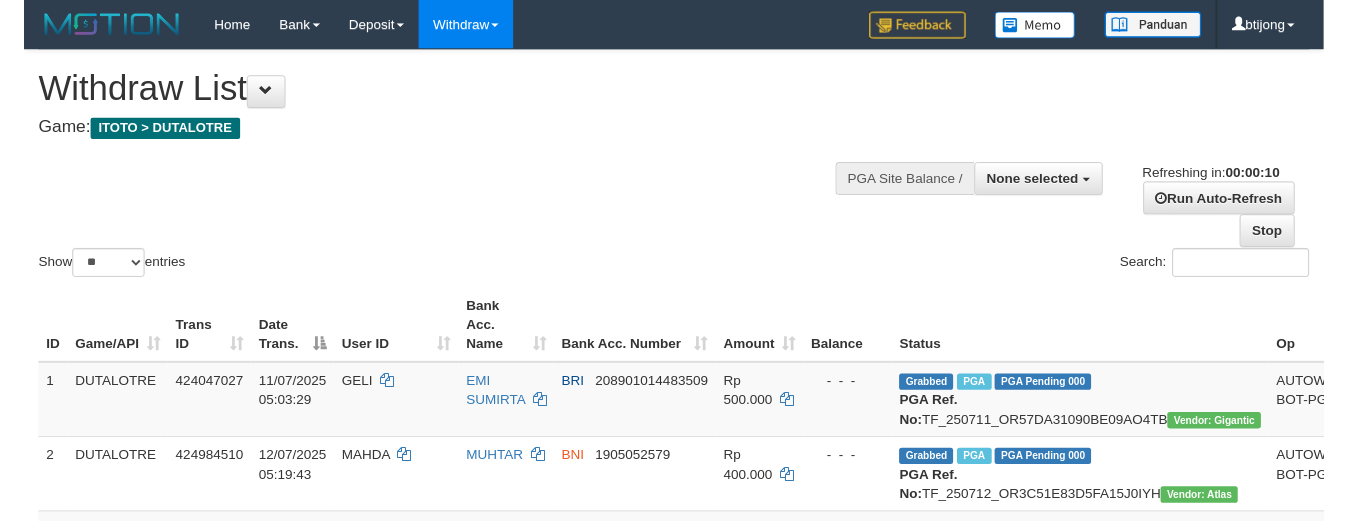 scroll, scrollTop: 0, scrollLeft: 0, axis: both 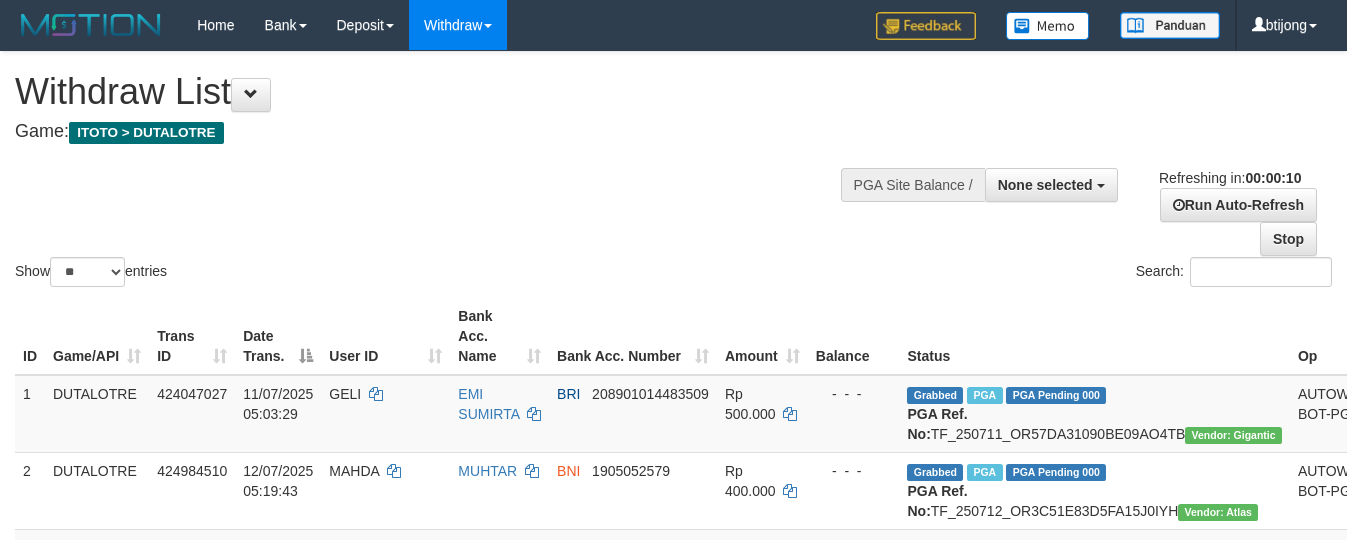 select 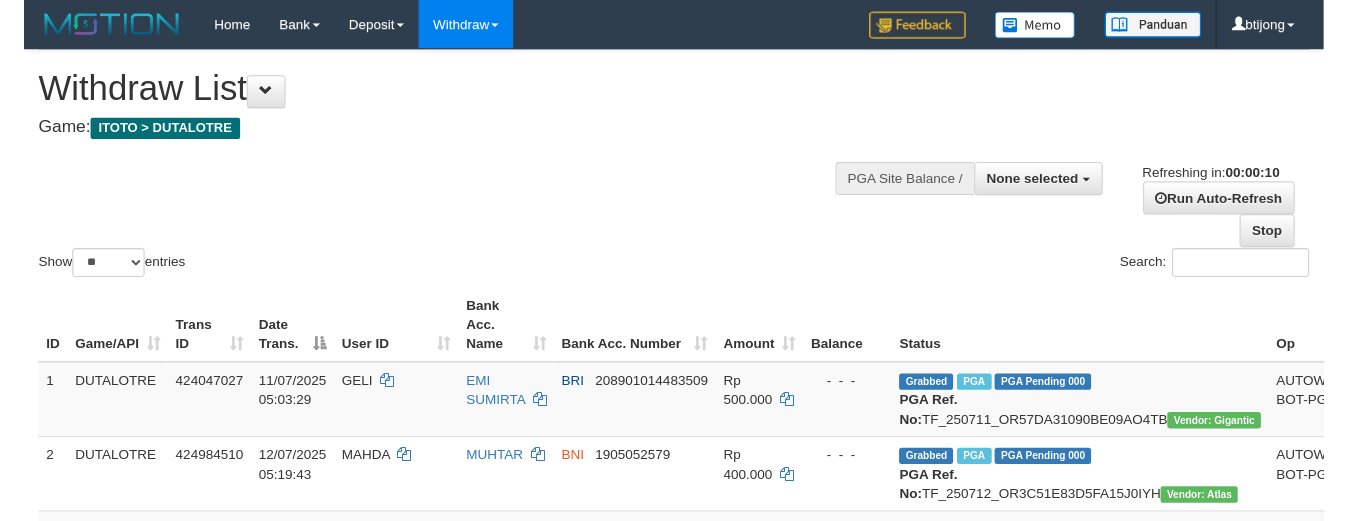 scroll, scrollTop: 0, scrollLeft: 0, axis: both 